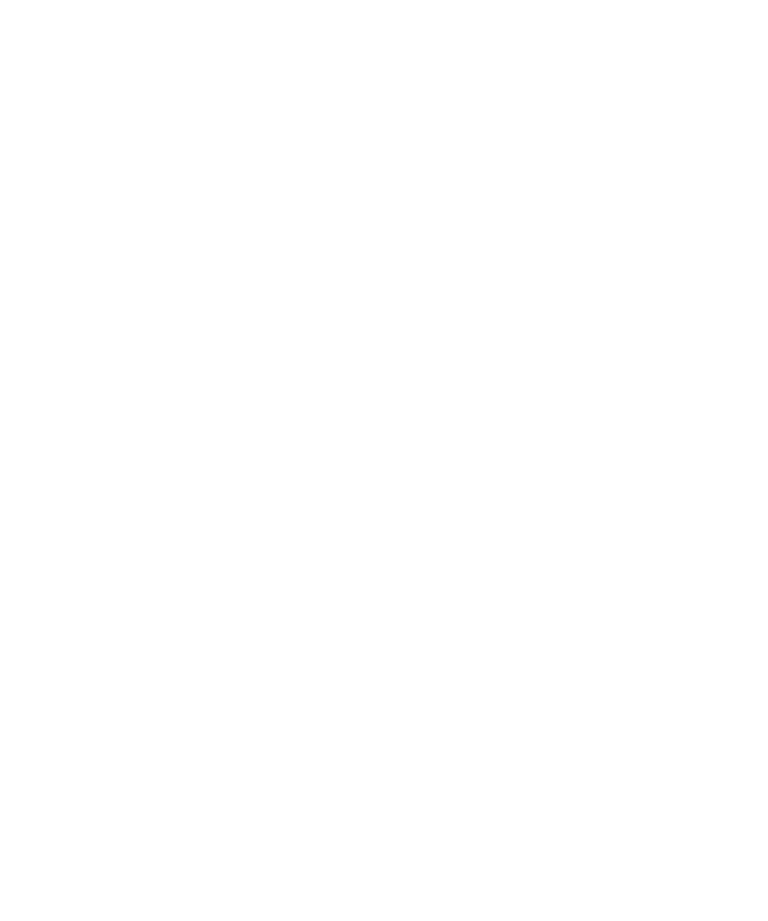 scroll, scrollTop: 0, scrollLeft: 0, axis: both 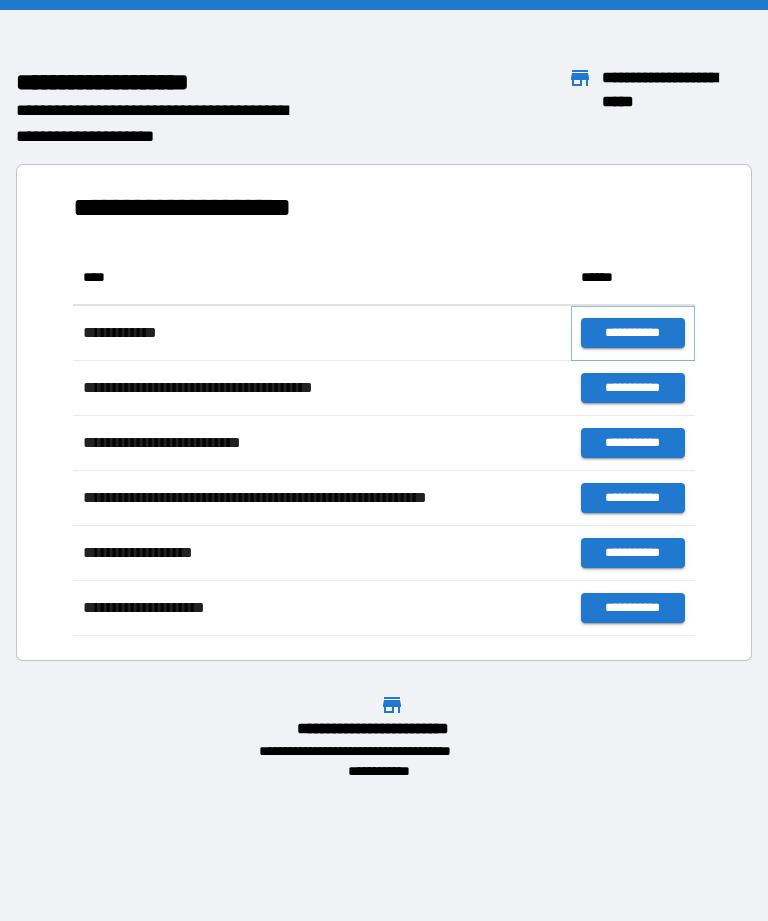 click on "**********" at bounding box center [633, 333] 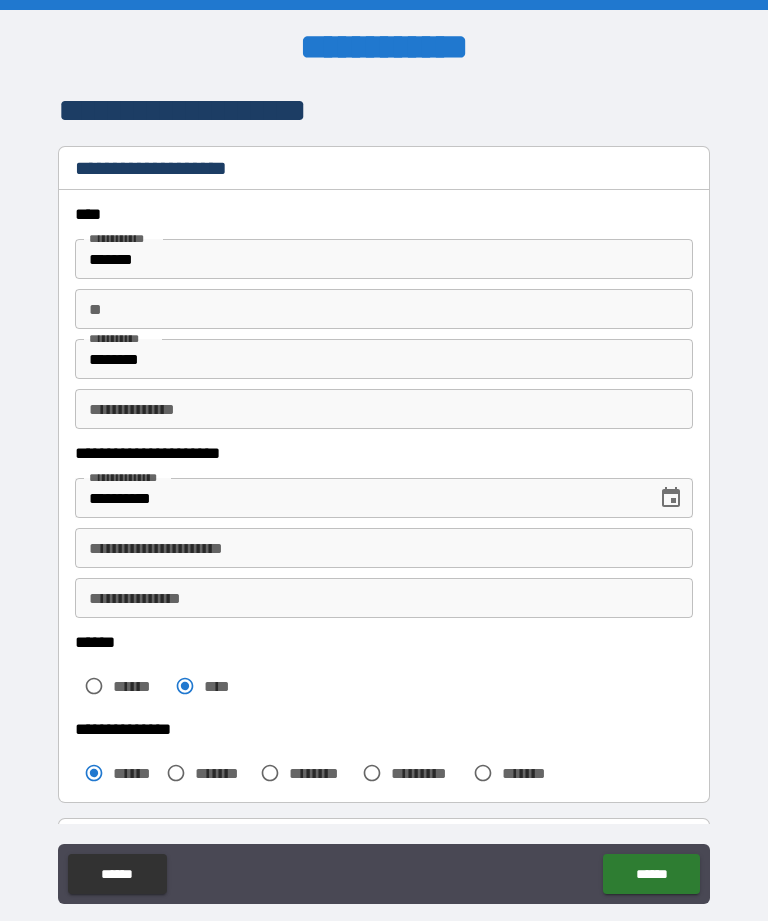 click on "**" at bounding box center (384, 309) 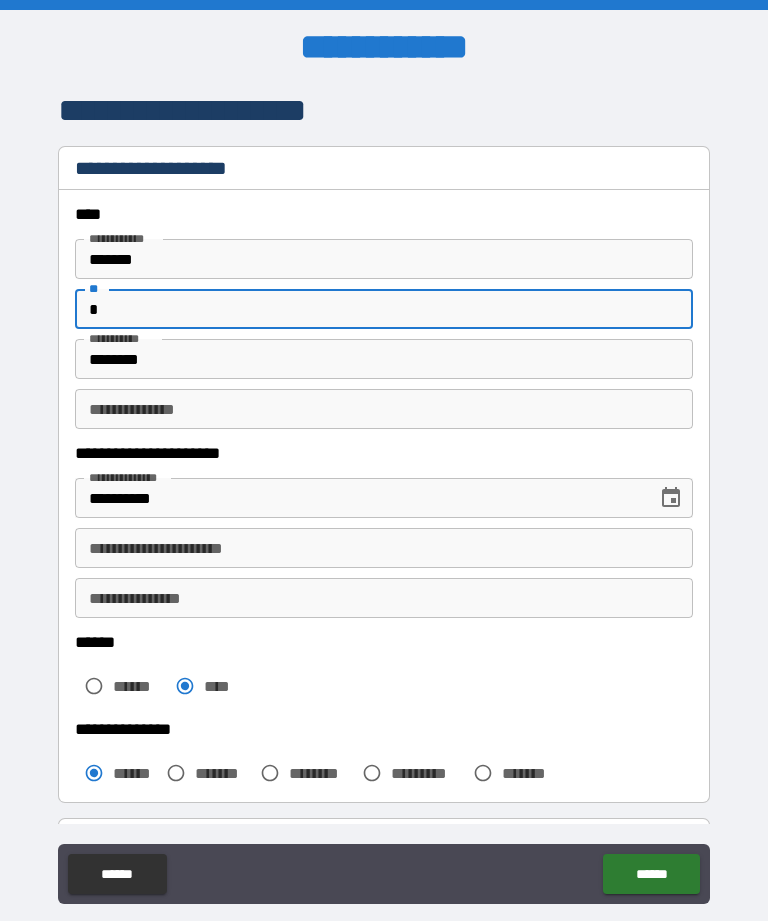 type on "*" 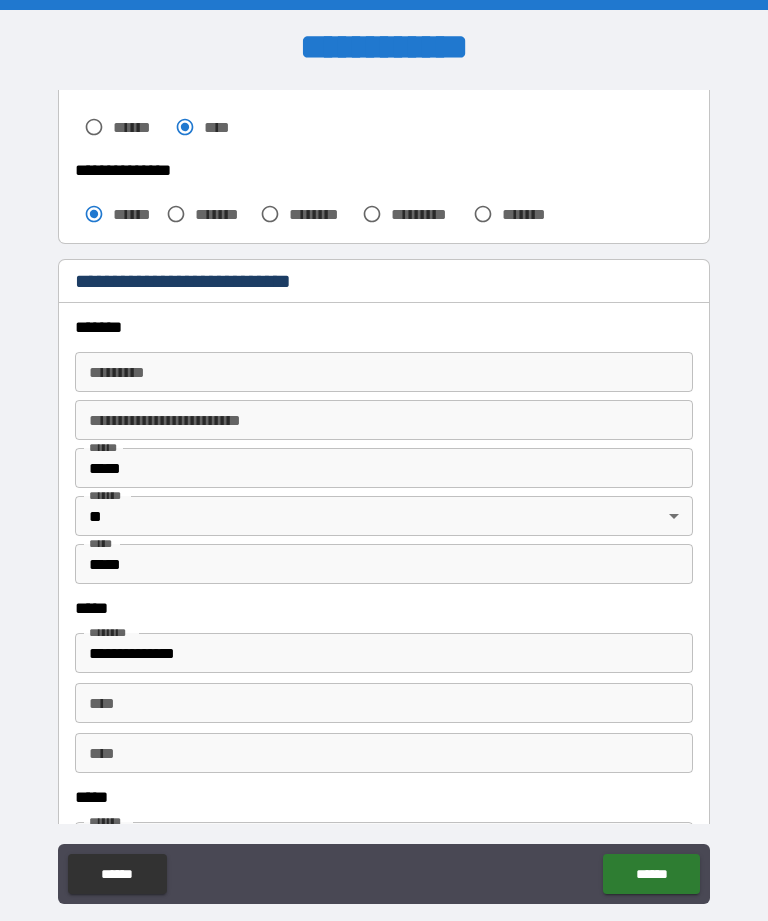scroll, scrollTop: 560, scrollLeft: 0, axis: vertical 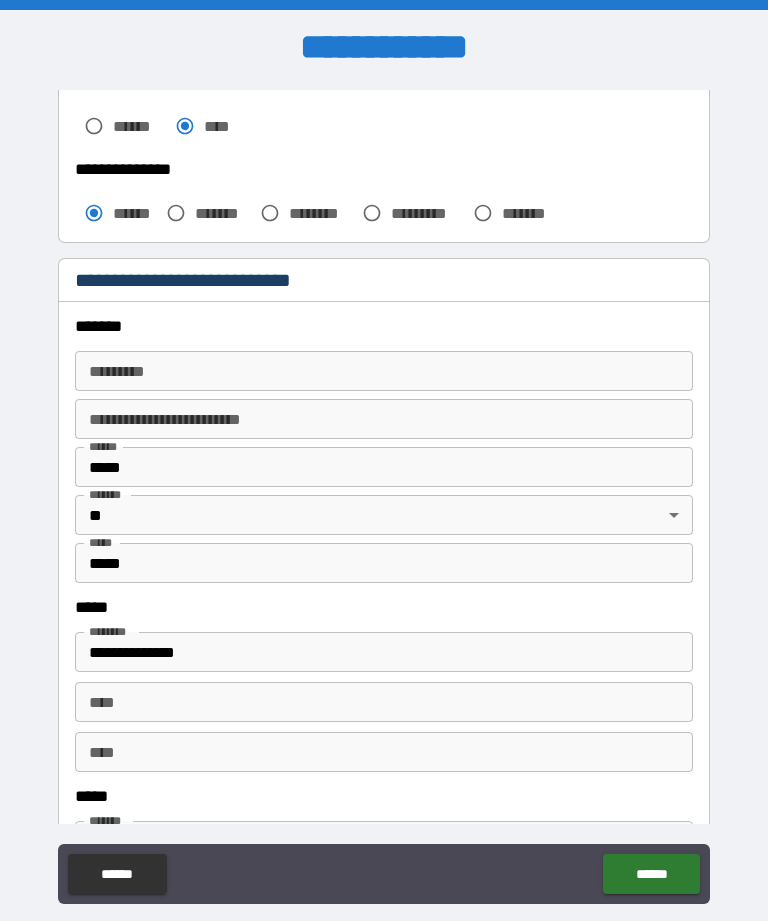 click on "*******   *" at bounding box center (384, 371) 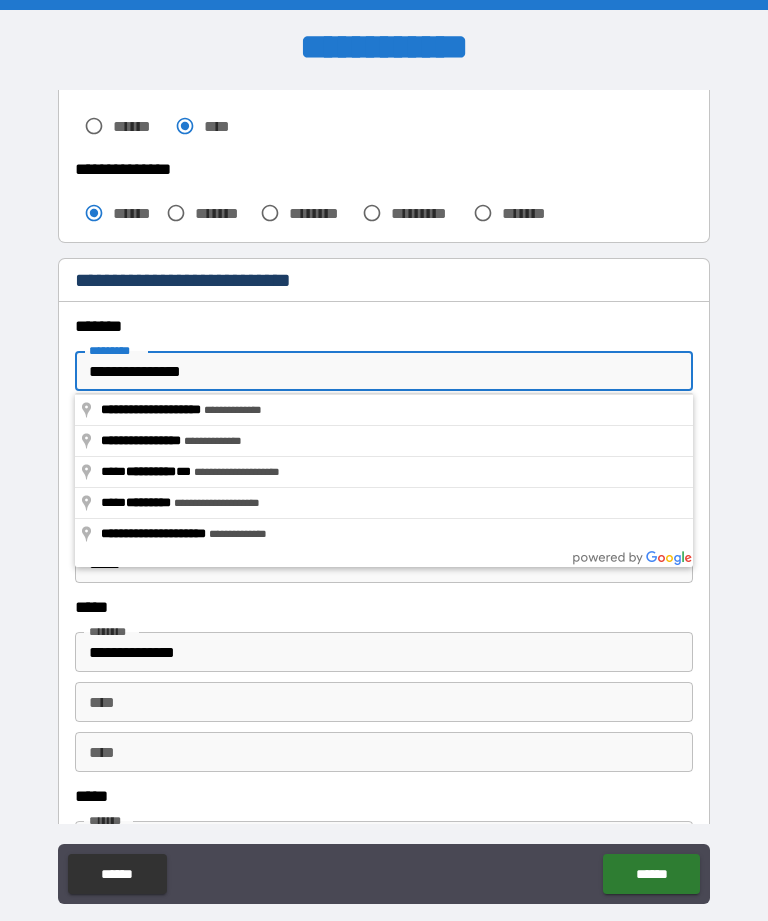 type on "**********" 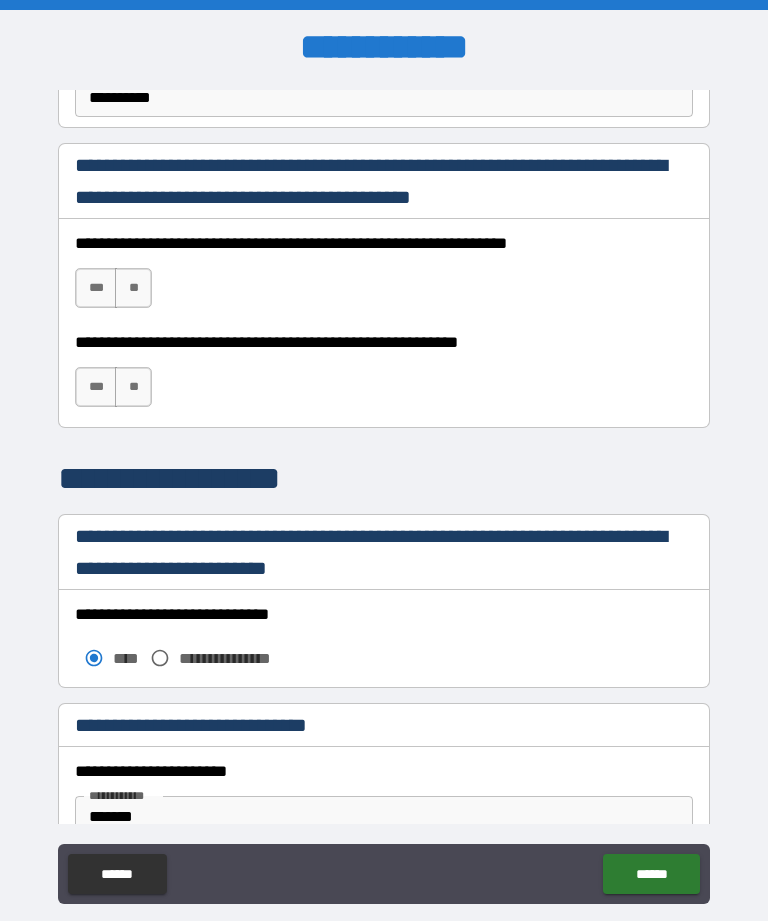 scroll, scrollTop: 1306, scrollLeft: 0, axis: vertical 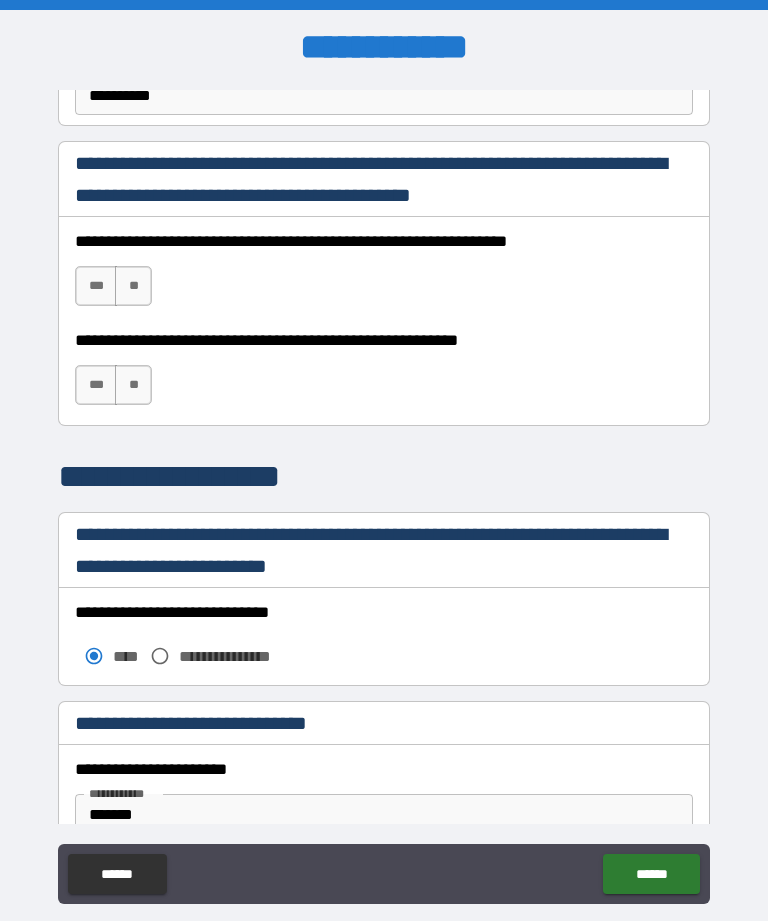 click on "***" at bounding box center (96, 286) 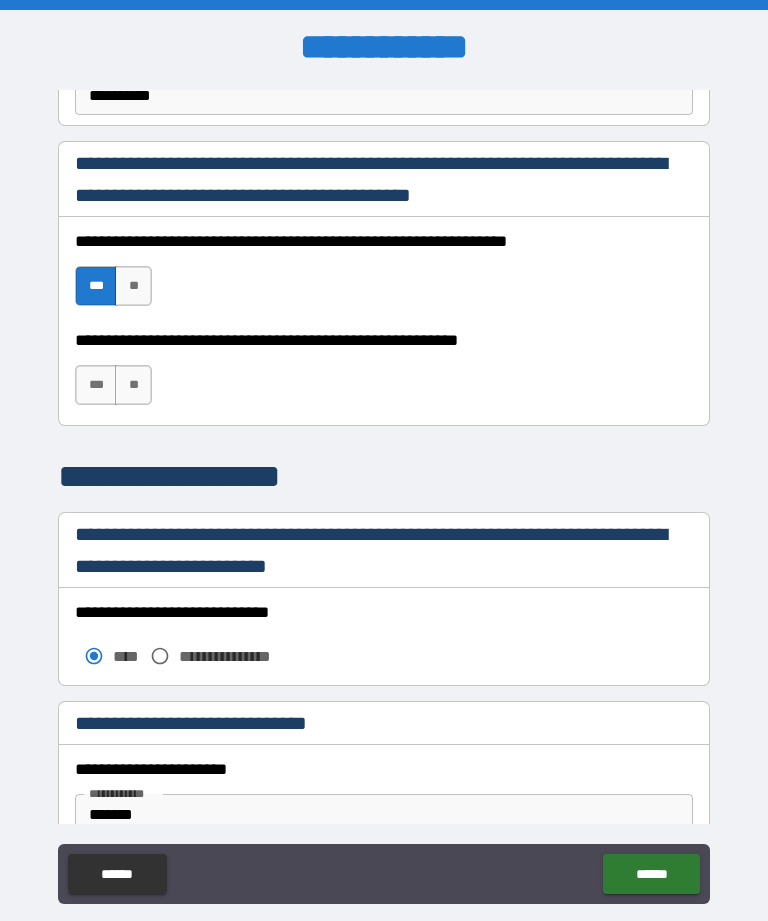 click on "***" at bounding box center [96, 385] 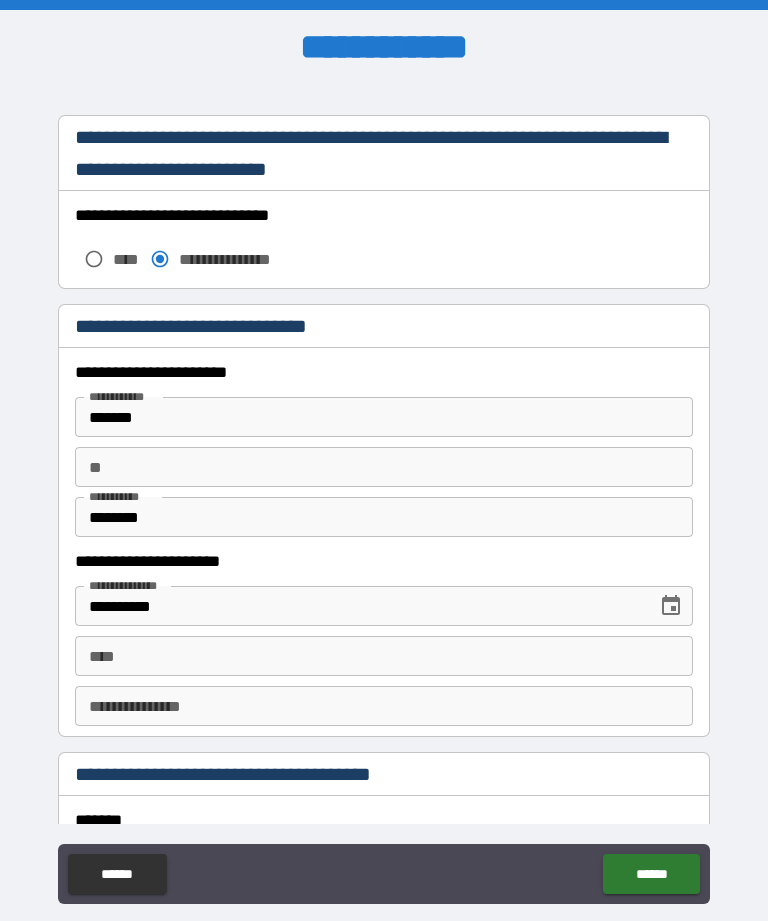 scroll, scrollTop: 1708, scrollLeft: 0, axis: vertical 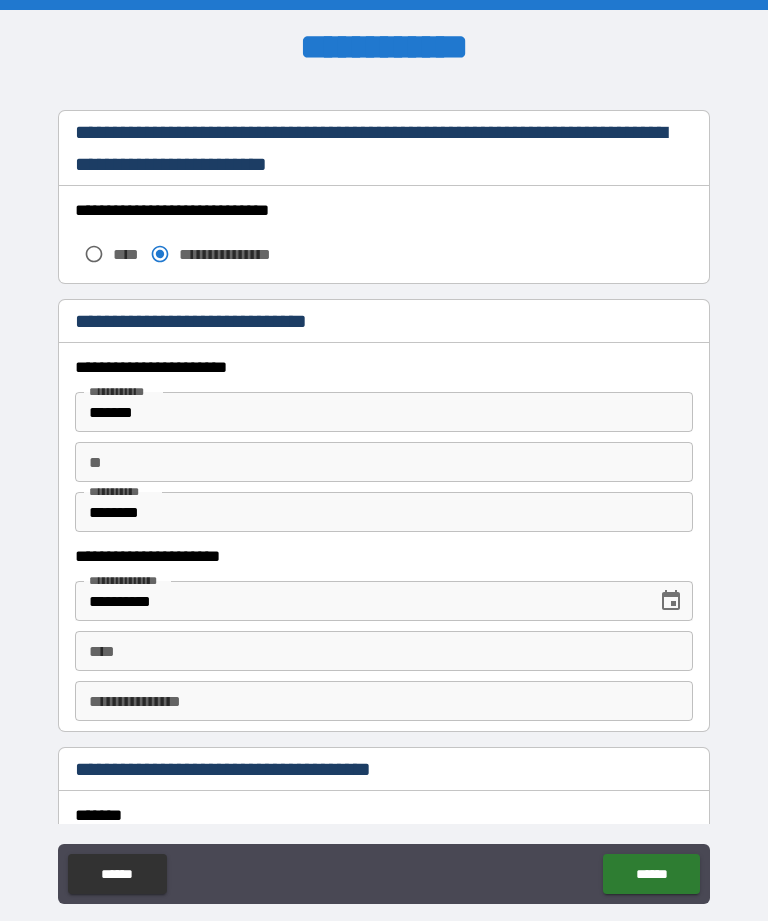 click on "**" at bounding box center (384, 462) 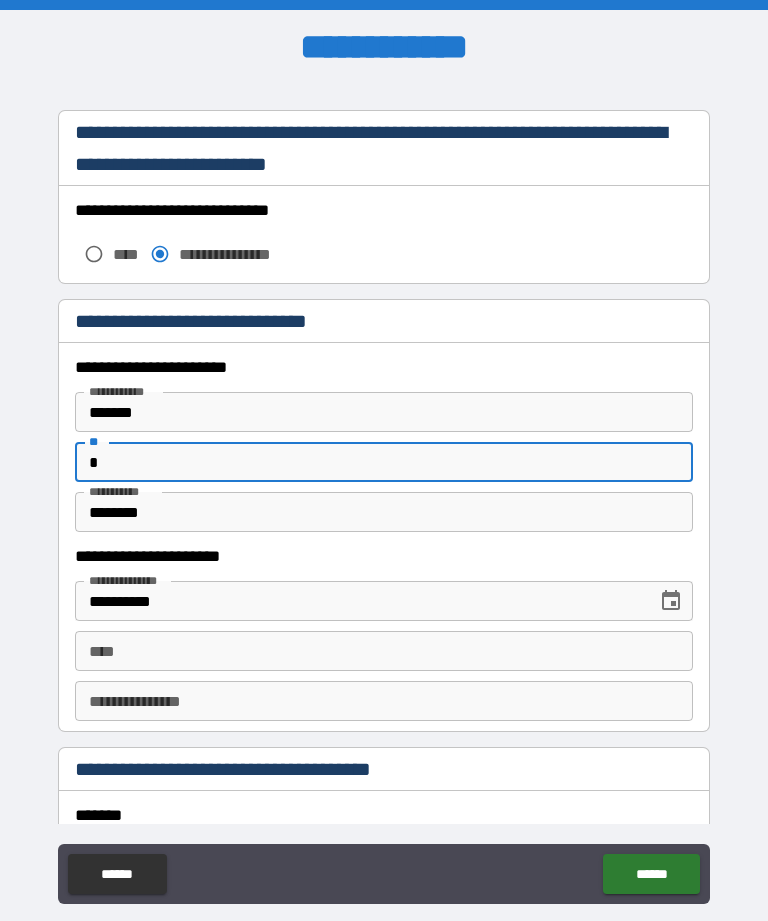 type on "*" 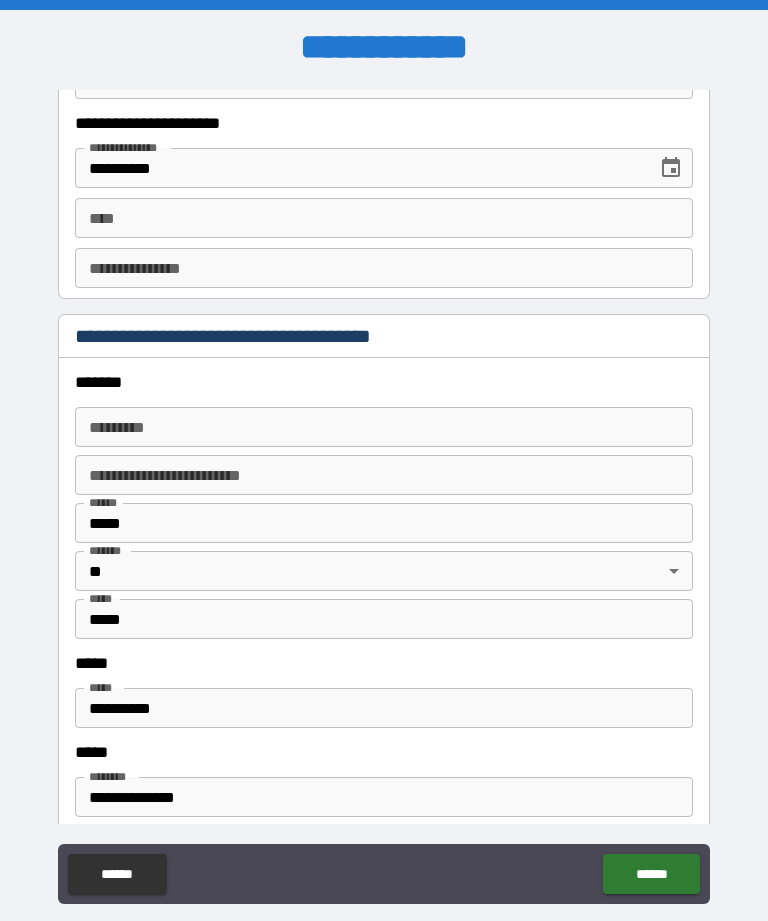 scroll, scrollTop: 2142, scrollLeft: 0, axis: vertical 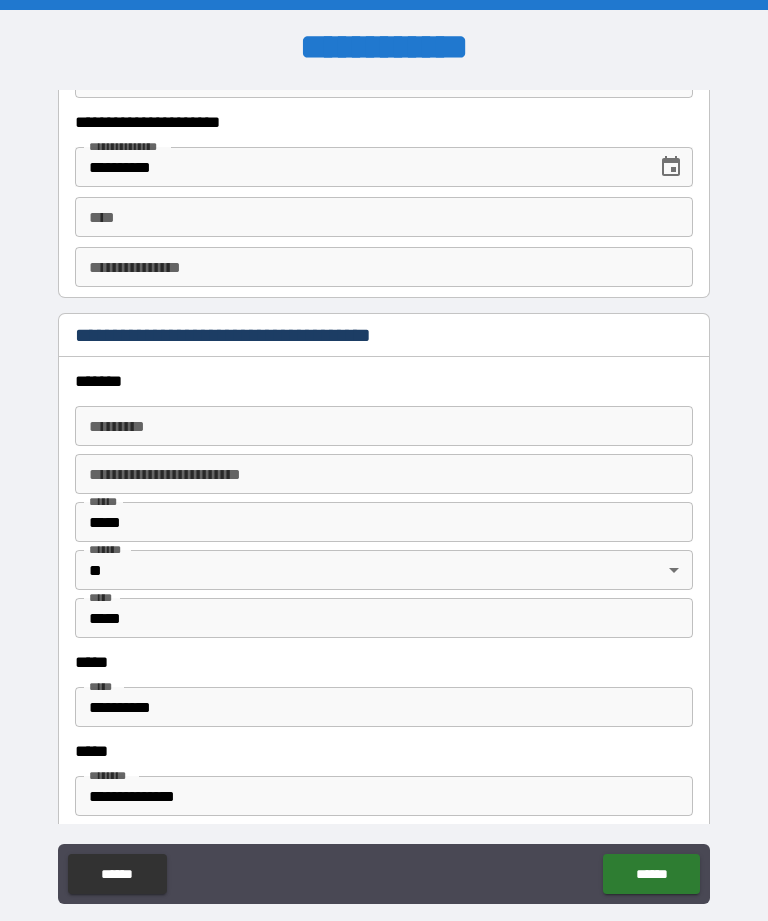 click on "*******   *" at bounding box center (384, 426) 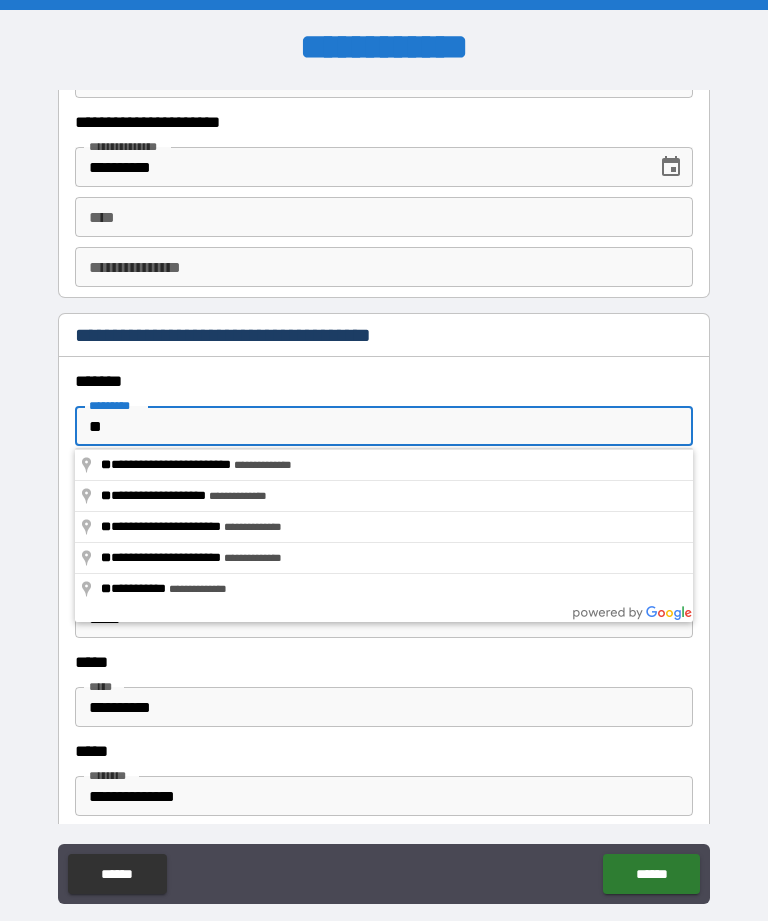 type on "*" 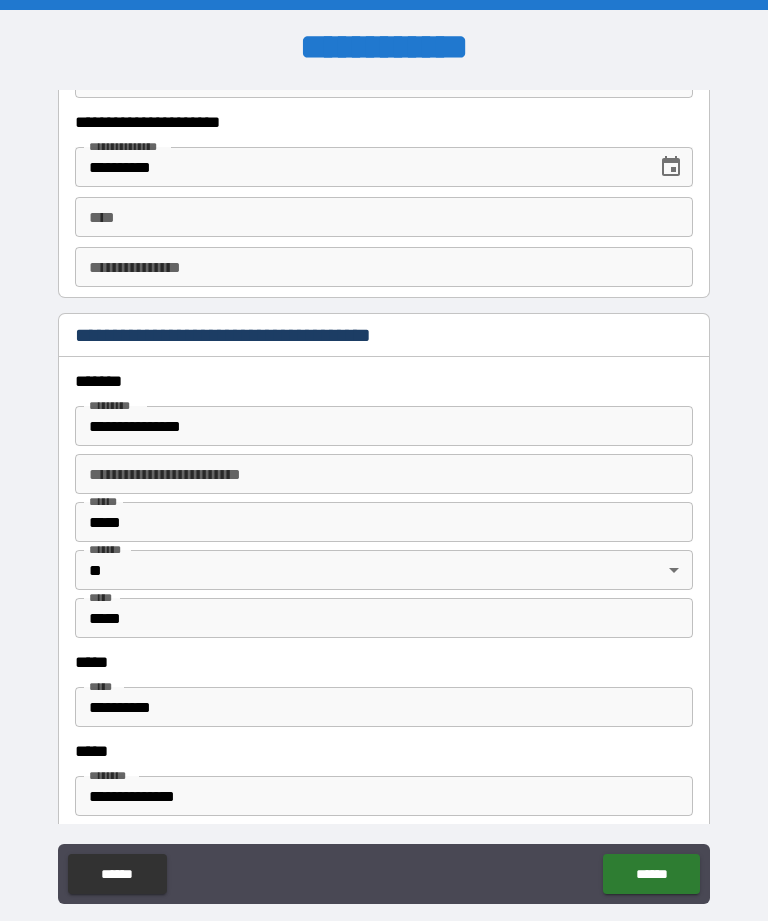 type on "**********" 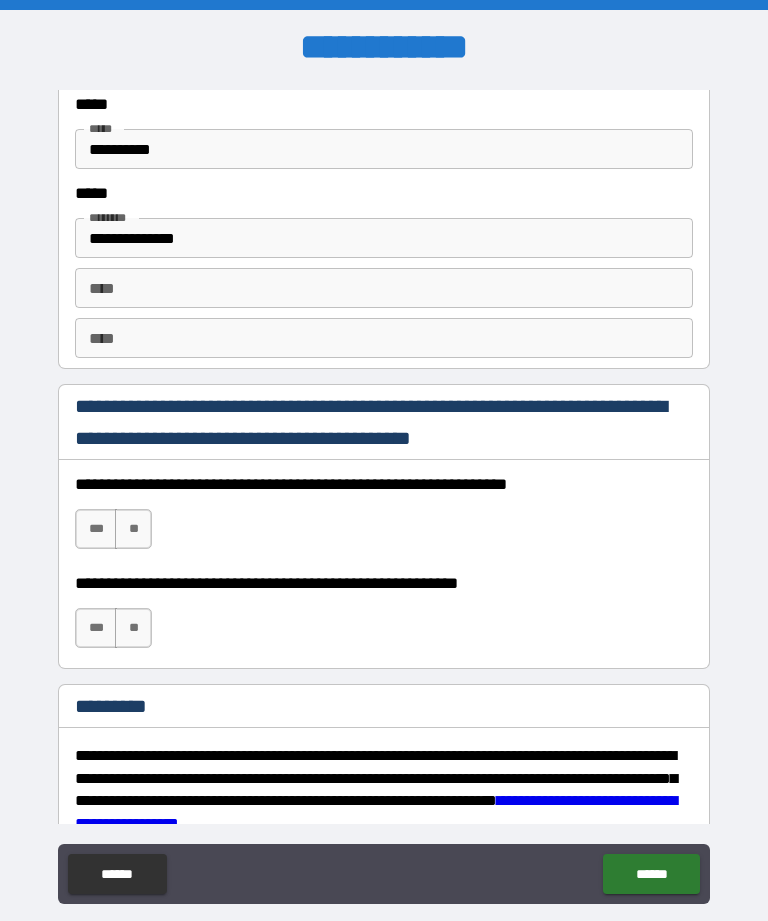 scroll, scrollTop: 2701, scrollLeft: 0, axis: vertical 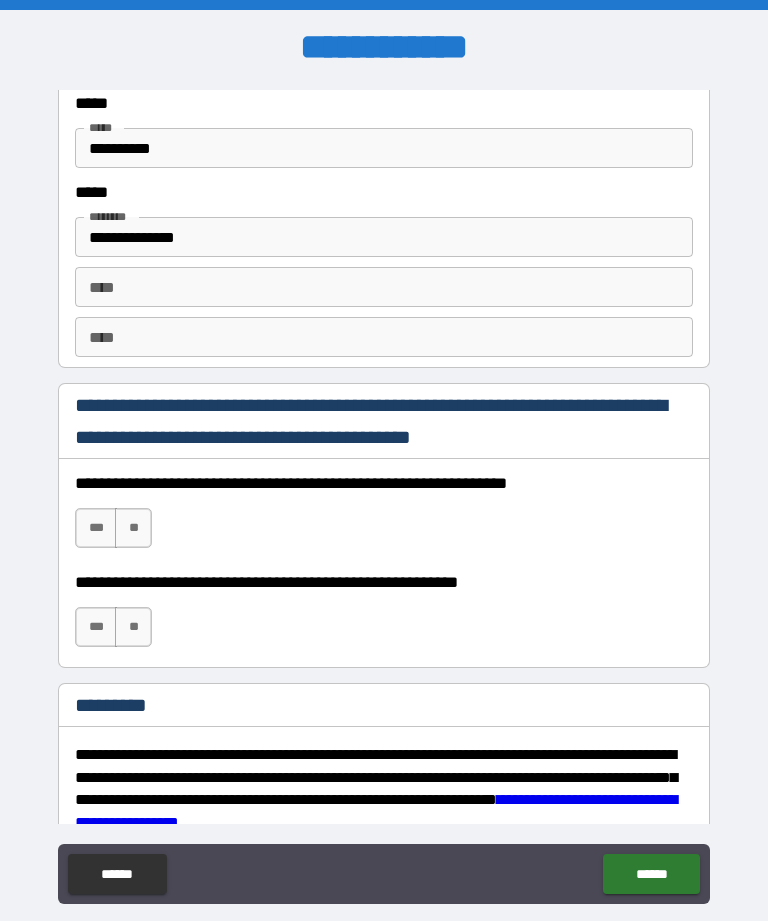 click on "**********" at bounding box center (384, 148) 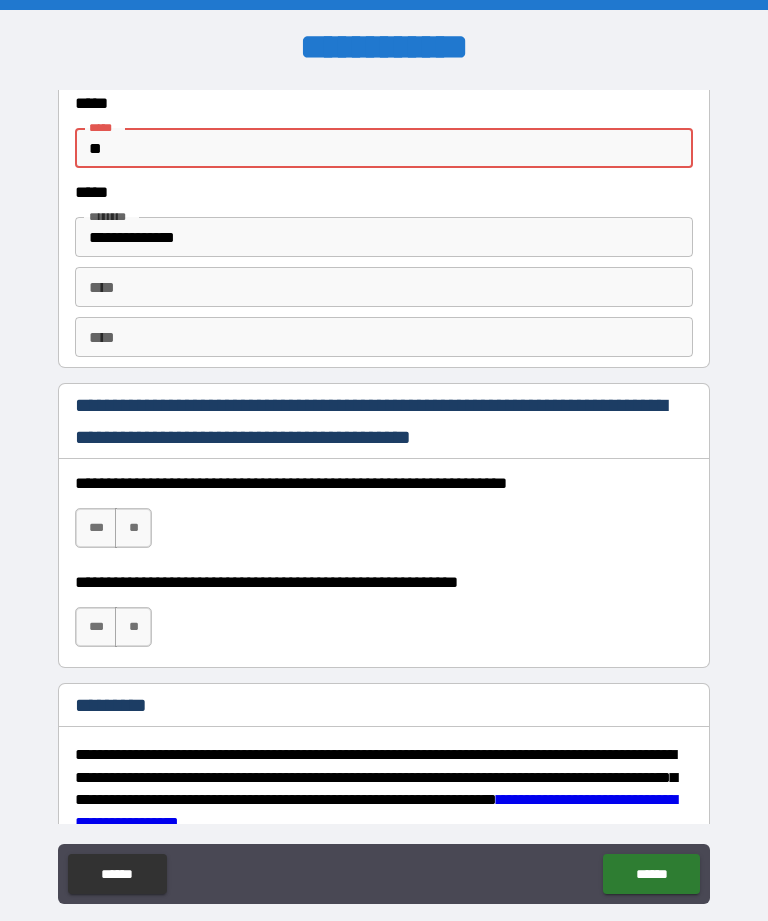 type on "*" 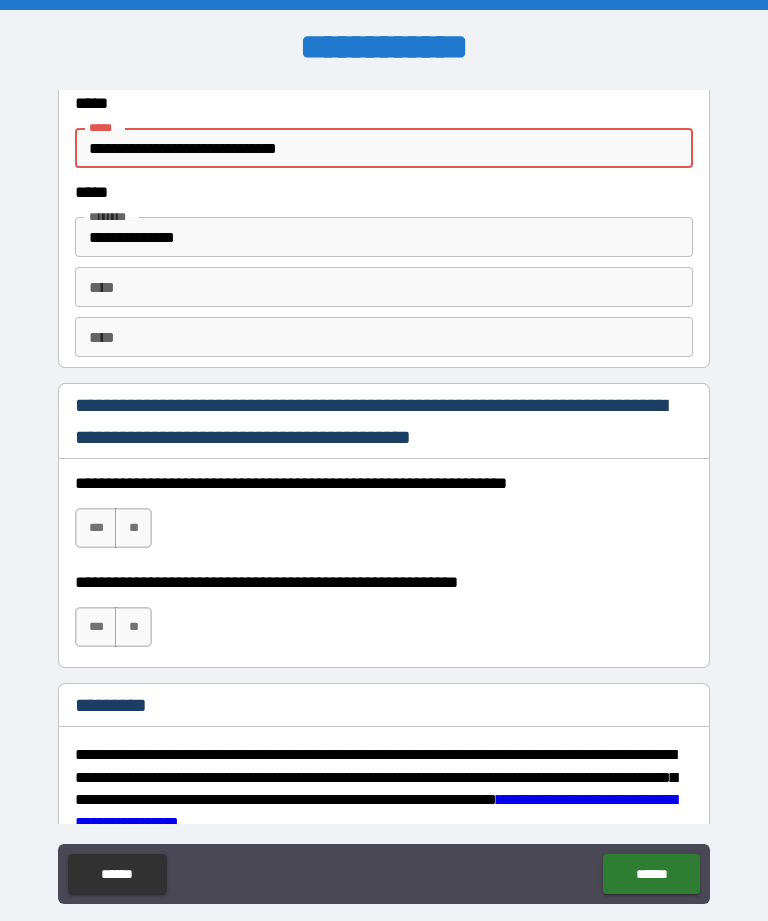 type on "**********" 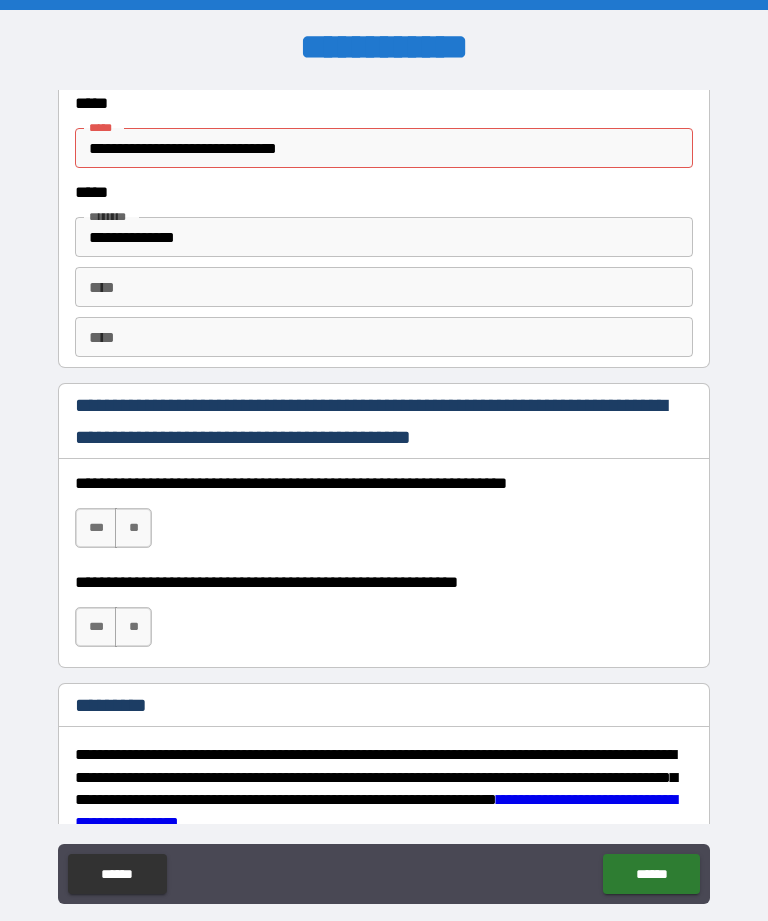 click on "***" at bounding box center (96, 528) 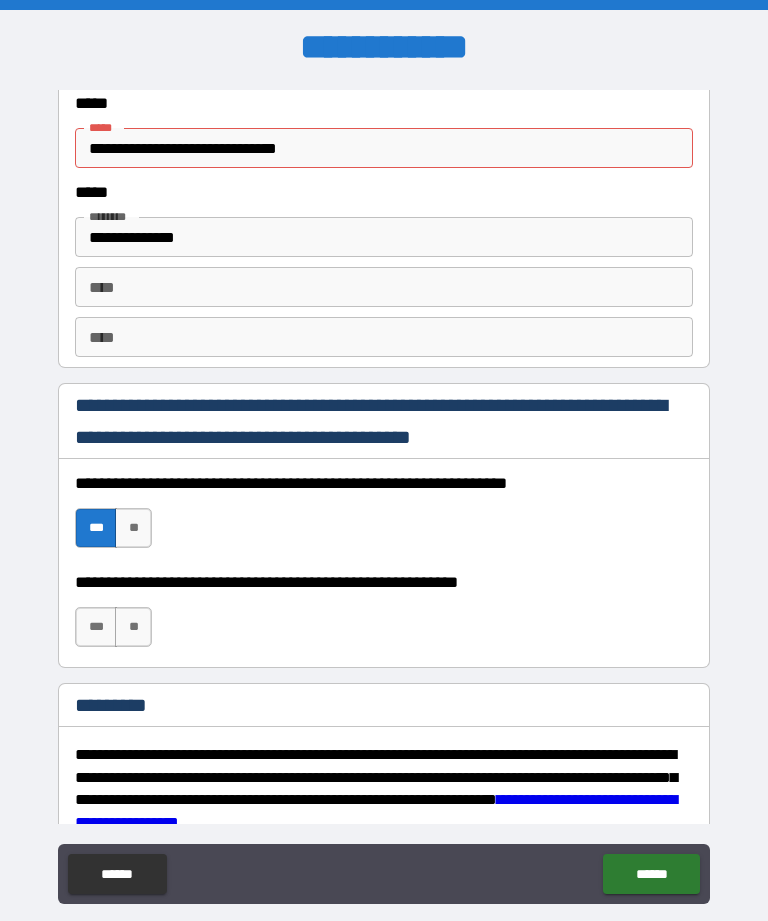click on "***" at bounding box center (96, 627) 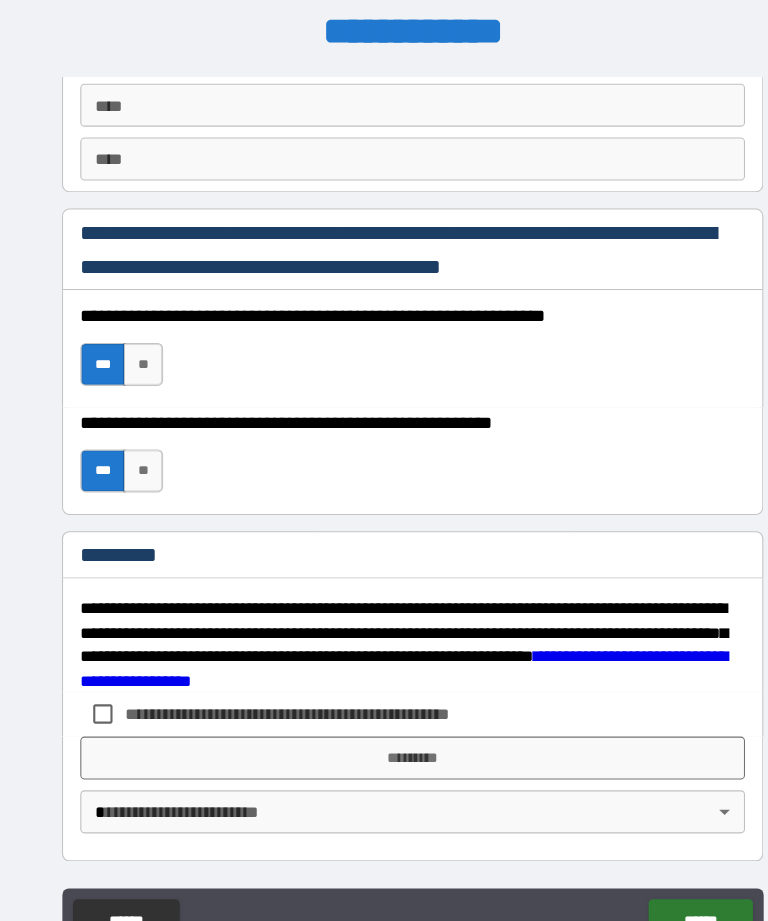 scroll, scrollTop: 2872, scrollLeft: 0, axis: vertical 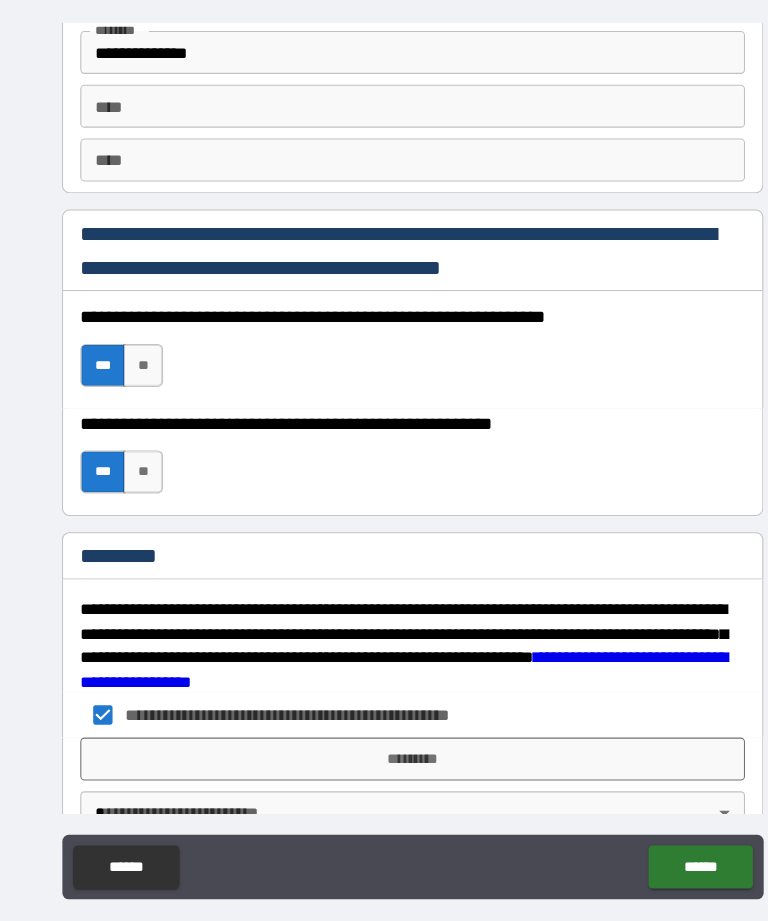 click on "**********" at bounding box center [384, 432] 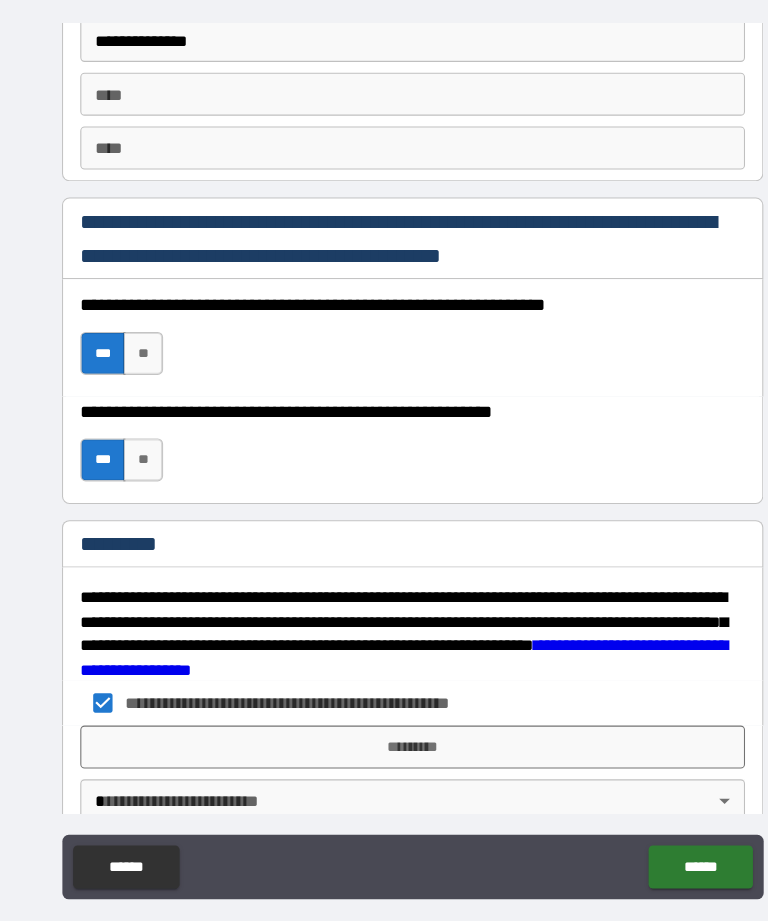 click on "*********" at bounding box center (384, 699) 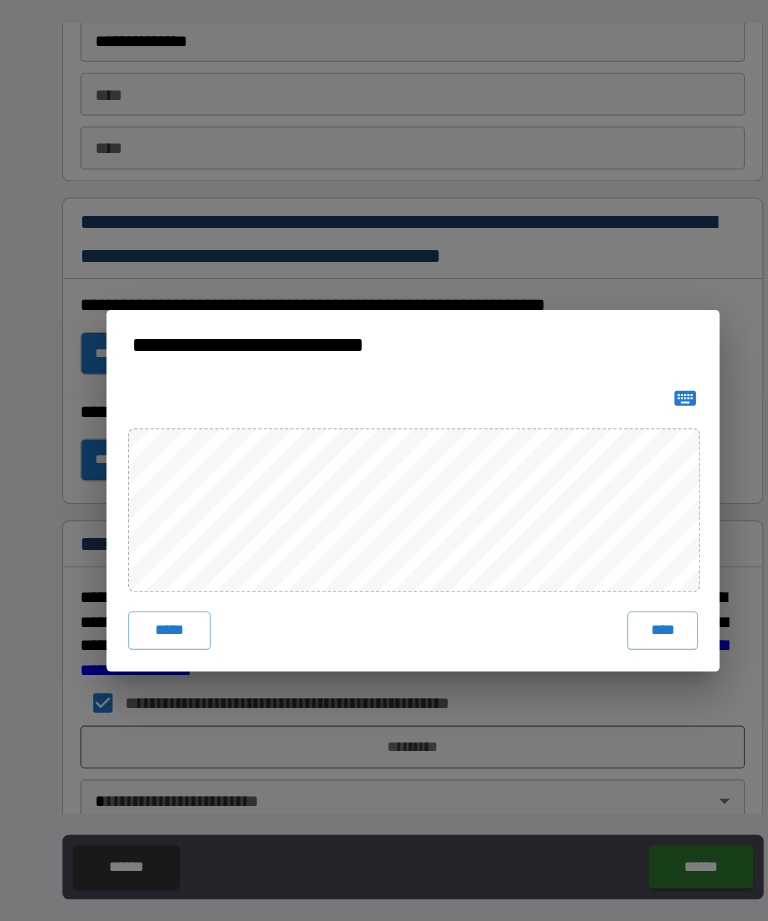 click on "****" at bounding box center [616, 591] 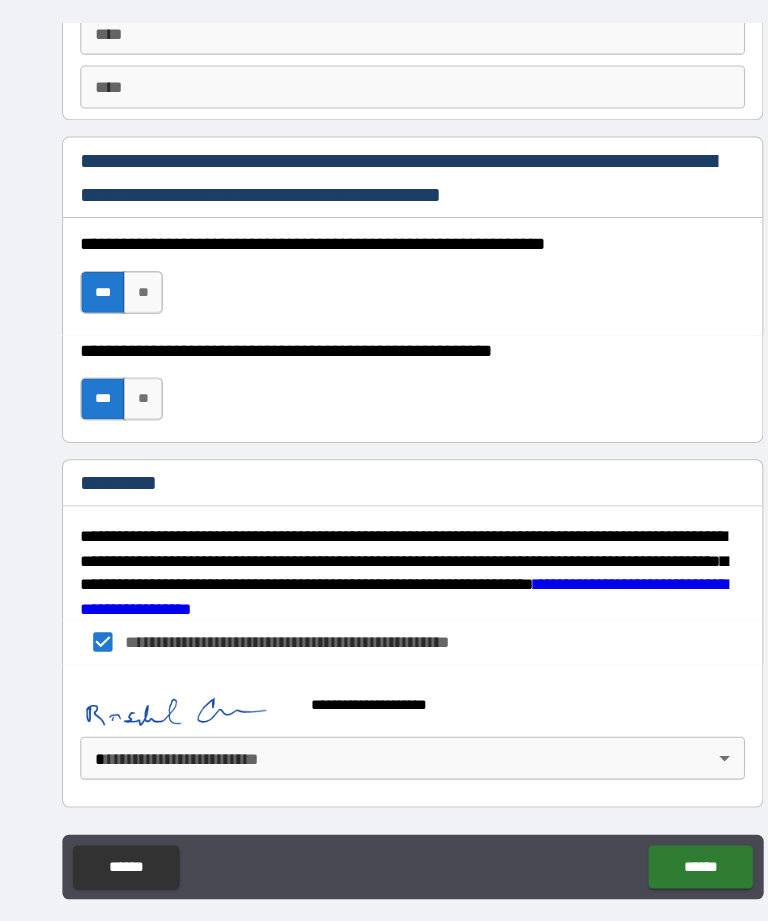 scroll, scrollTop: 2889, scrollLeft: 0, axis: vertical 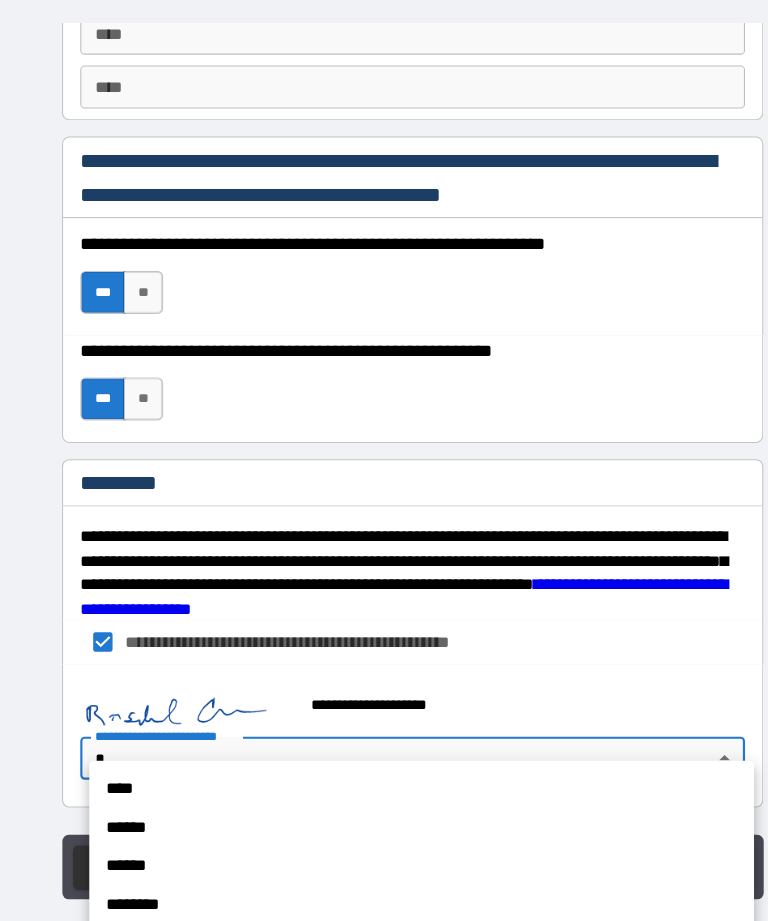 click on "*****" at bounding box center (392, 882) 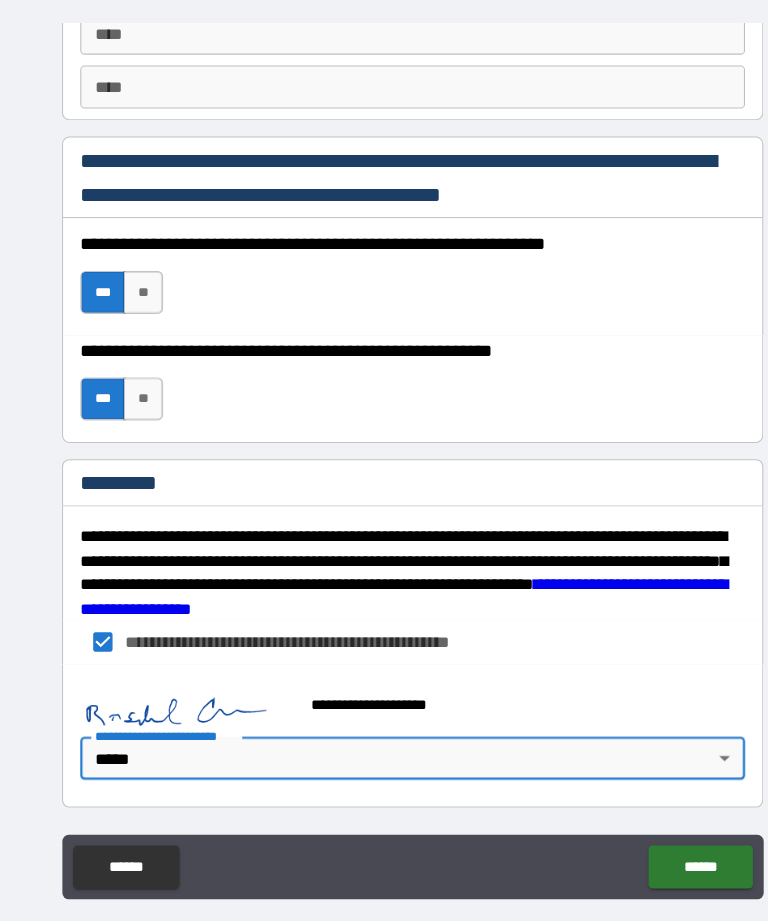 type on "*" 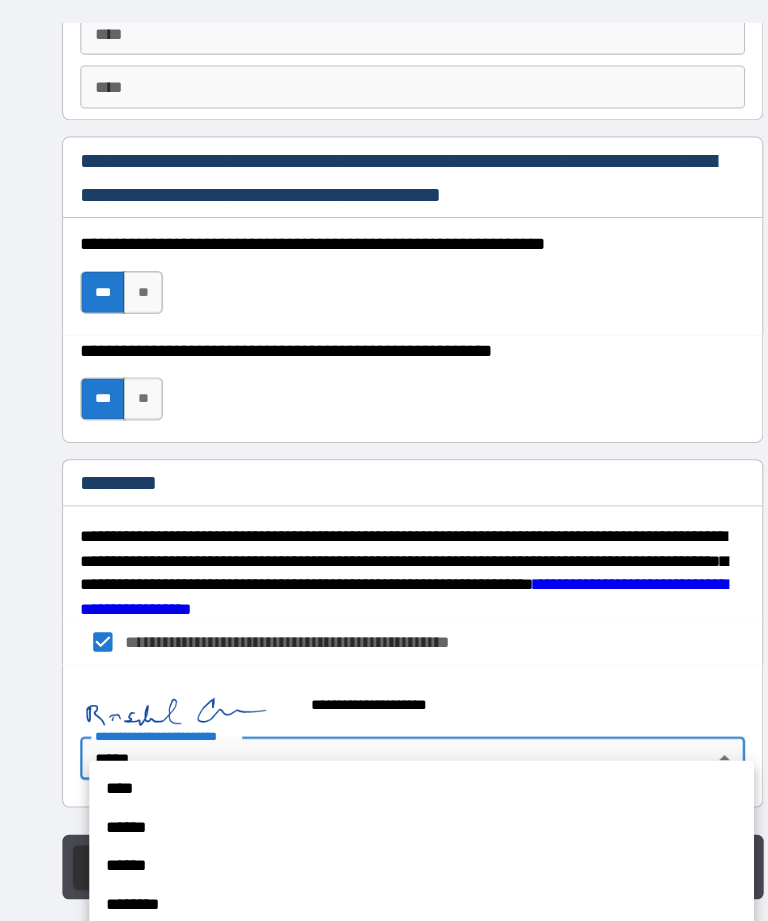 click at bounding box center [384, 460] 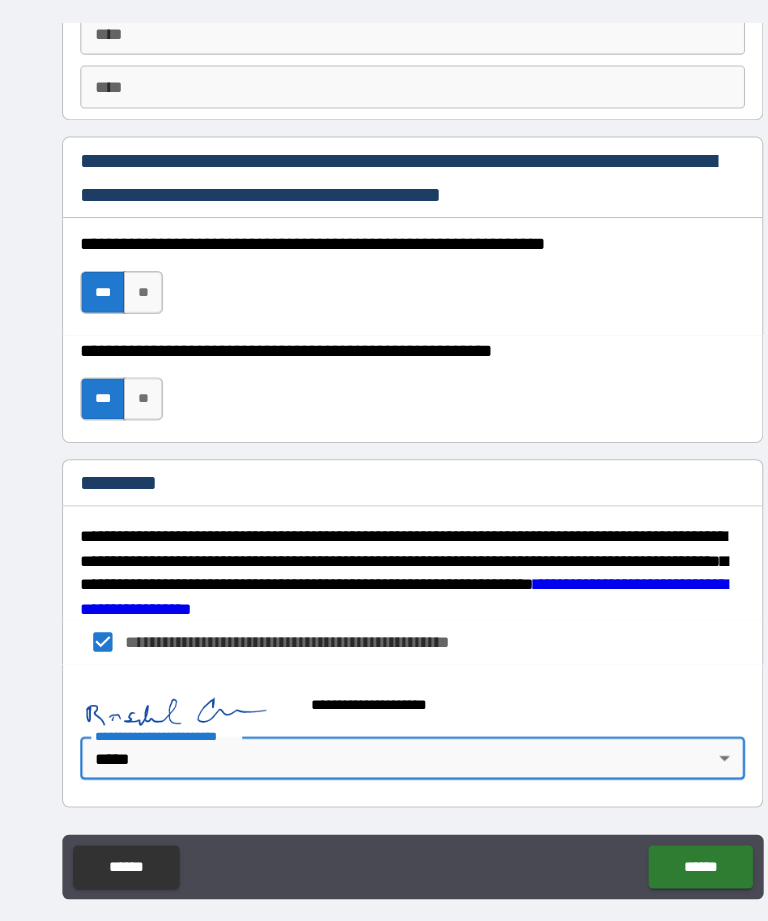 click on "******" at bounding box center (651, 811) 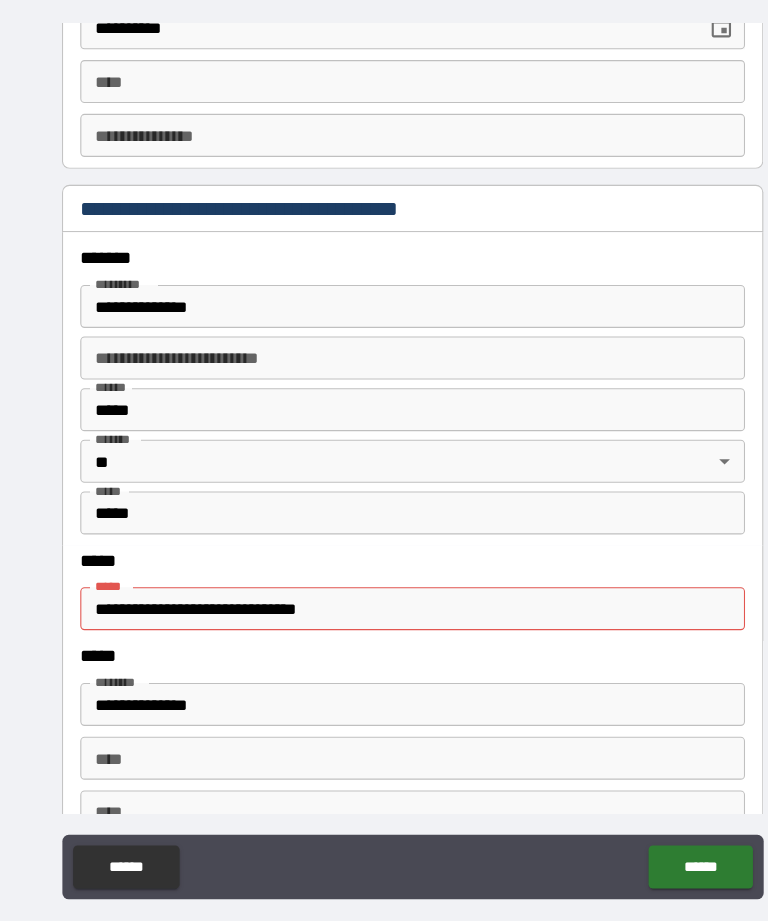 scroll, scrollTop: 2210, scrollLeft: 0, axis: vertical 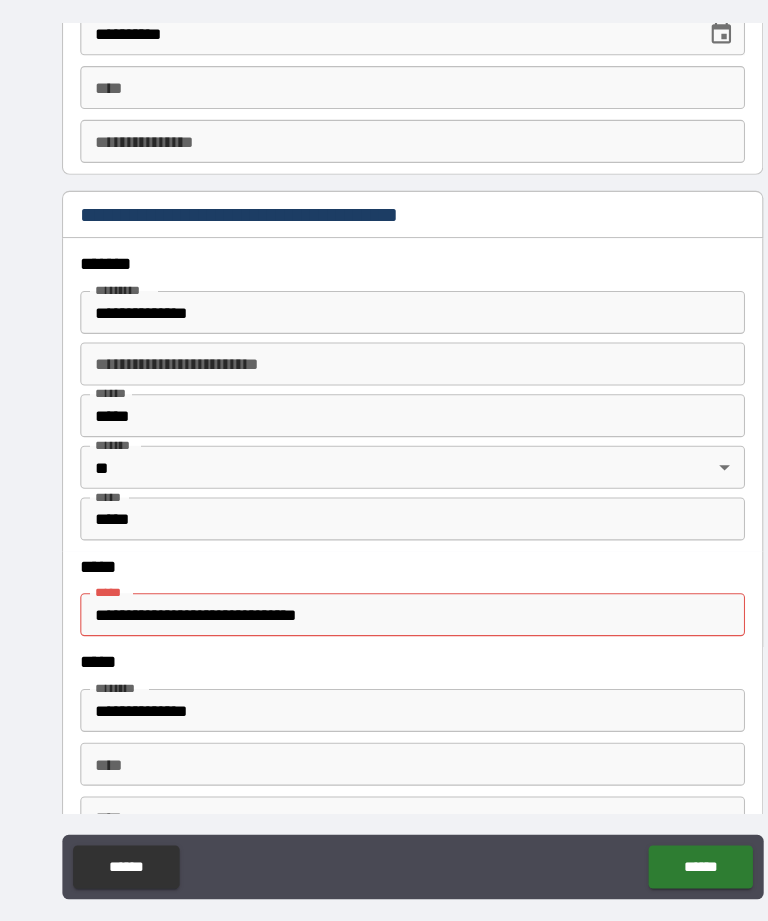 click on "**********" at bounding box center (384, 576) 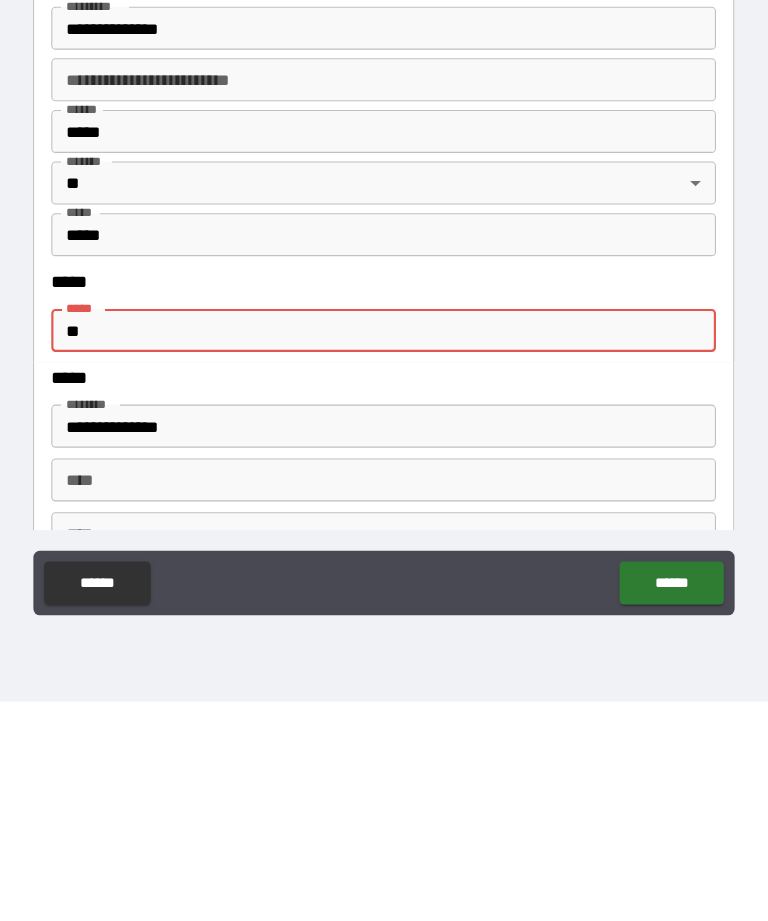 type on "*" 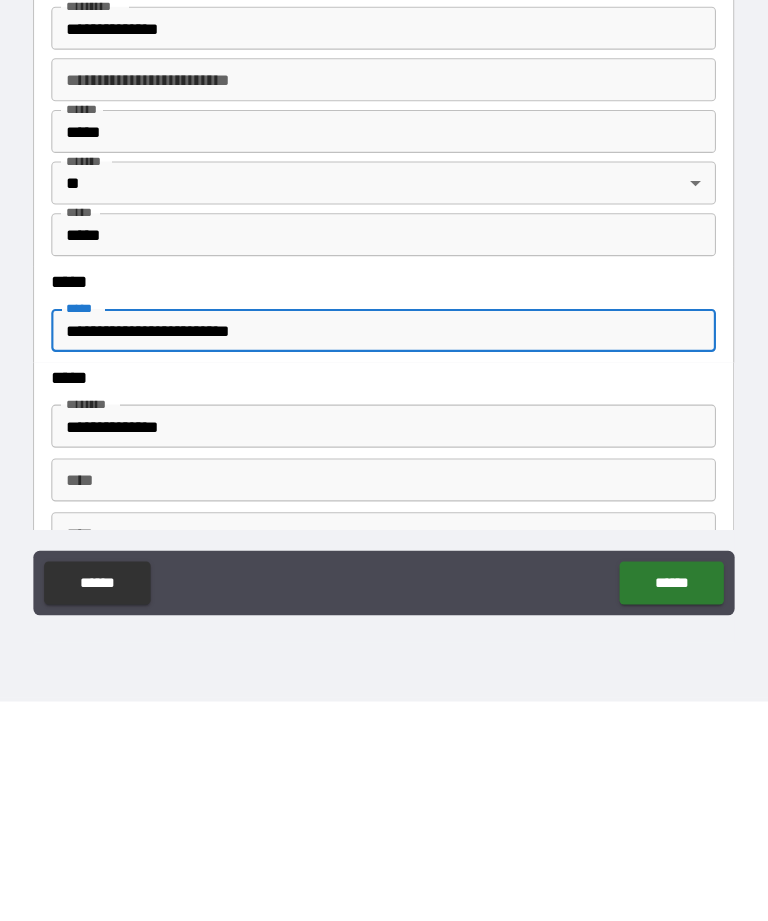 click on "******" at bounding box center (651, 811) 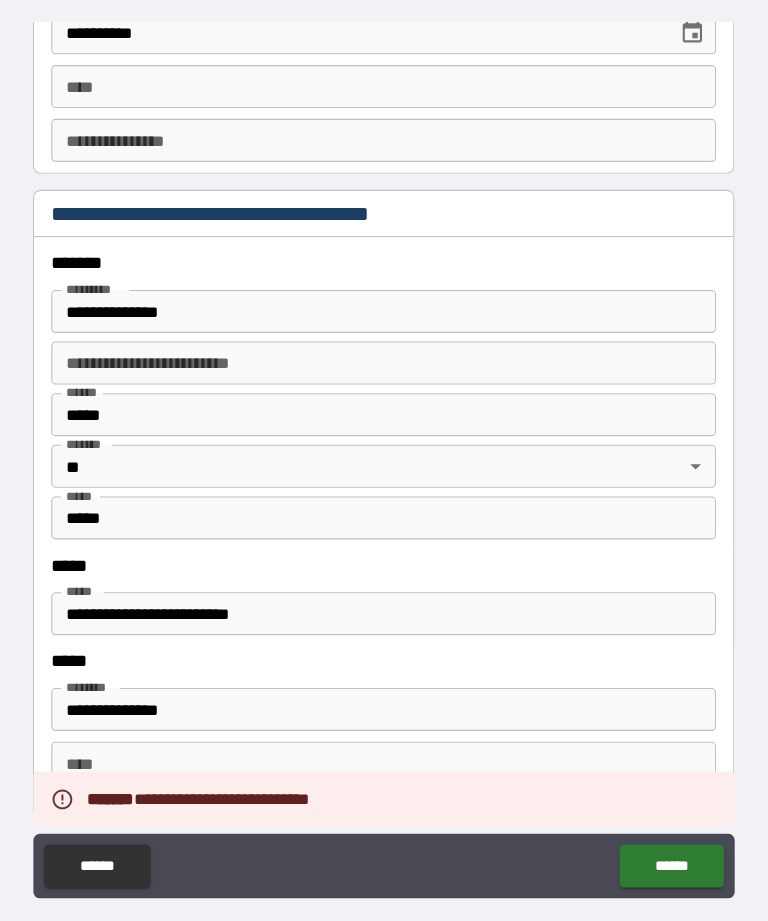 scroll, scrollTop: 64, scrollLeft: 0, axis: vertical 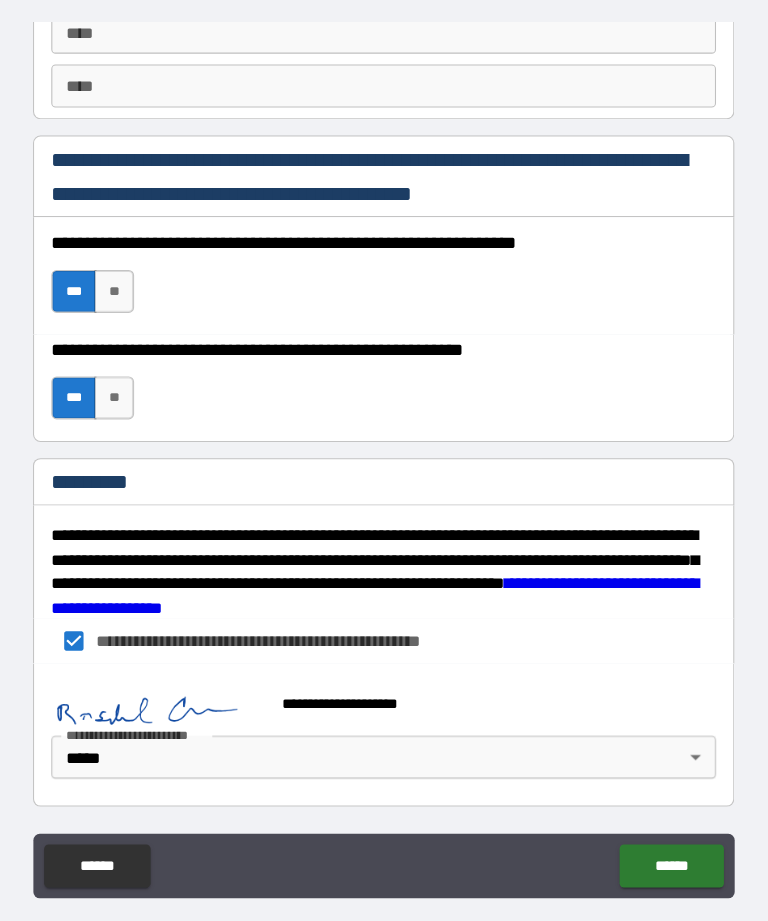 click on "******" at bounding box center [651, 810] 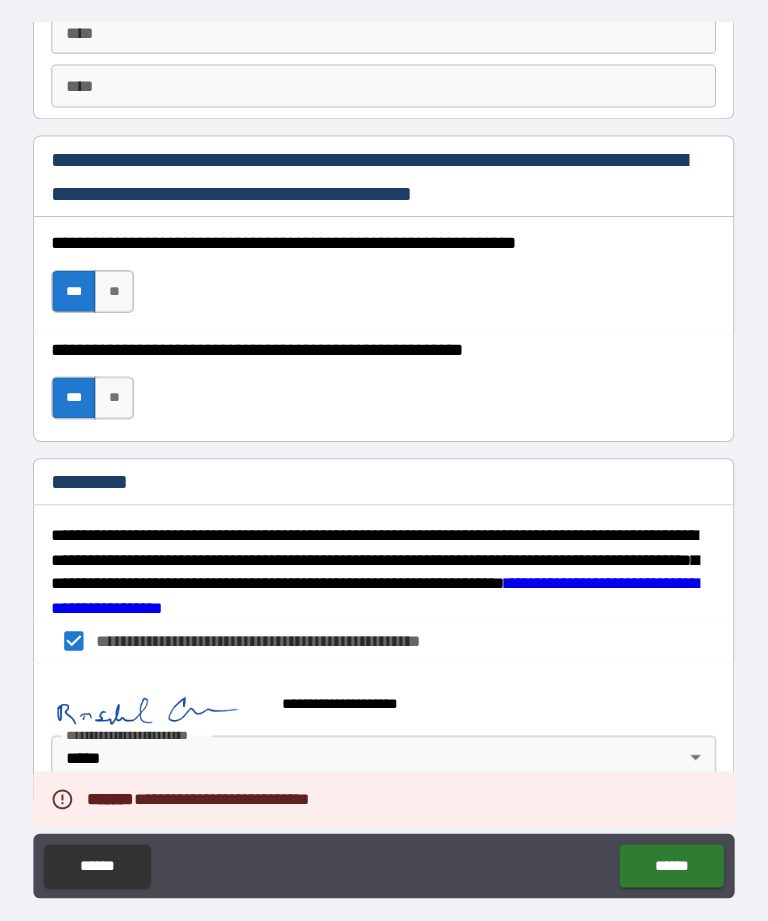 click on "******" at bounding box center [651, 810] 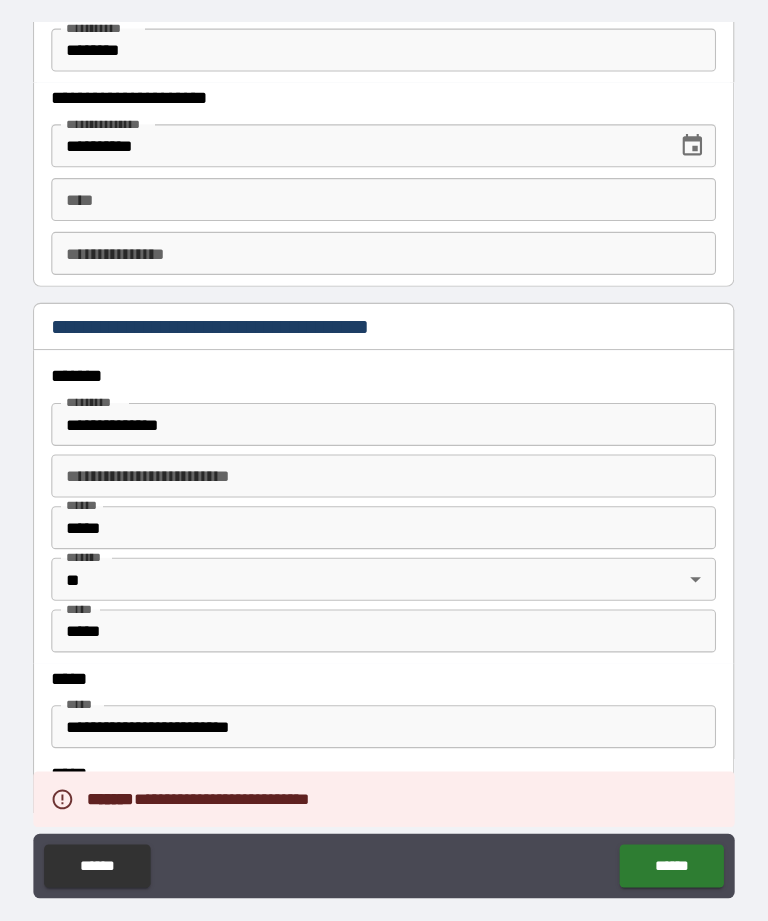 scroll, scrollTop: 2103, scrollLeft: 0, axis: vertical 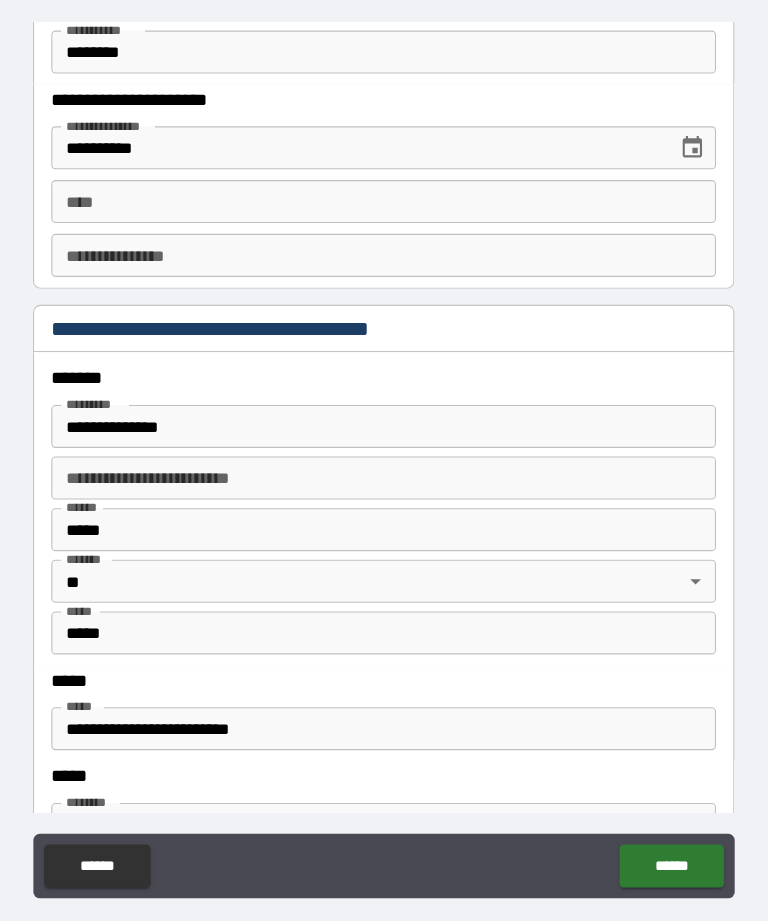 click on "**********" at bounding box center [384, 682] 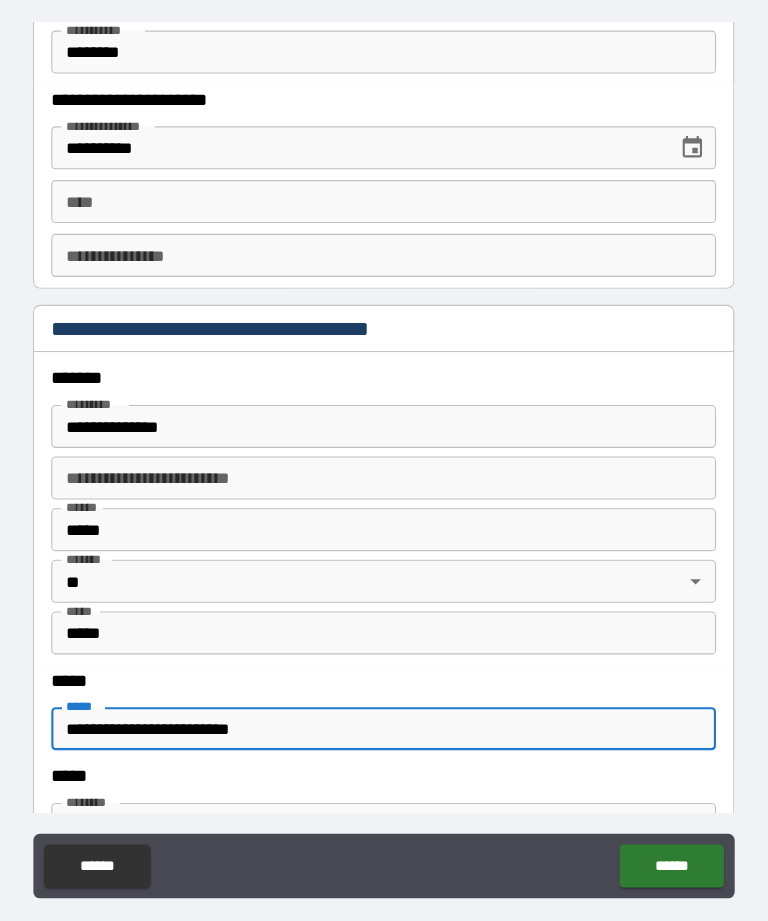 scroll, scrollTop: 63, scrollLeft: 0, axis: vertical 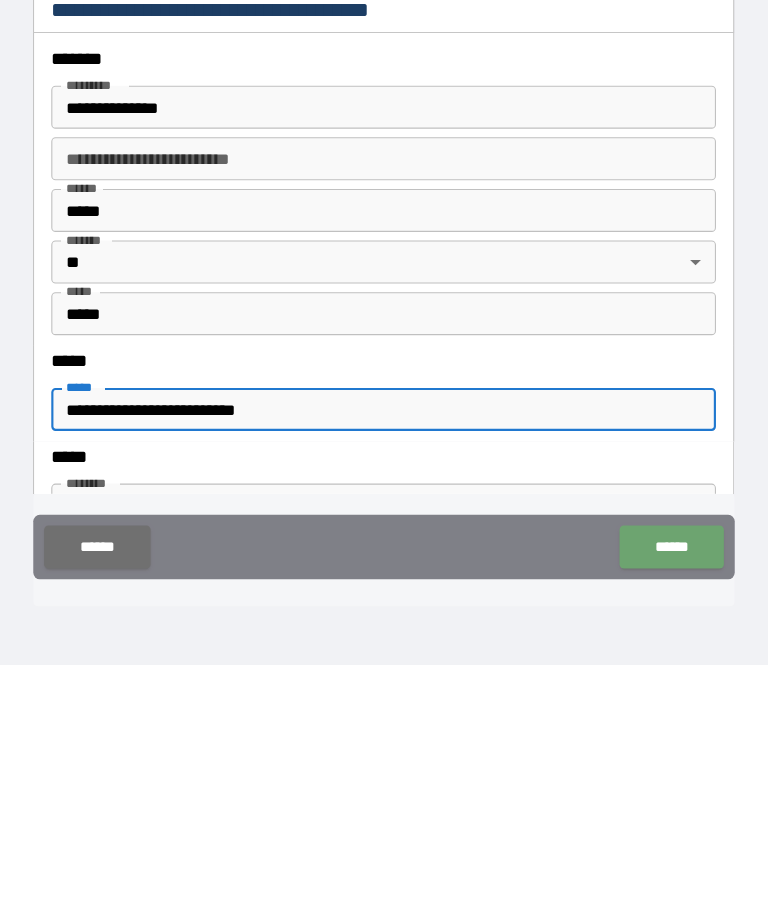 click on "******" at bounding box center [651, 811] 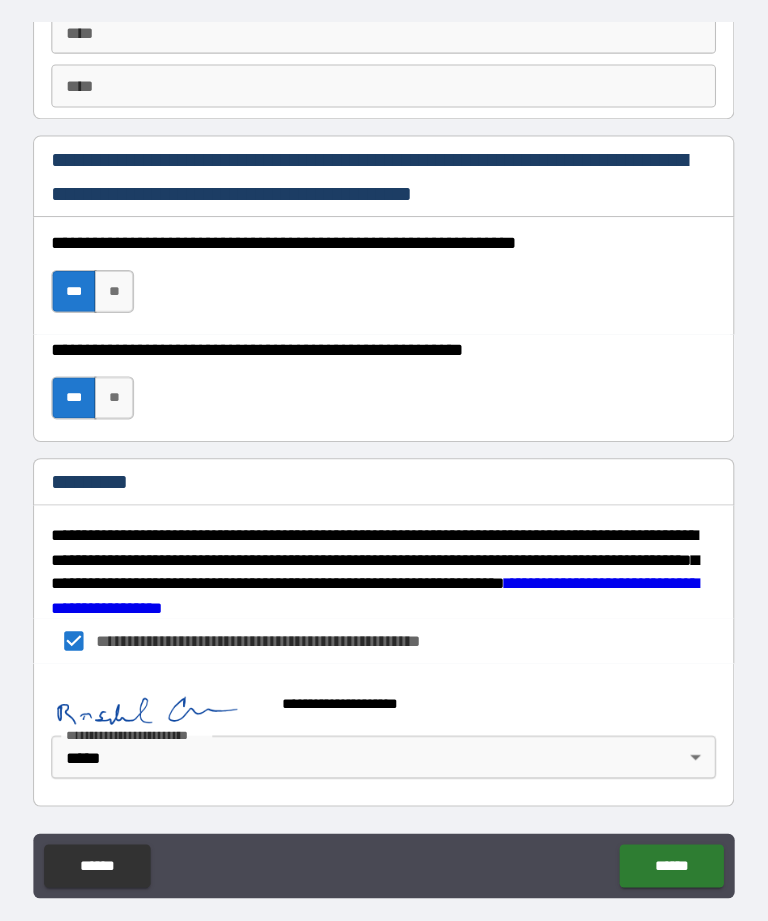 scroll, scrollTop: 2889, scrollLeft: 0, axis: vertical 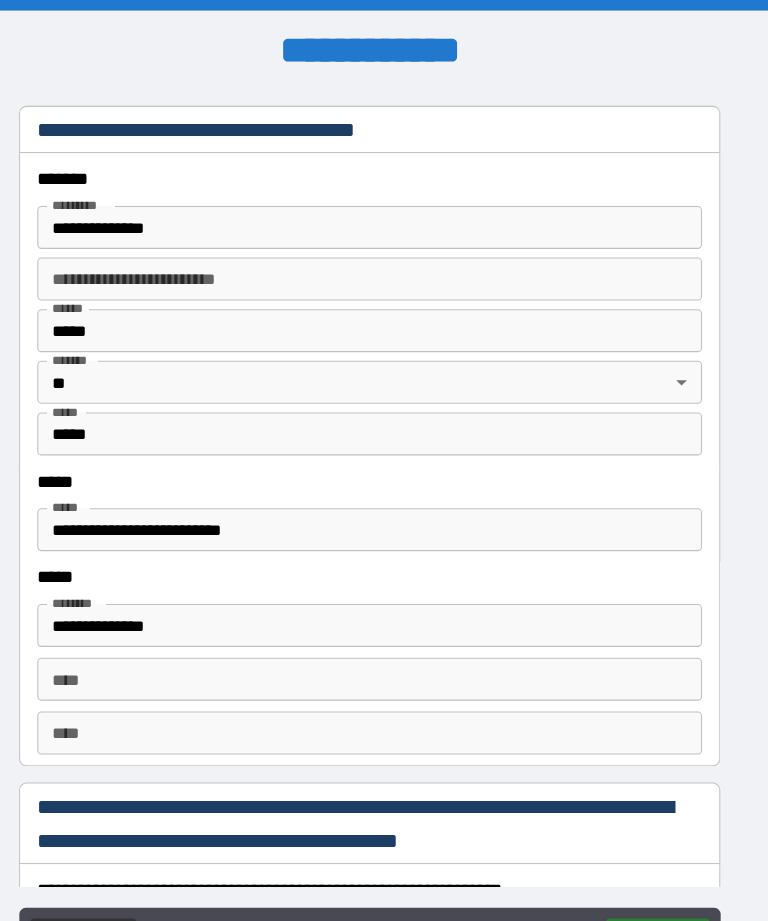 click on "**********" at bounding box center (384, 492) 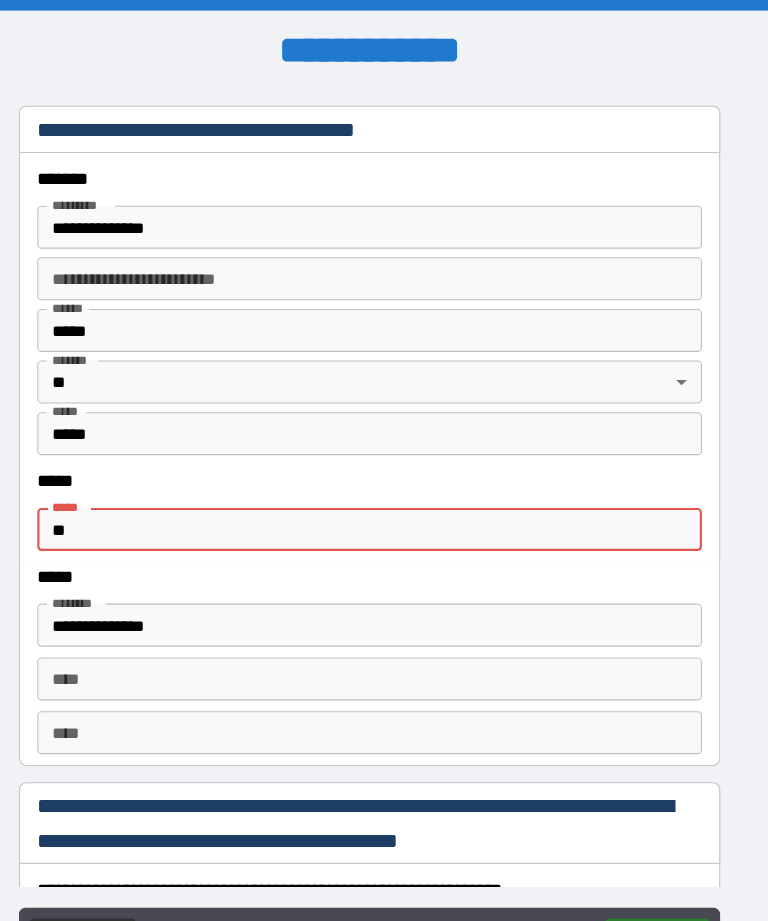 type on "*" 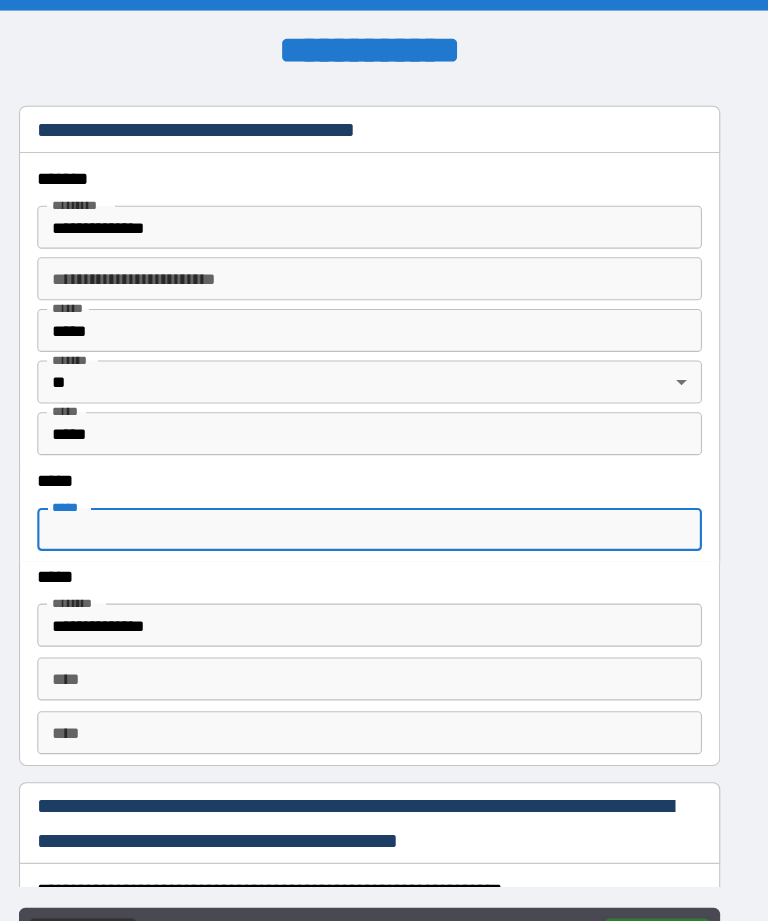 click on "*****" at bounding box center (384, 492) 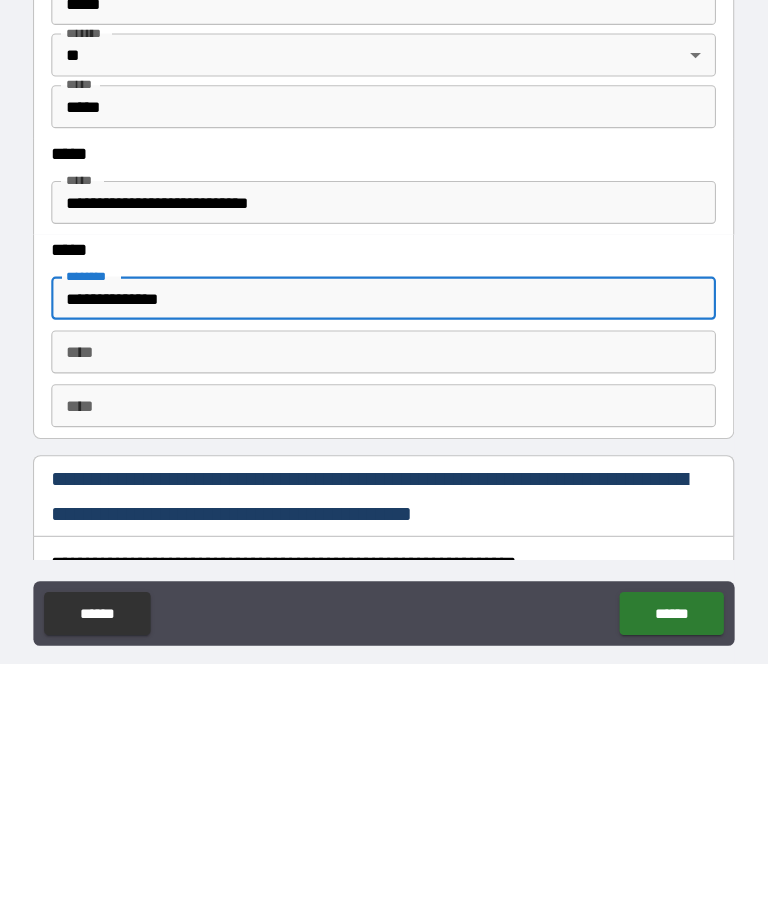click on "**********" at bounding box center (384, 495) 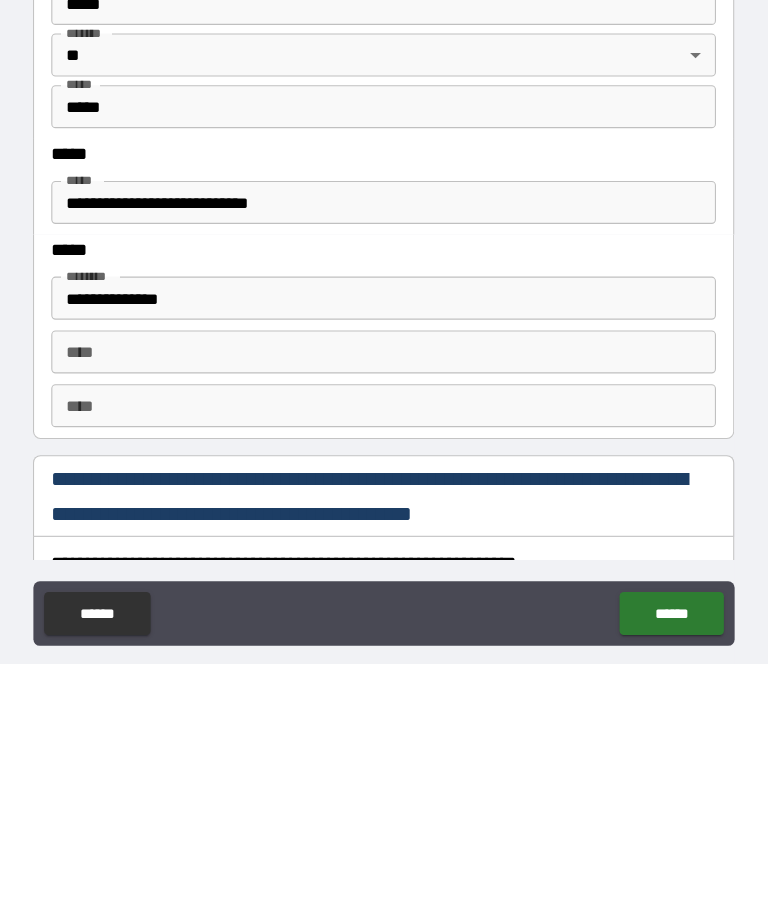scroll, scrollTop: 63, scrollLeft: 0, axis: vertical 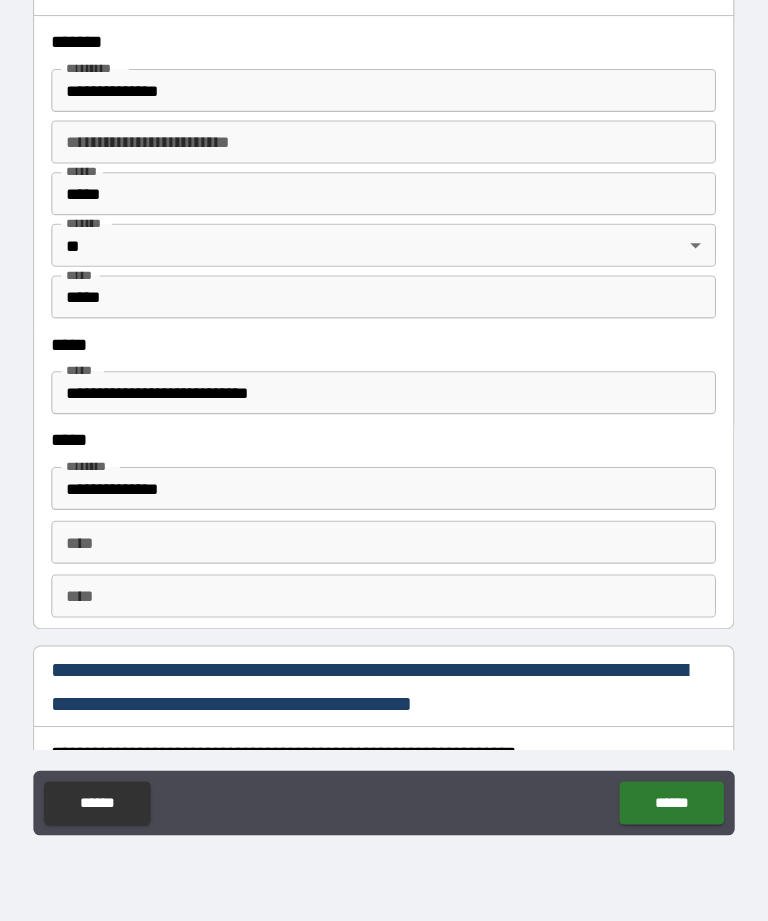 click on "******" 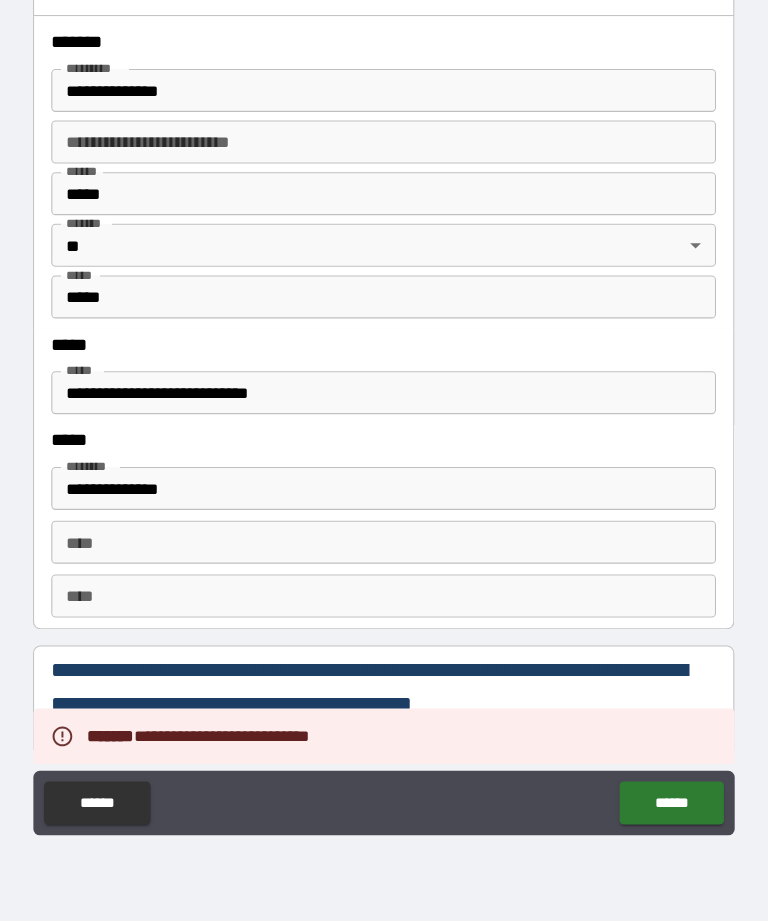 click on "**********" at bounding box center (384, 429) 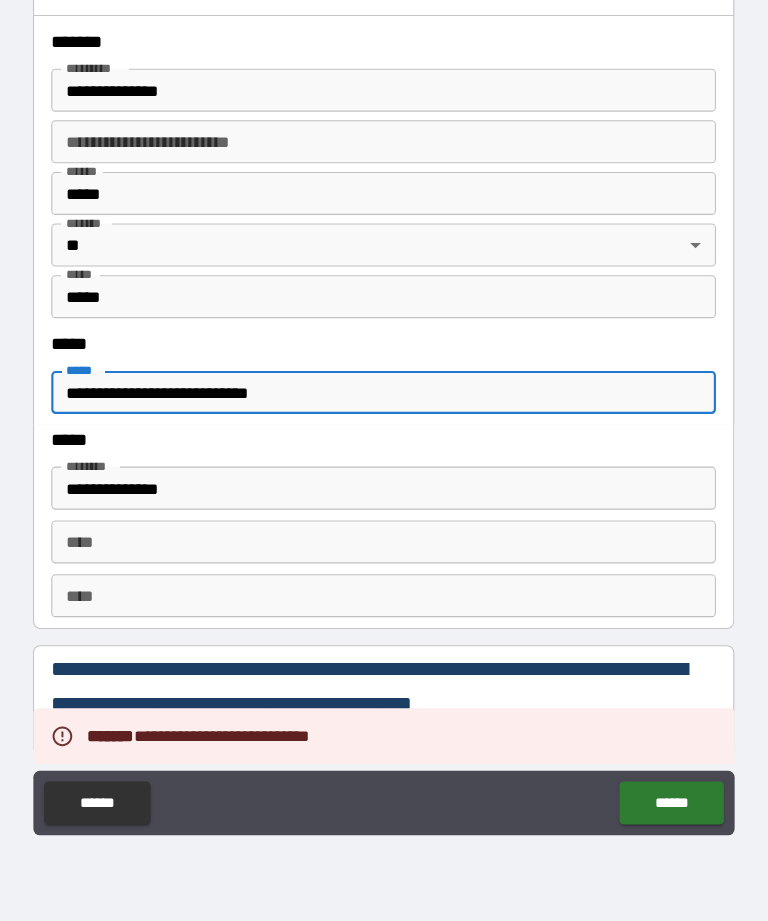 click on "**********" at bounding box center [384, 429] 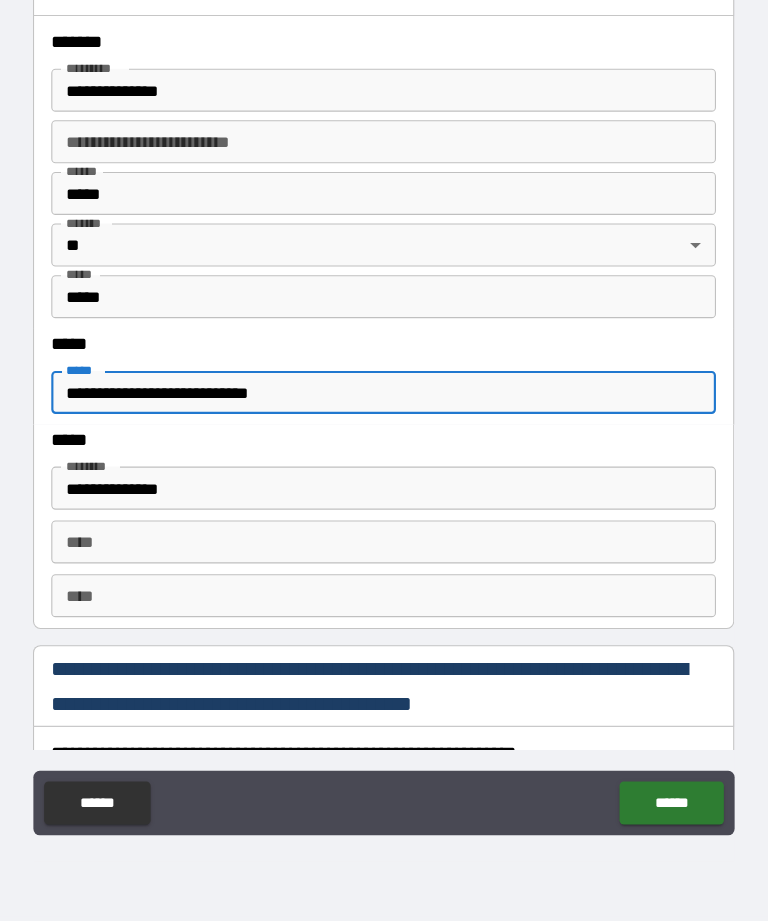 click on "**********" at bounding box center [384, 554] 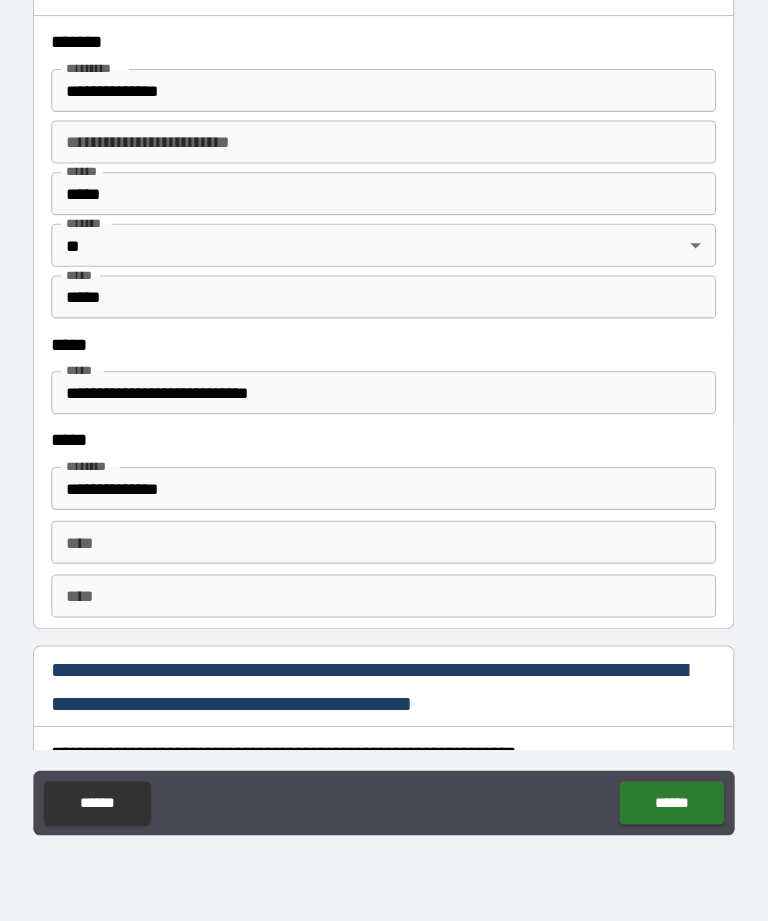 click on "******" at bounding box center (651, 811) 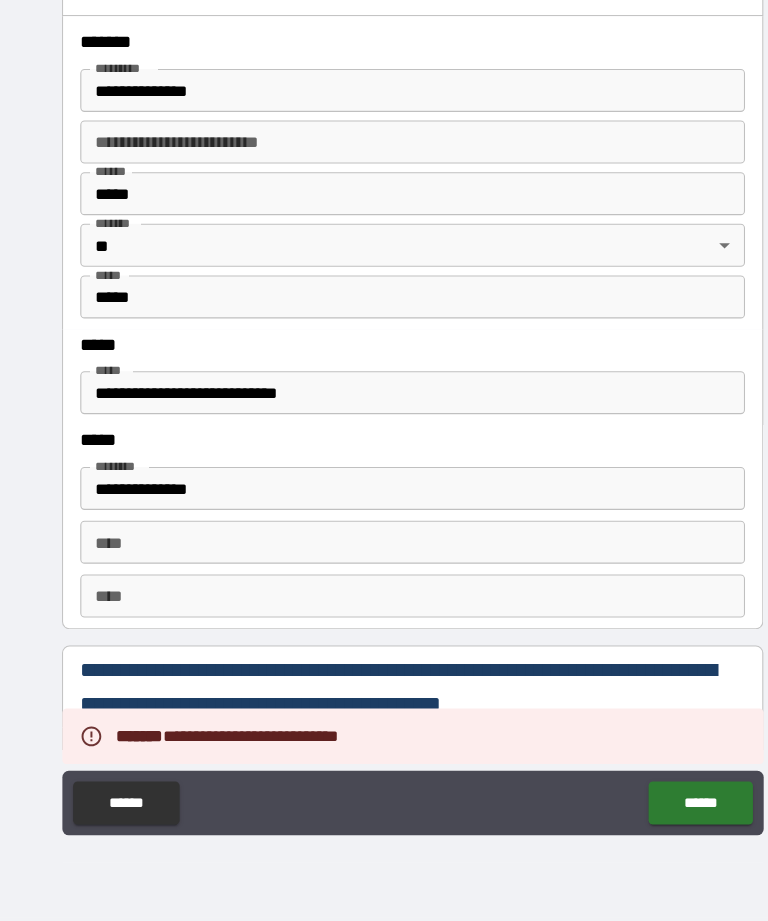 click on "**********" at bounding box center [384, 429] 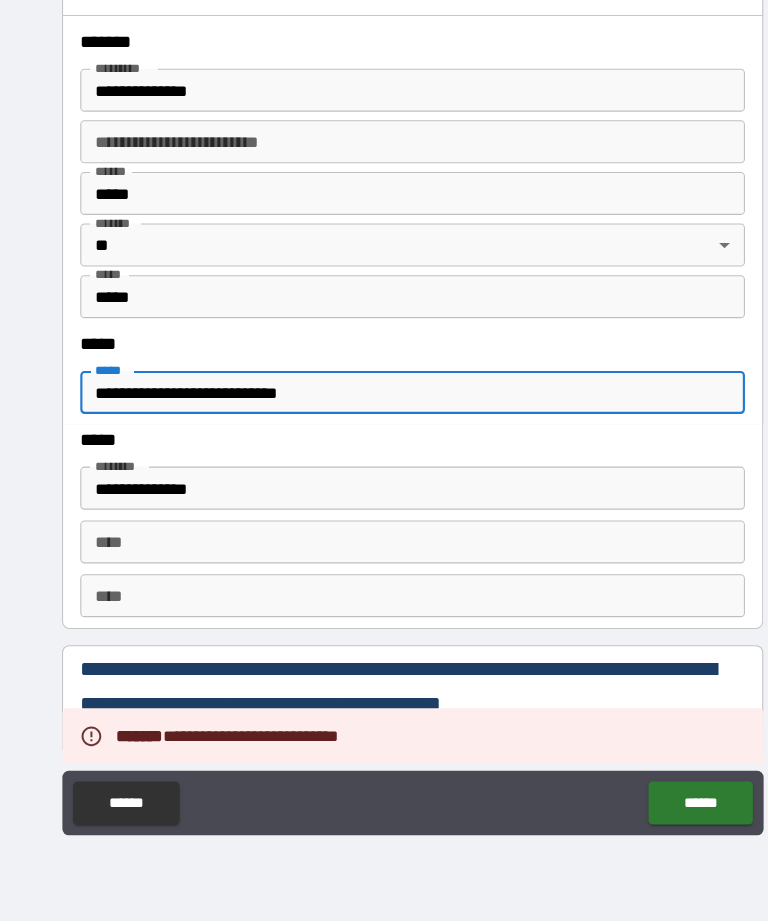click on "**********" at bounding box center (384, 429) 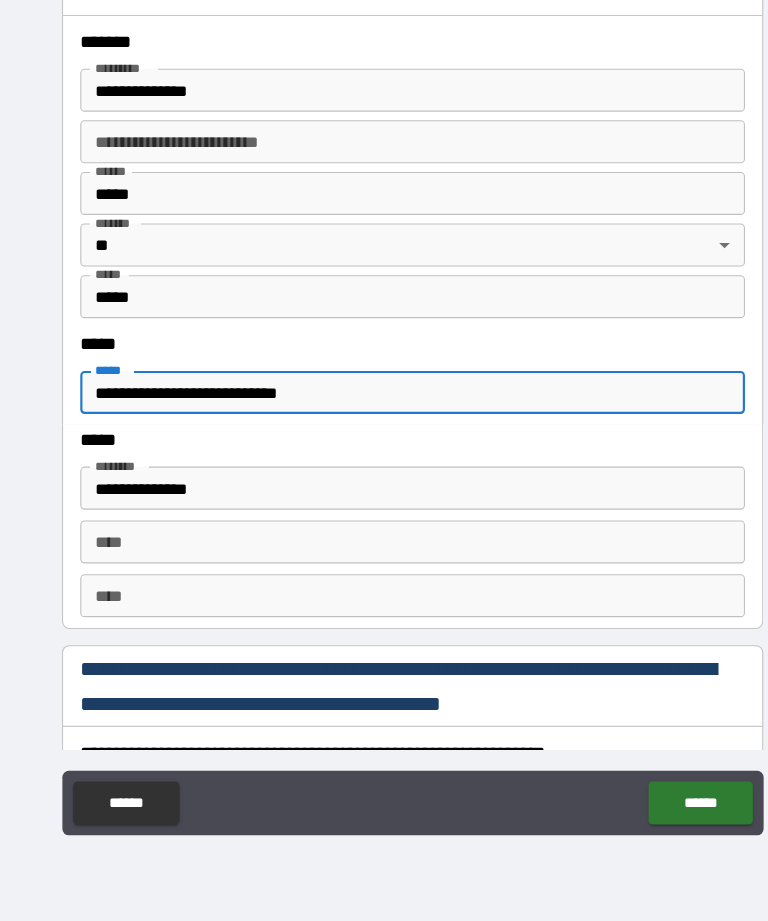 click on "**********" at bounding box center [384, 429] 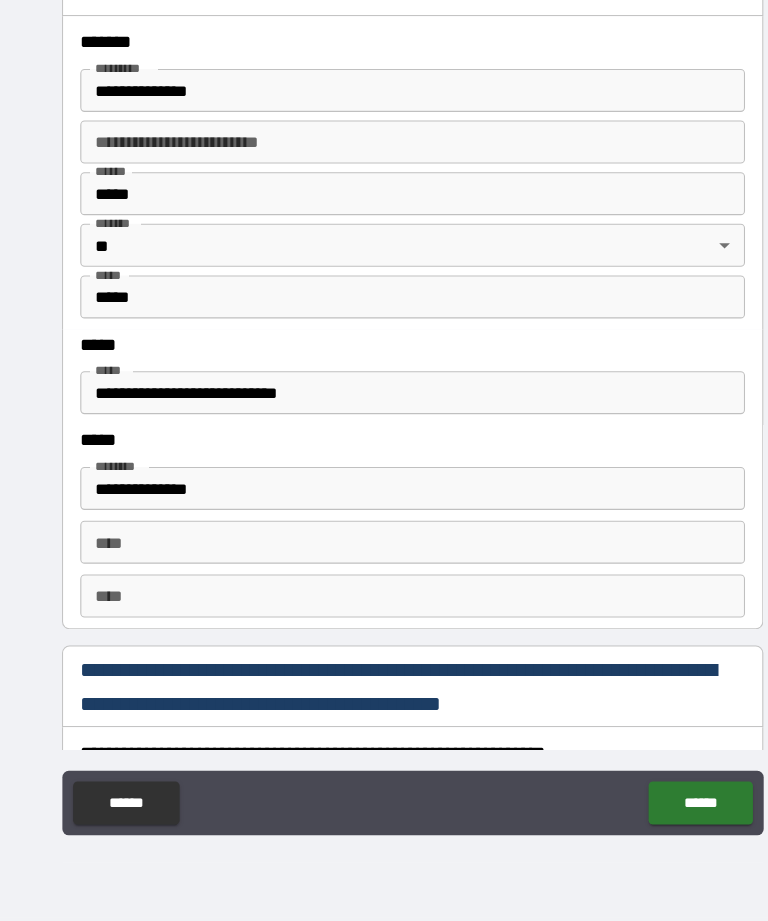click on "******" at bounding box center [651, 811] 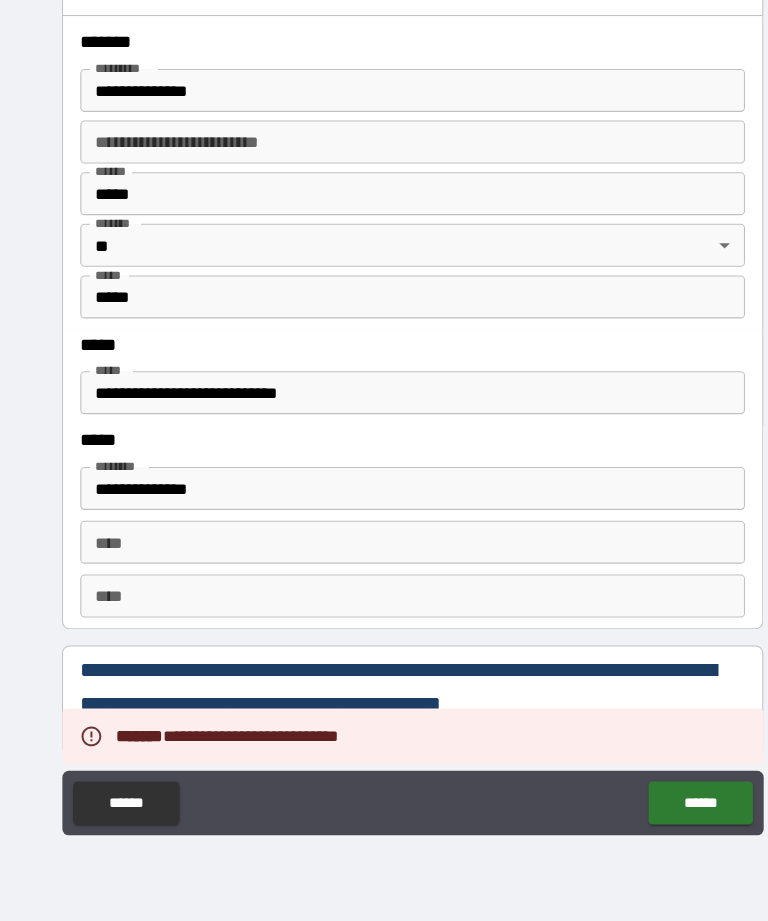 click on "**********" at bounding box center (384, 429) 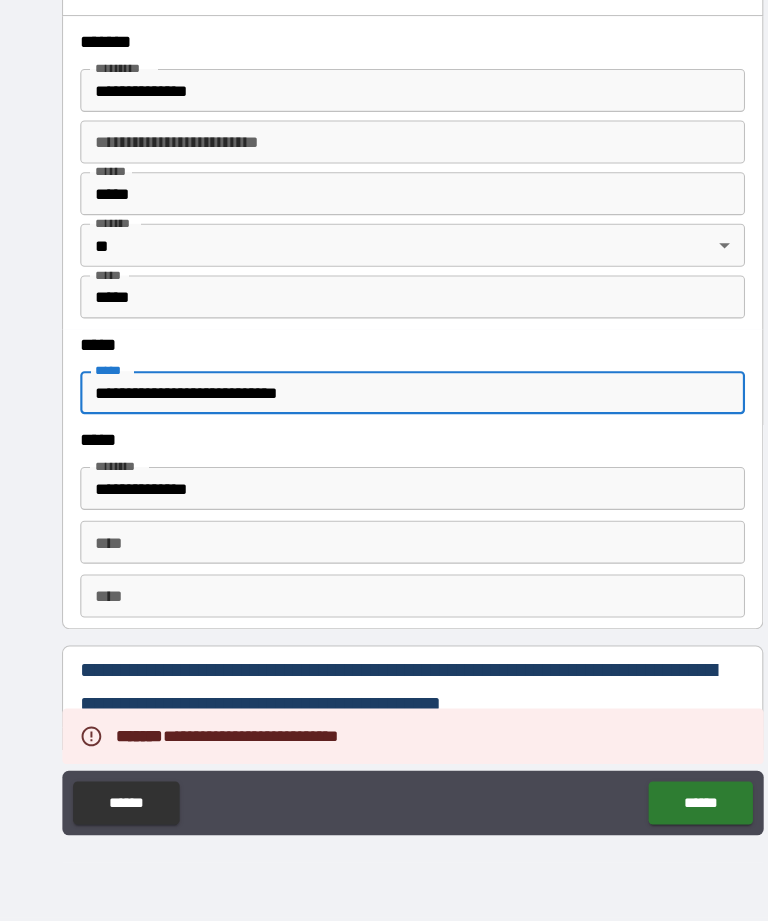 click on "**********" at bounding box center (384, 429) 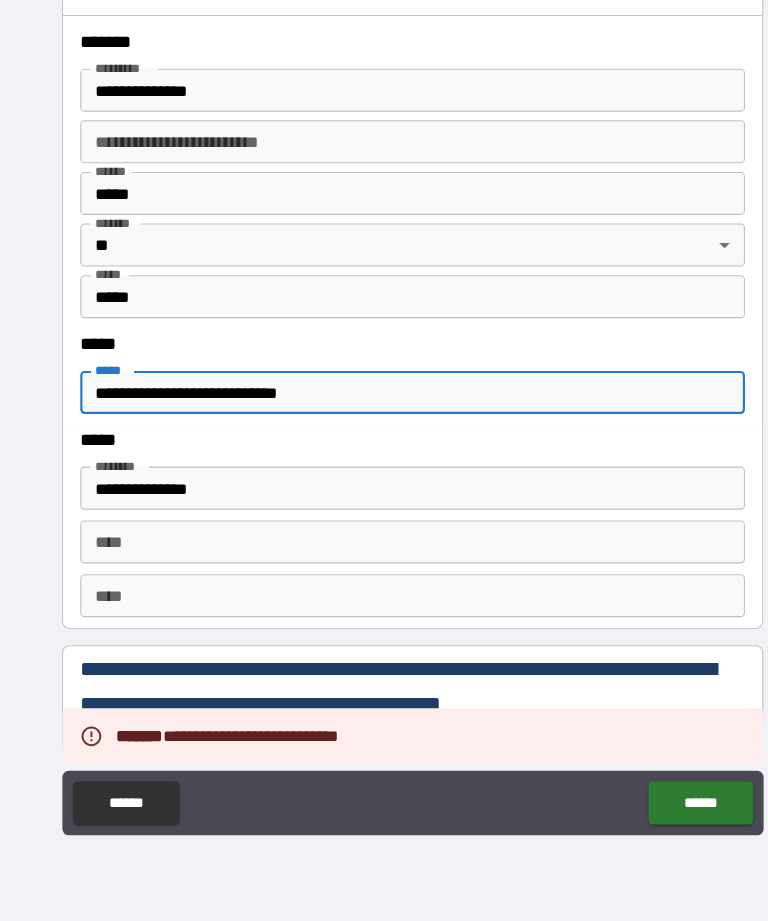 click on "**********" at bounding box center (384, 429) 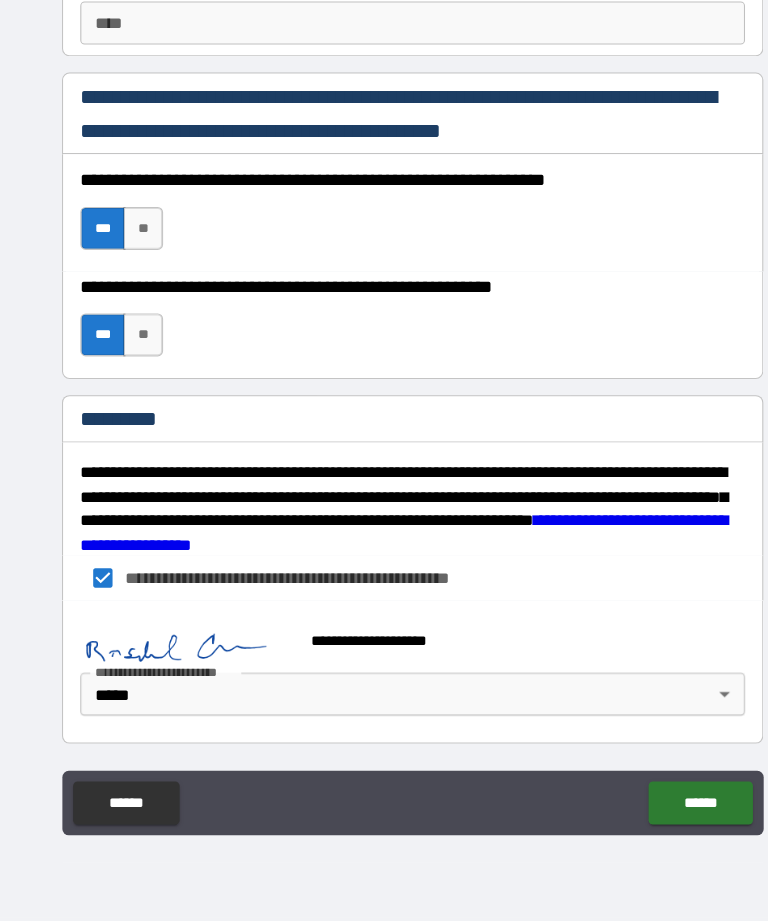 click on "******" at bounding box center [651, 811] 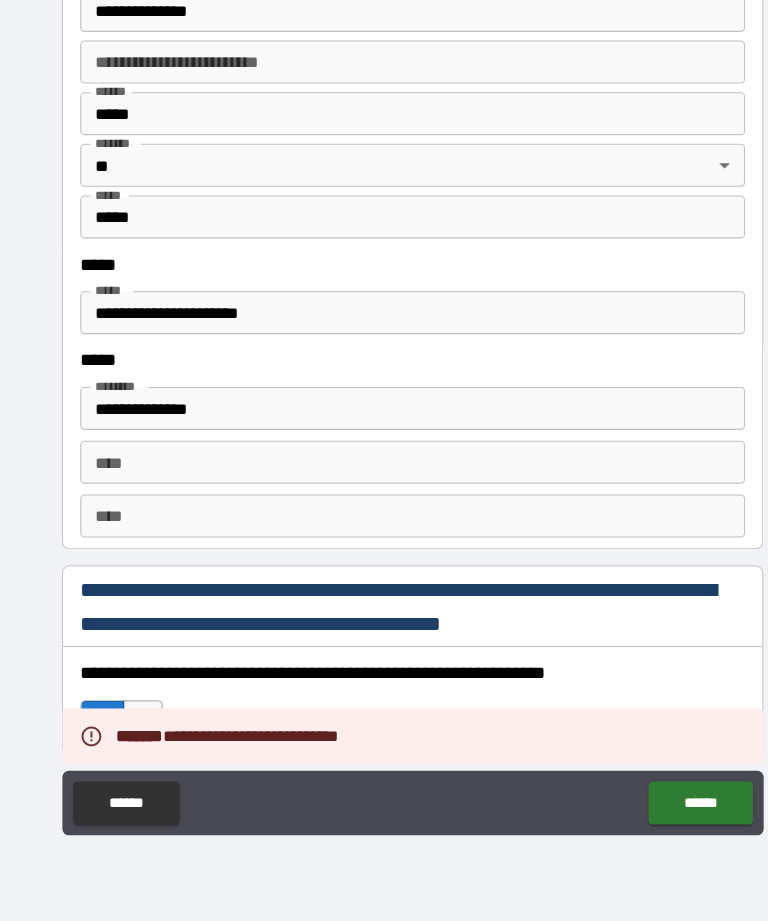 scroll, scrollTop: 2424, scrollLeft: 0, axis: vertical 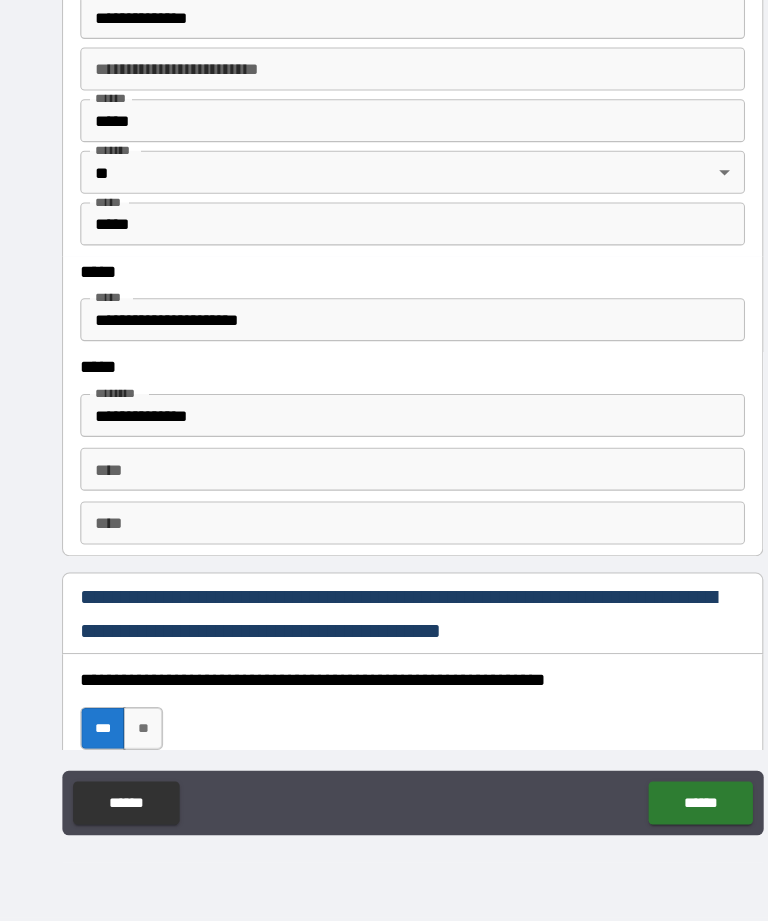 click on "**********" at bounding box center [384, 362] 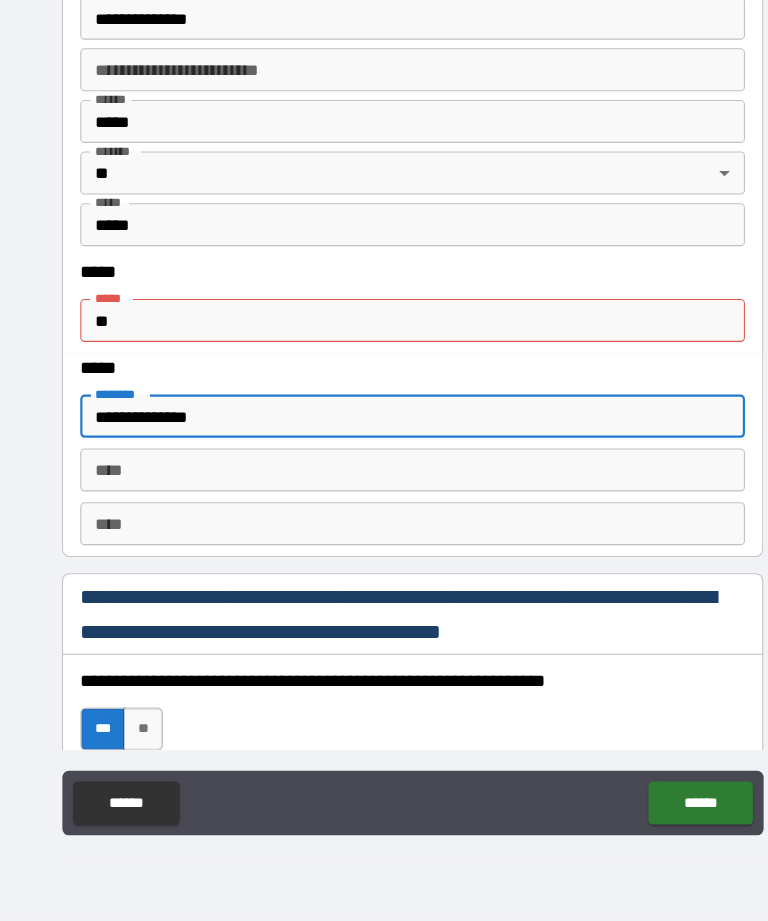 click on "**" at bounding box center (384, 362) 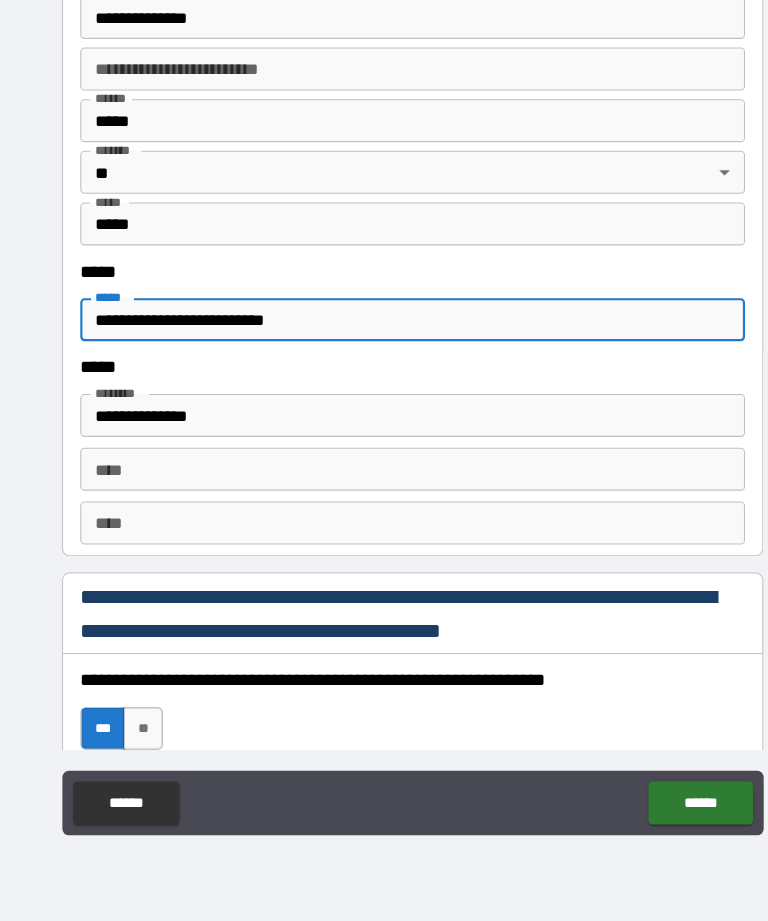 click on "******" at bounding box center (651, 811) 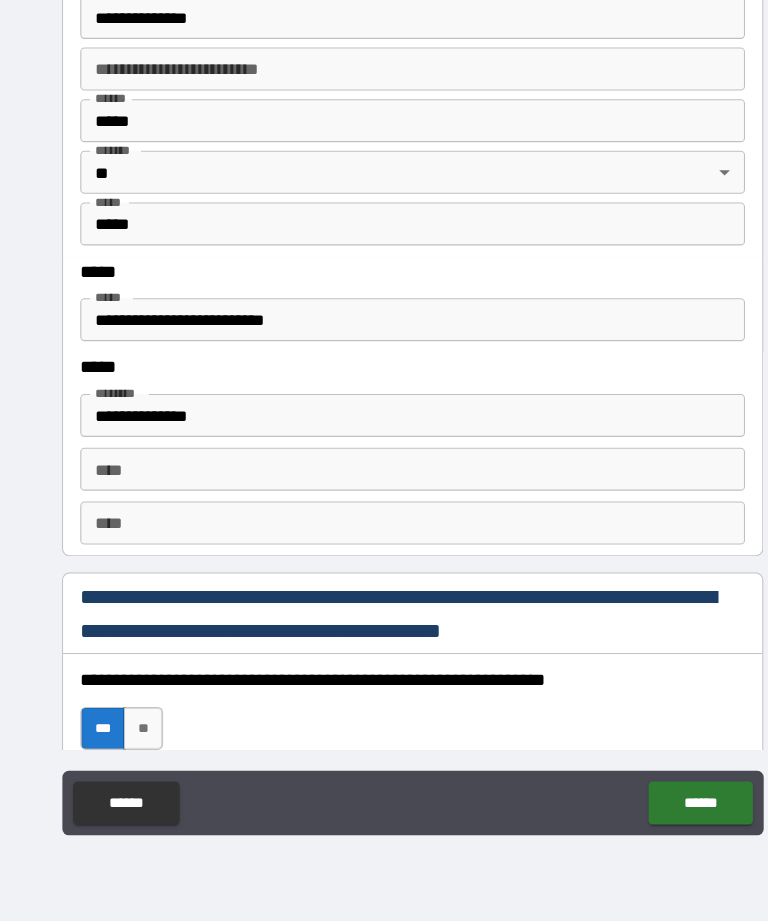 click on "**********" at bounding box center (384, 362) 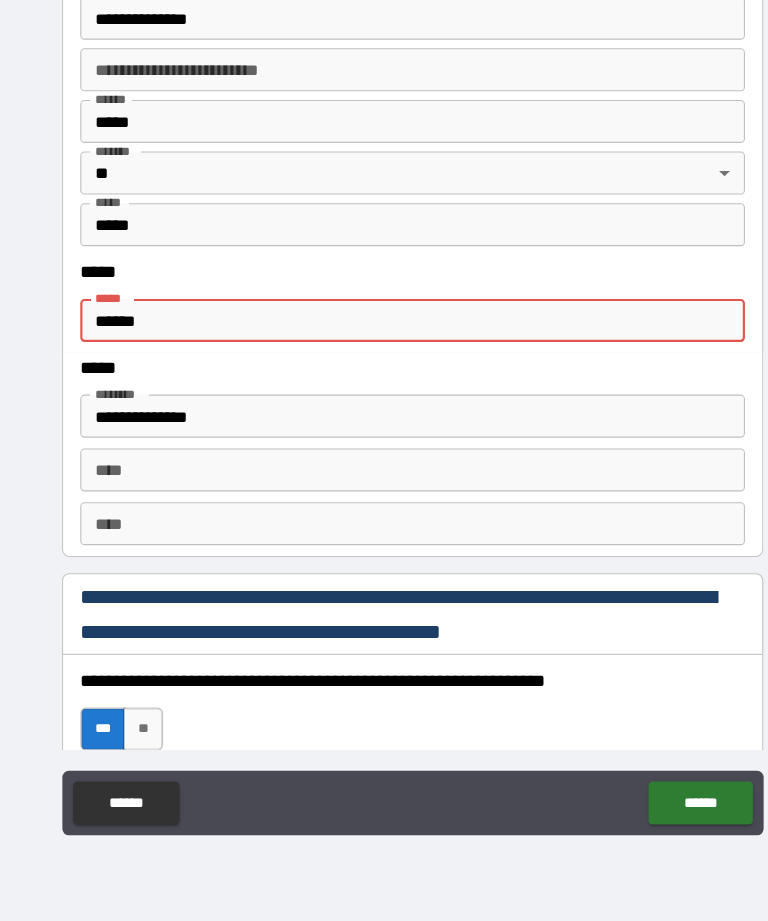 type on "*****" 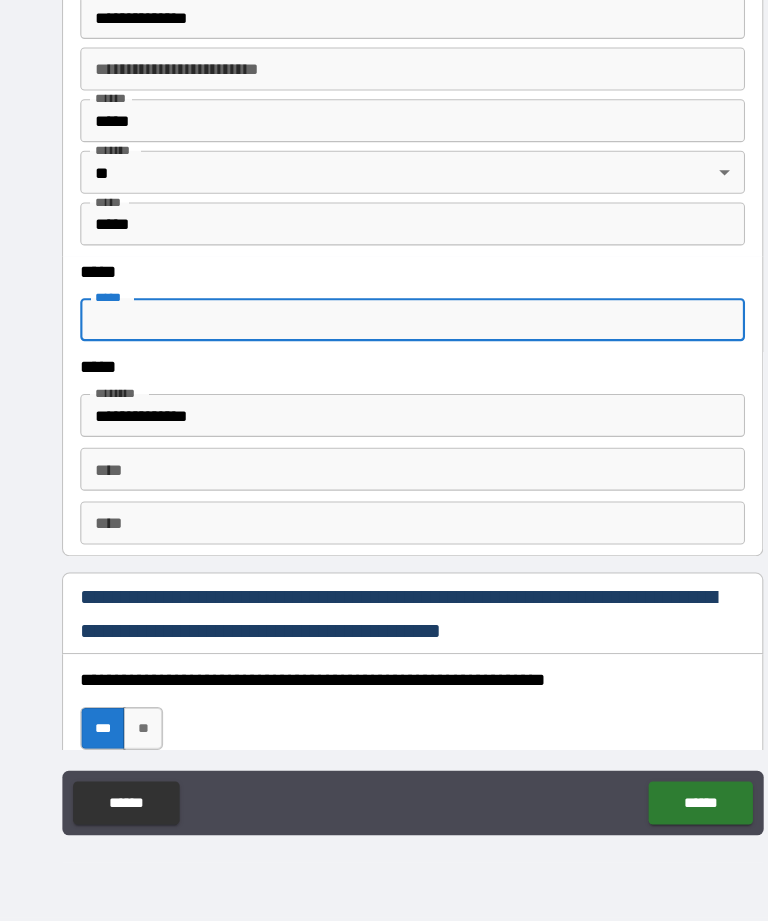 click on "******" at bounding box center [651, 811] 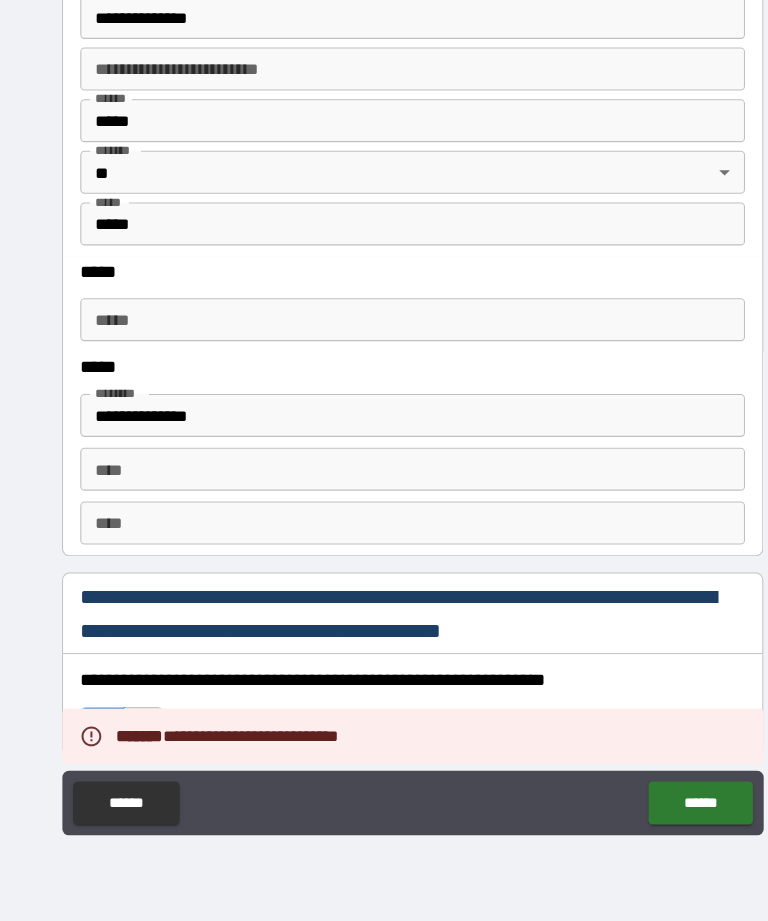 click on "***** *****" at bounding box center (384, 362) 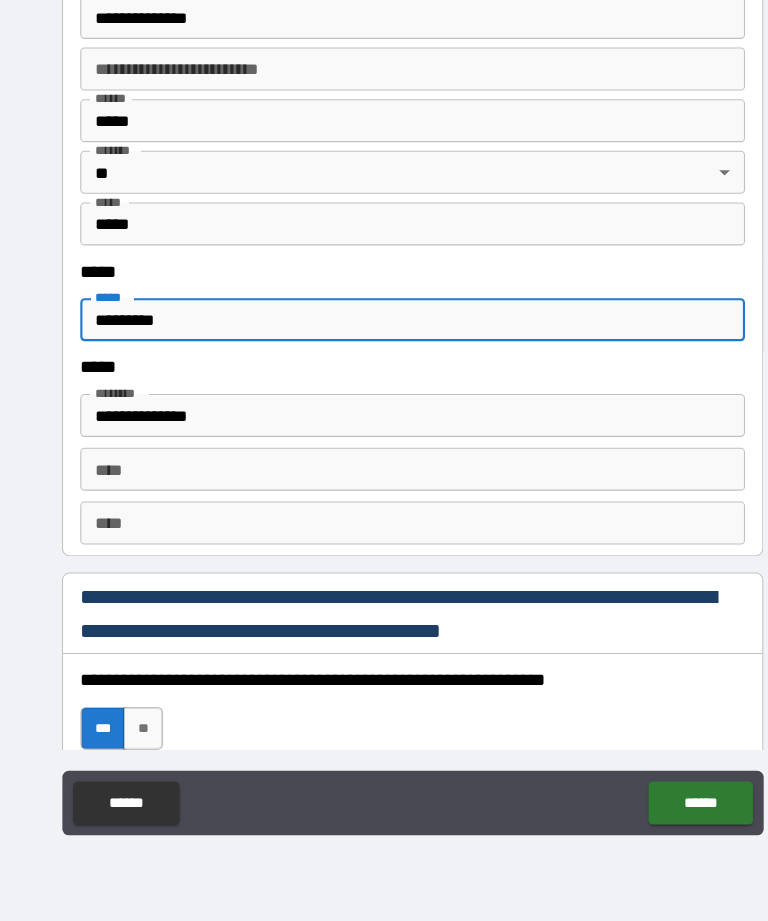 click on "******" at bounding box center [651, 811] 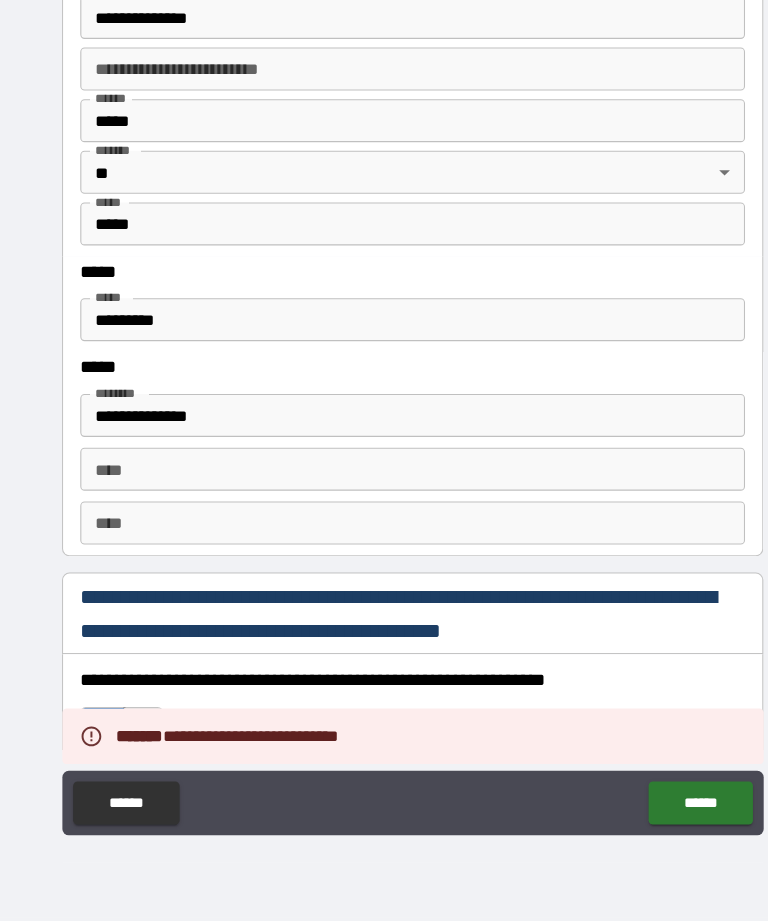 click on "*********" at bounding box center (384, 362) 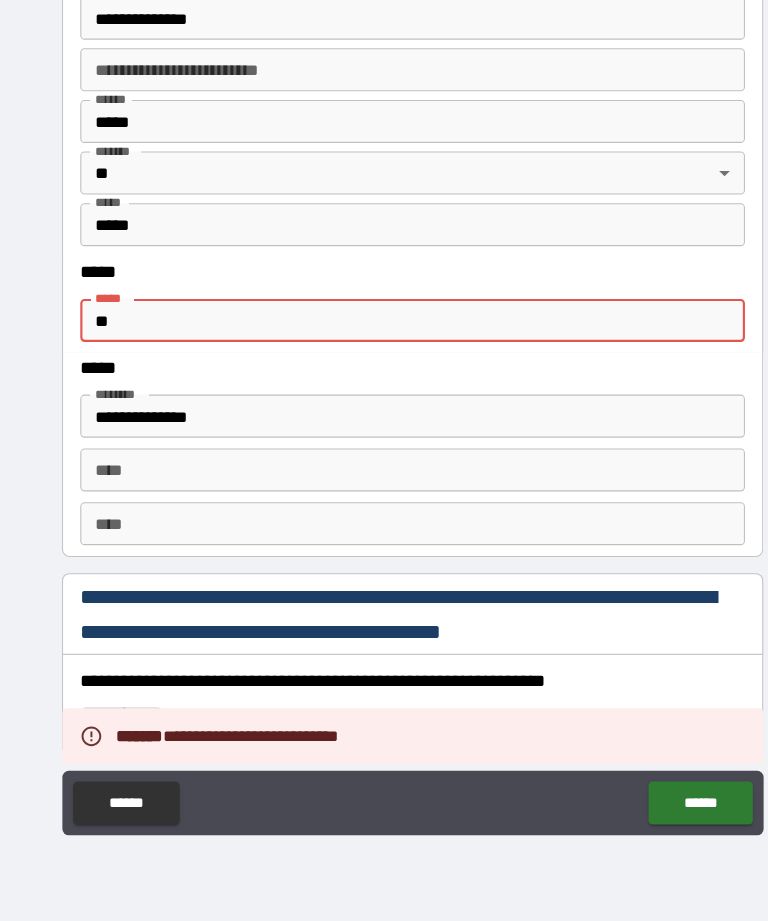 type on "*" 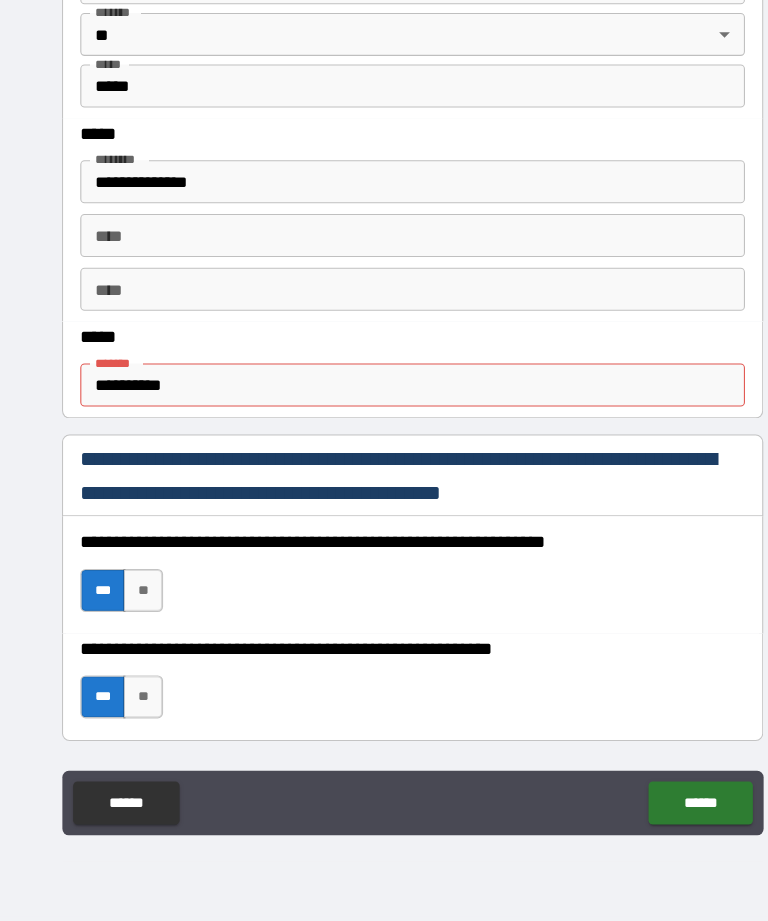 scroll, scrollTop: 919, scrollLeft: 0, axis: vertical 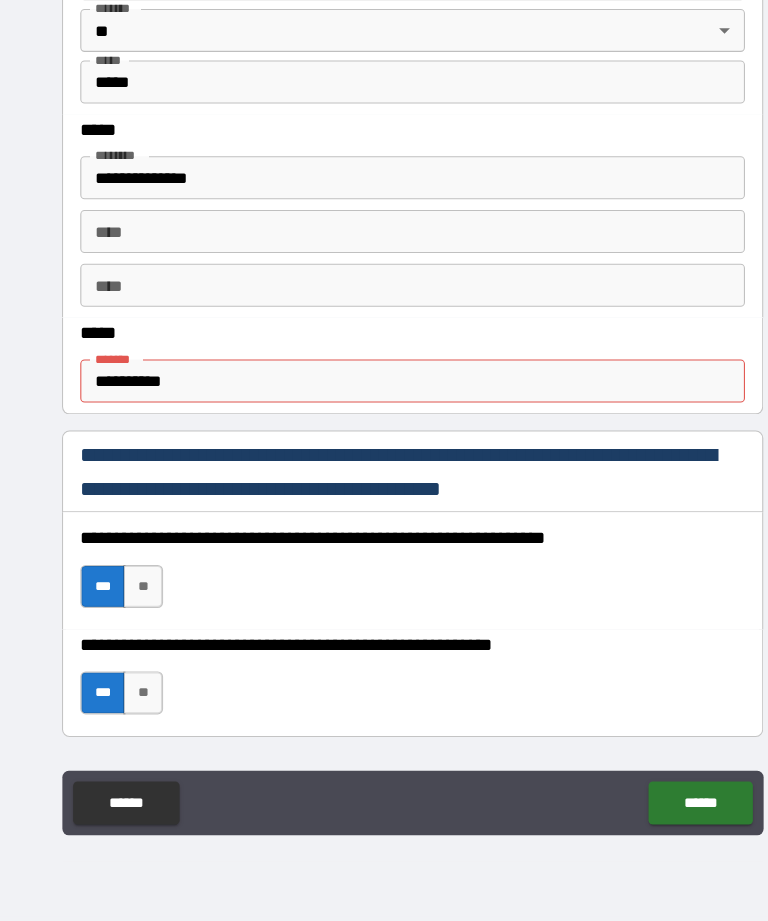 type 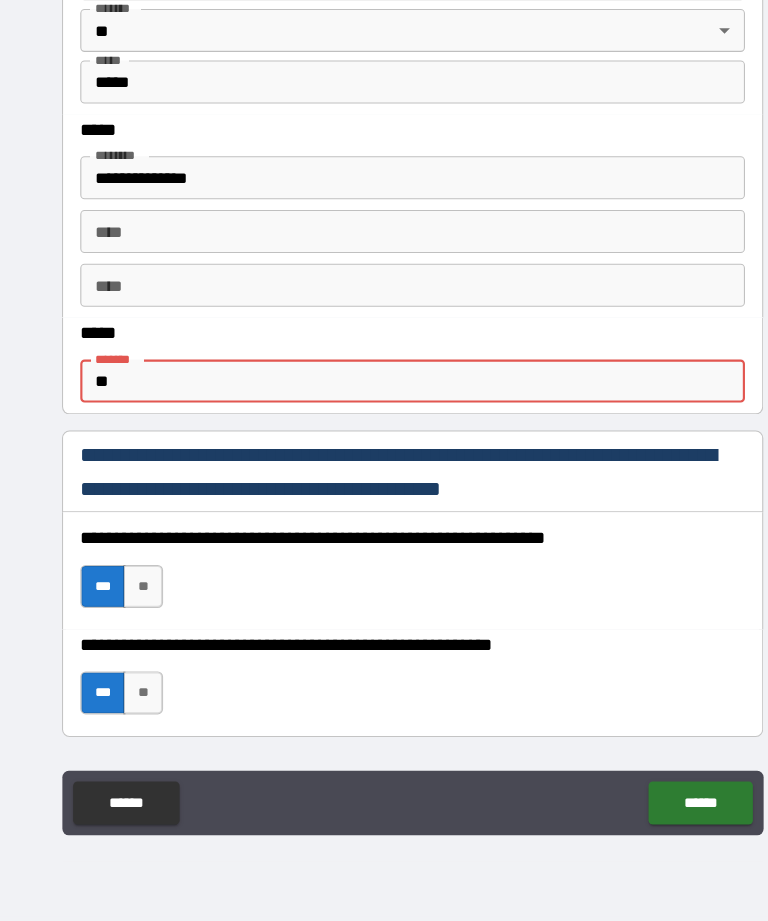 type on "*" 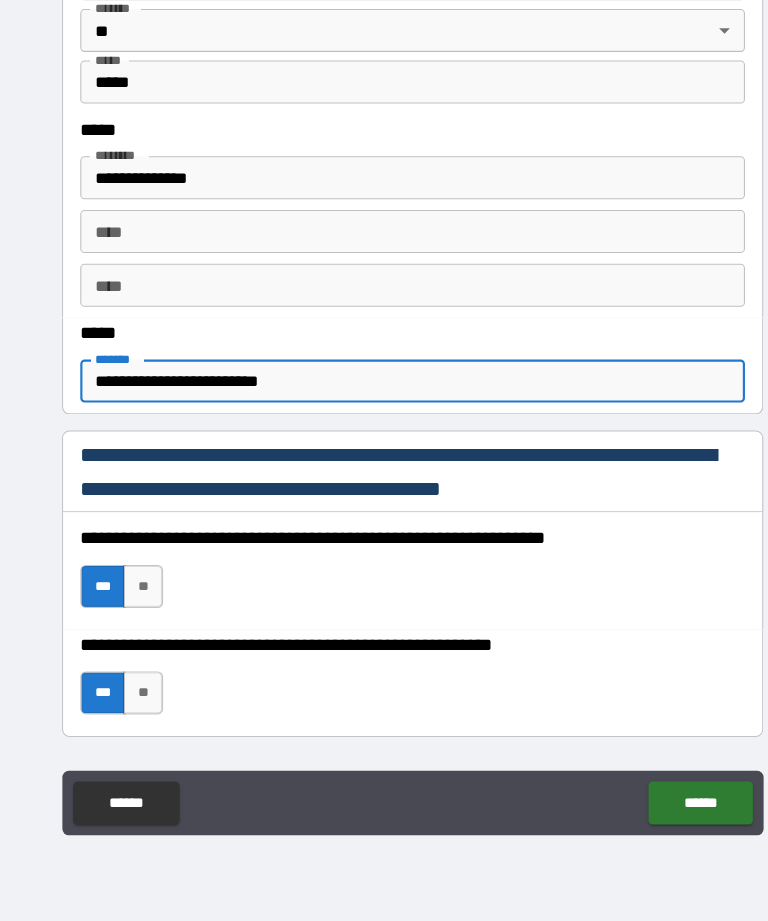 type on "**********" 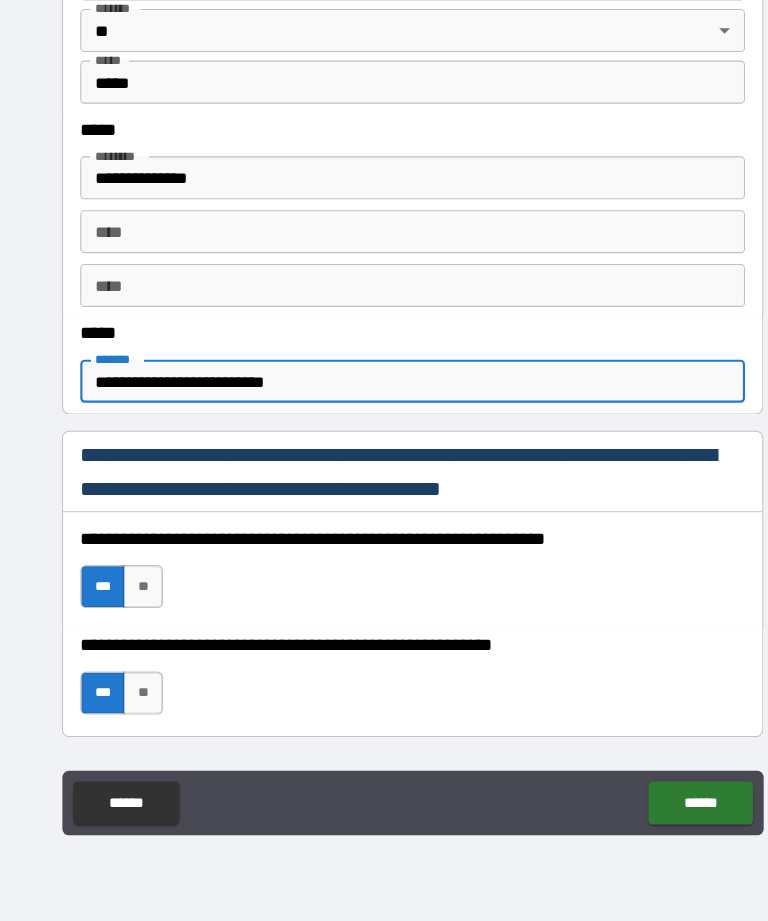 click on "******" at bounding box center (651, 811) 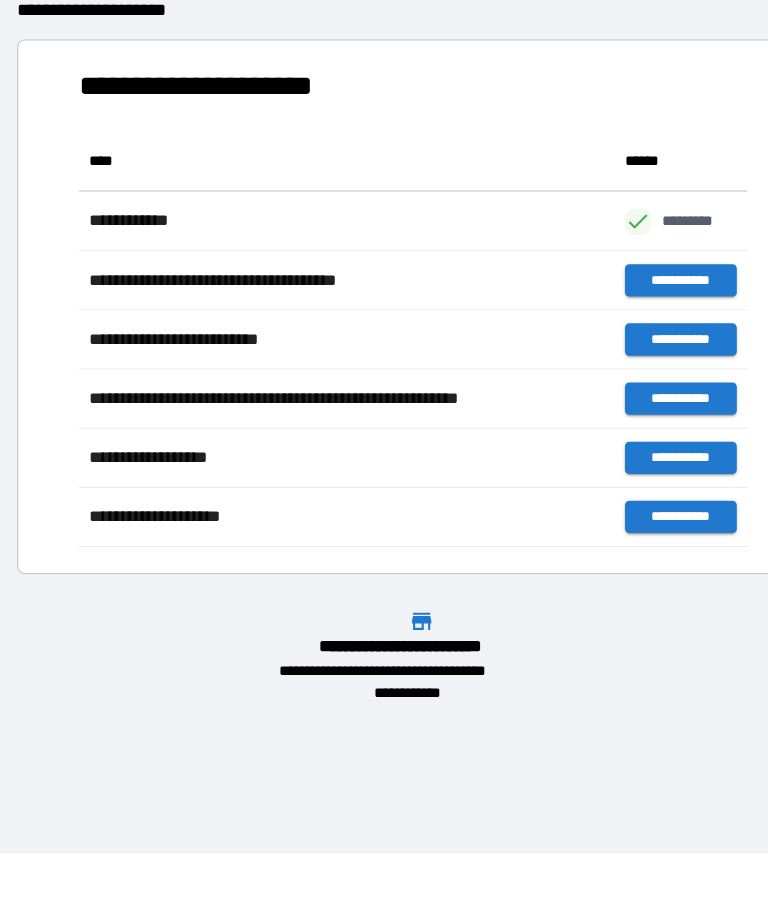 scroll, scrollTop: 1, scrollLeft: 1, axis: both 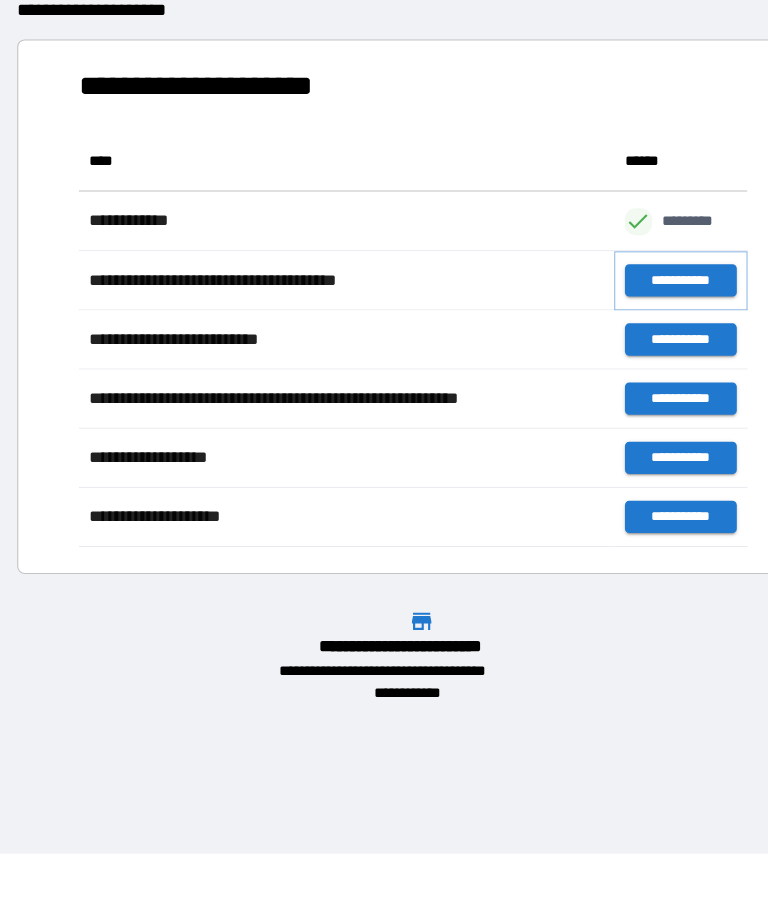 click on "**********" at bounding box center (633, 325) 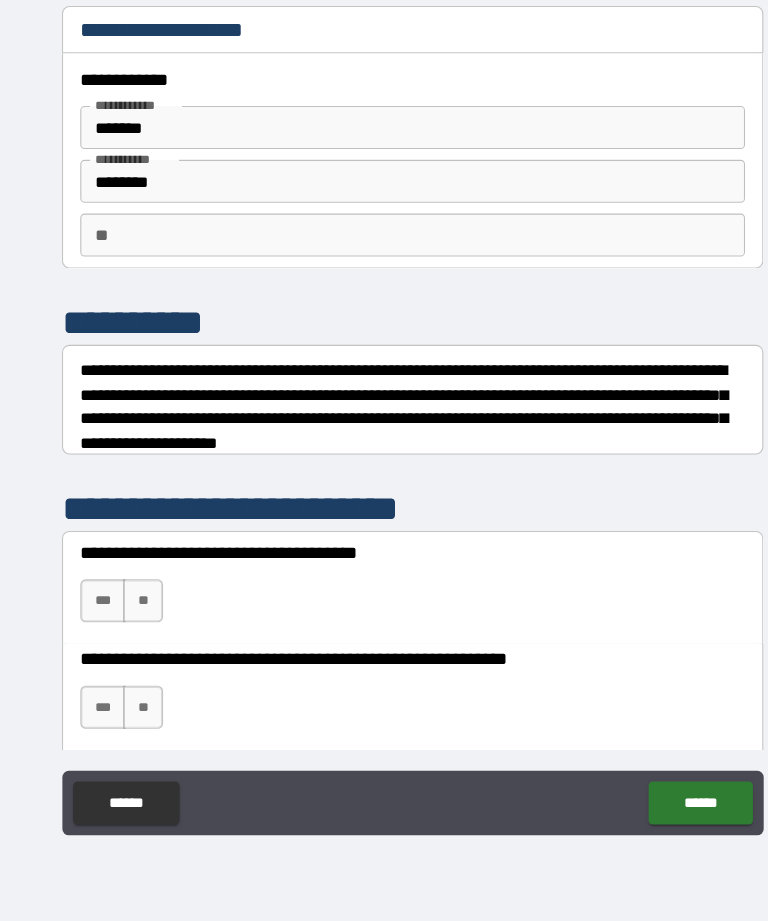 click on "**" at bounding box center [384, 283] 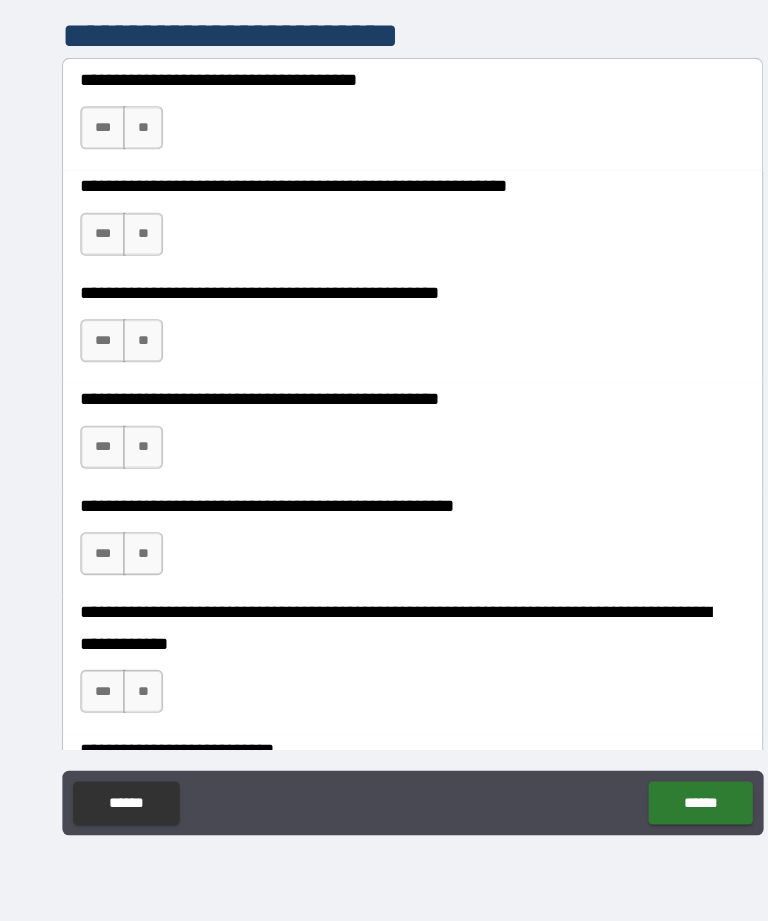 type on "*" 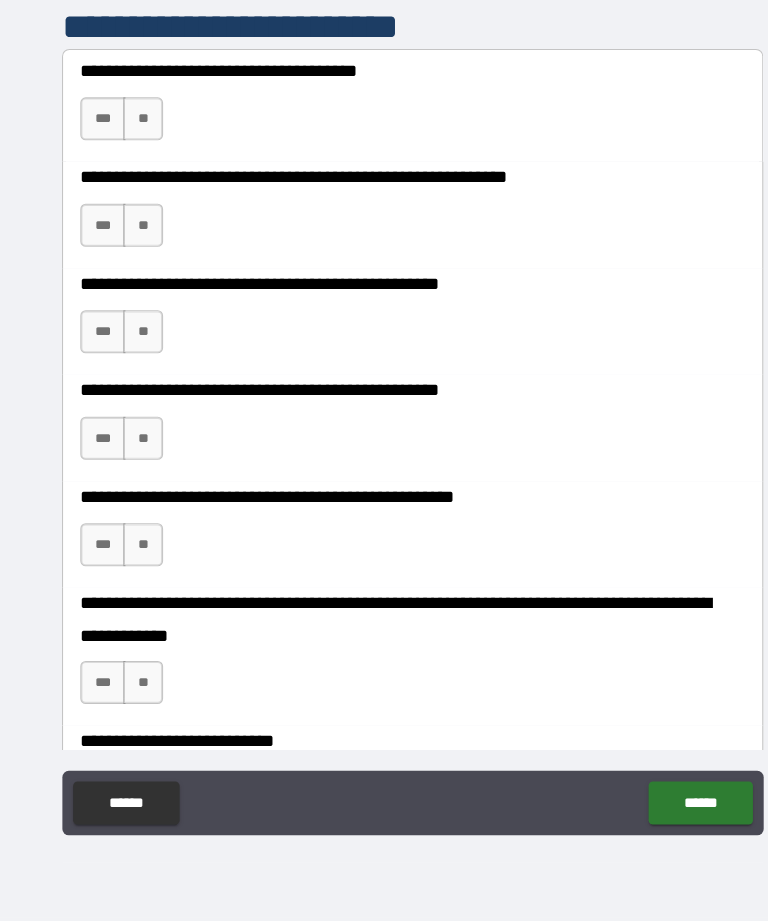 scroll, scrollTop: 449, scrollLeft: 0, axis: vertical 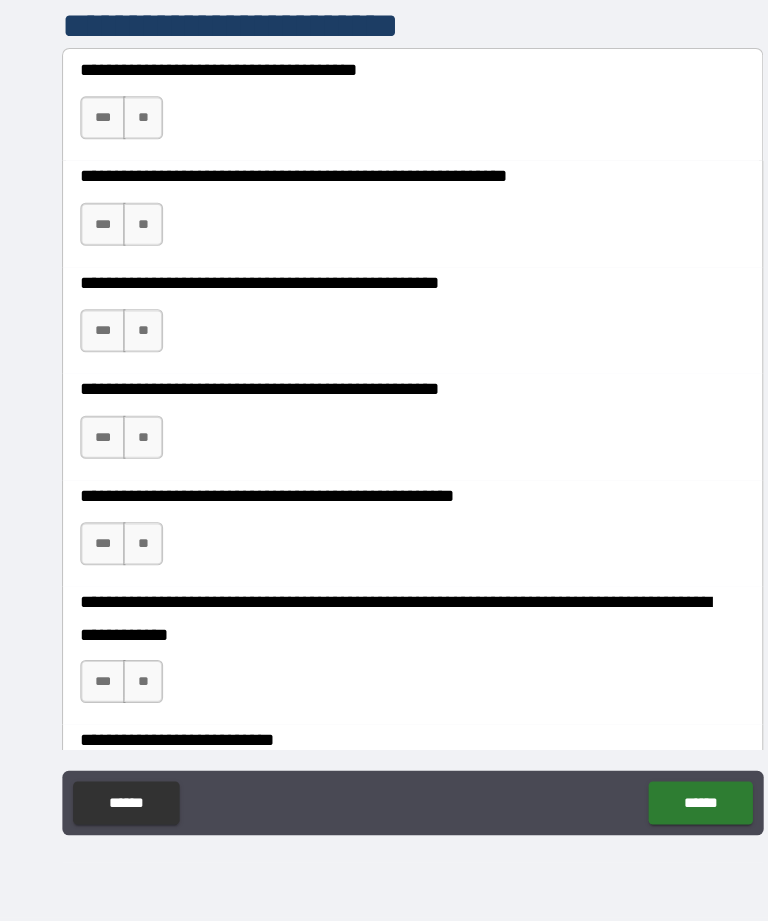 click on "***" at bounding box center [96, 174] 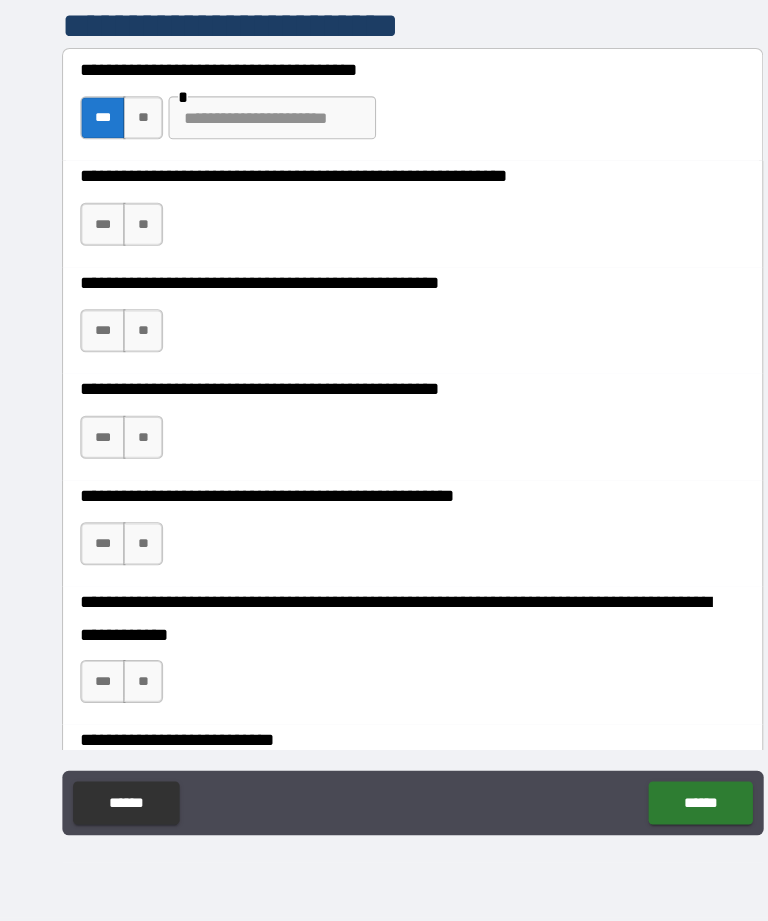 click on "**" at bounding box center [133, 273] 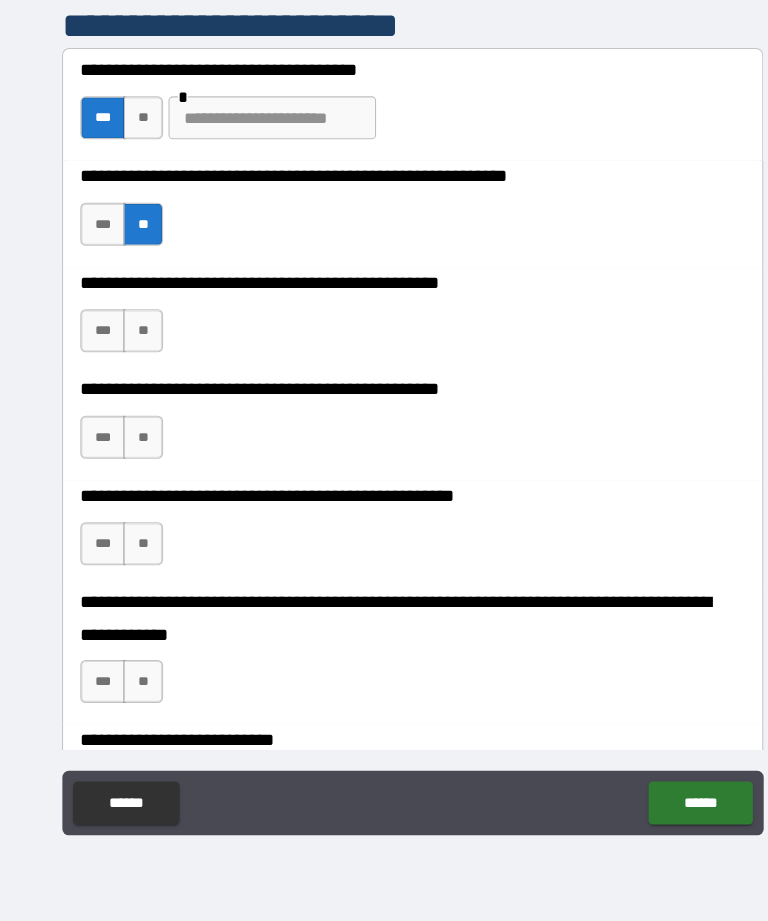 click on "**" at bounding box center (133, 174) 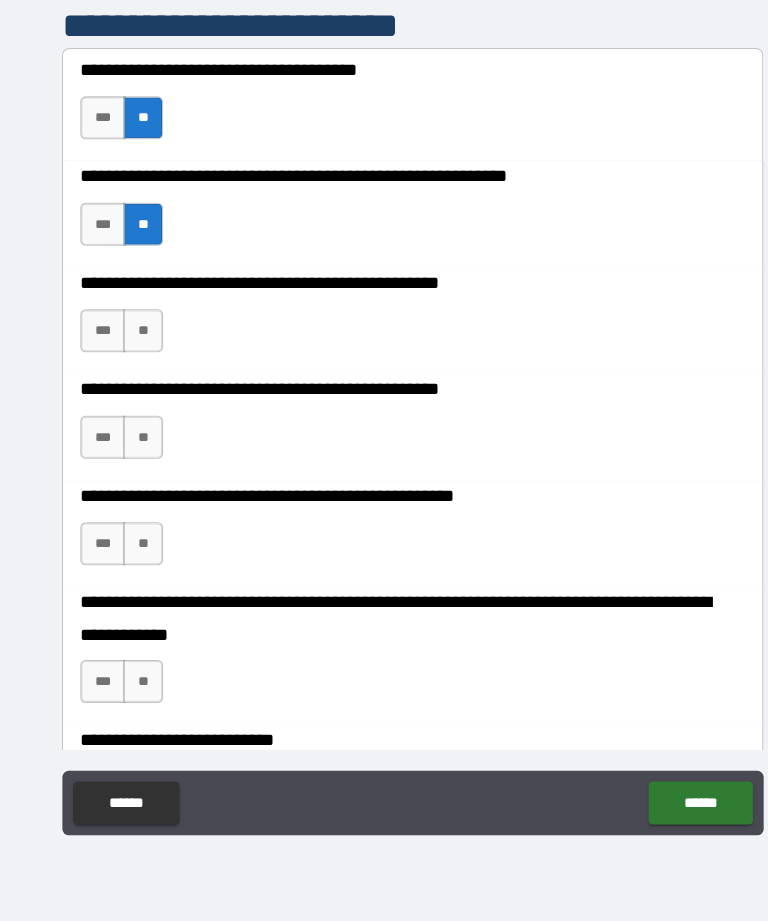 click on "***" at bounding box center (96, 174) 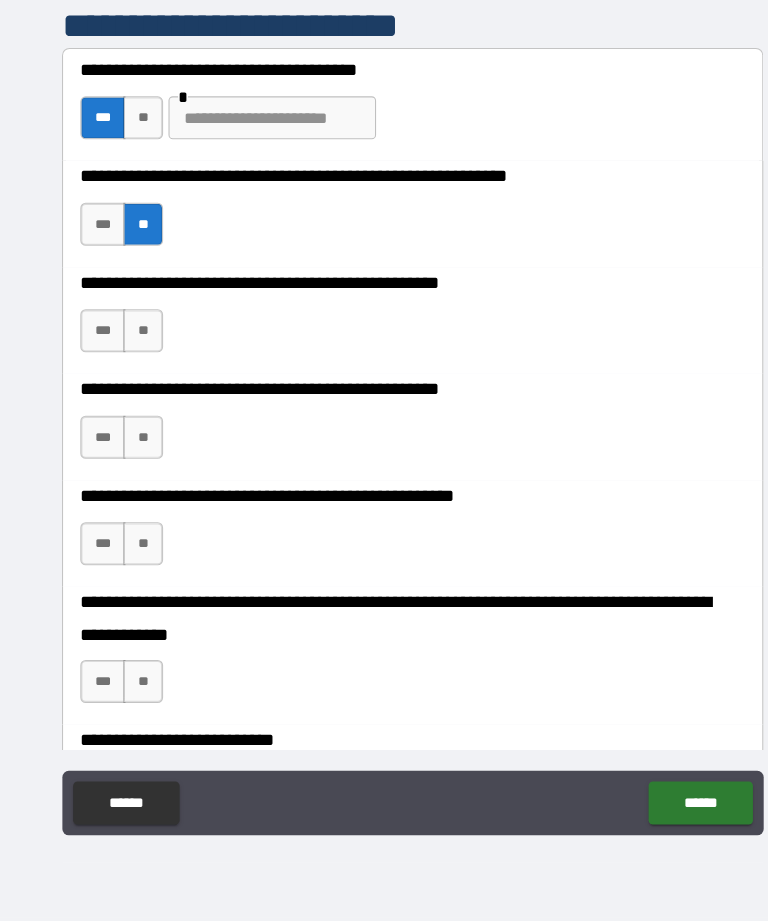 click on "**" at bounding box center (133, 372) 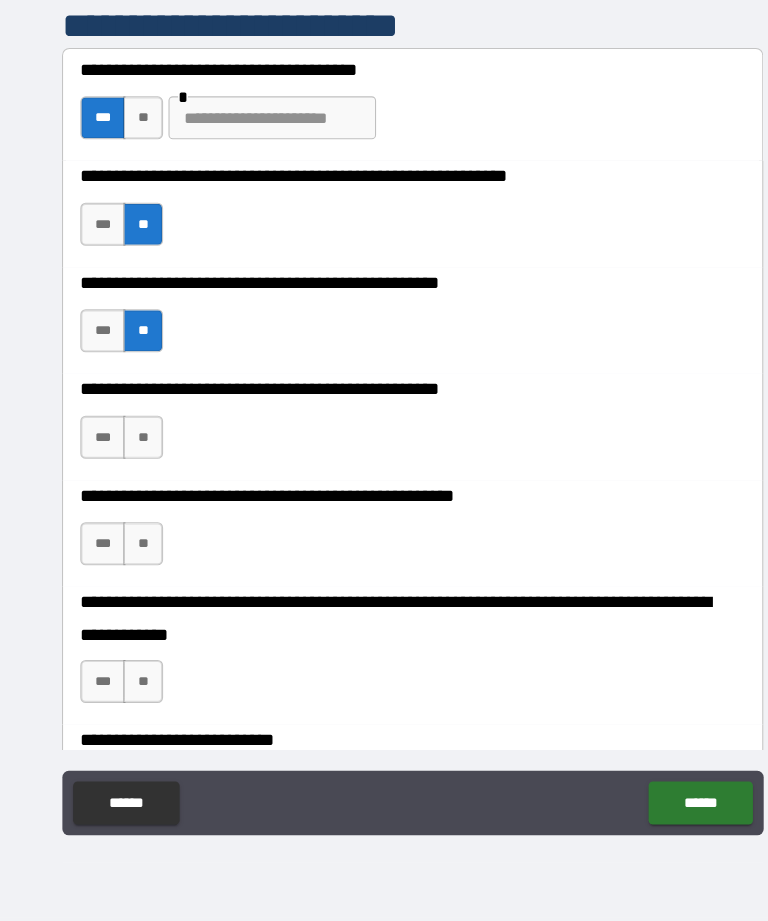 click on "***" at bounding box center (96, 471) 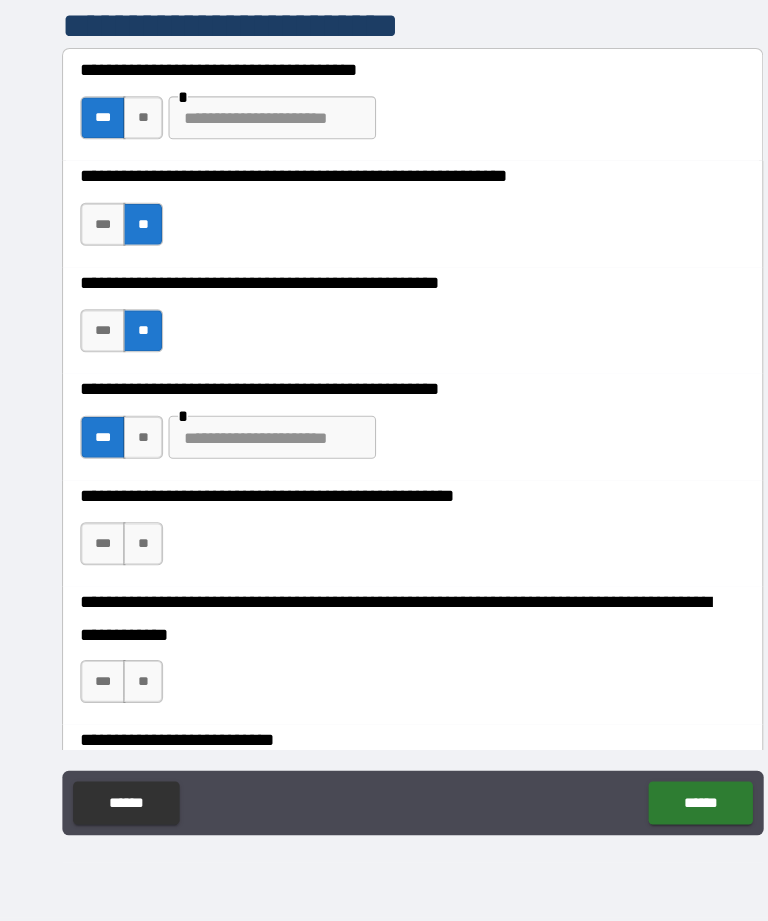 click on "**" at bounding box center [133, 570] 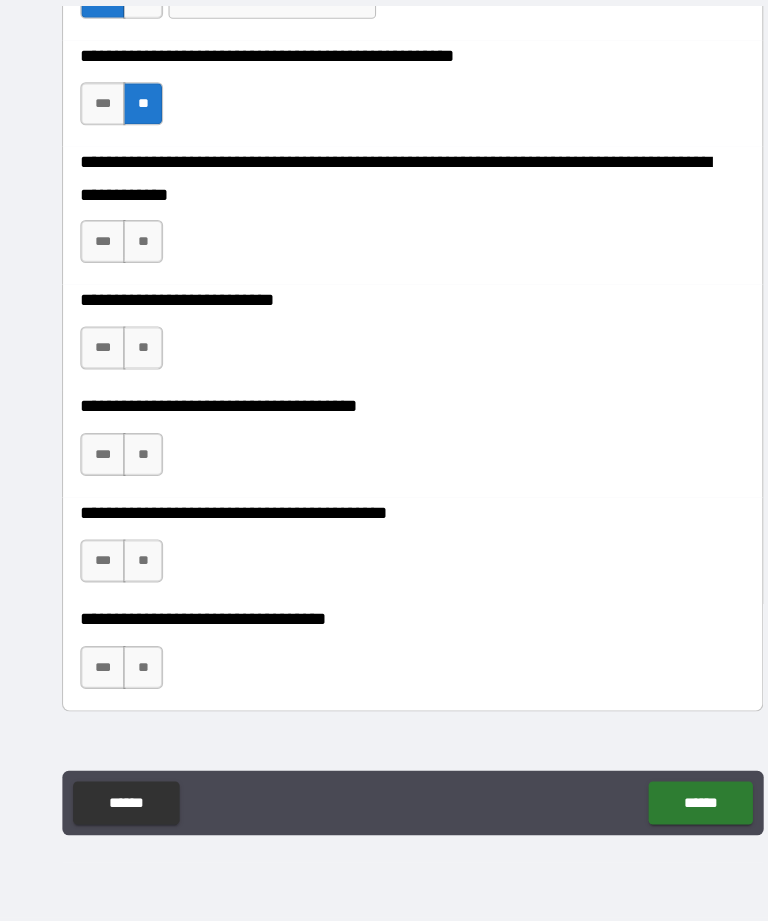 scroll, scrollTop: 861, scrollLeft: 0, axis: vertical 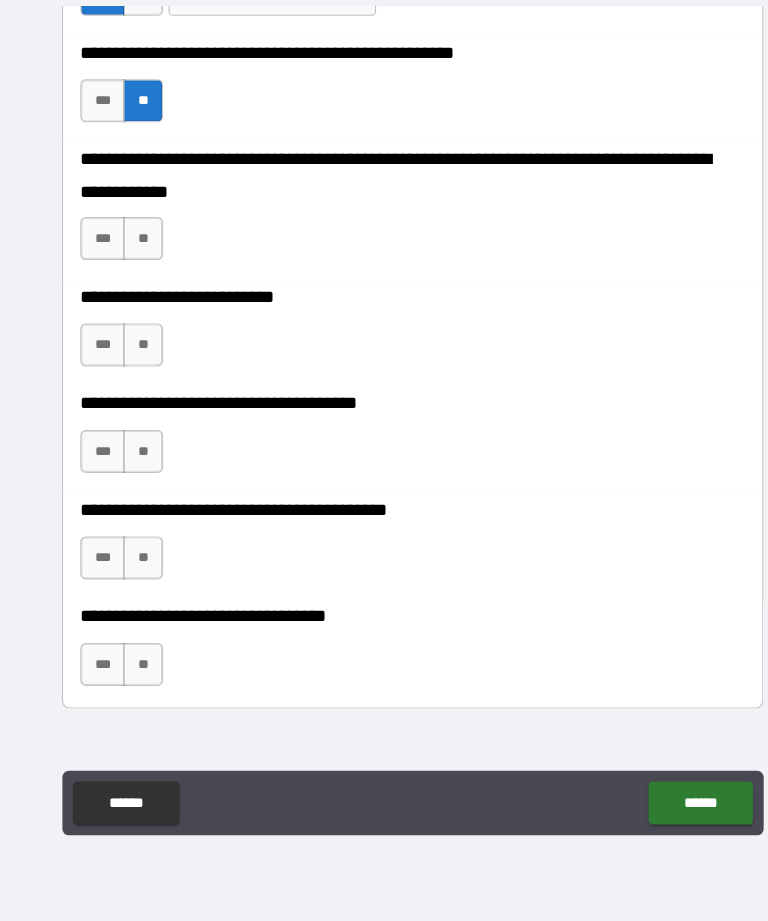 click on "**" at bounding box center (133, 286) 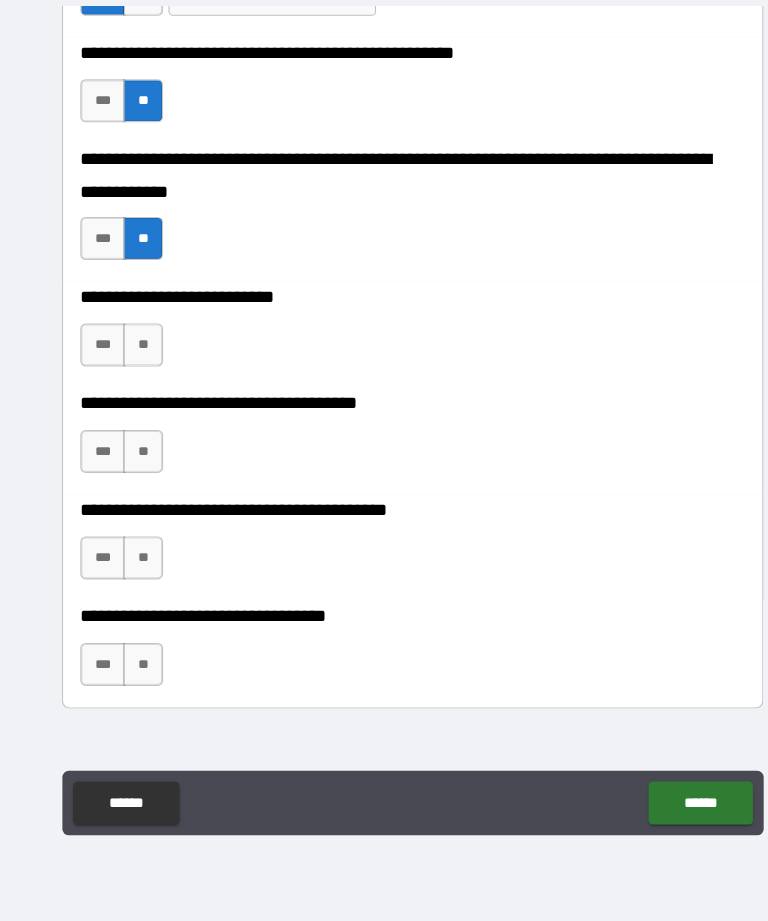 click on "**" at bounding box center [133, 385] 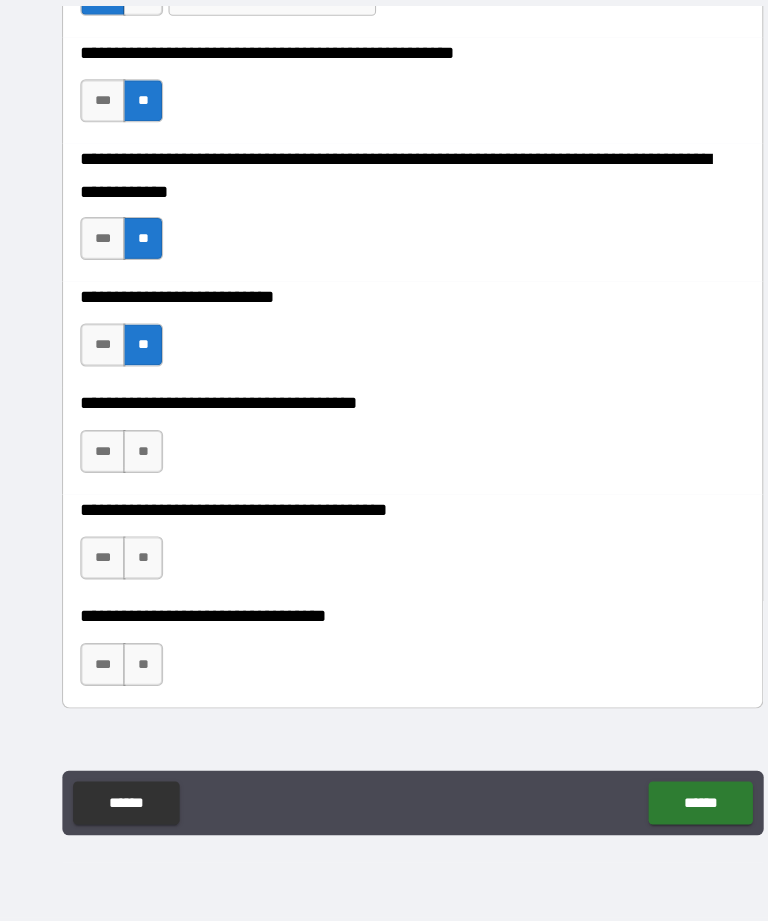 click on "**" at bounding box center [133, 484] 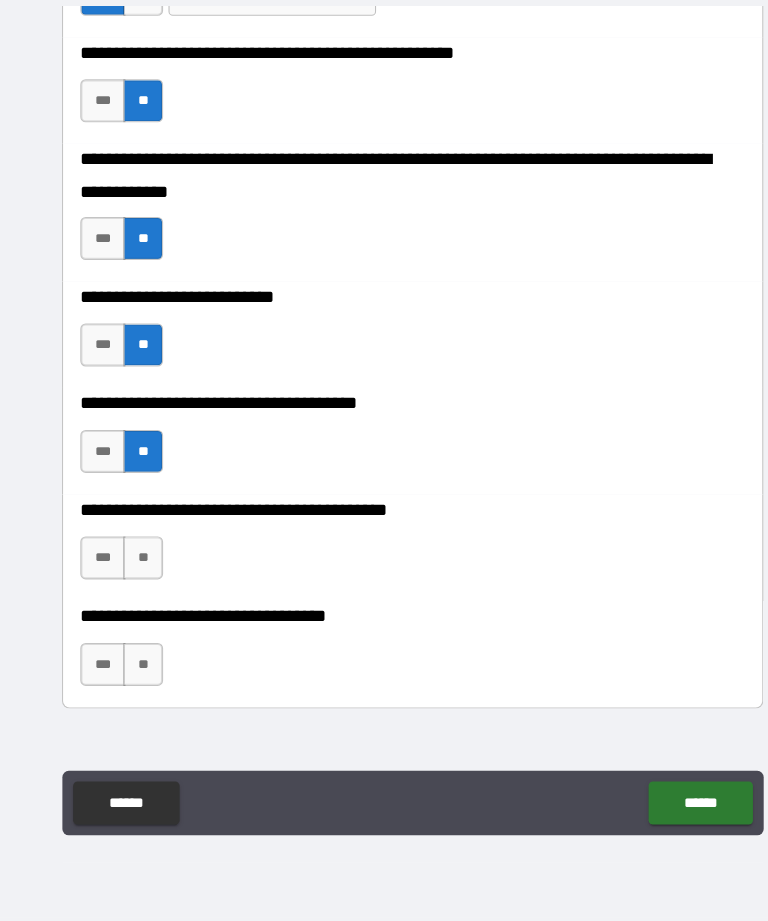 click on "**" at bounding box center (133, 583) 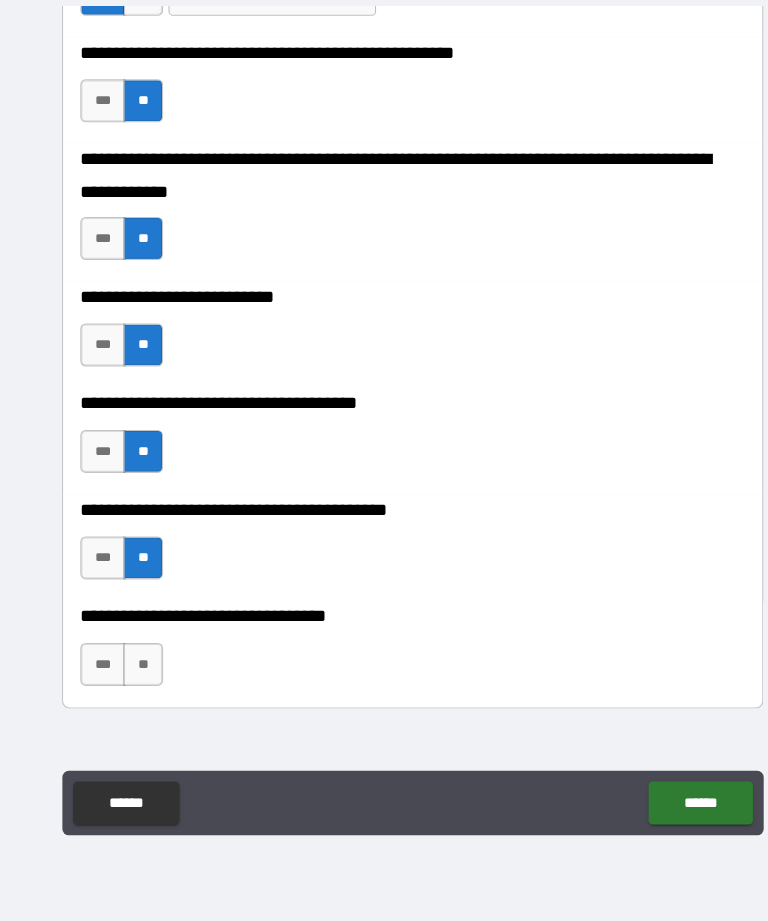 click on "**" at bounding box center [133, 682] 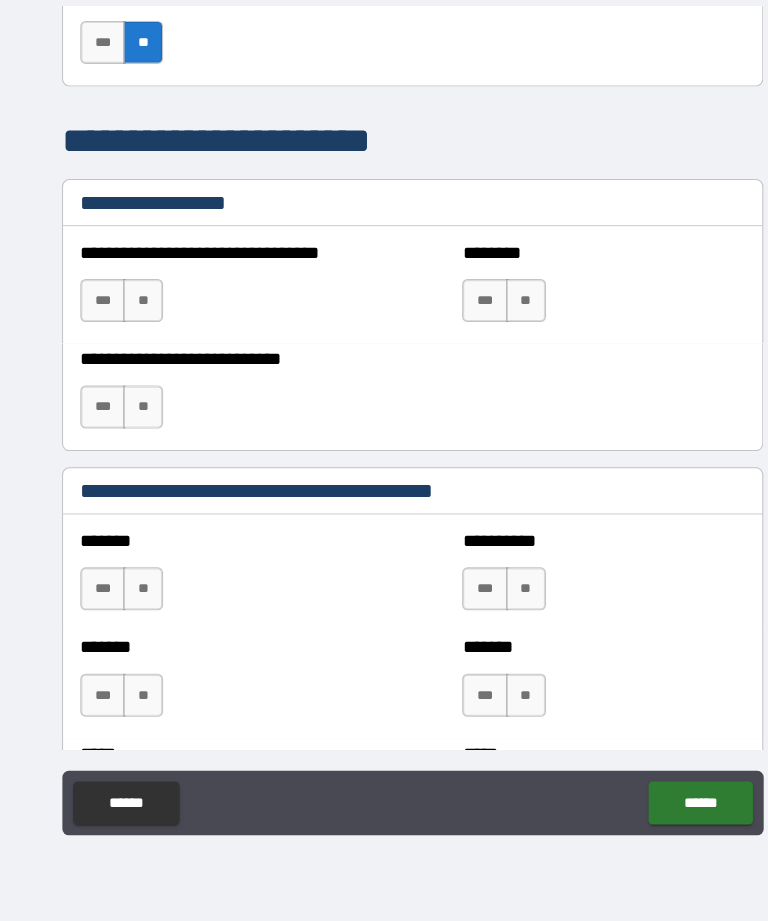 scroll, scrollTop: 1440, scrollLeft: 0, axis: vertical 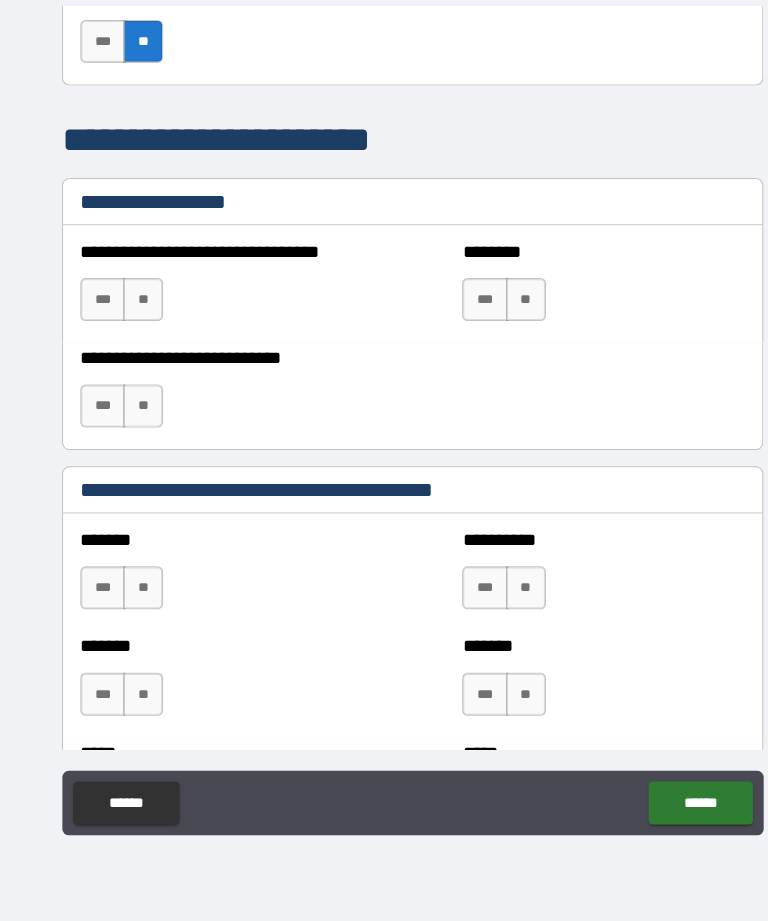 click on "**" at bounding box center (133, 343) 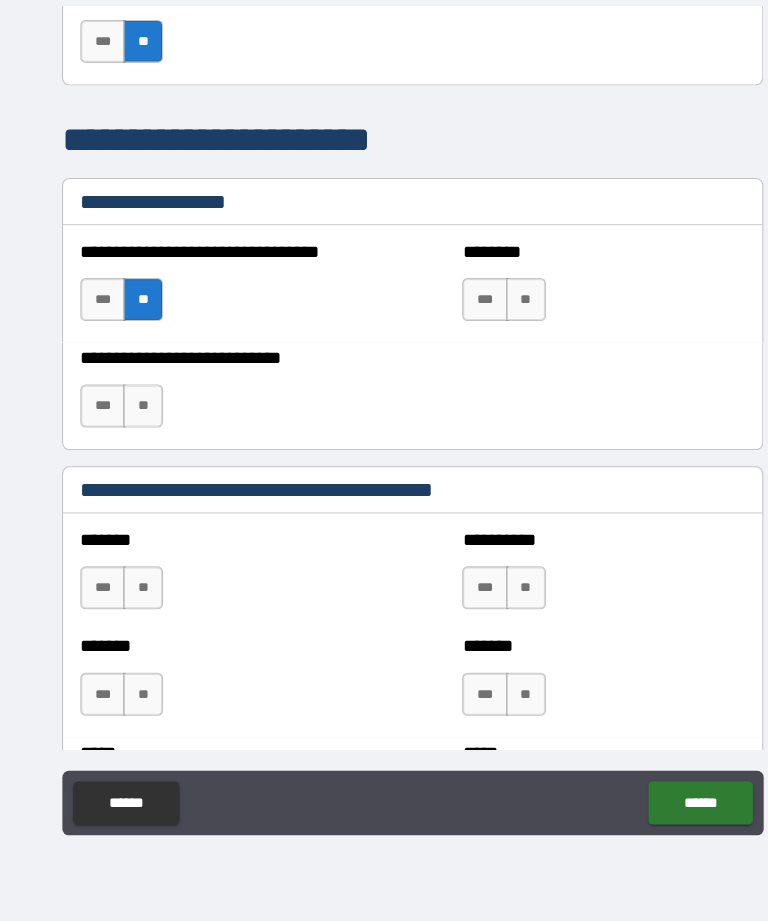 click on "**" at bounding box center [133, 442] 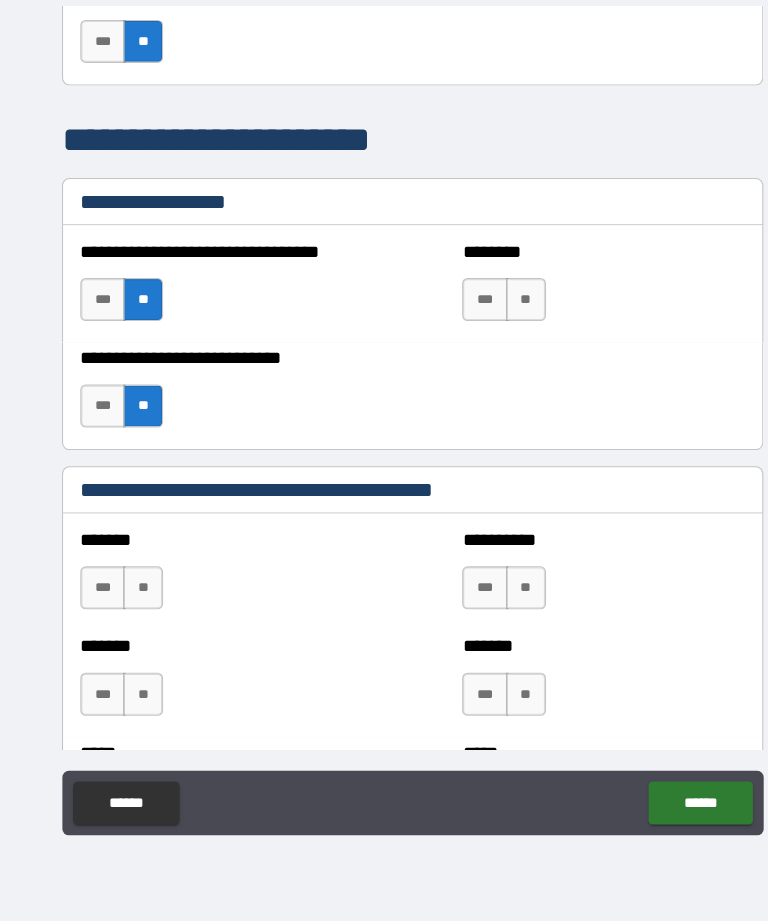 click on "**" at bounding box center [489, 343] 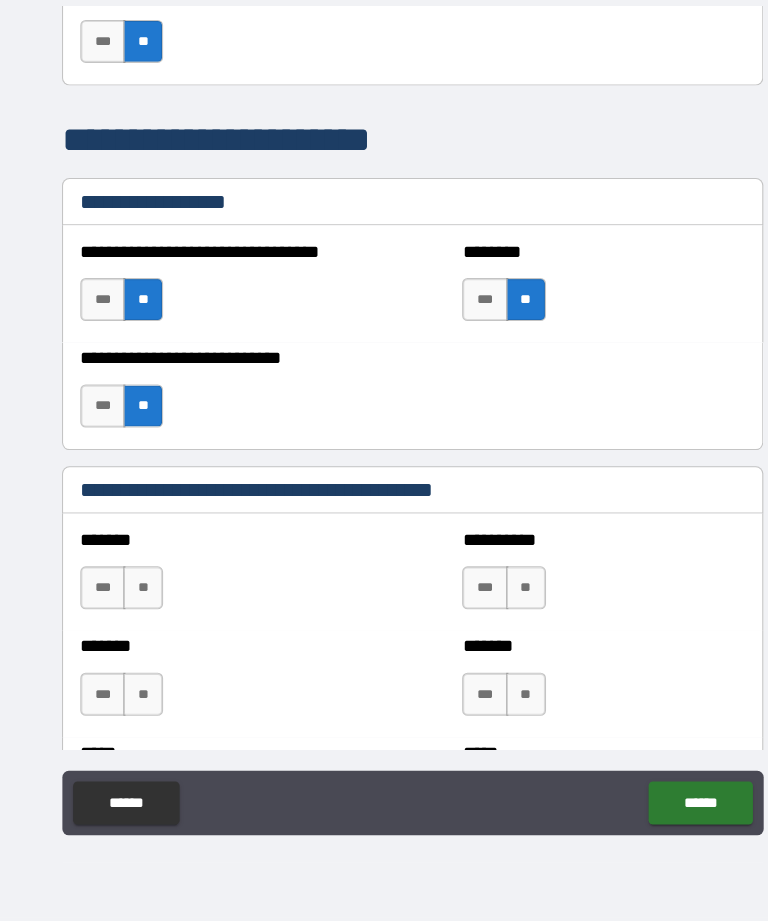 click on "***" at bounding box center [96, 611] 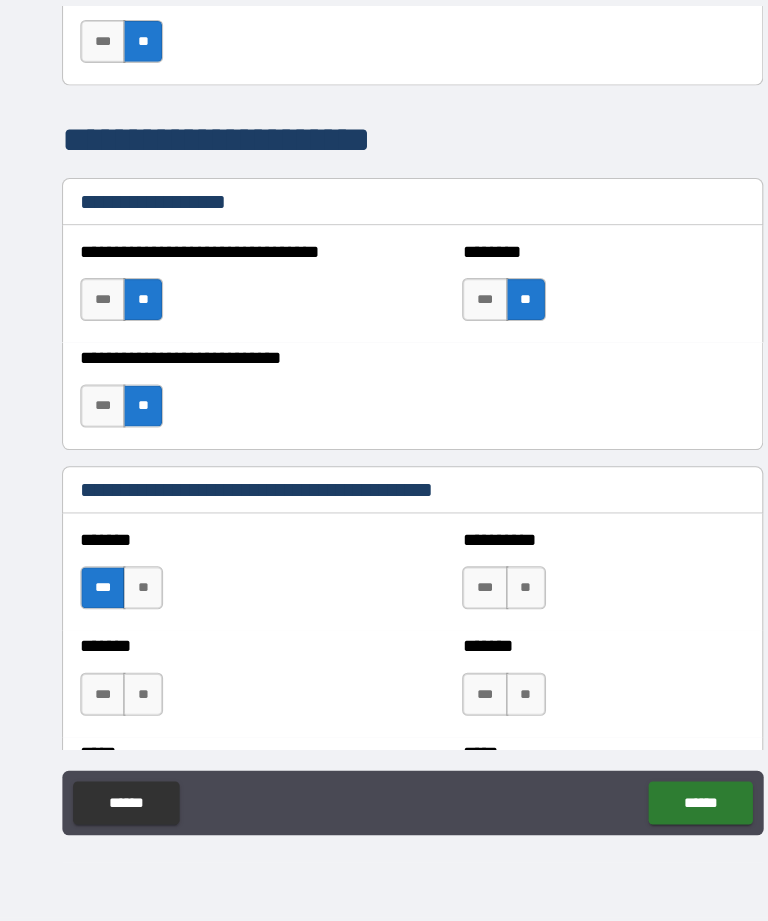 click on "***" at bounding box center [96, 710] 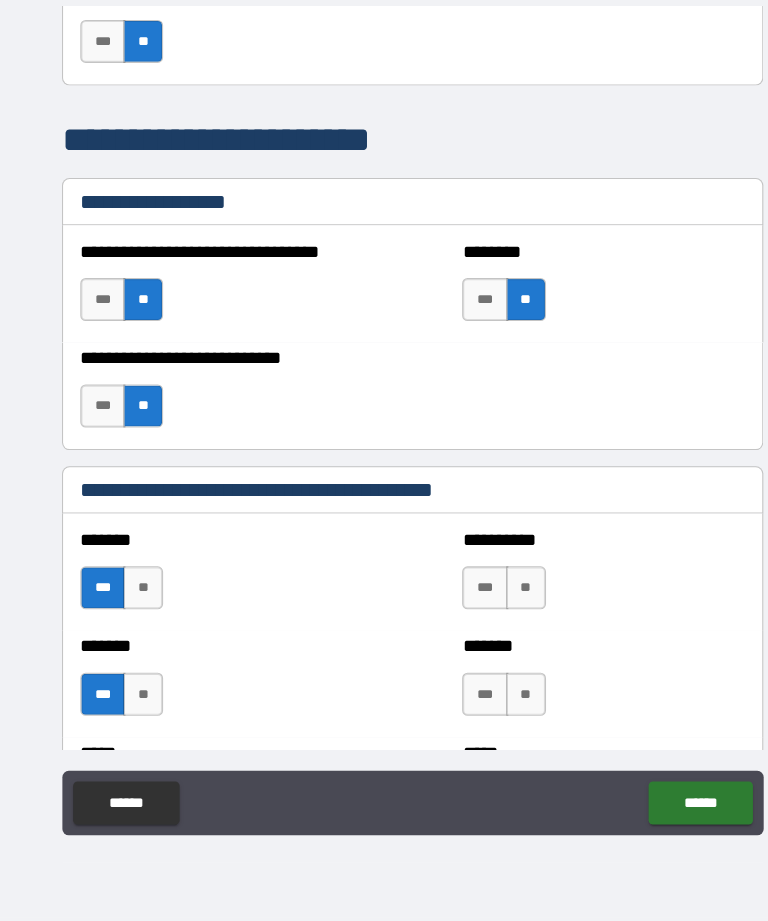 click on "***" at bounding box center [451, 611] 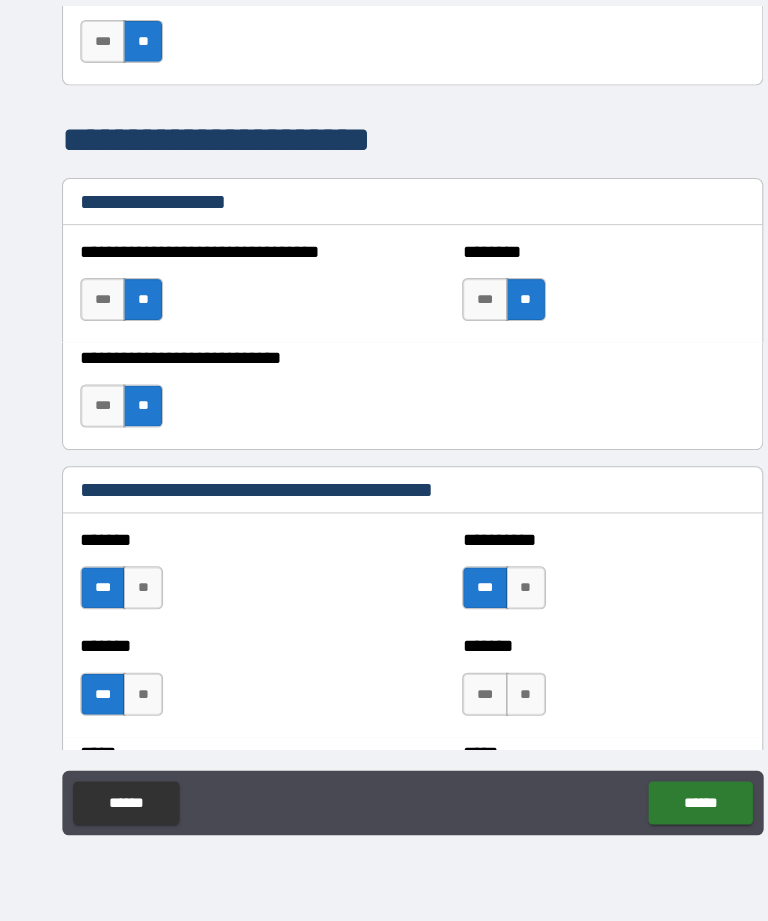 click on "***" at bounding box center (451, 710) 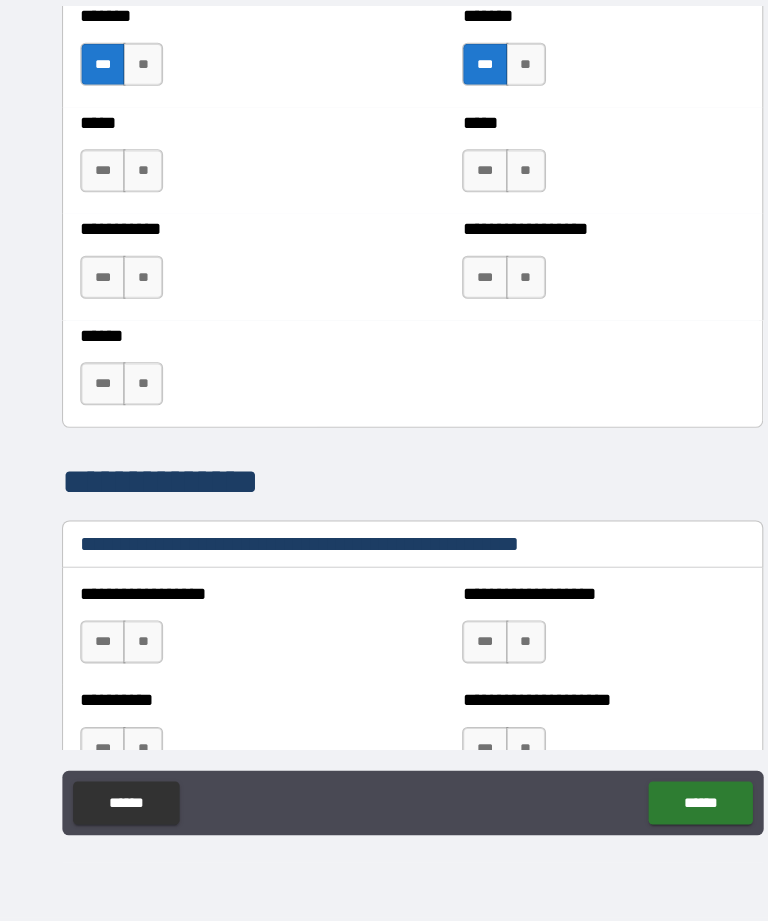 scroll, scrollTop: 2027, scrollLeft: 0, axis: vertical 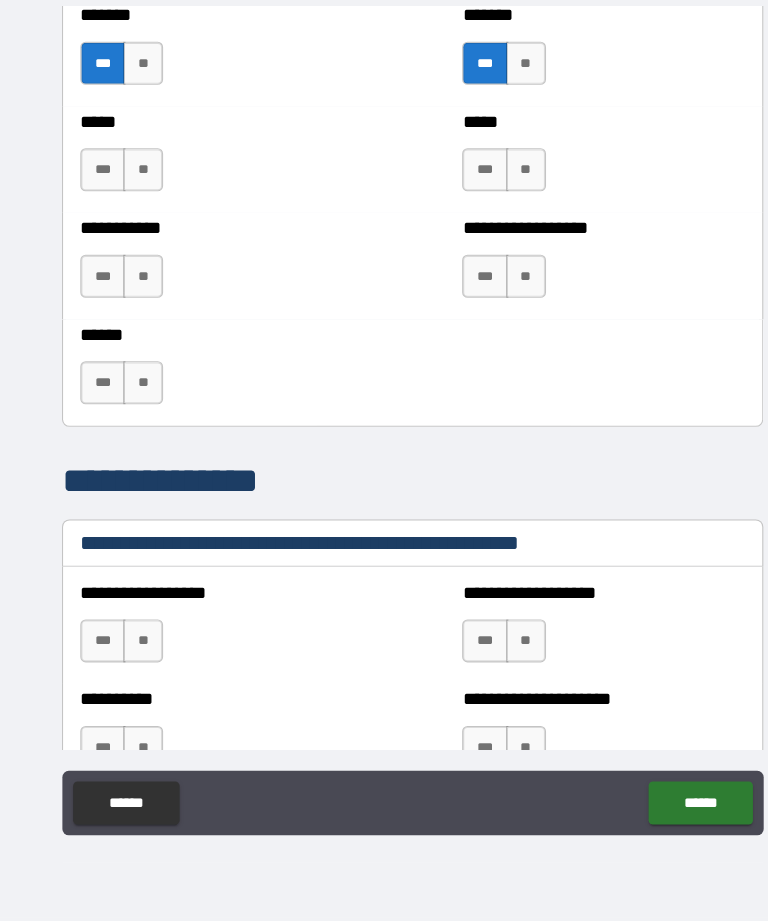 click on "***" at bounding box center [96, 222] 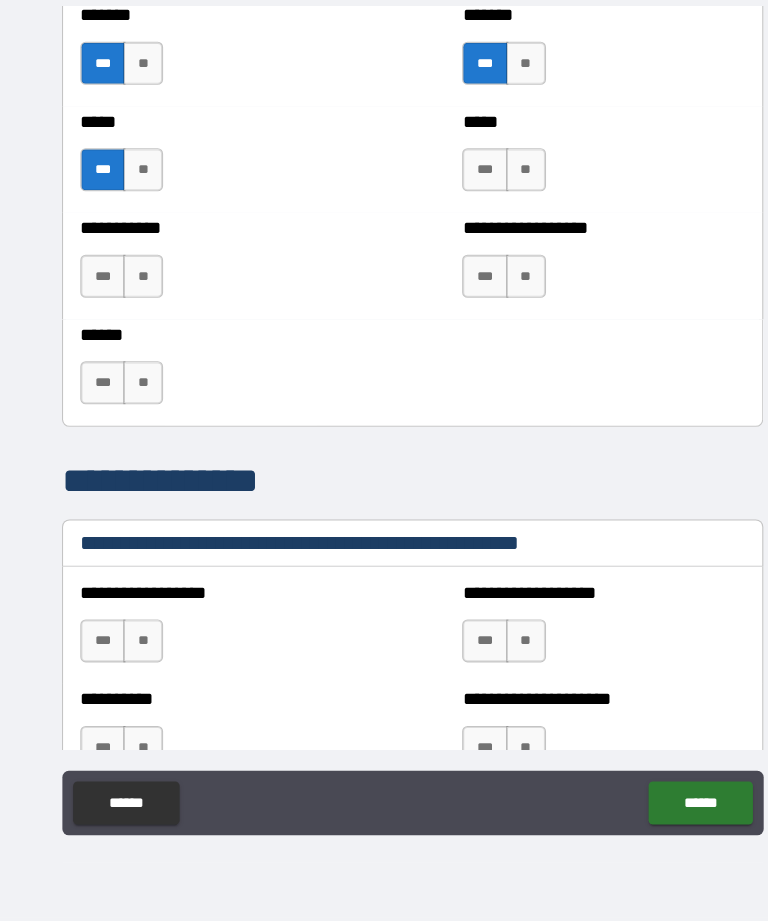 click on "***" at bounding box center [96, 321] 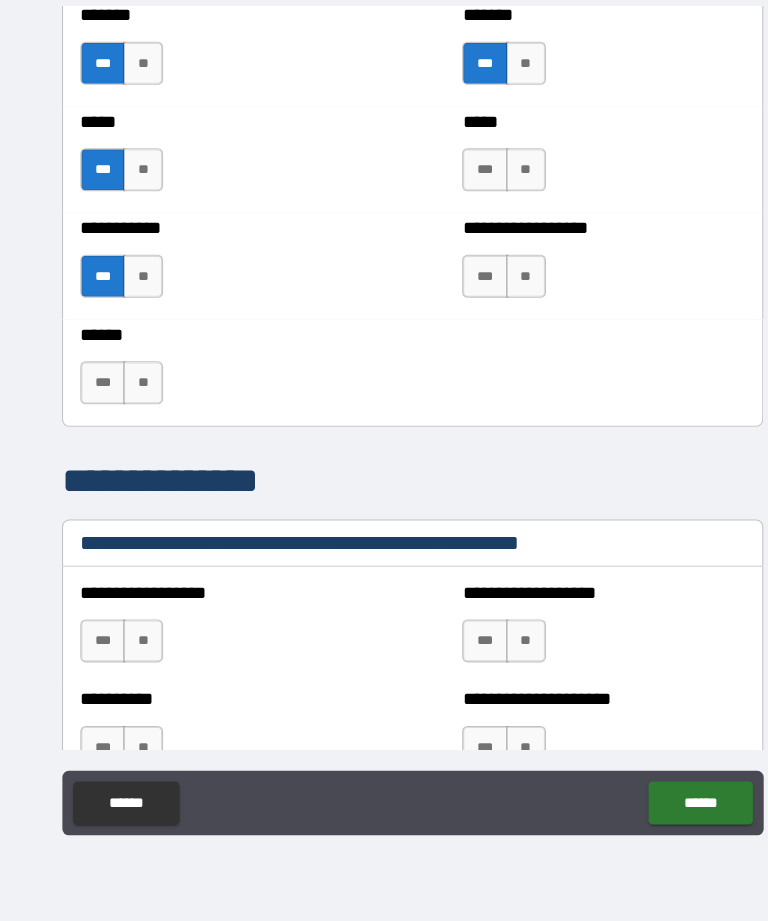 click on "***" at bounding box center [451, 222] 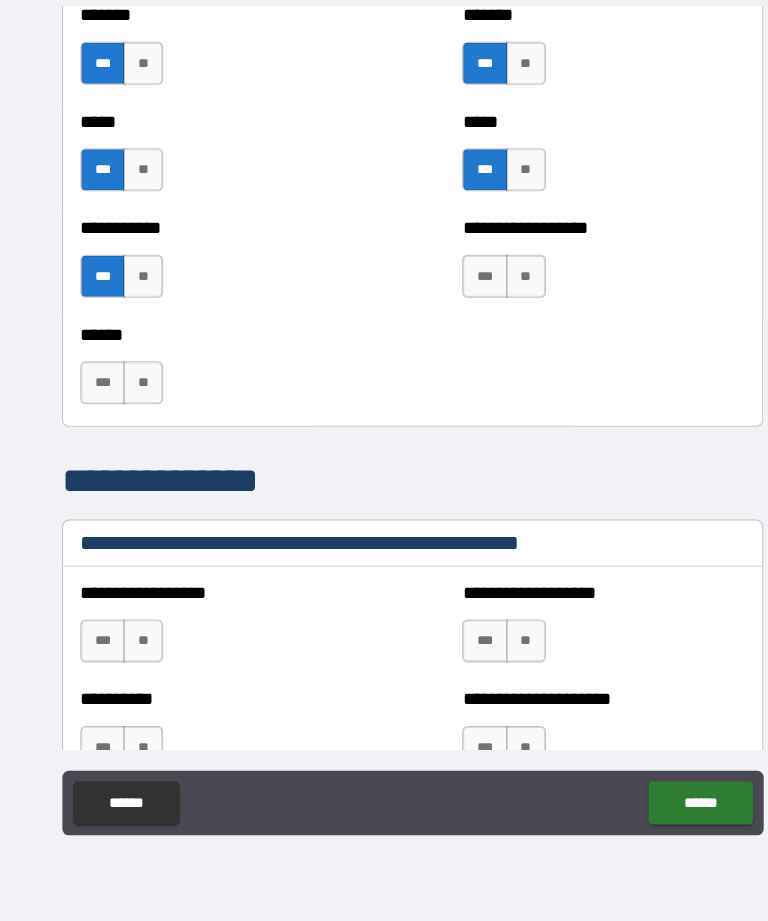 click on "***" at bounding box center [451, 321] 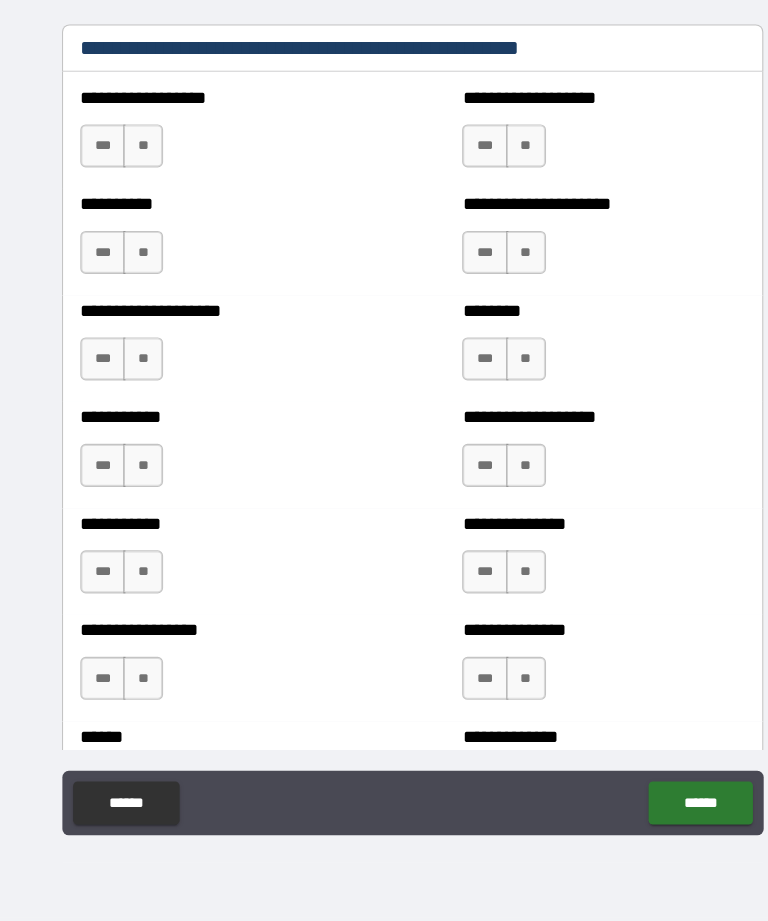 scroll, scrollTop: 2489, scrollLeft: 0, axis: vertical 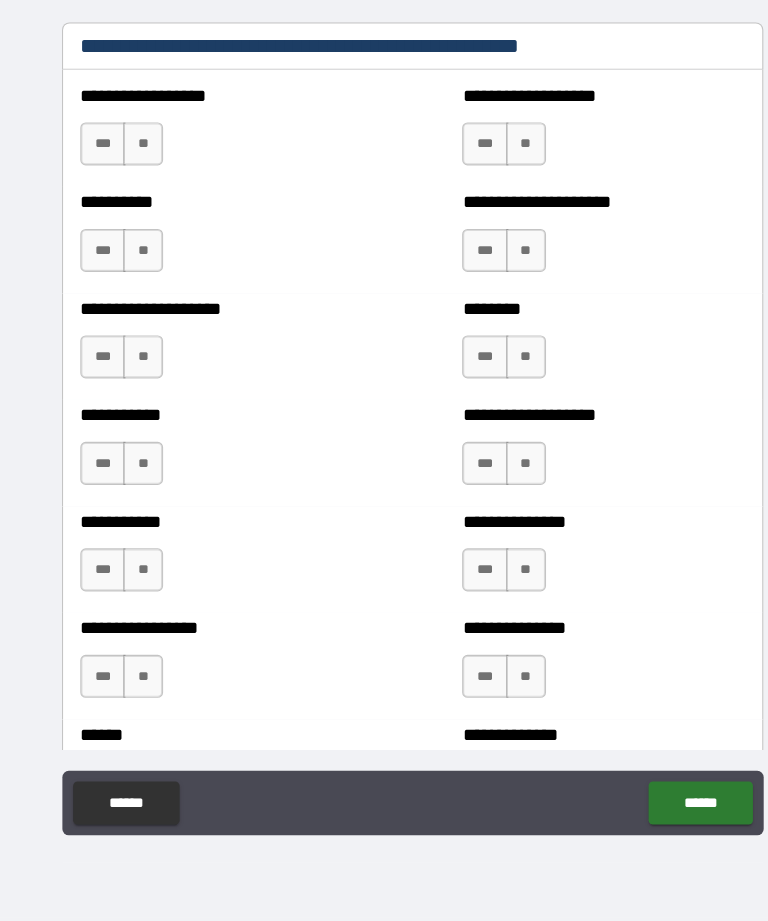 click on "**********" at bounding box center [206, 287] 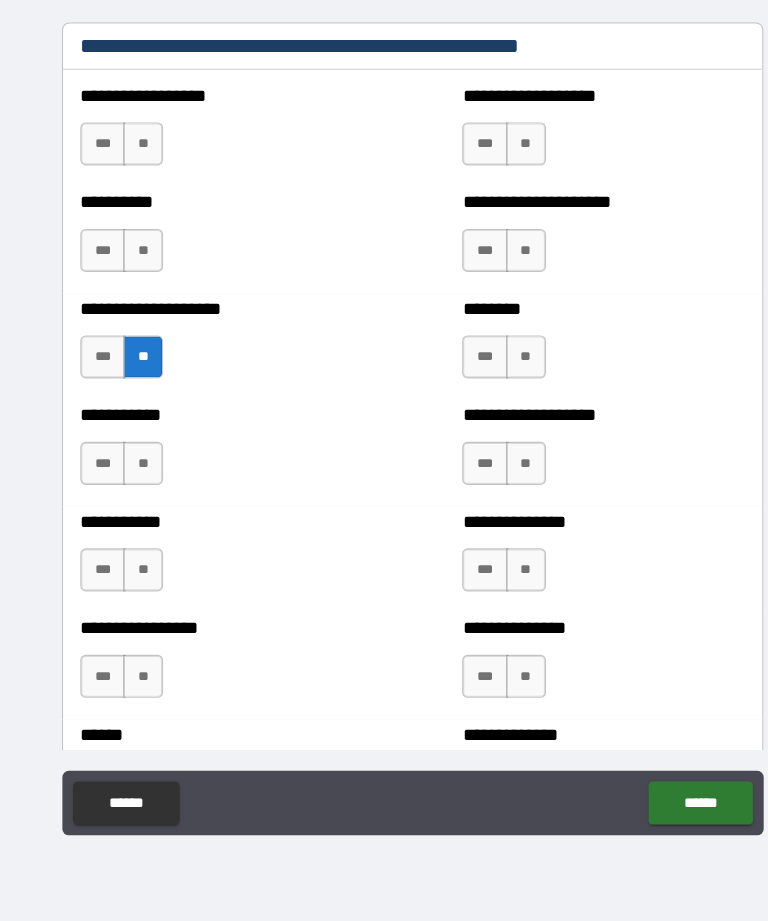 click on "**" at bounding box center (133, 495) 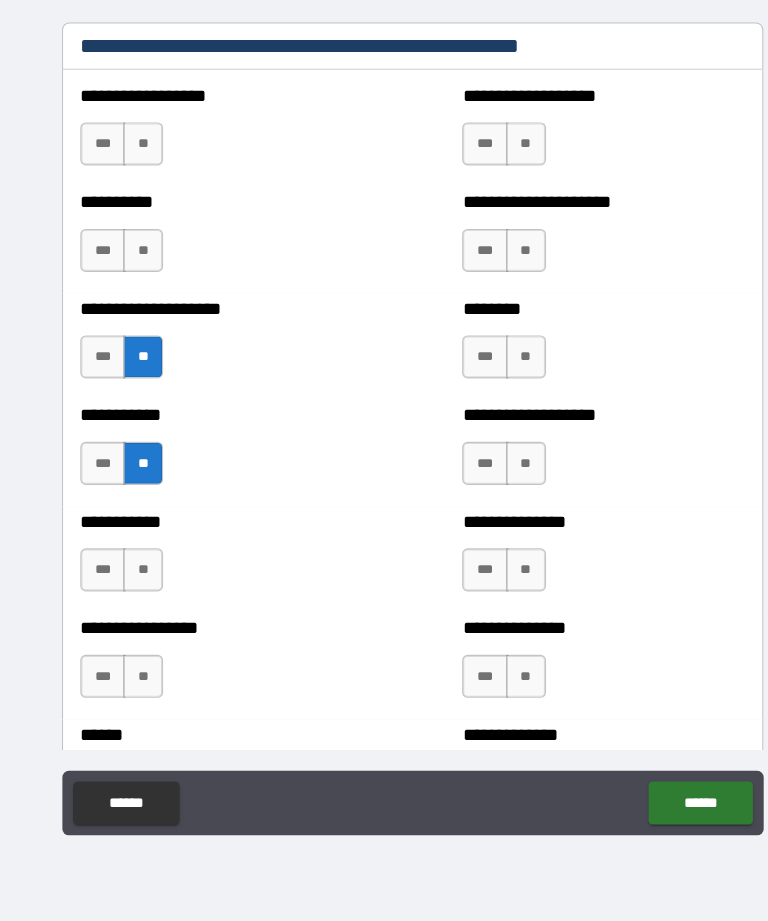 click on "**" at bounding box center (133, 594) 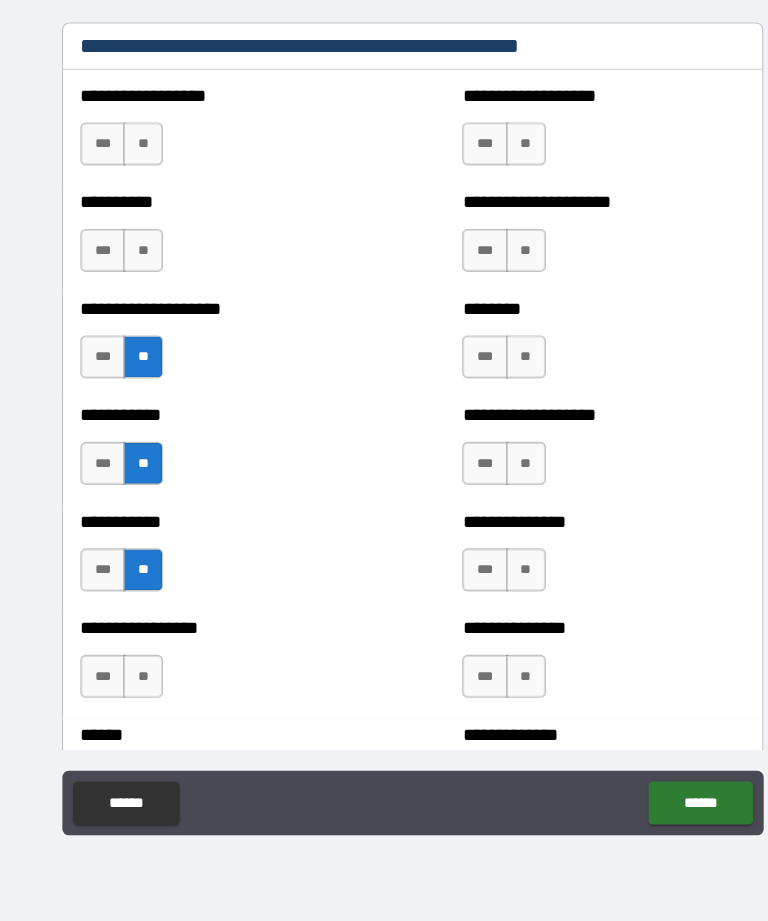 click on "**" at bounding box center (489, 693) 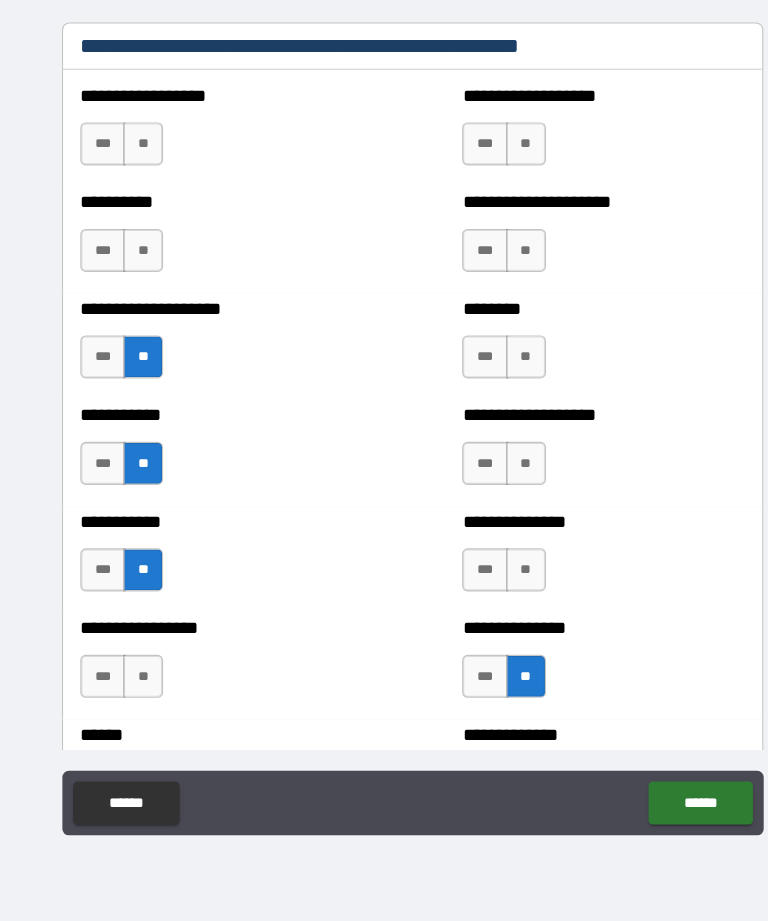 click on "**" at bounding box center (489, 594) 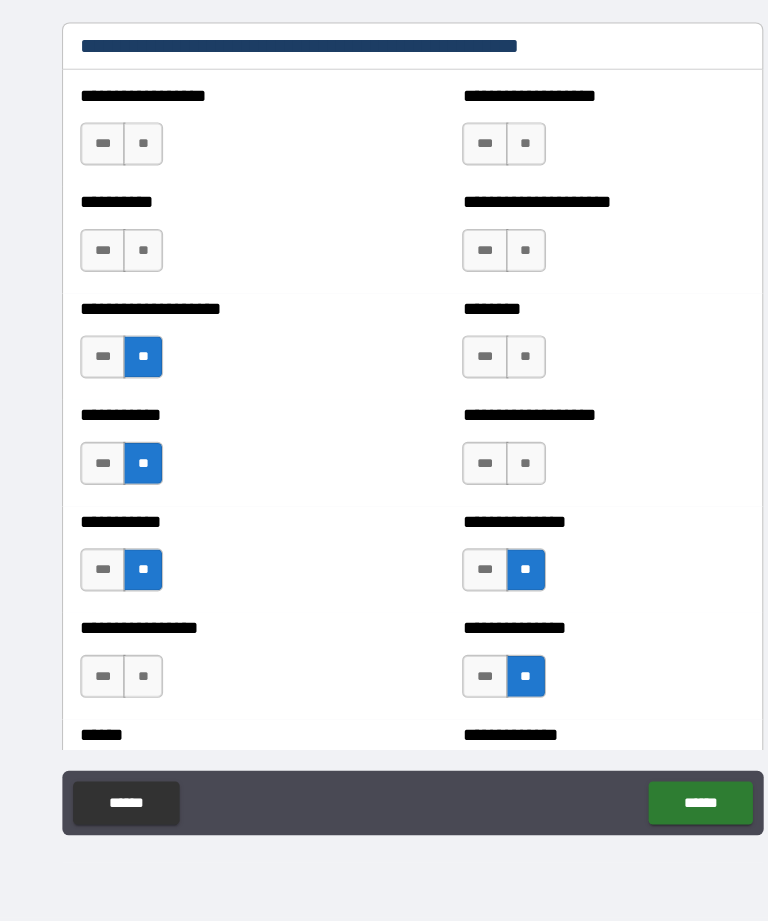 click on "**" at bounding box center [489, 495] 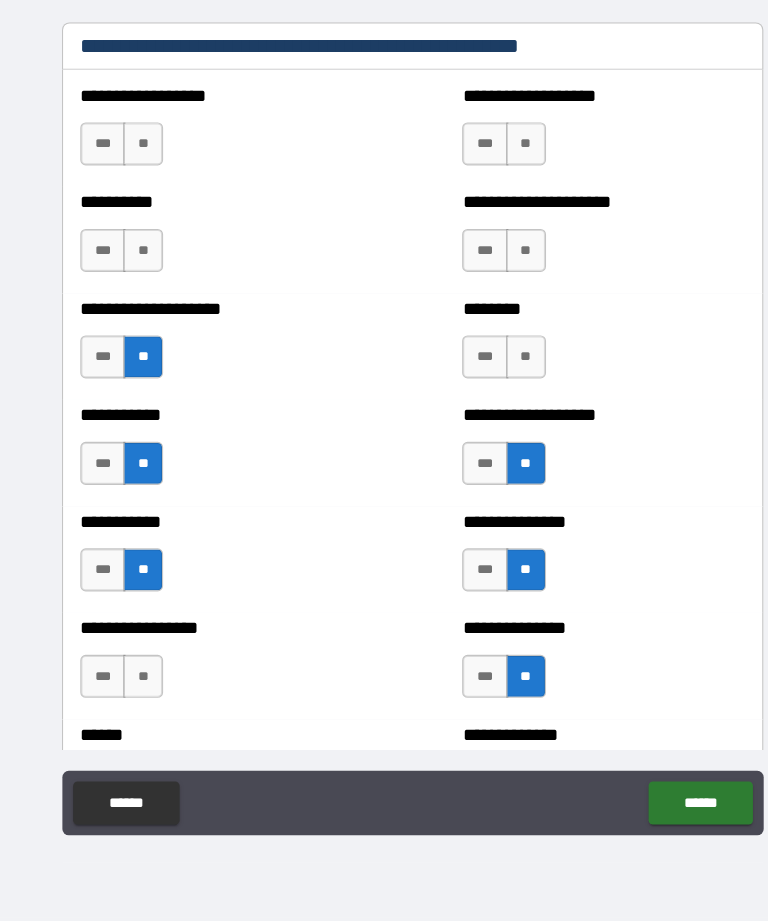 click on "**" at bounding box center (489, 396) 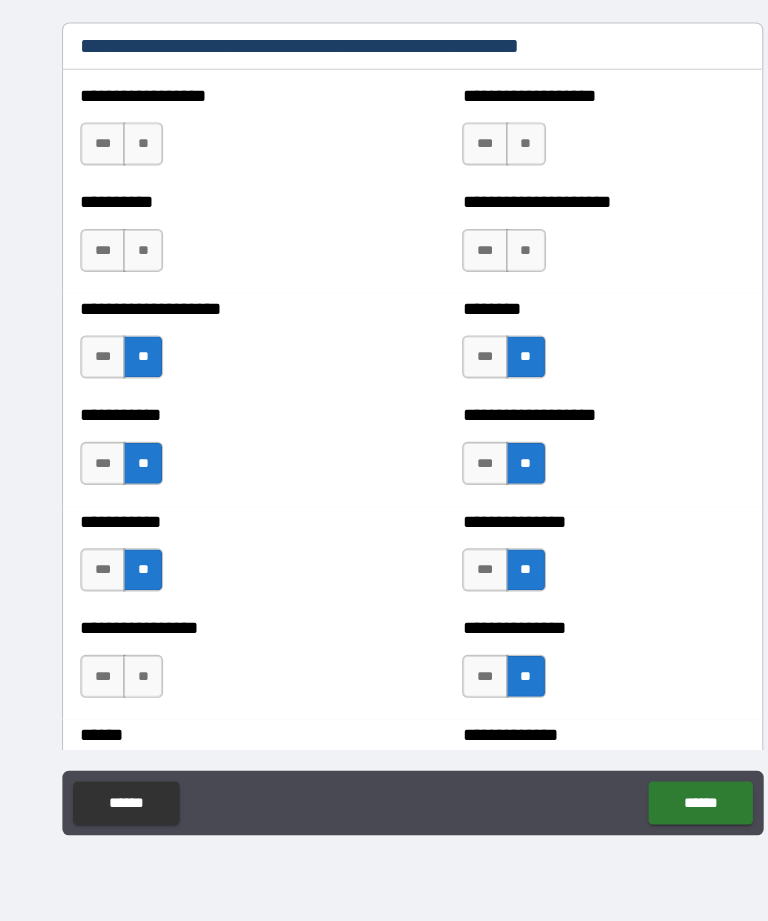 click on "**" at bounding box center (489, 297) 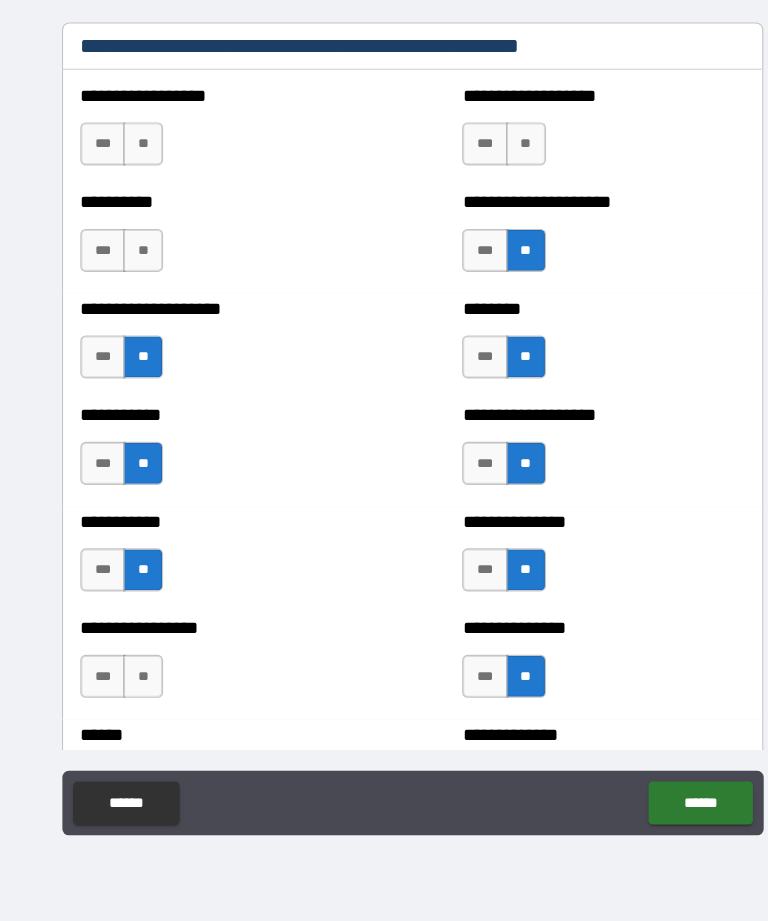 click on "**" at bounding box center (489, 198) 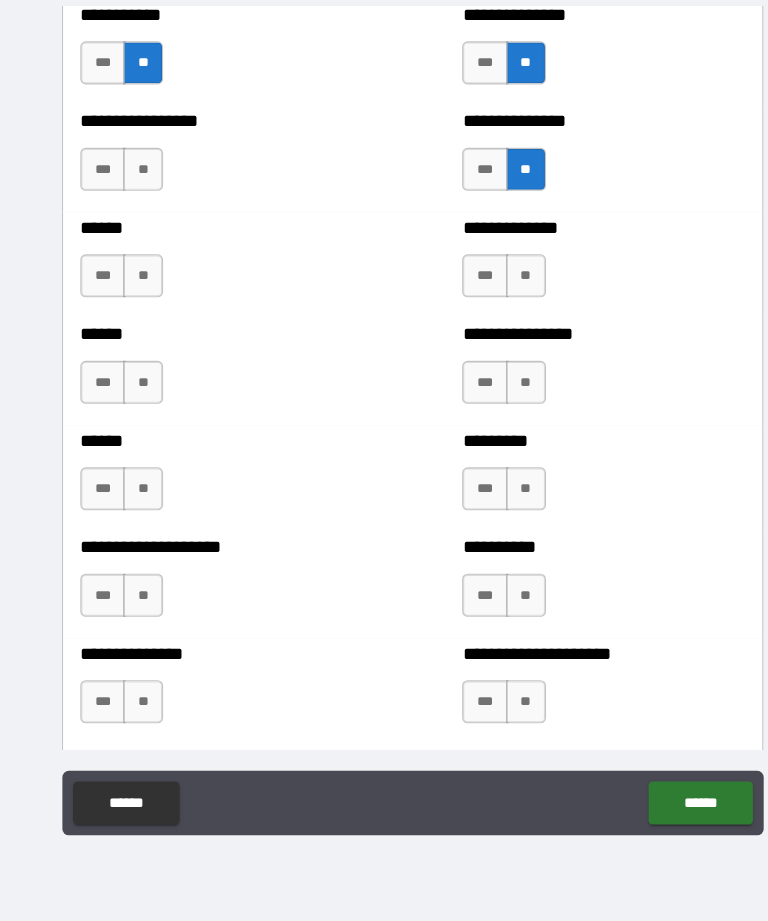 scroll, scrollTop: 2965, scrollLeft: 0, axis: vertical 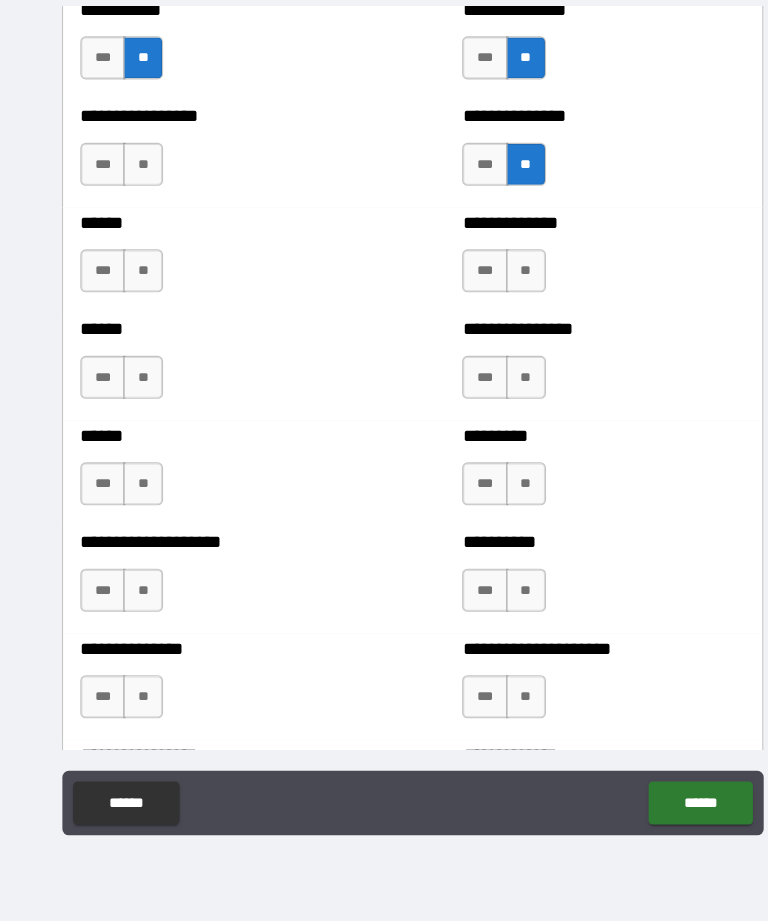 click on "**" at bounding box center (133, 316) 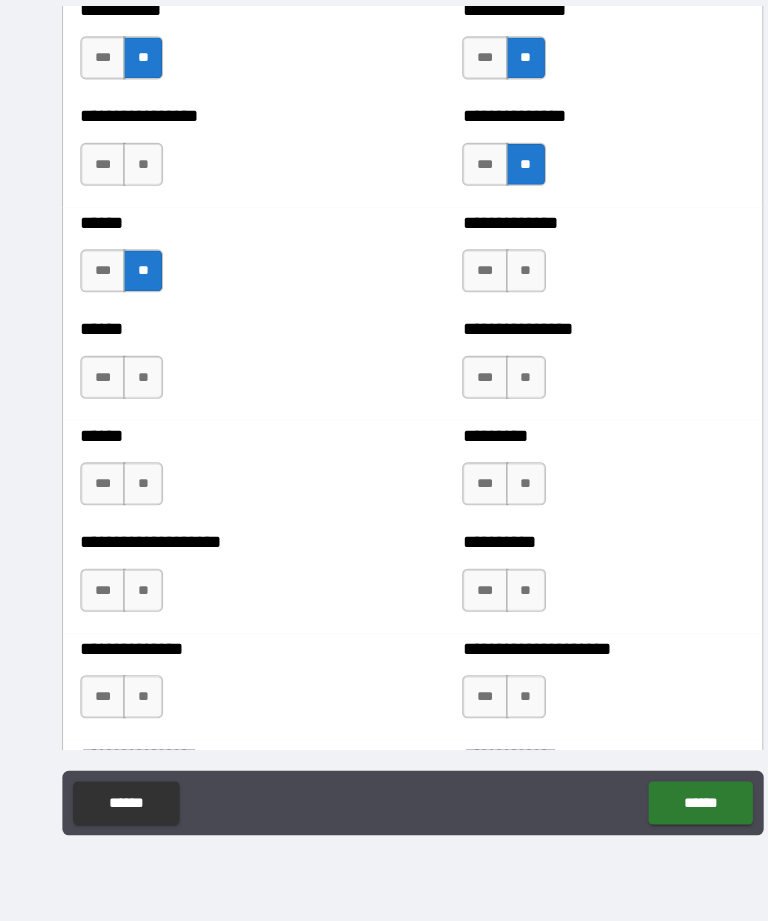 click on "**" at bounding box center (133, 415) 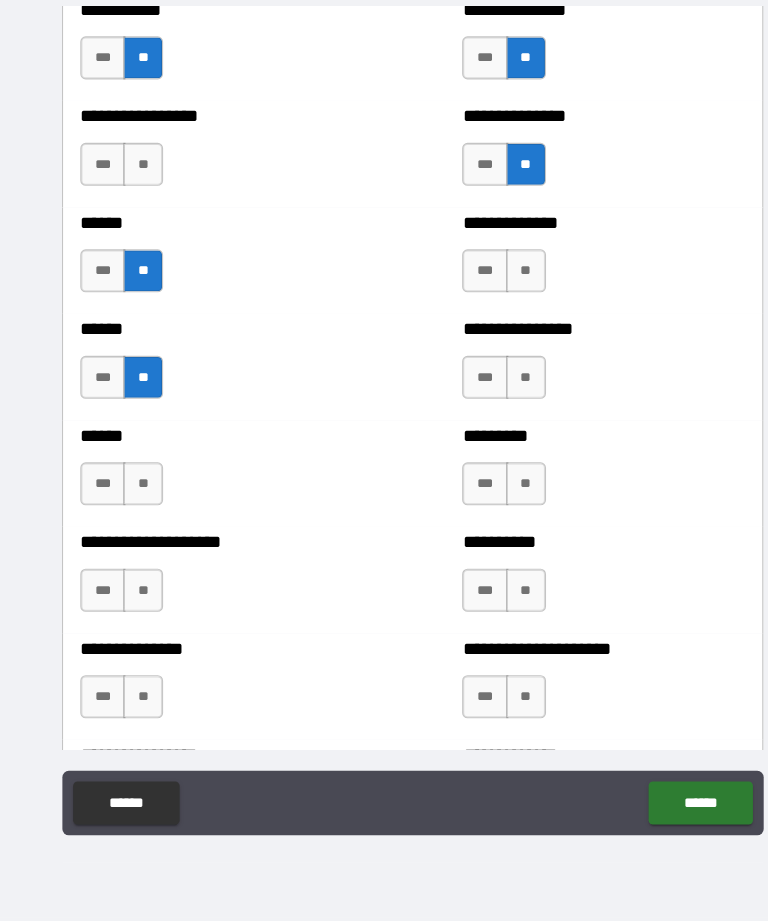 click on "**" at bounding box center (133, 514) 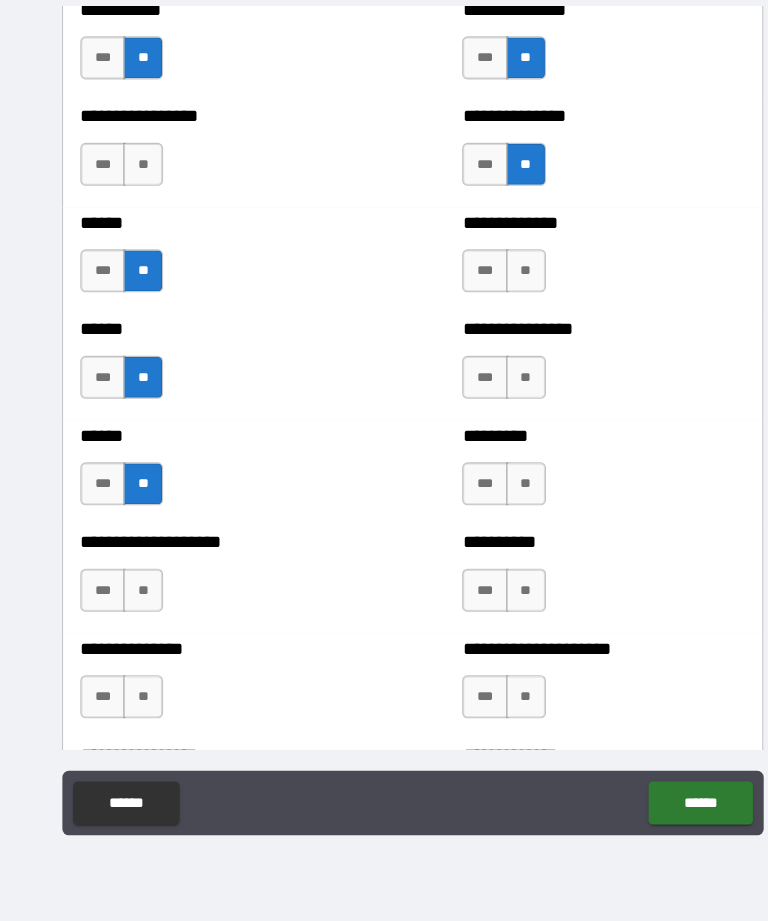 click on "**" at bounding box center [133, 613] 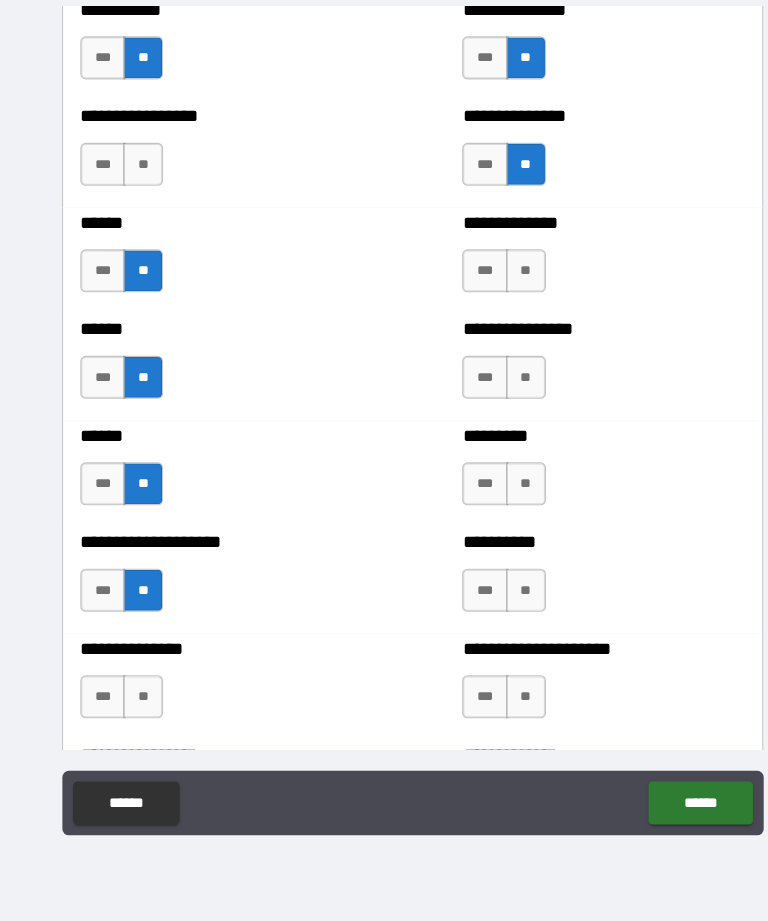 click on "**" at bounding box center (133, 712) 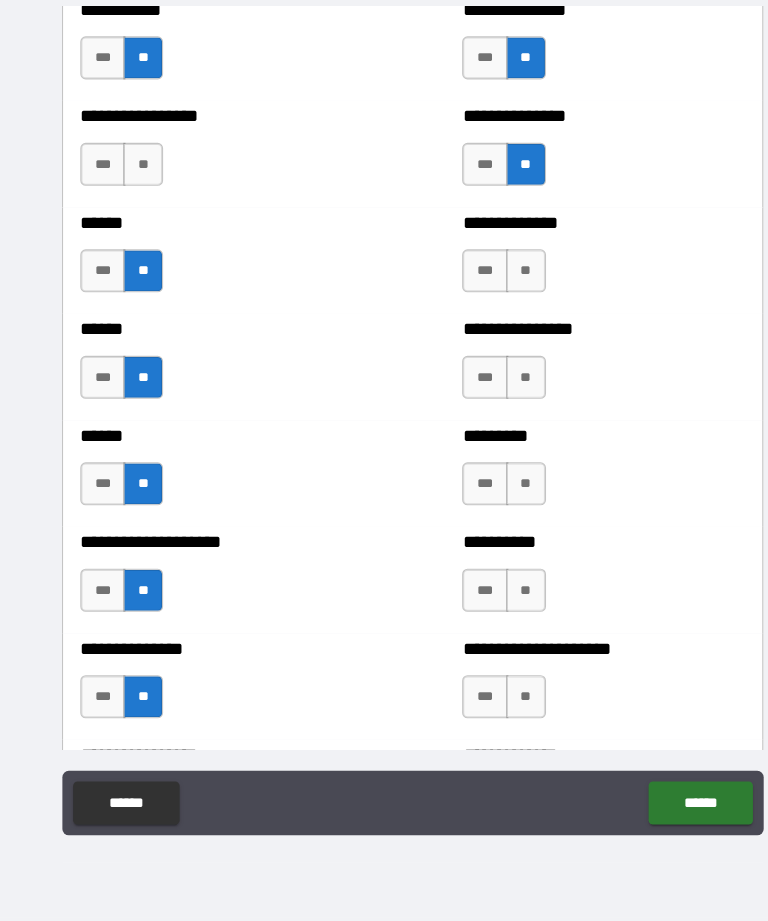 click on "**" at bounding box center [489, 712] 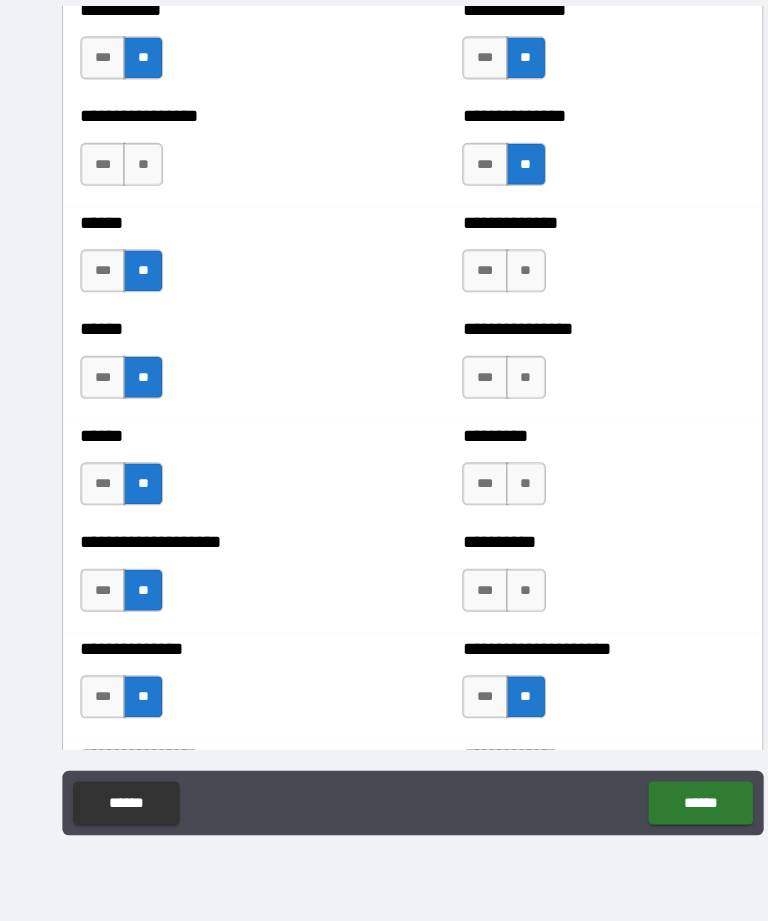 click on "**" at bounding box center [489, 613] 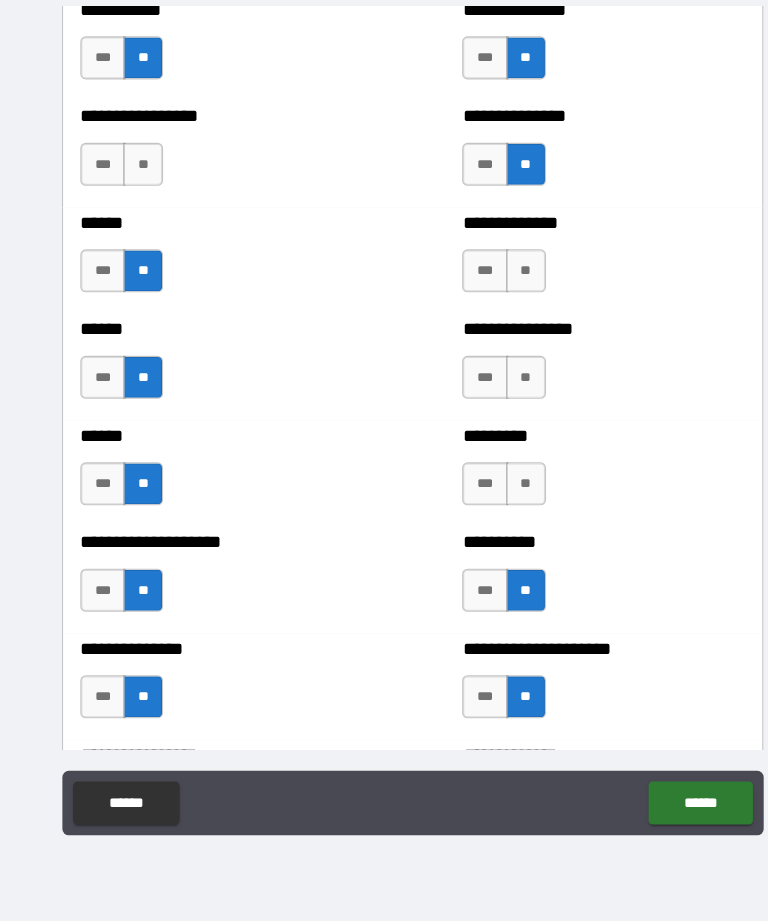 click on "**" at bounding box center [489, 514] 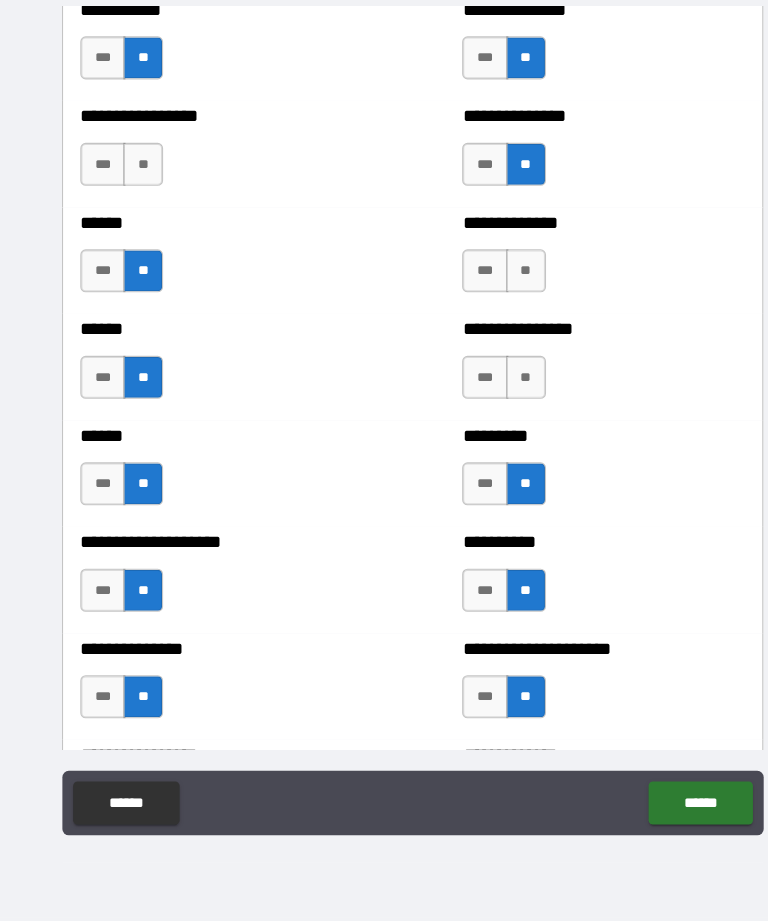 click on "***" at bounding box center (451, 514) 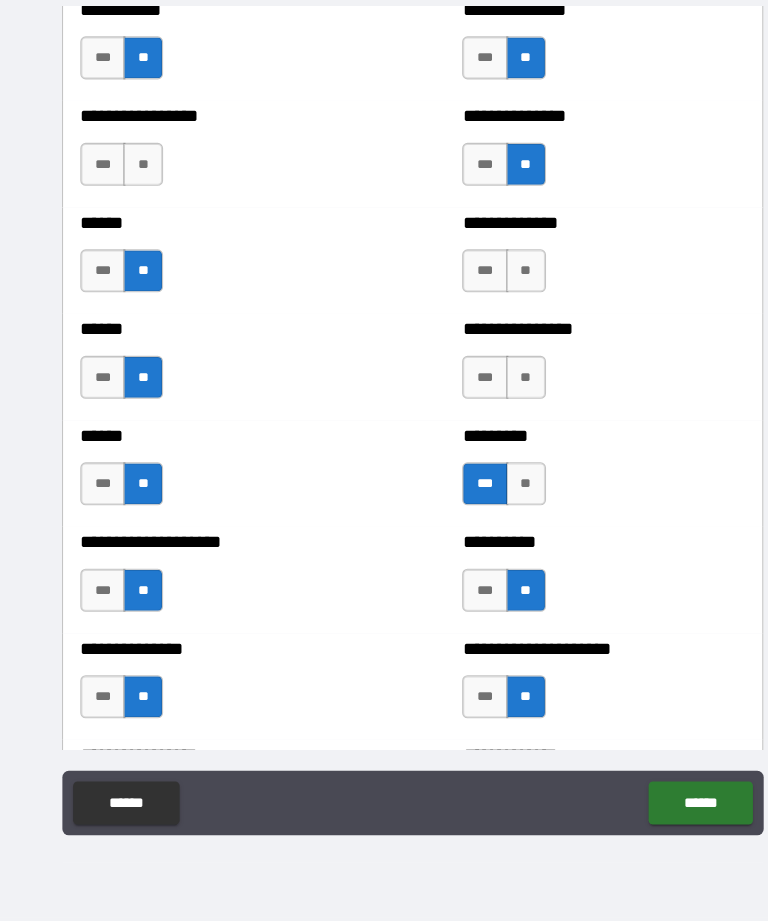 click on "**" at bounding box center (489, 415) 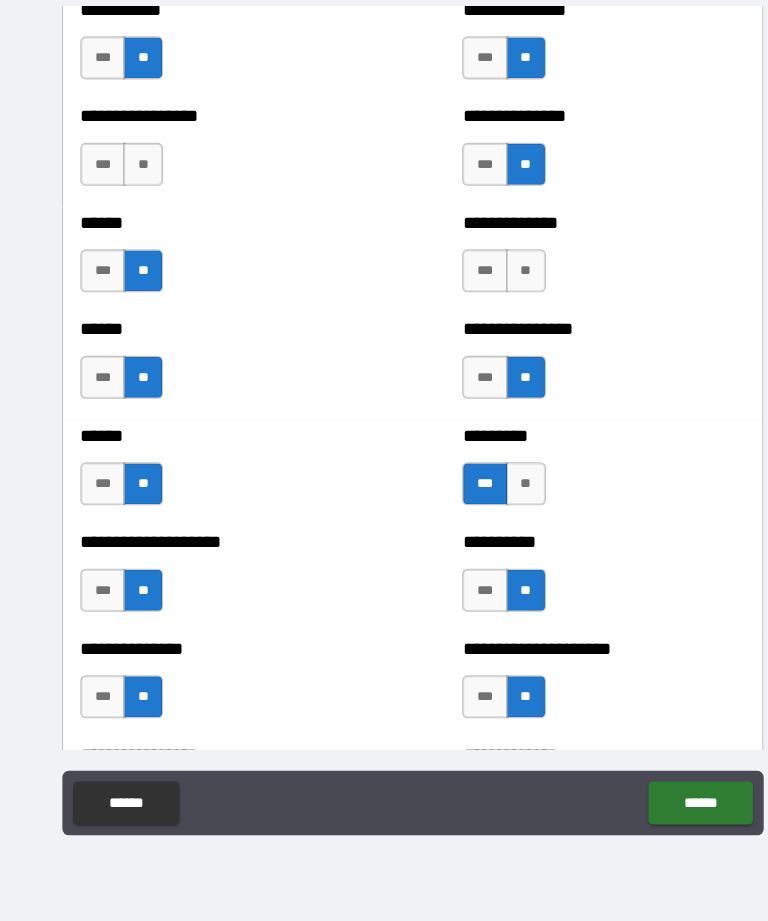 click on "**" at bounding box center (489, 316) 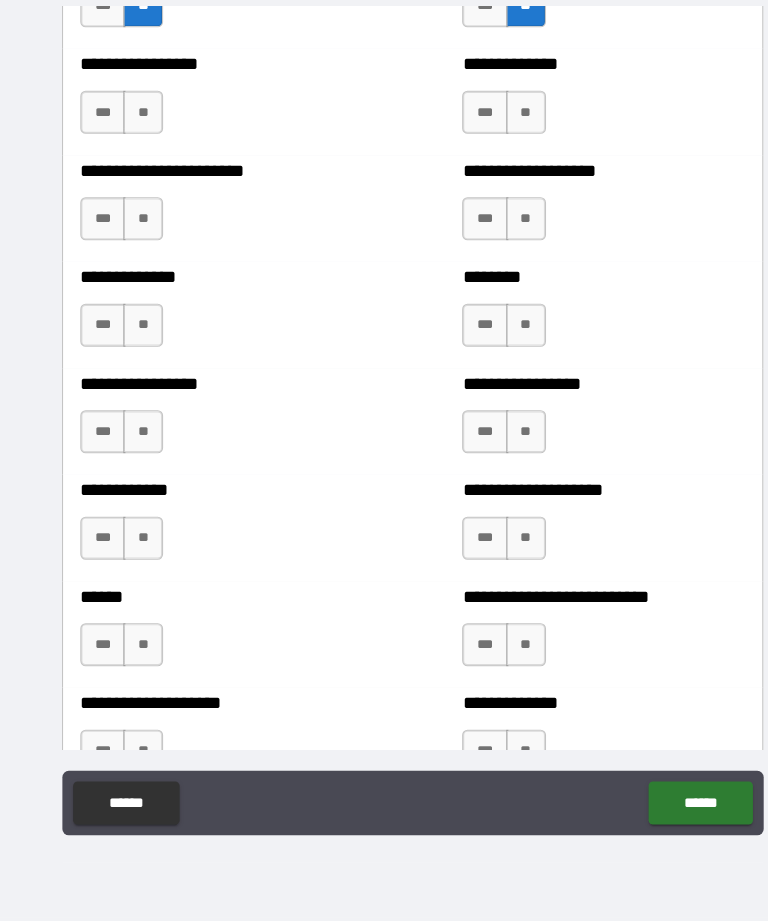 scroll, scrollTop: 3608, scrollLeft: 0, axis: vertical 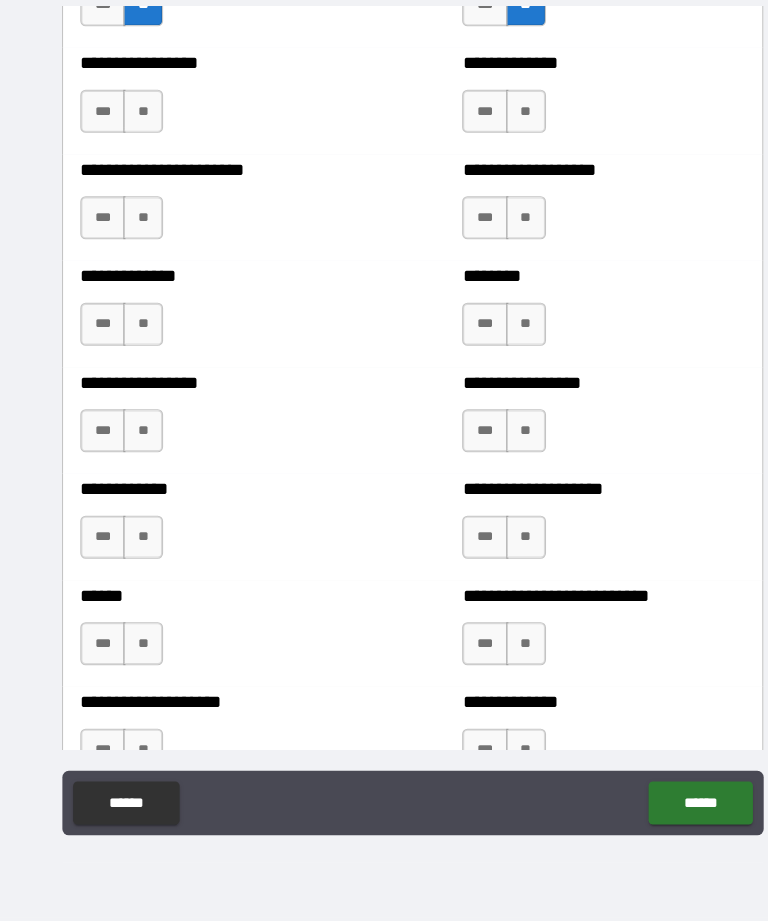 click on "**" at bounding box center [133, 168] 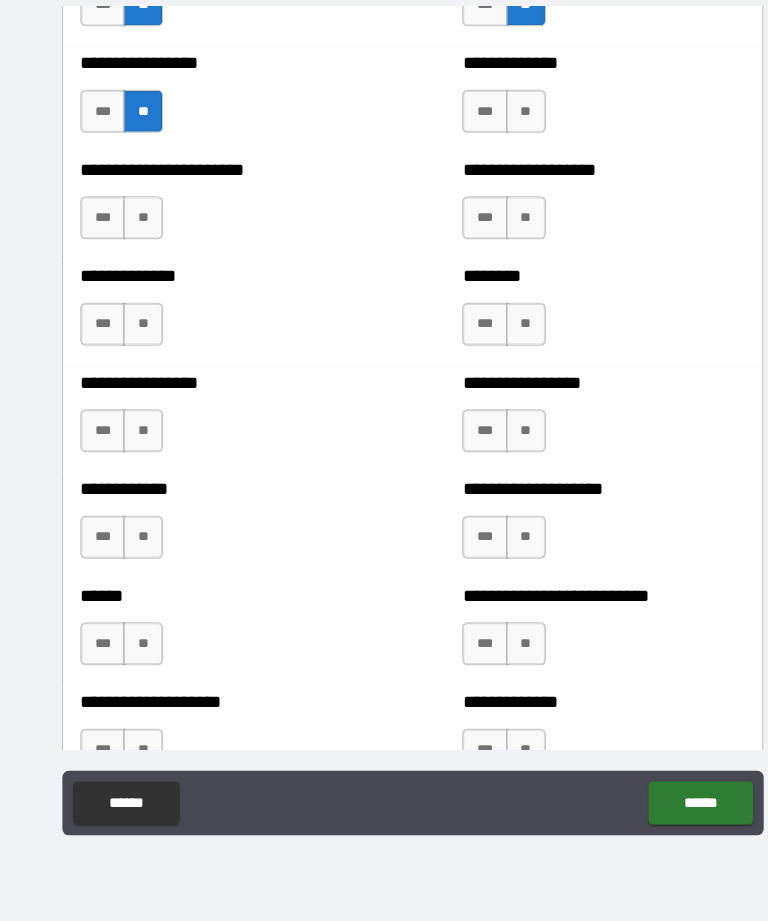 click on "**" at bounding box center (133, 267) 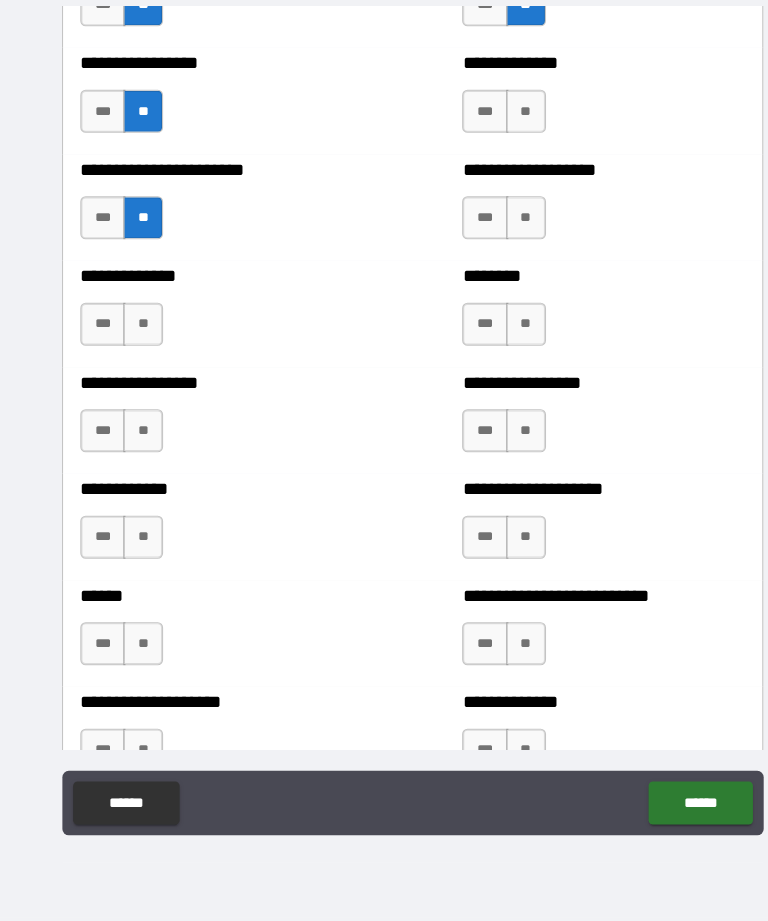 click on "**" at bounding box center [133, 366] 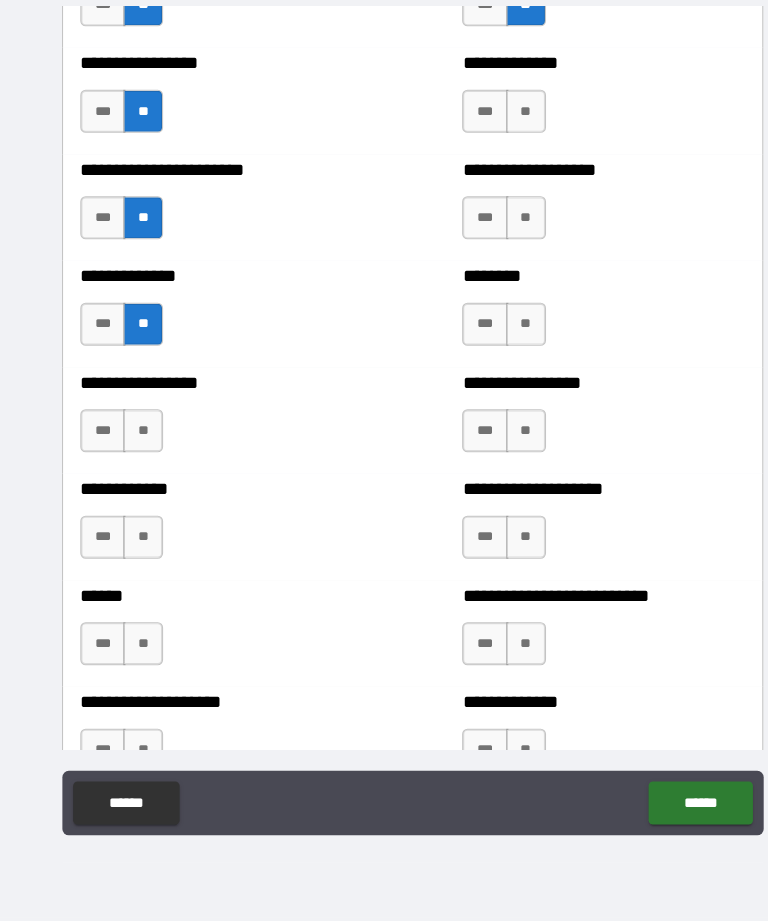 click on "**" at bounding box center (133, 465) 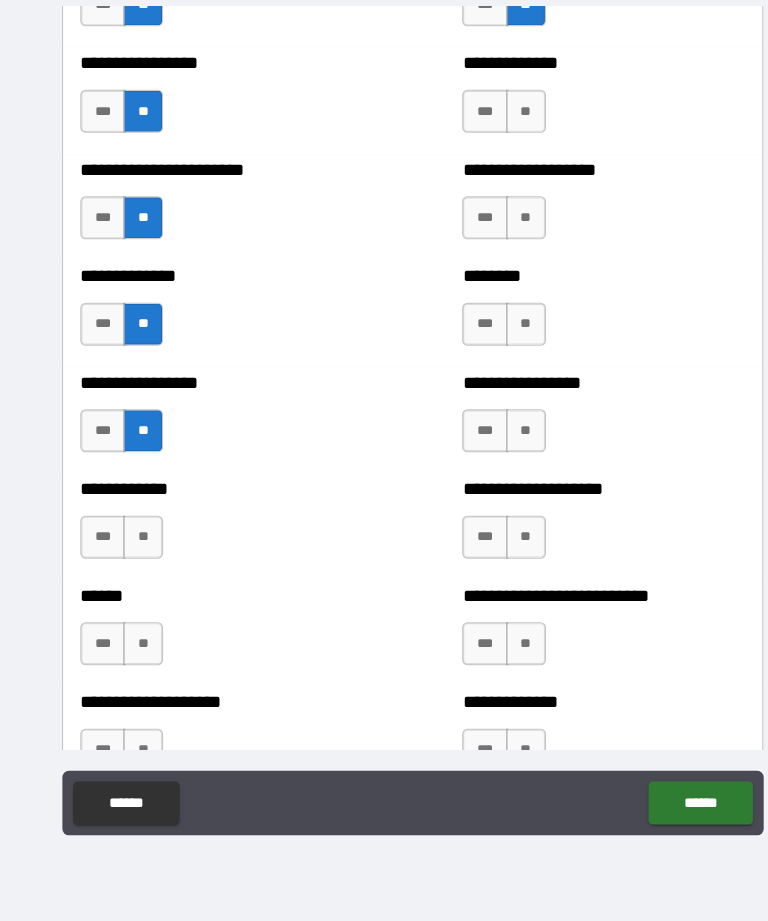 click on "**" at bounding box center [133, 564] 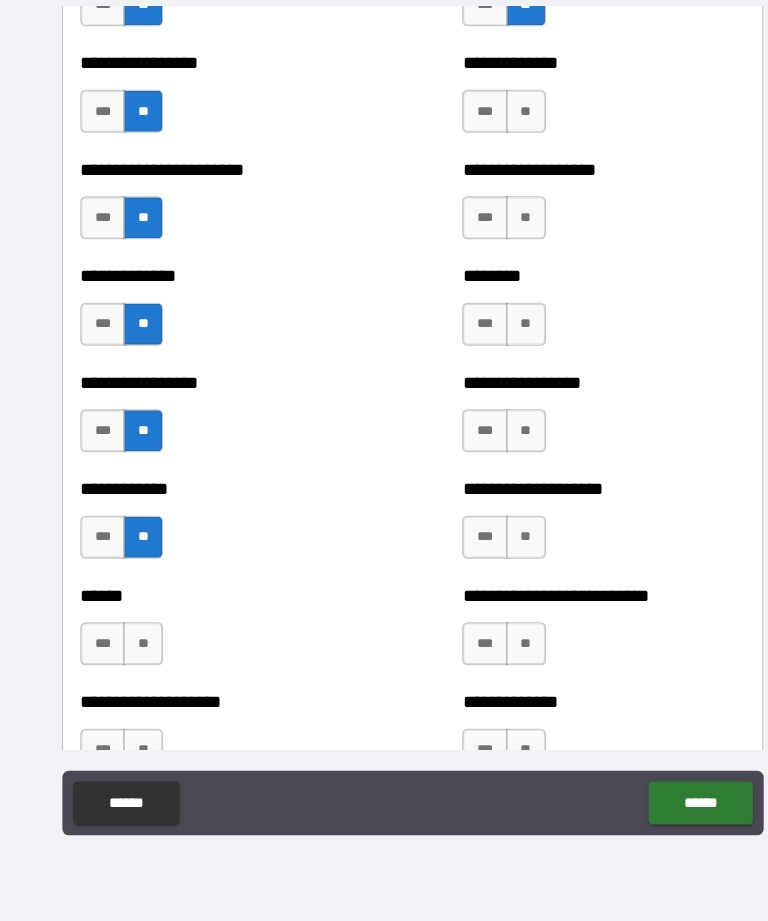 click on "***" at bounding box center [96, 663] 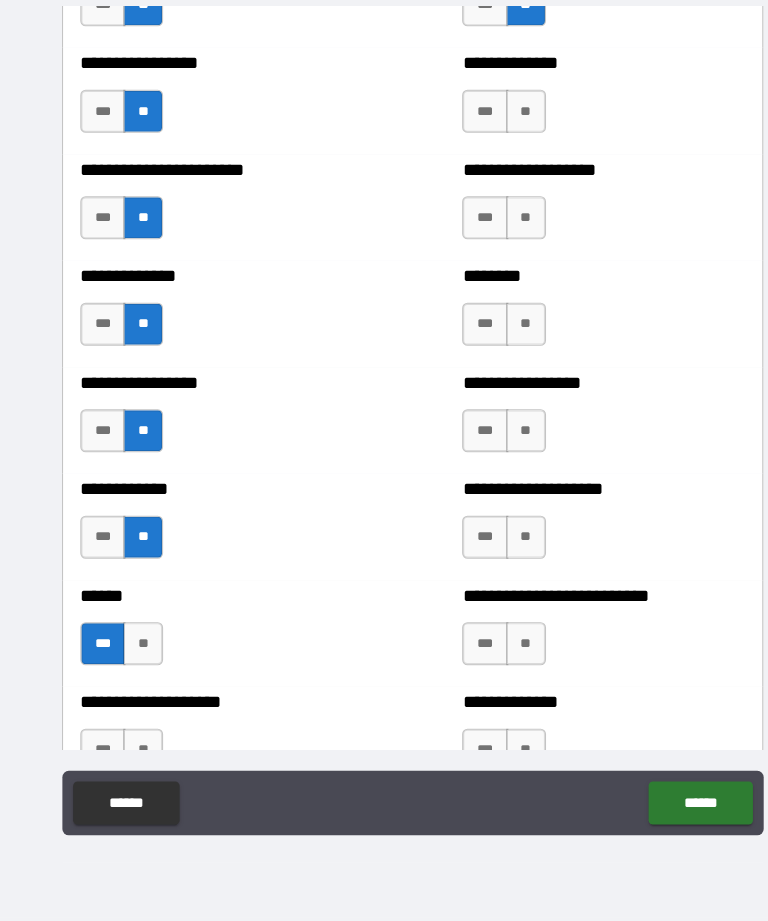 click on "**" at bounding box center (489, 663) 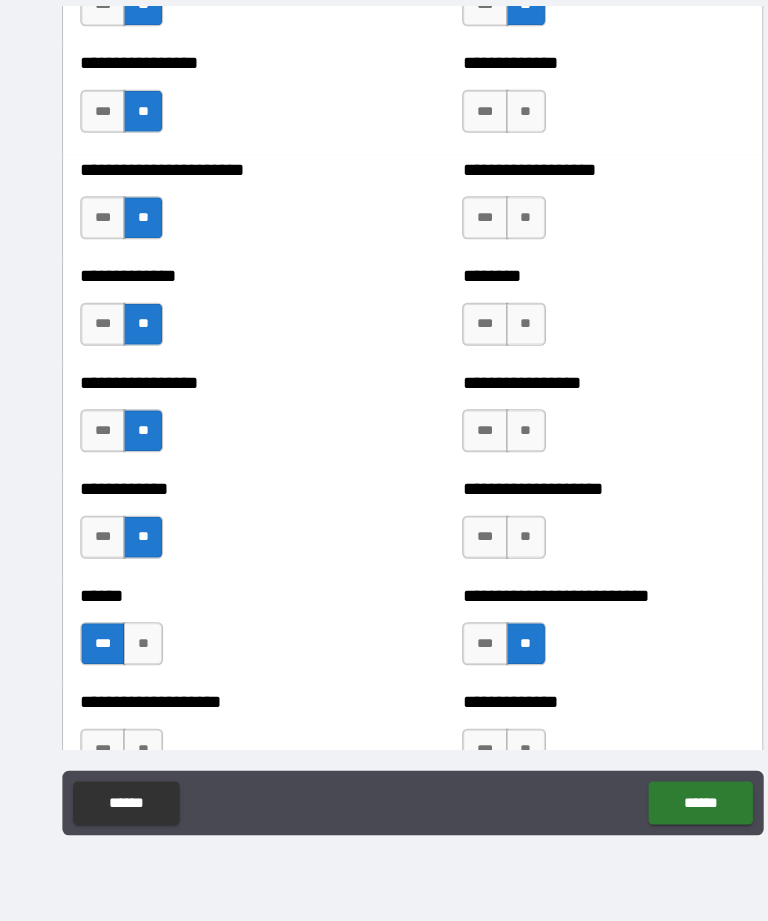 click on "**" at bounding box center (489, 564) 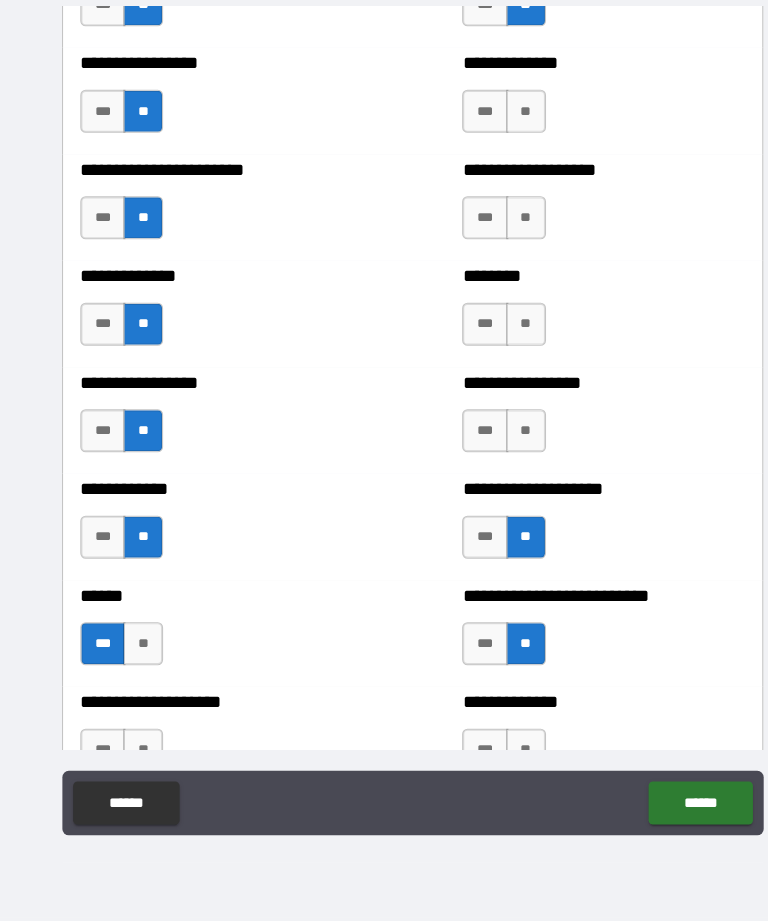 click on "**" at bounding box center [489, 465] 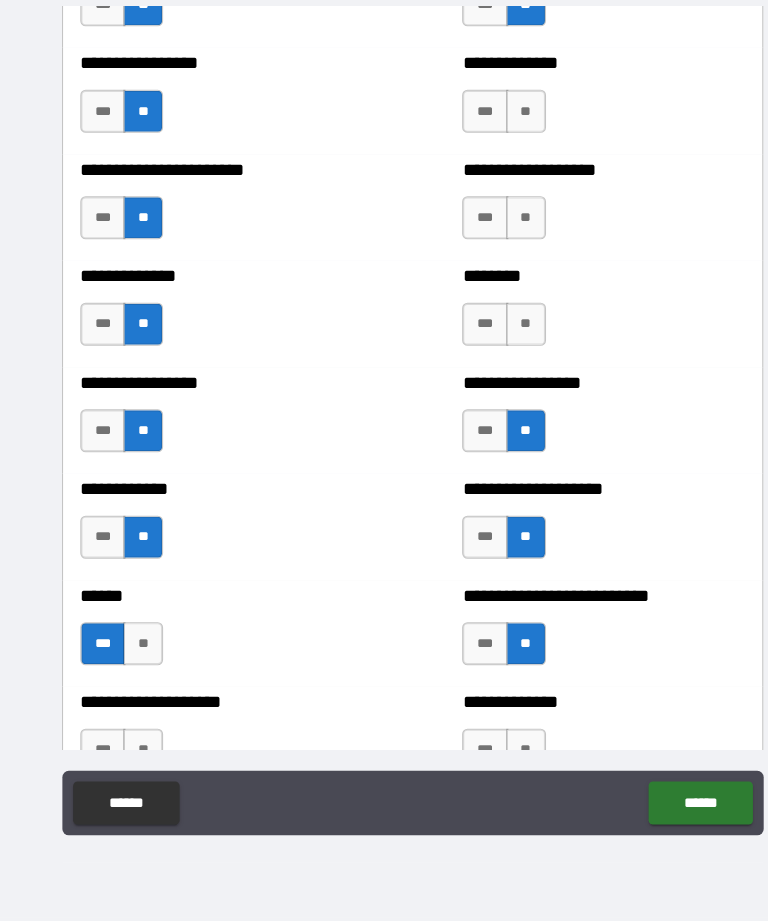 click on "**" at bounding box center (489, 366) 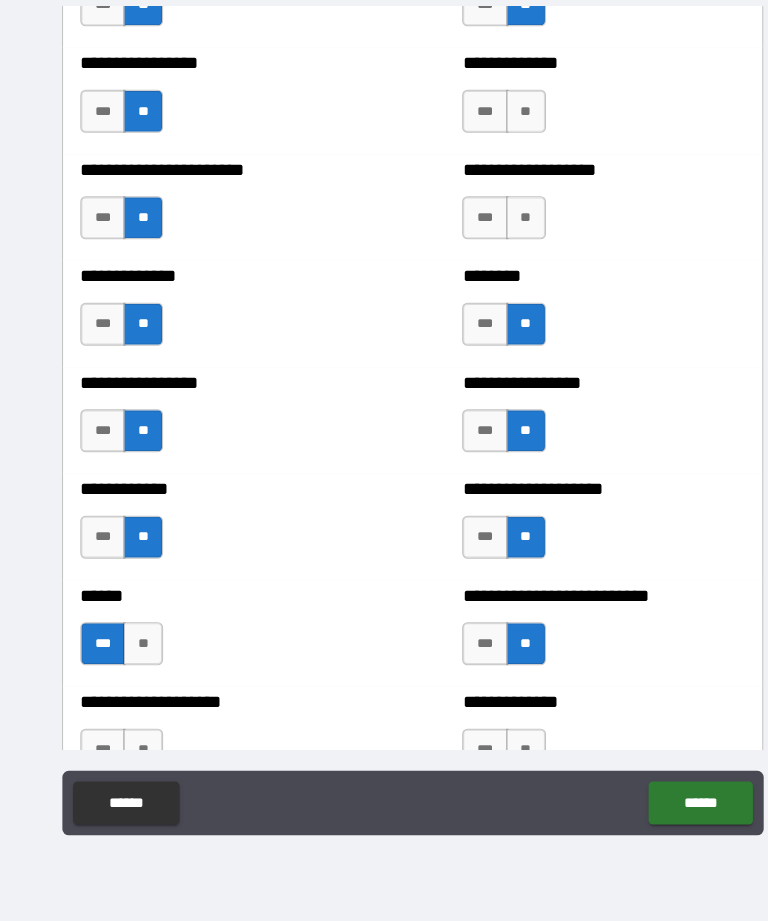 click on "**" at bounding box center (489, 267) 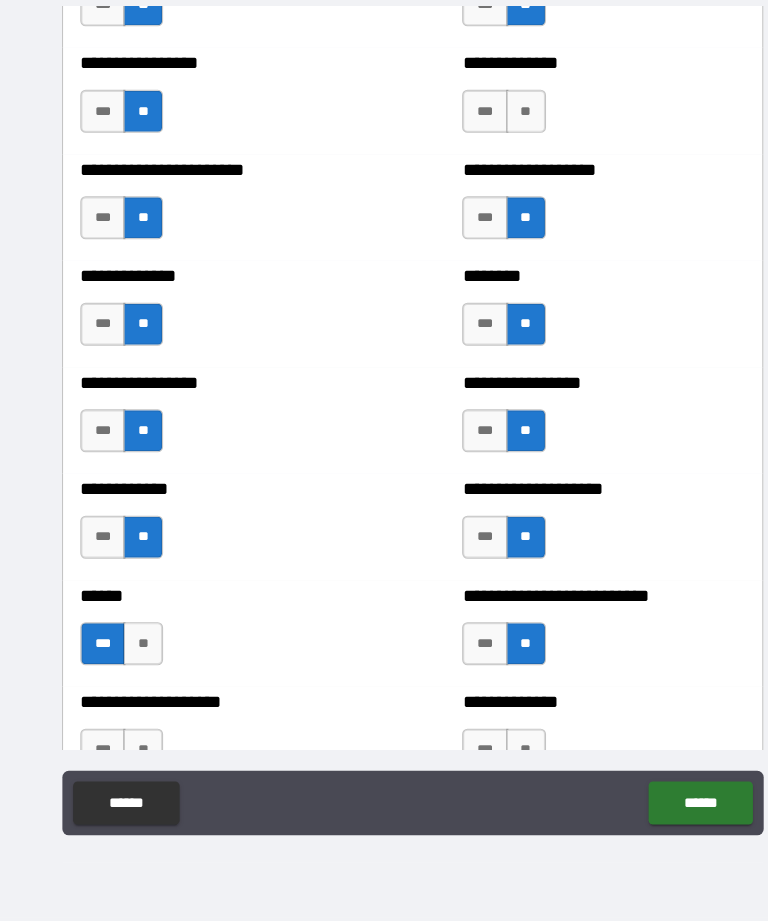 click on "**" at bounding box center [489, 168] 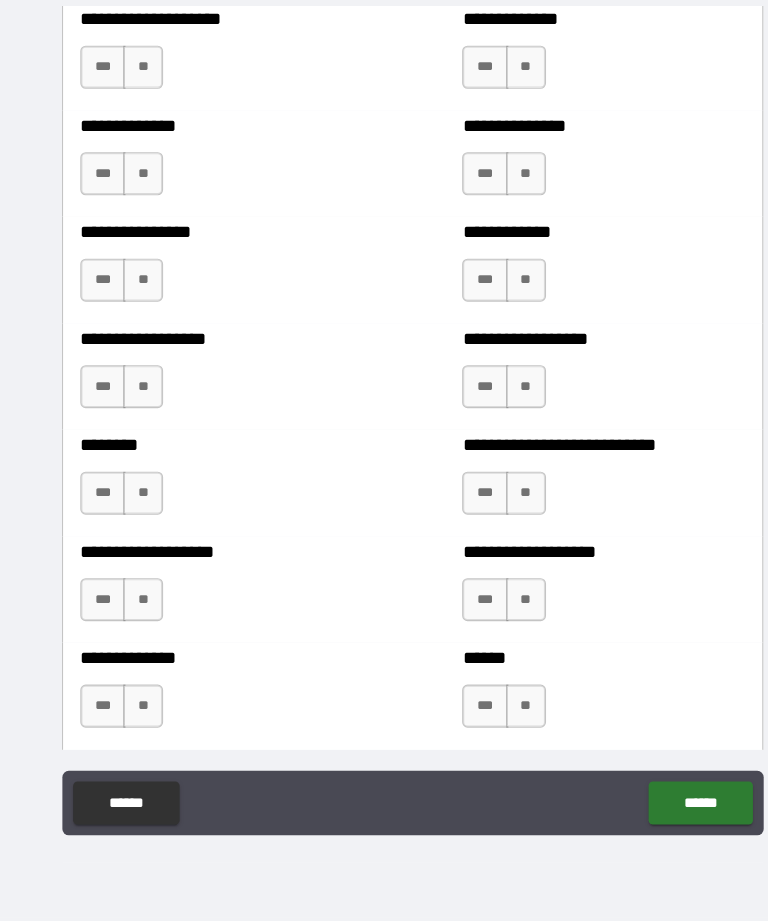 scroll, scrollTop: 4246, scrollLeft: 0, axis: vertical 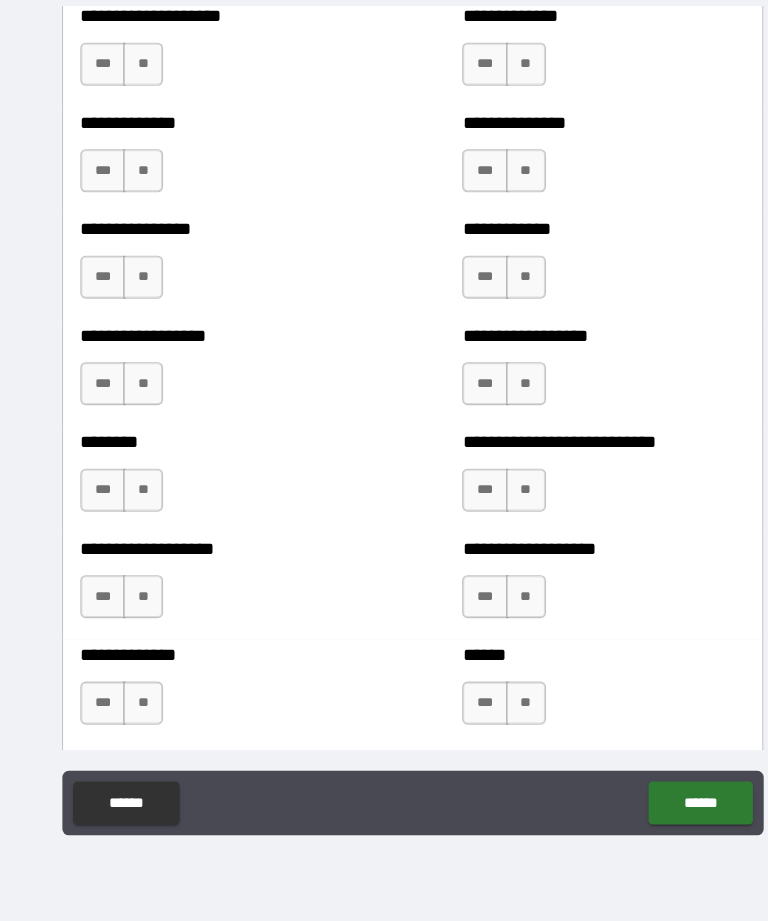 click on "**" at bounding box center (133, 223) 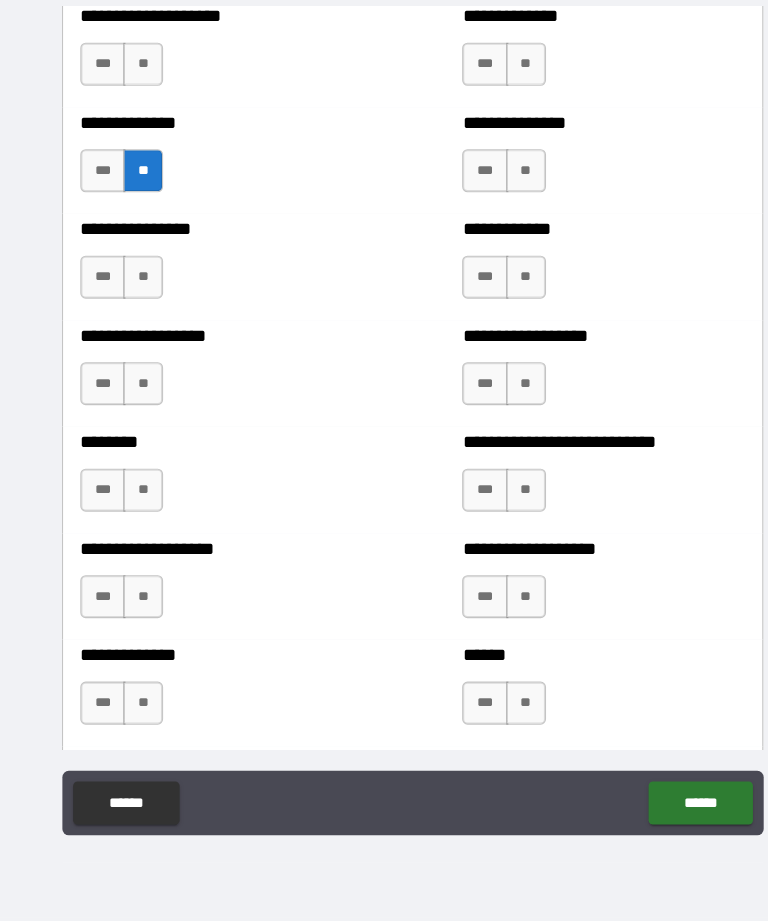 click on "**" at bounding box center [133, 322] 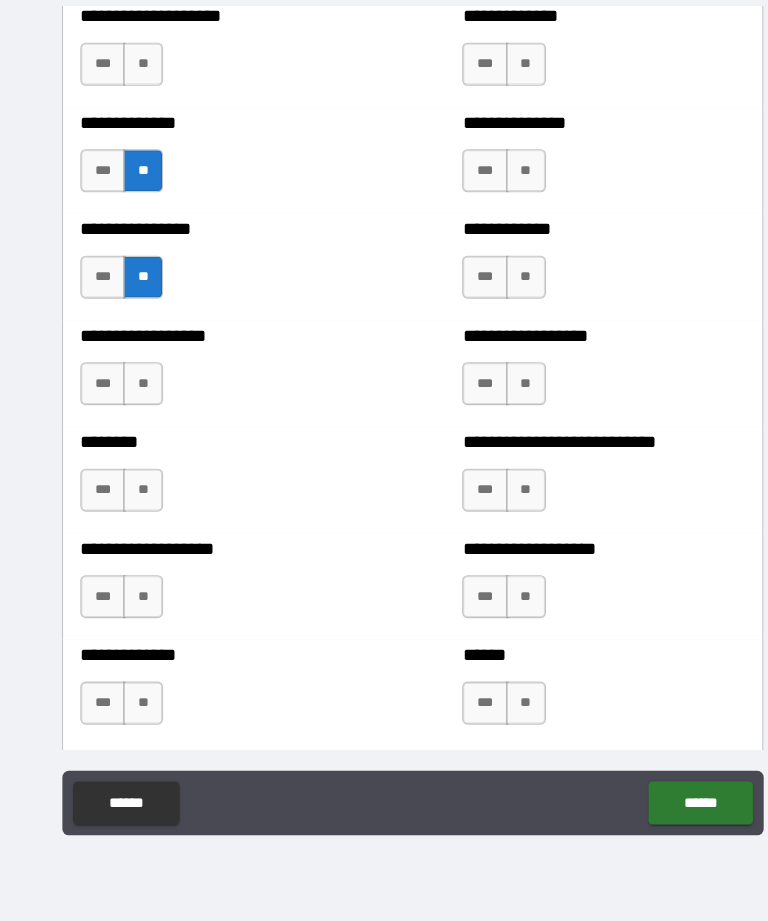click on "**" at bounding box center [133, 421] 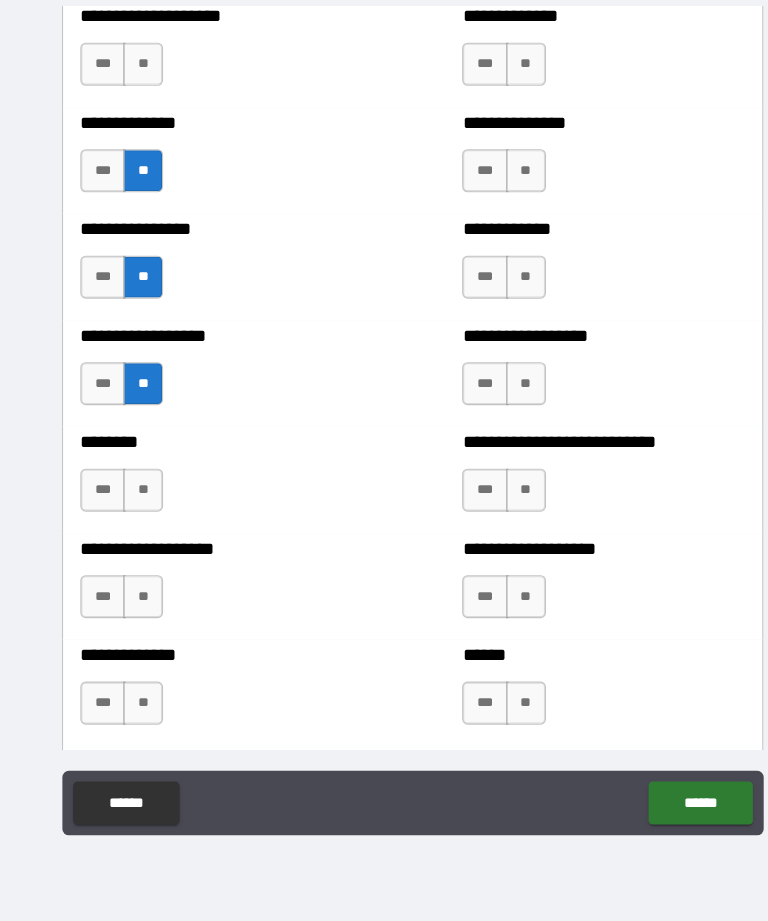 click on "******** *** **" at bounding box center (206, 510) 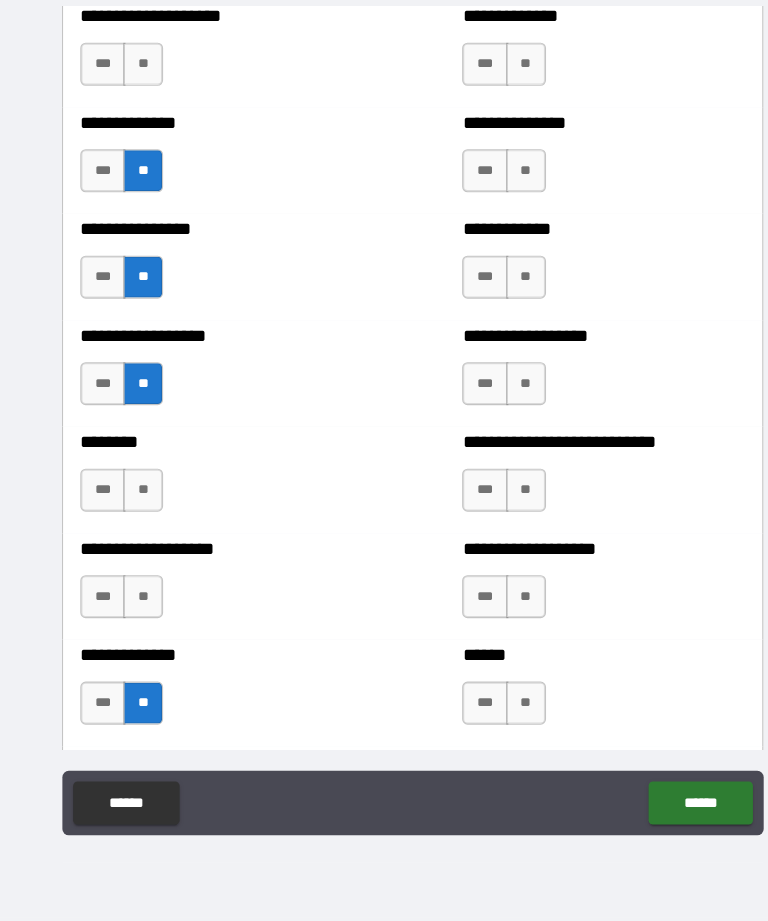 click on "**" at bounding box center (489, 718) 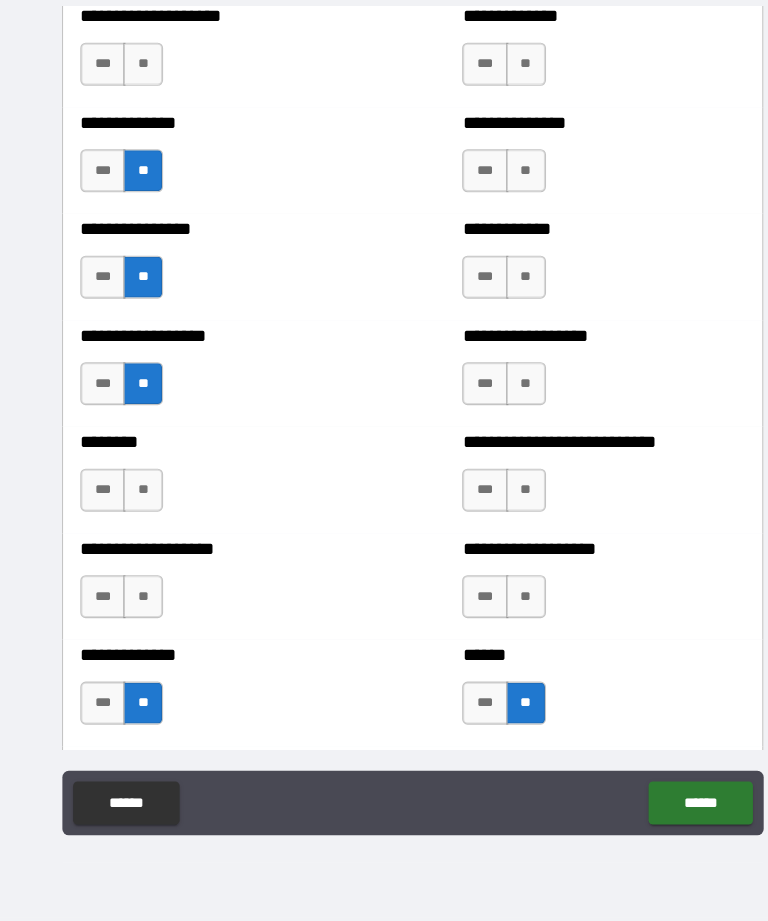 click on "**" at bounding box center (489, 619) 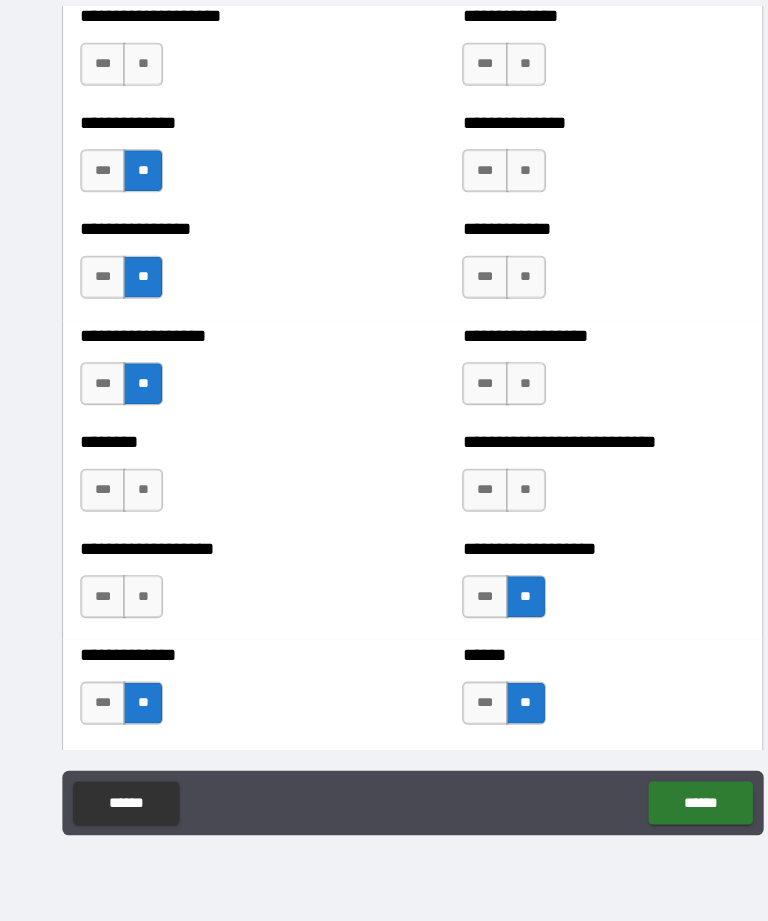 click on "**" at bounding box center [489, 520] 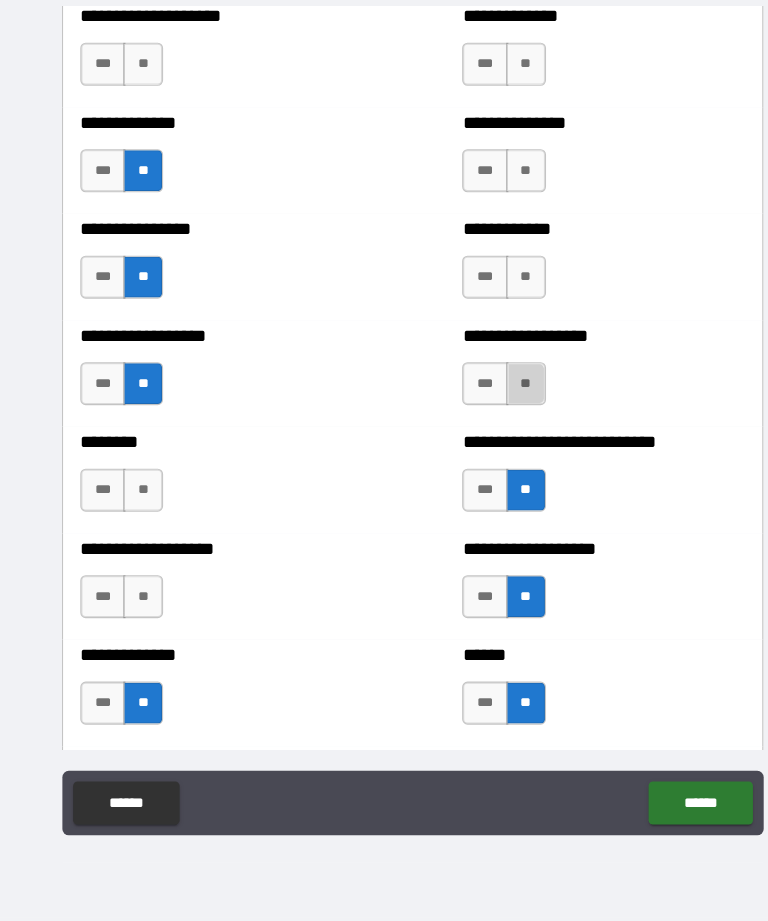 click on "**" at bounding box center (489, 421) 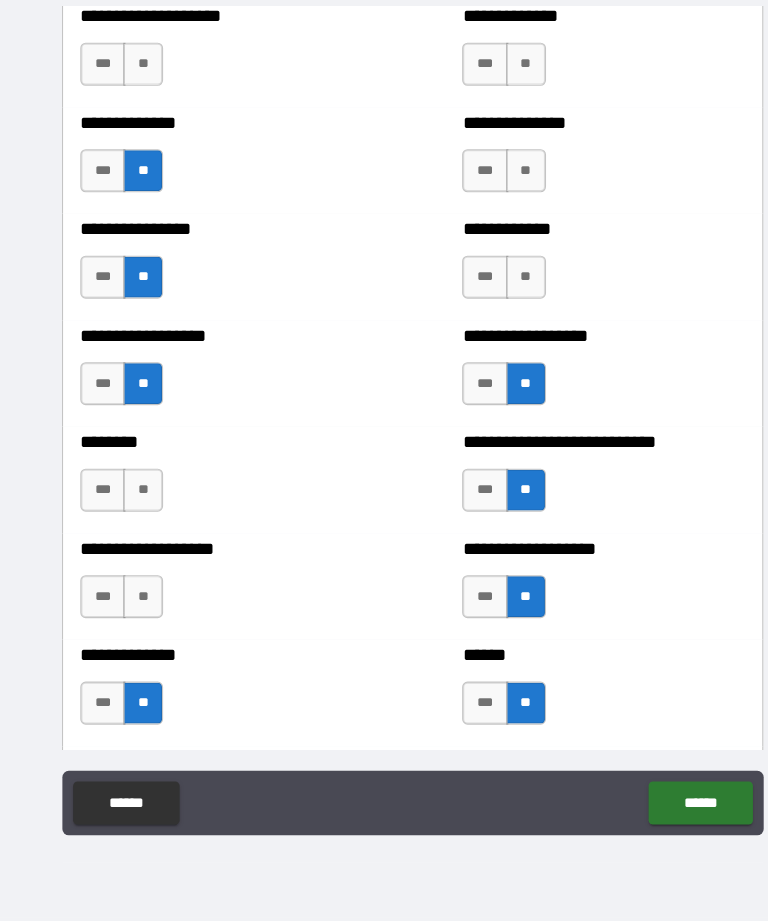 click on "**" at bounding box center [489, 322] 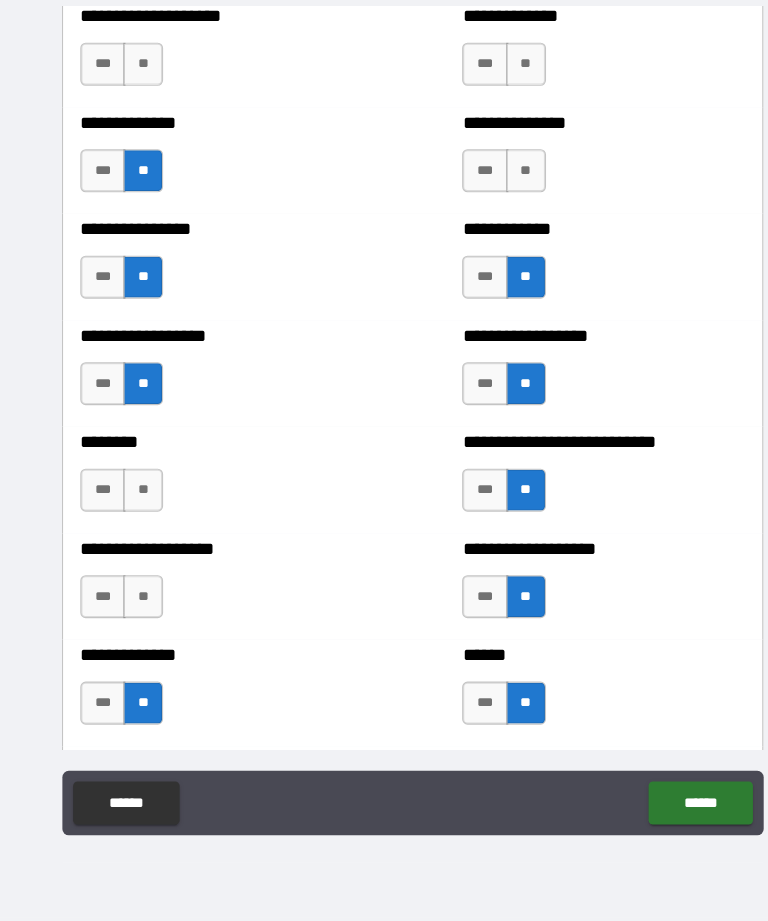 click on "**" at bounding box center [489, 223] 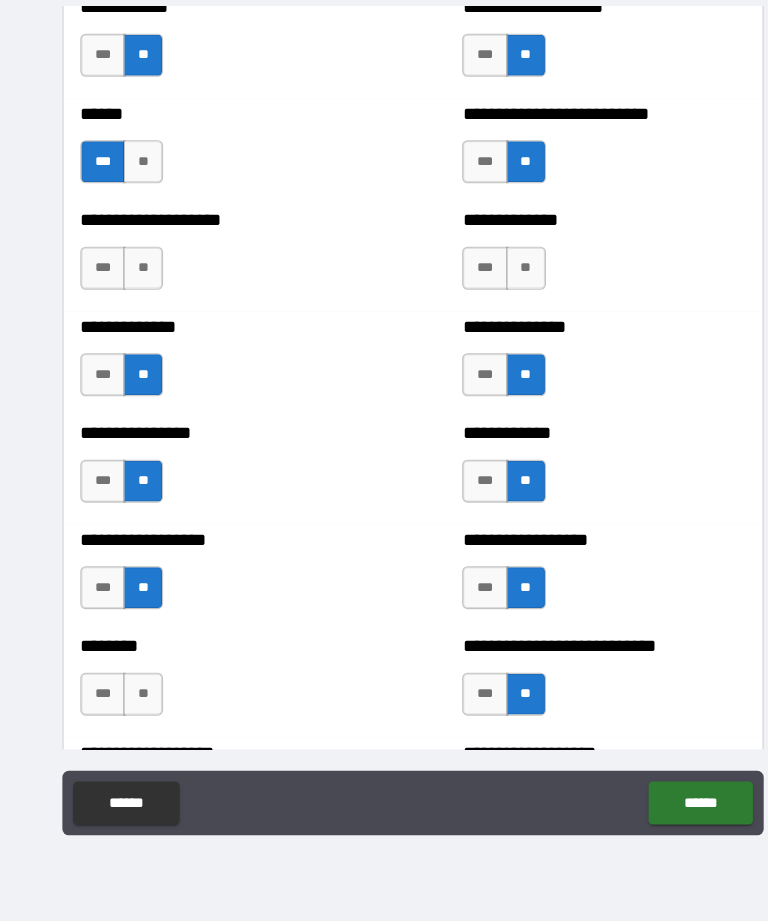 scroll, scrollTop: 4053, scrollLeft: 0, axis: vertical 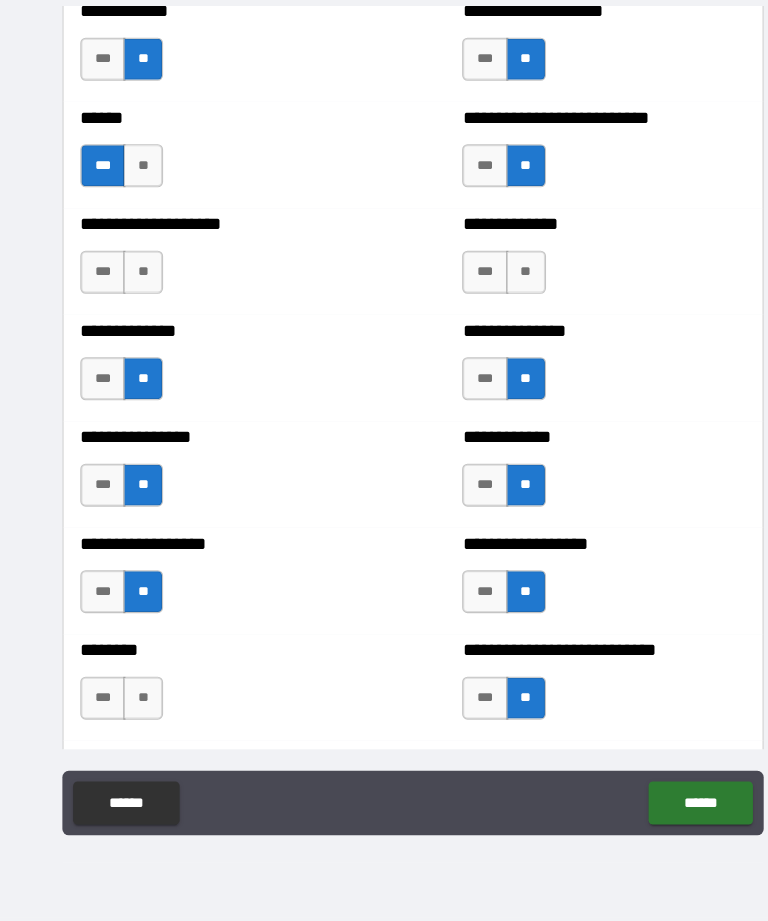 click on "**" at bounding box center (489, 317) 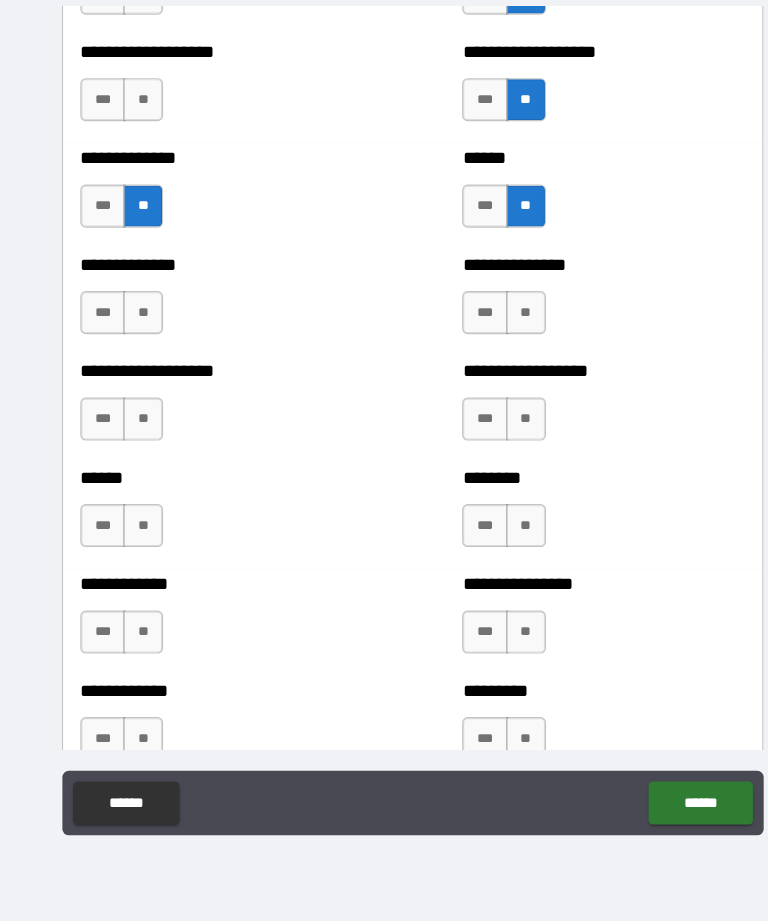 scroll, scrollTop: 4711, scrollLeft: 0, axis: vertical 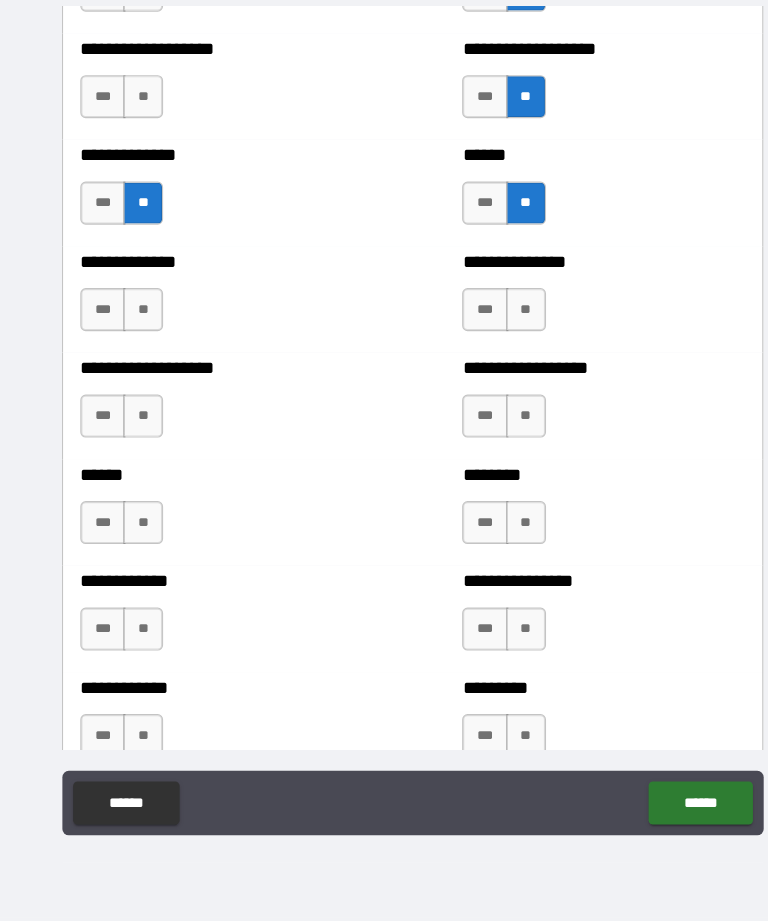 click on "**" at bounding box center (133, 352) 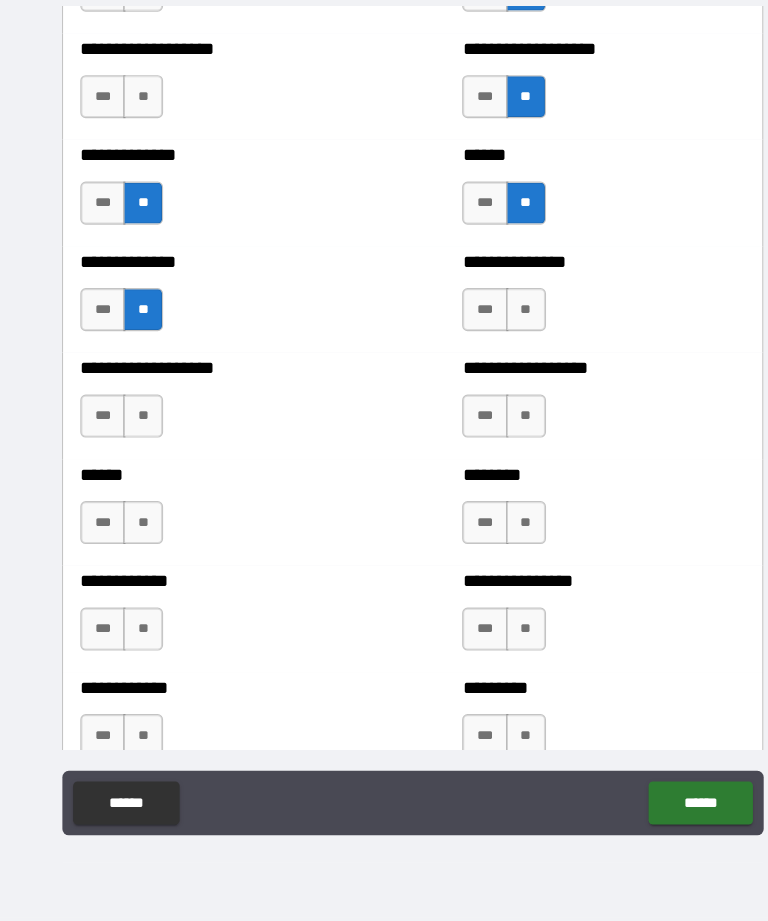 click on "**" at bounding box center (133, 451) 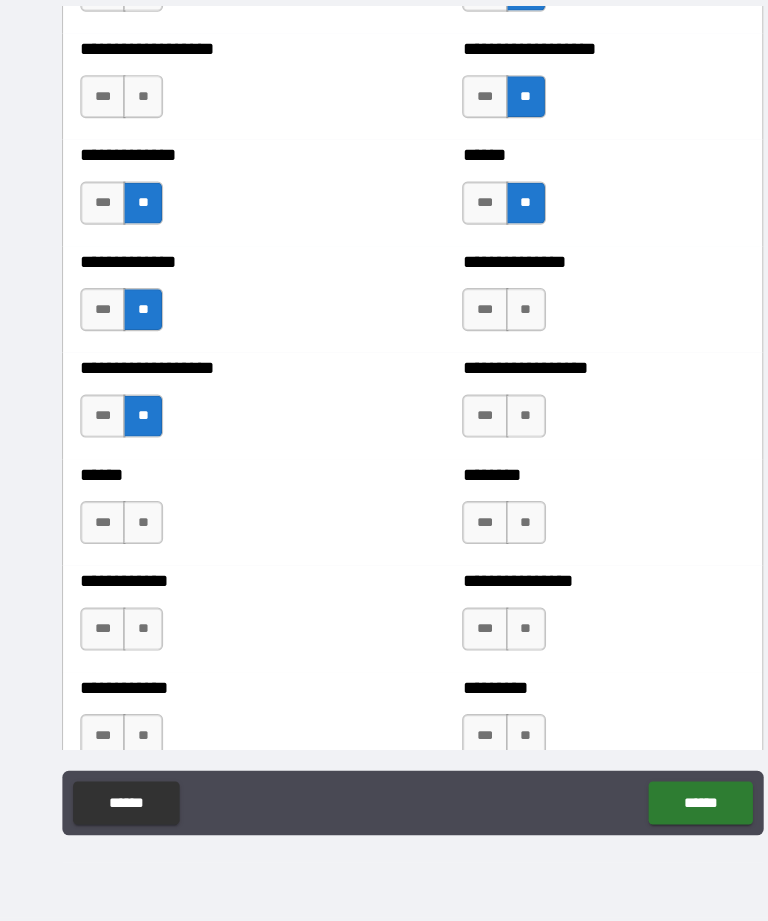 click on "**" at bounding box center (133, 550) 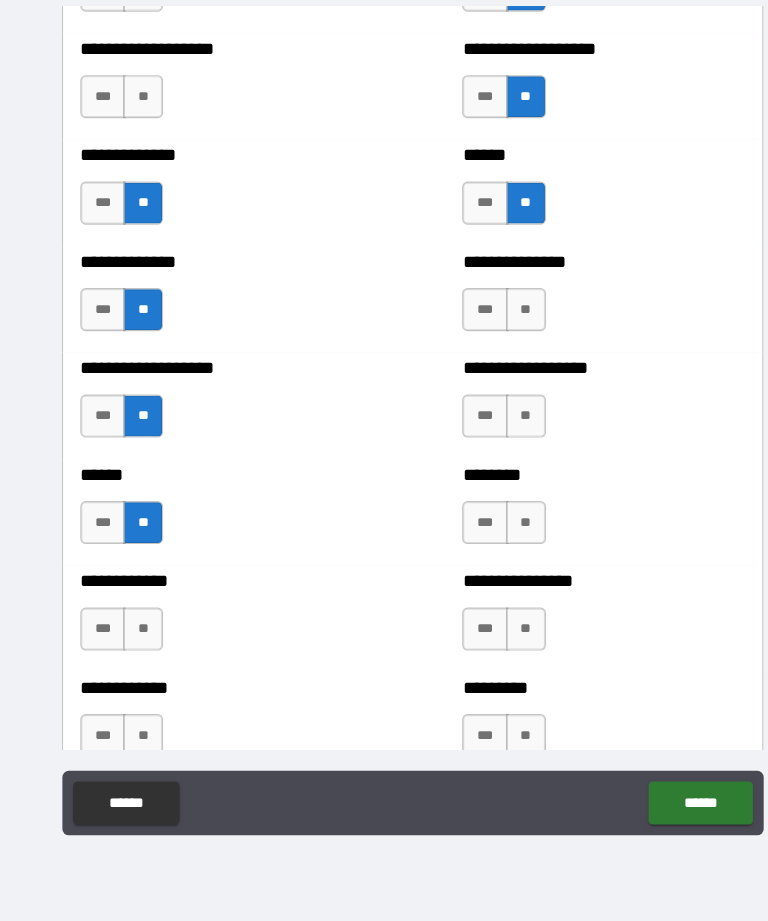 click on "**" at bounding box center [133, 649] 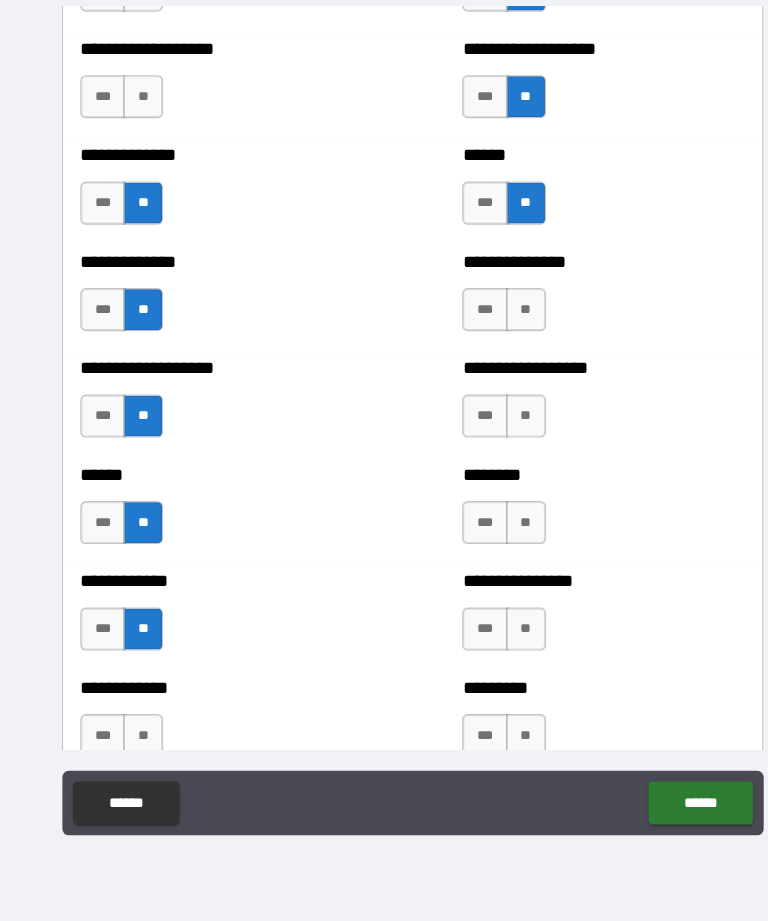 click on "**" at bounding box center (489, 550) 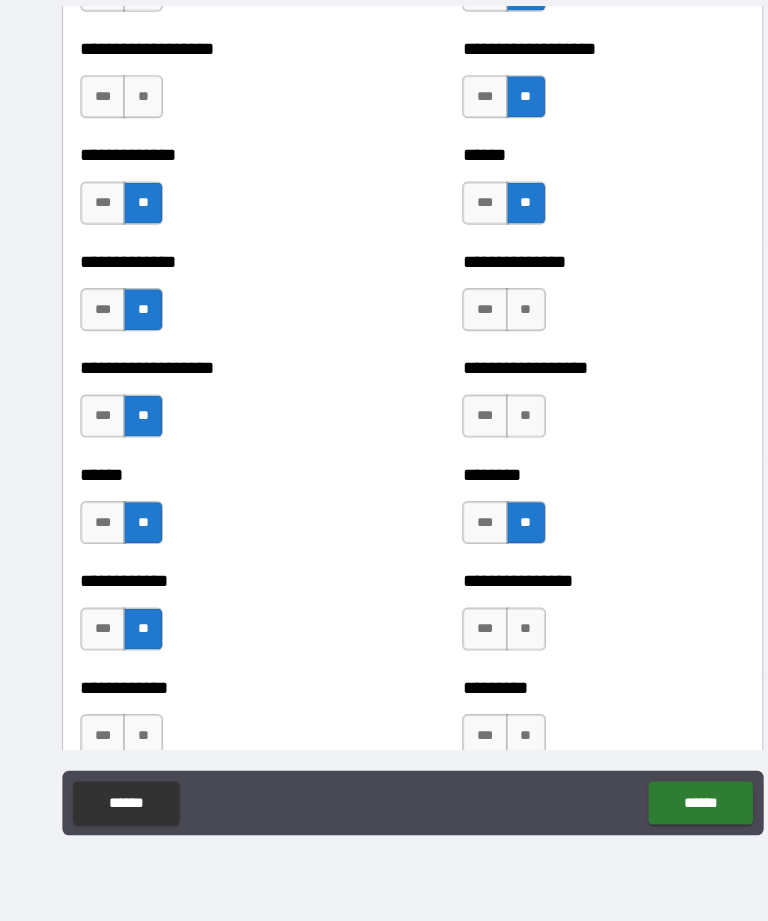 click on "**" at bounding box center [489, 451] 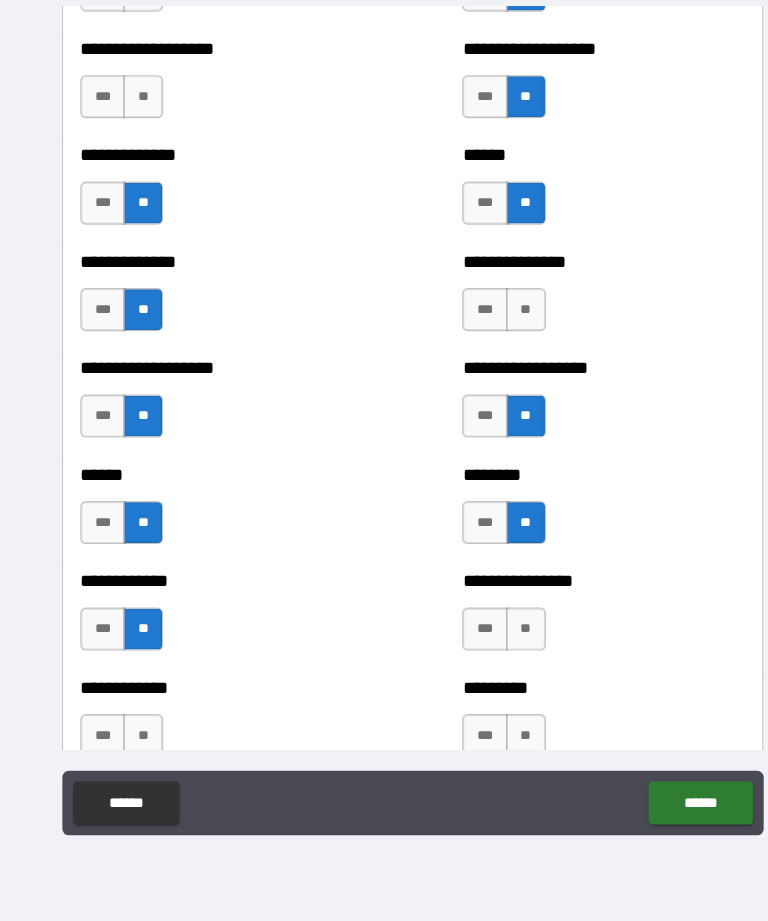 click on "**" at bounding box center [489, 352] 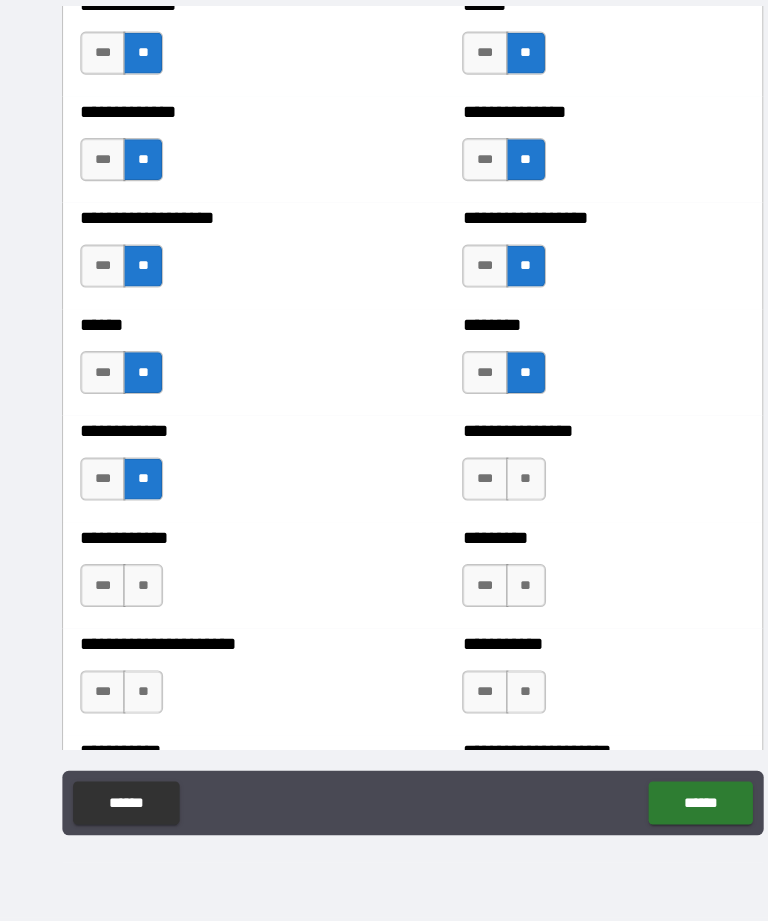 scroll, scrollTop: 4856, scrollLeft: 0, axis: vertical 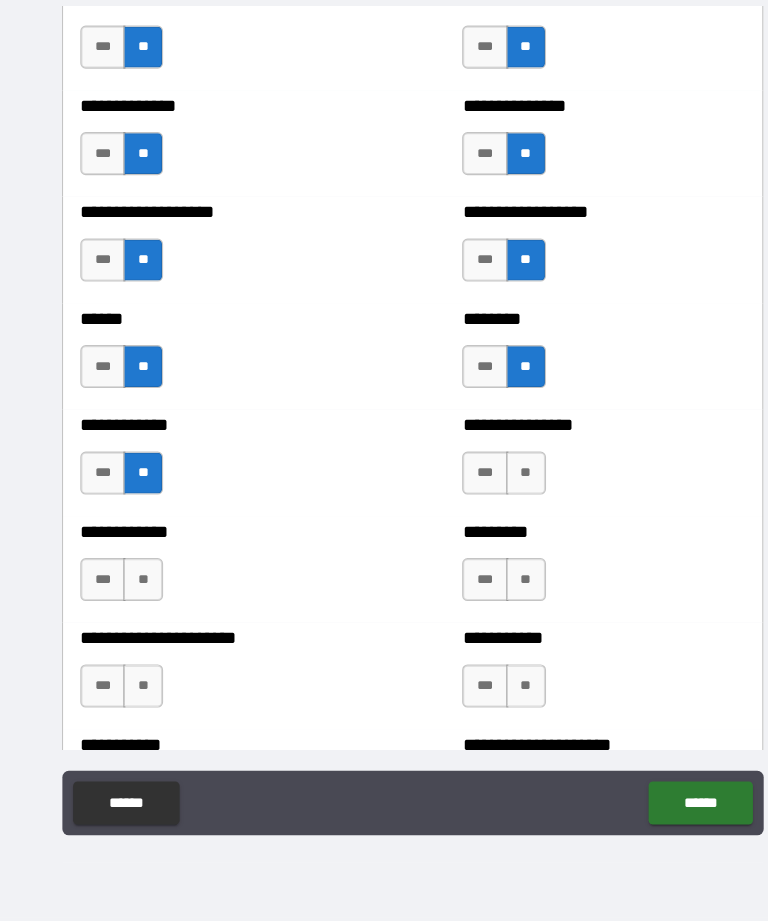 click on "**" at bounding box center [489, 504] 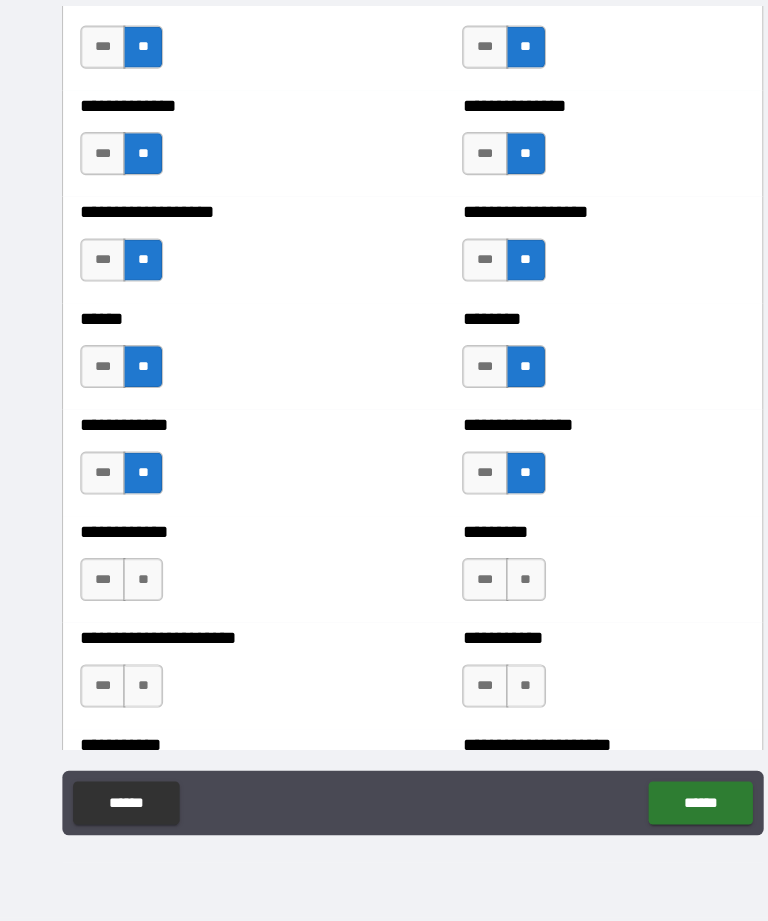 click on "**" at bounding box center [489, 603] 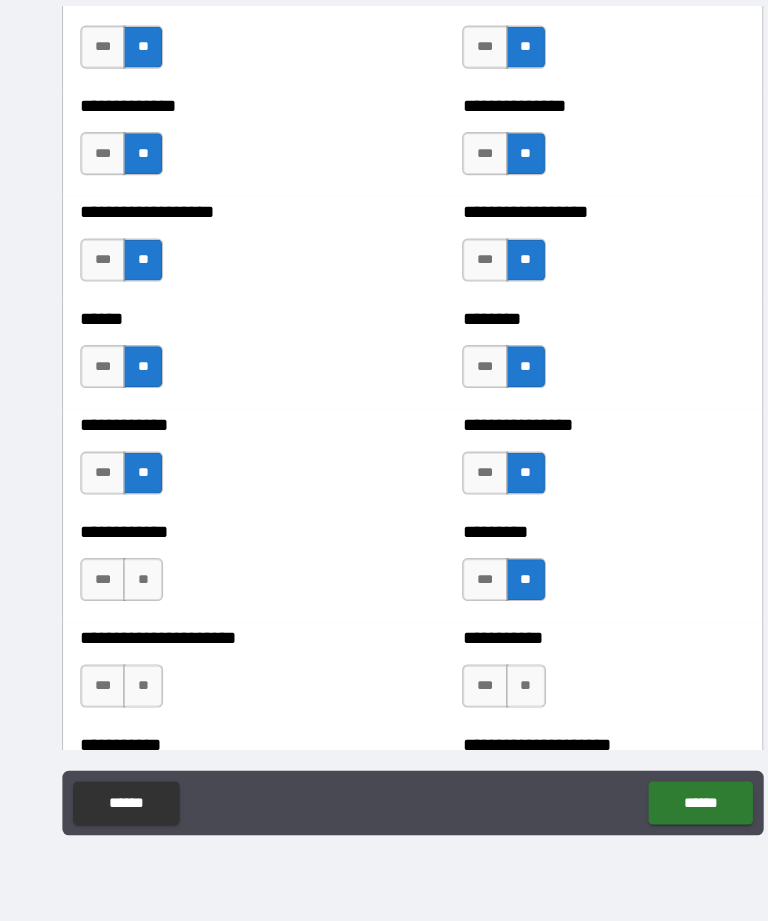click on "**" at bounding box center [133, 603] 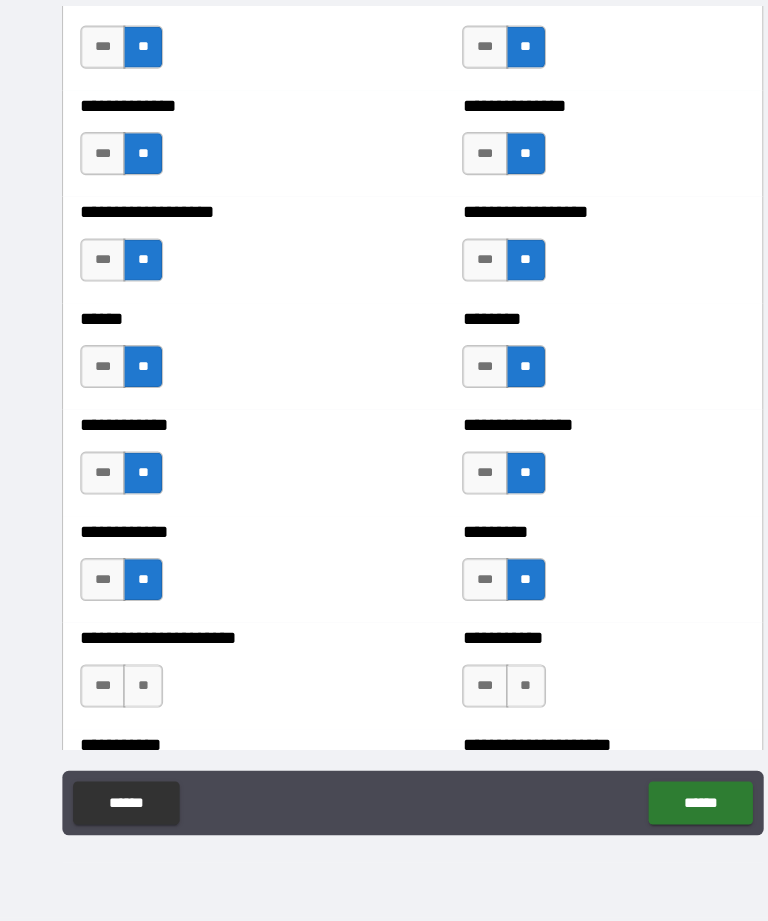 click on "**" at bounding box center (133, 702) 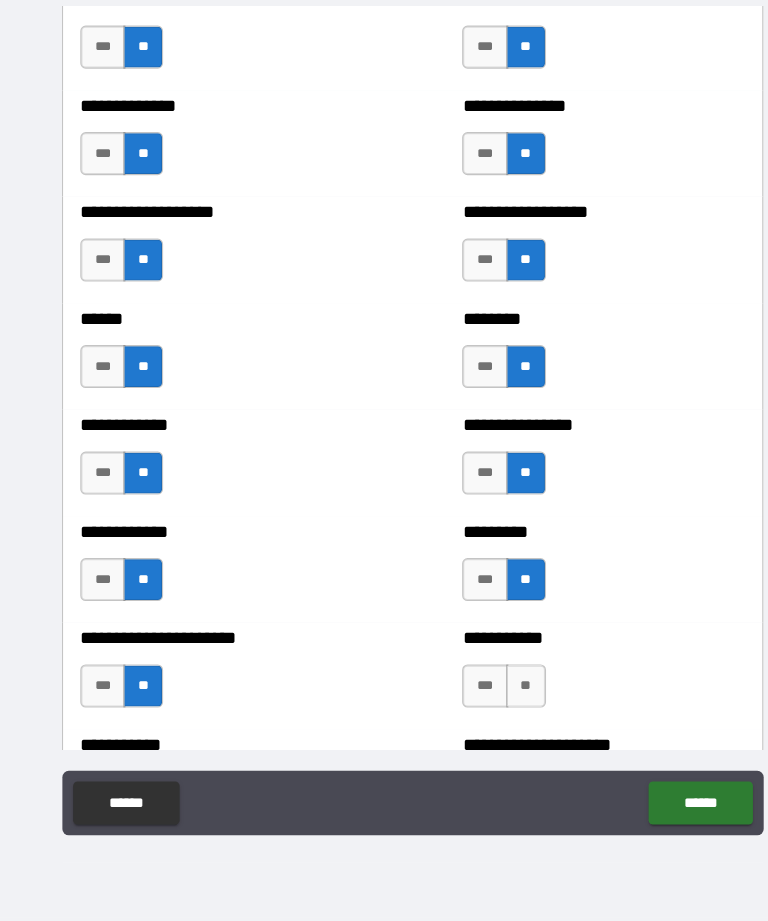 click on "**" at bounding box center [489, 702] 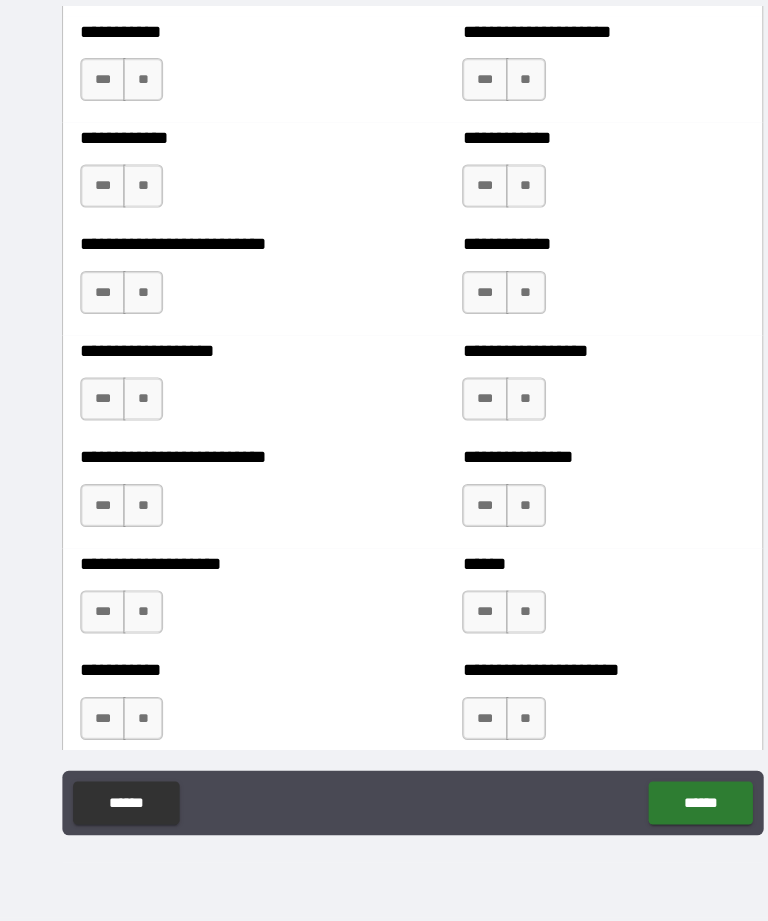 scroll, scrollTop: 5520, scrollLeft: 0, axis: vertical 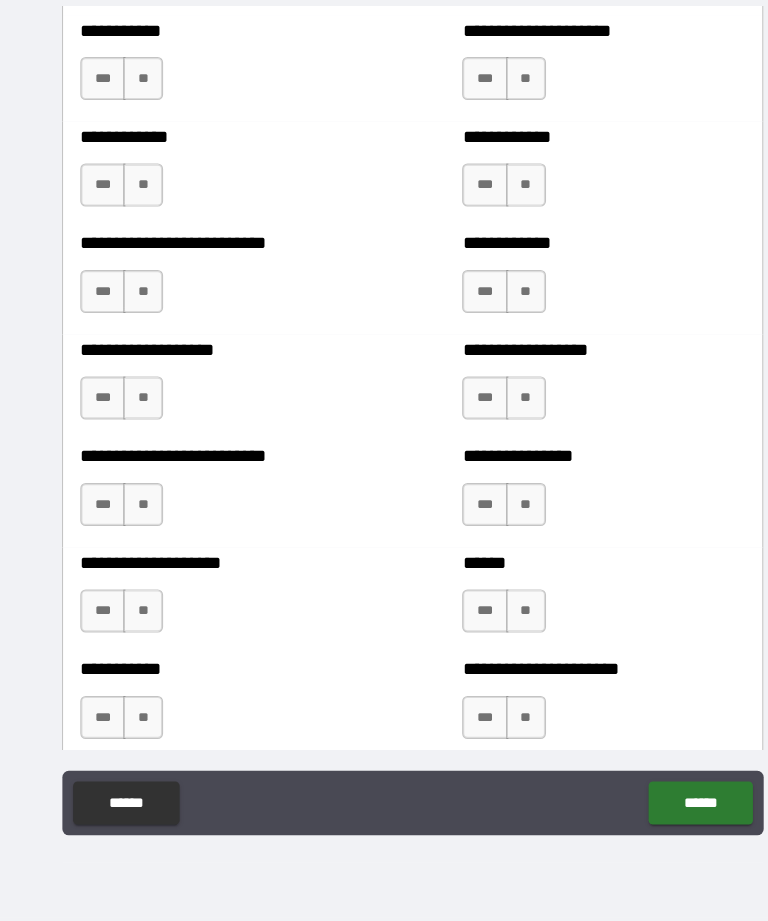 click on "**" at bounding box center [133, 137] 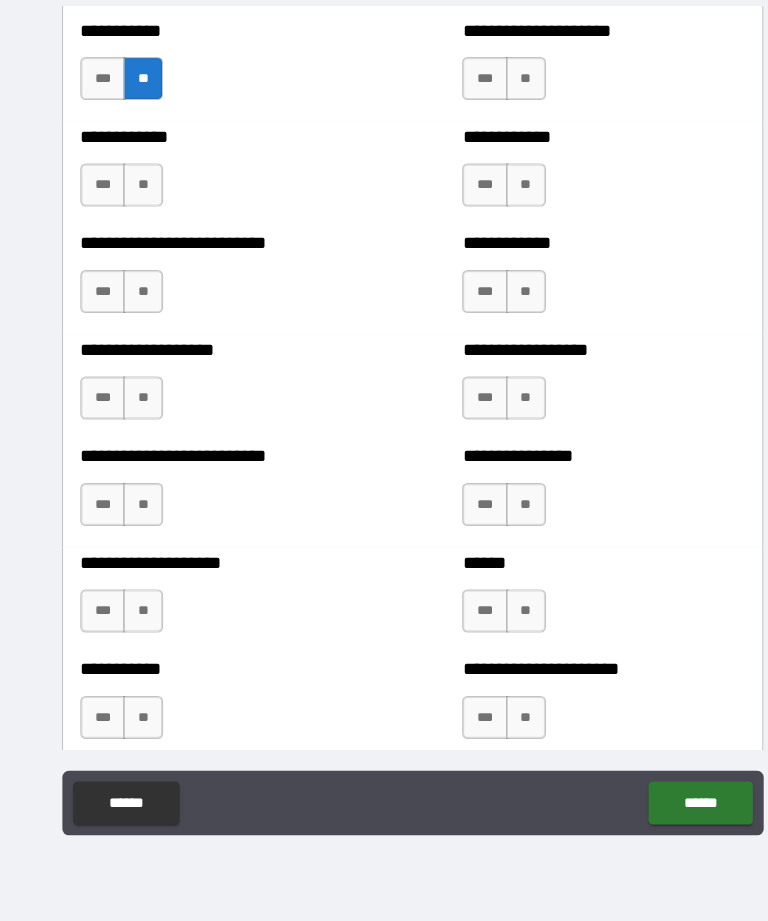 click on "**" at bounding box center [133, 236] 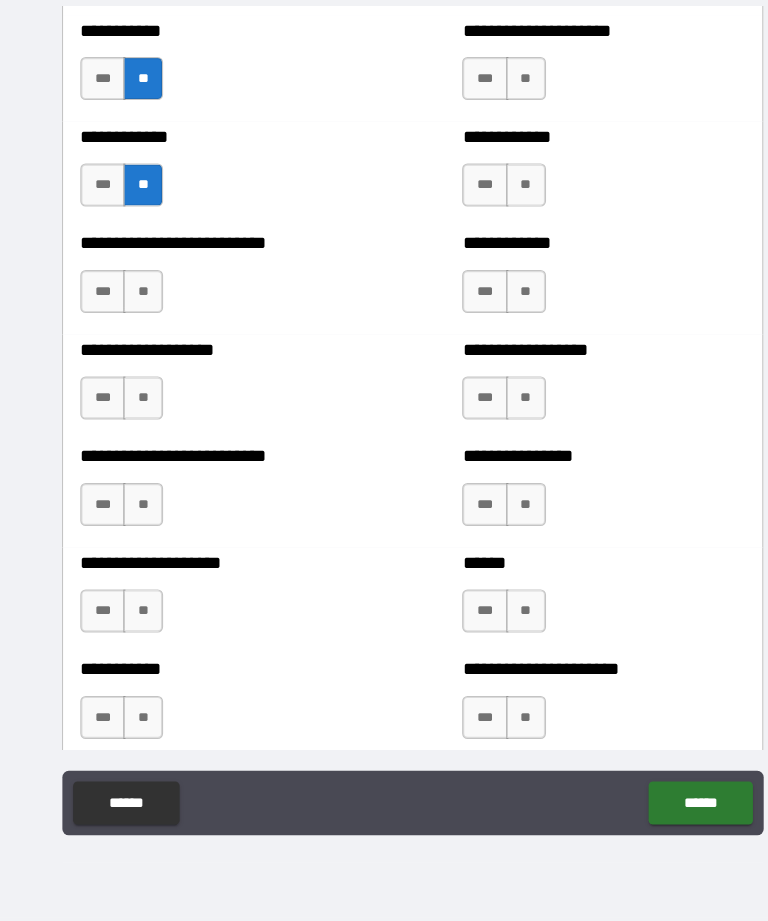 click on "**" at bounding box center [133, 335] 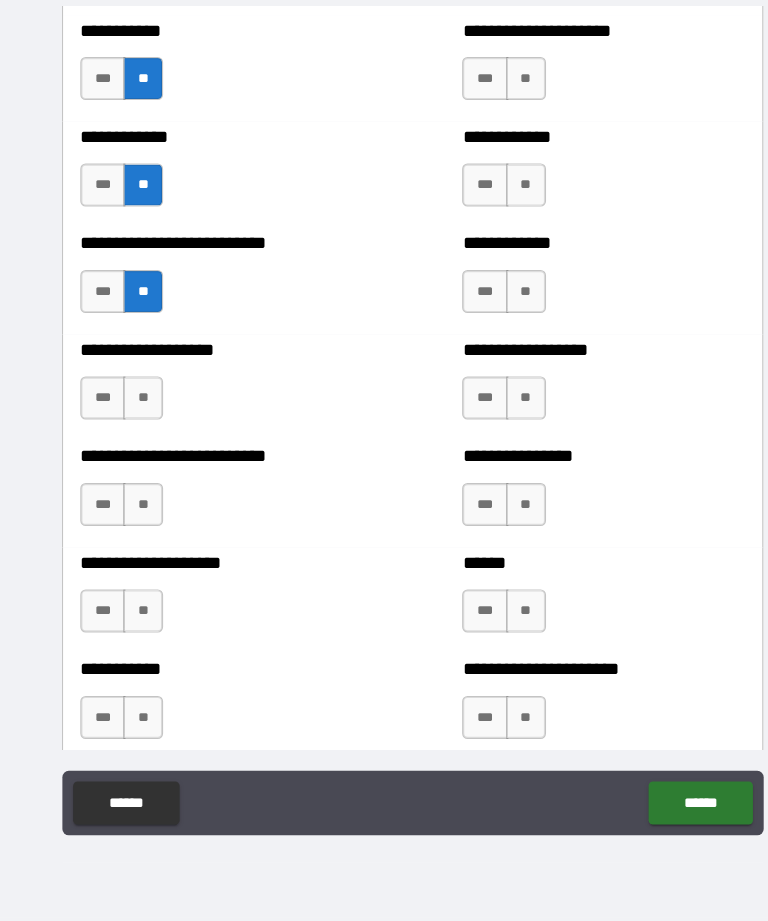 click on "**" at bounding box center (133, 434) 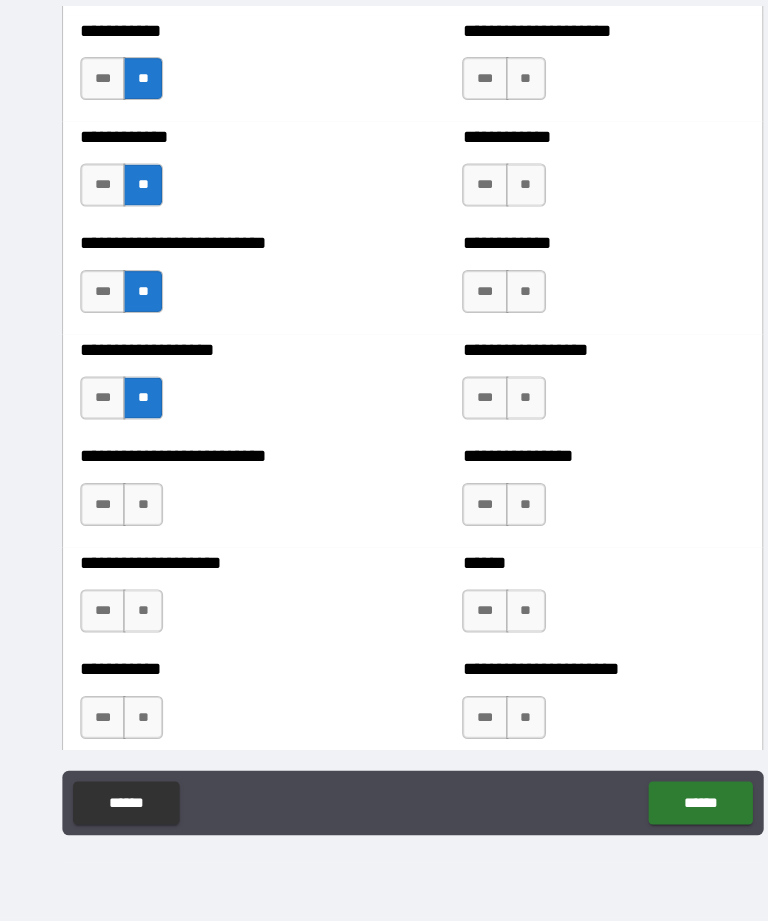 click on "**" at bounding box center [489, 137] 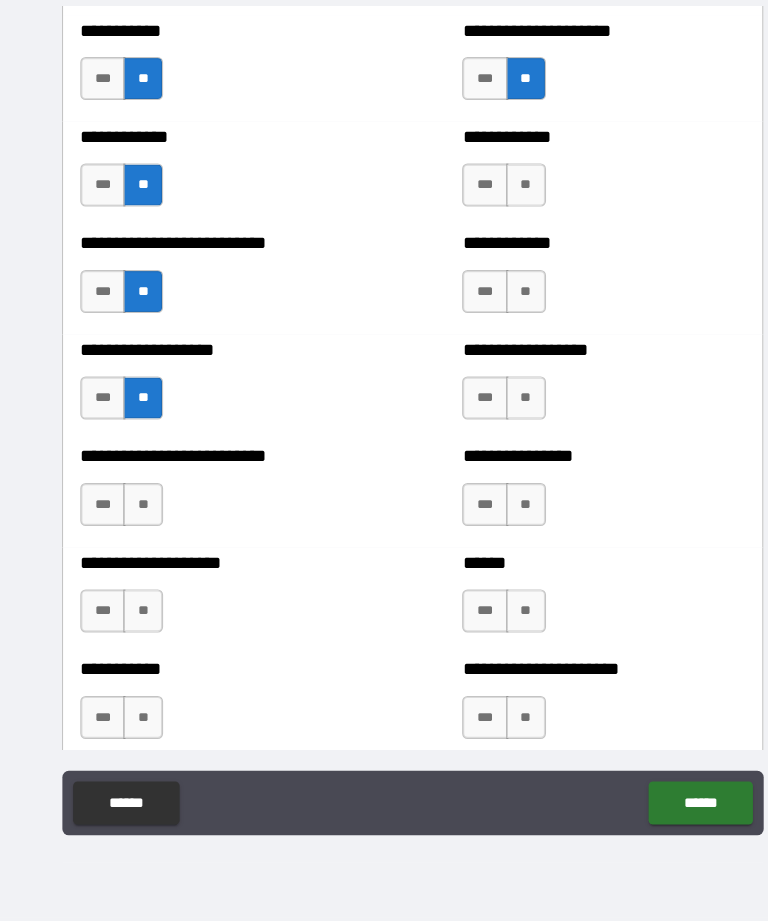 click on "**" at bounding box center (489, 236) 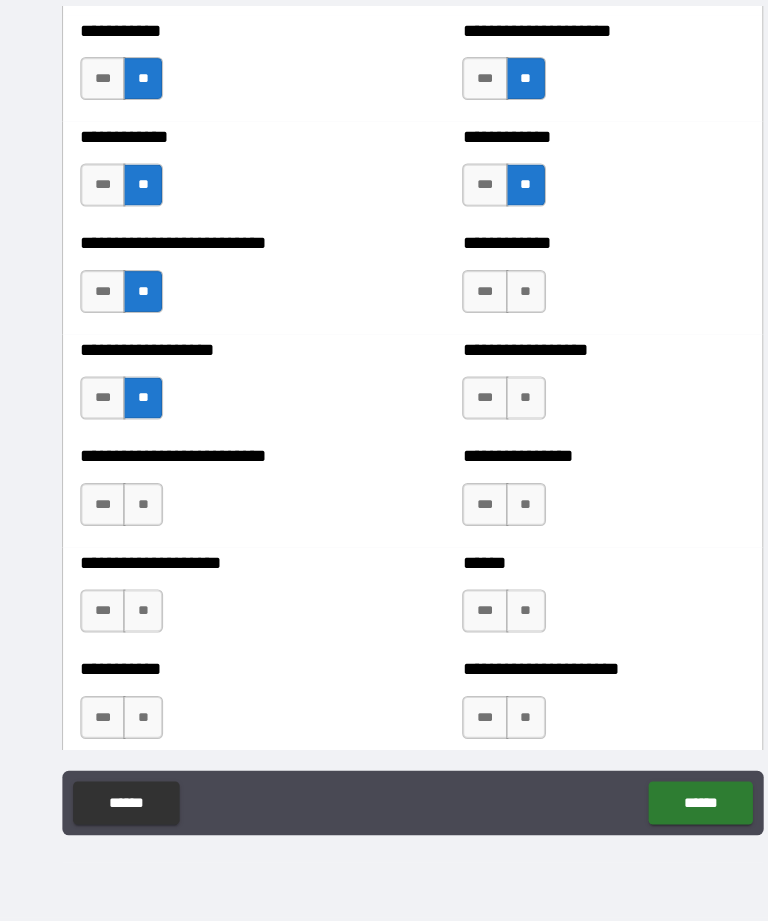 click on "**" at bounding box center (489, 335) 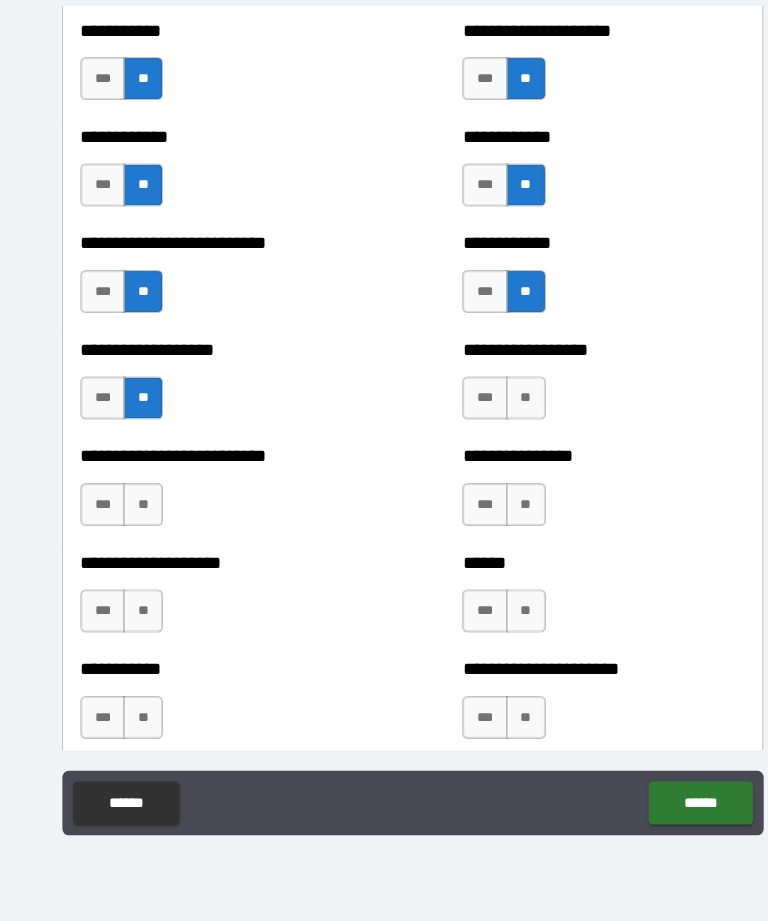 click on "**" at bounding box center (489, 434) 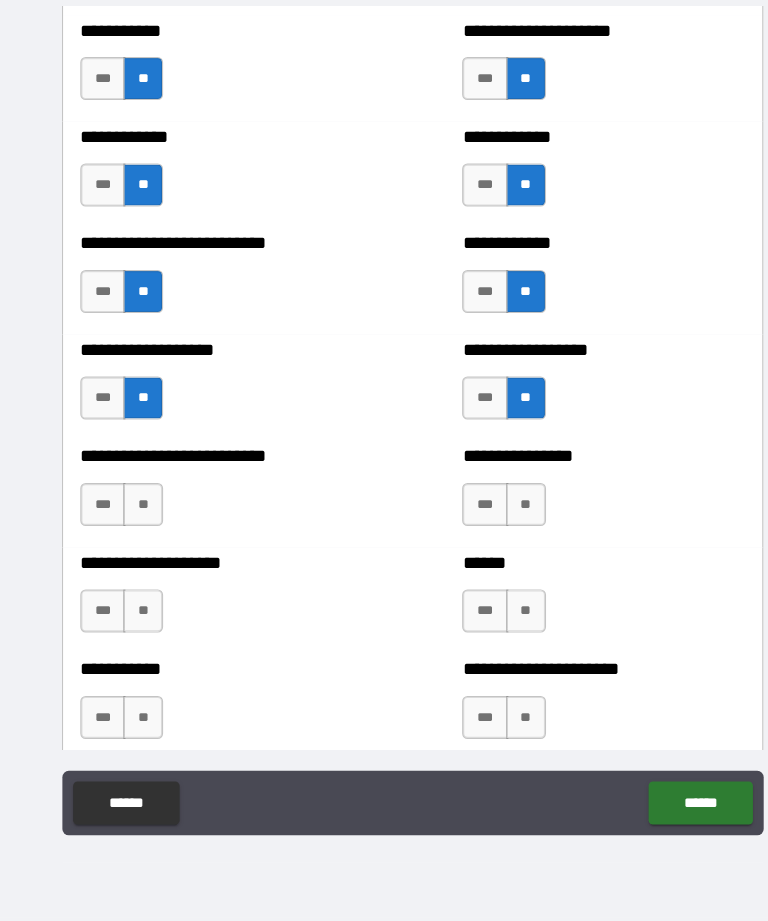 click on "**" at bounding box center [489, 533] 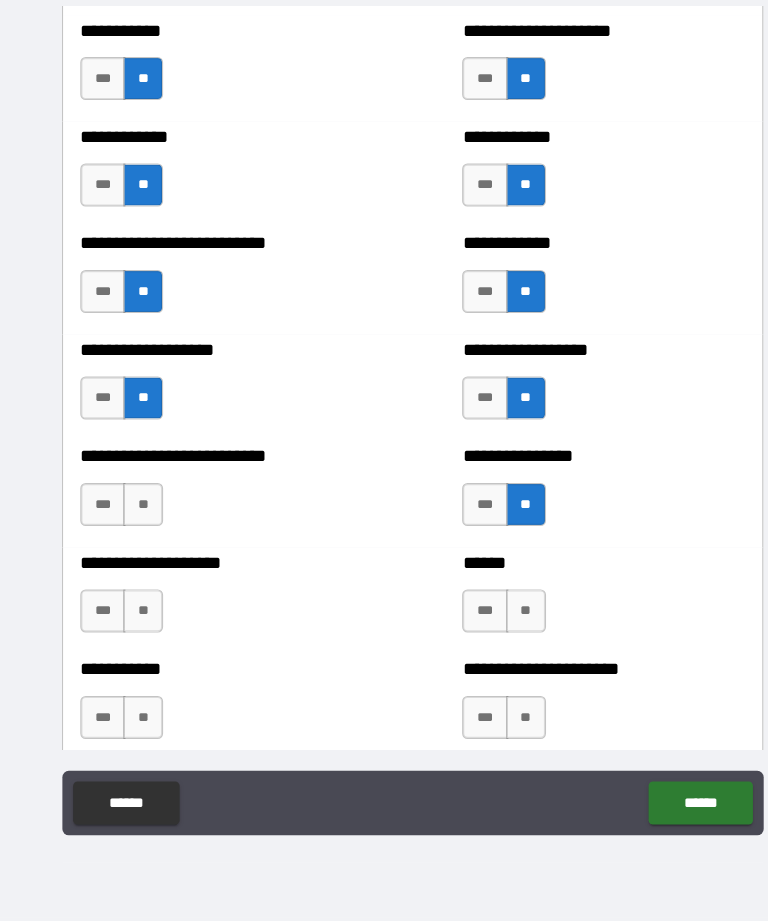 click on "**" at bounding box center (489, 632) 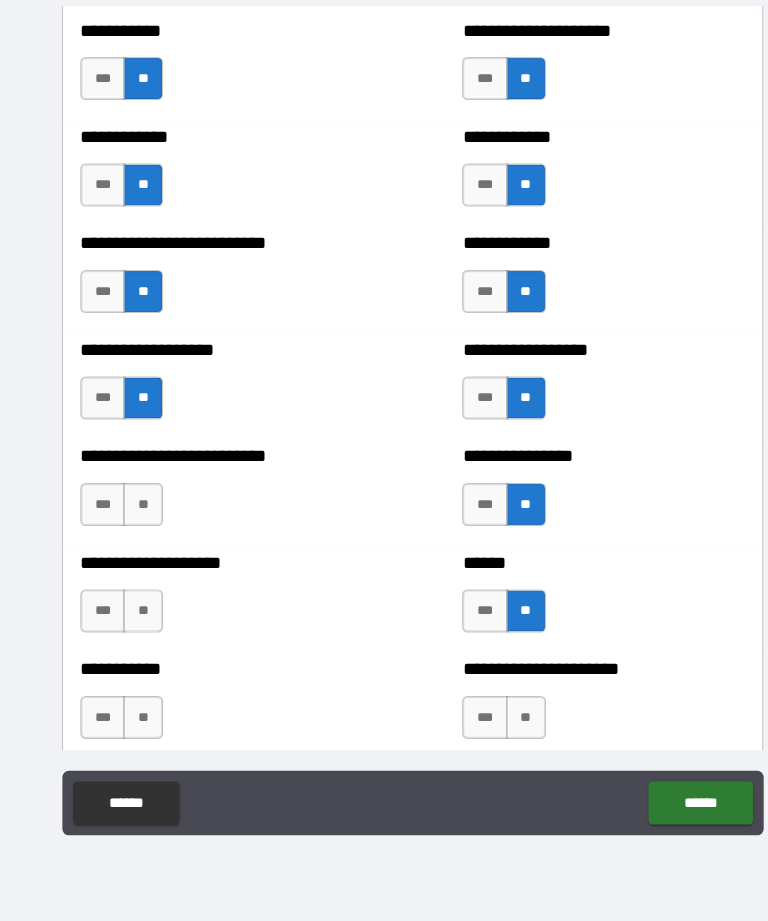 click on "**" at bounding box center [489, 731] 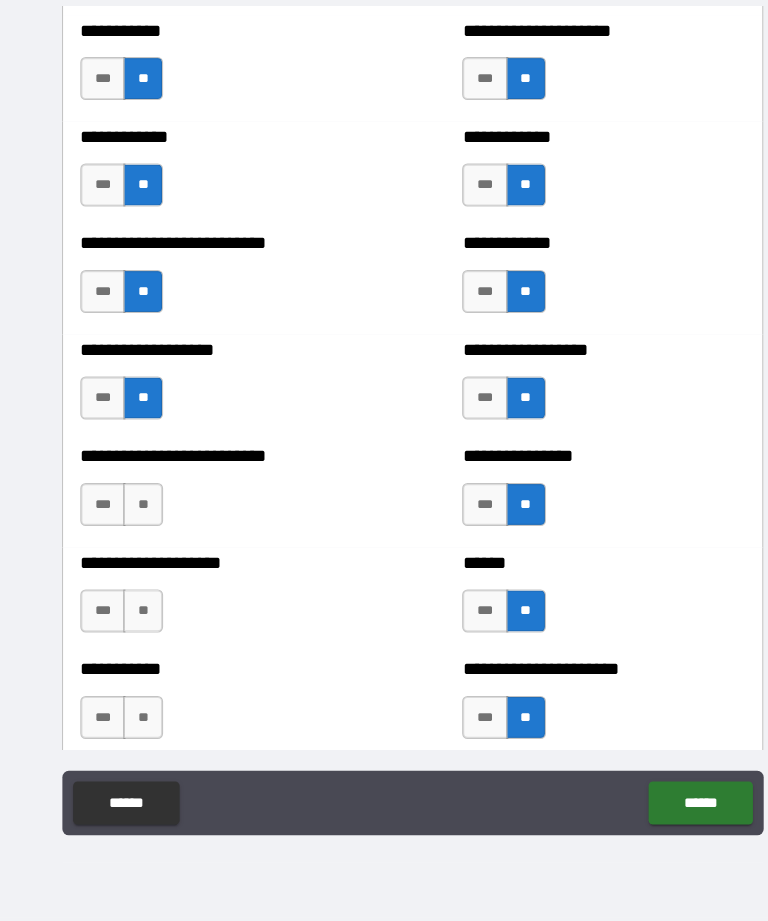 click on "**" at bounding box center (133, 731) 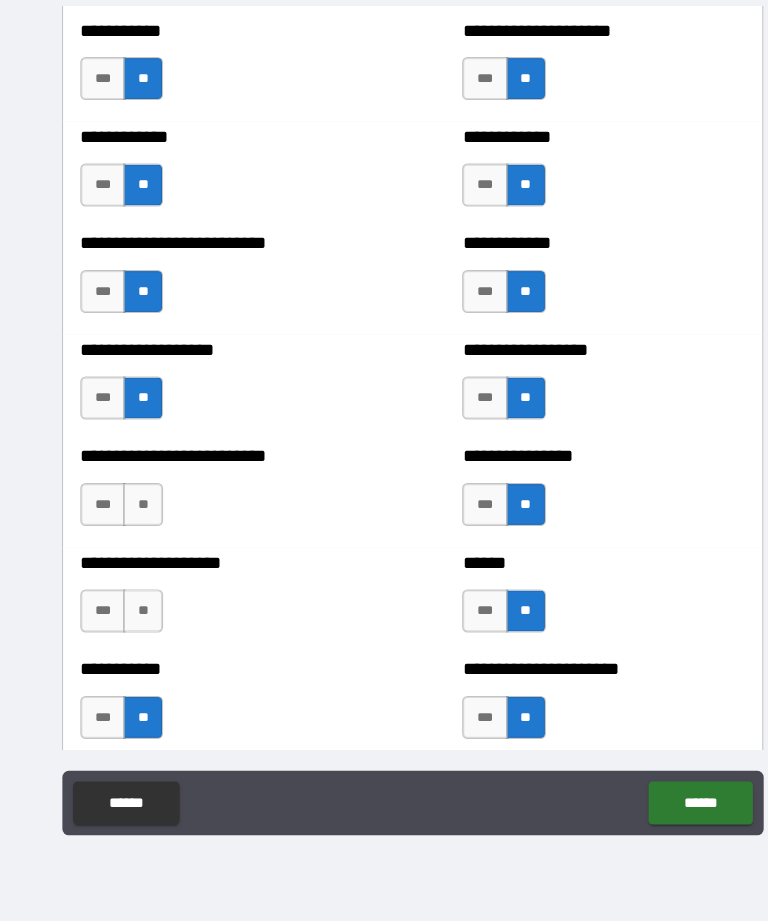 click on "**" at bounding box center [133, 632] 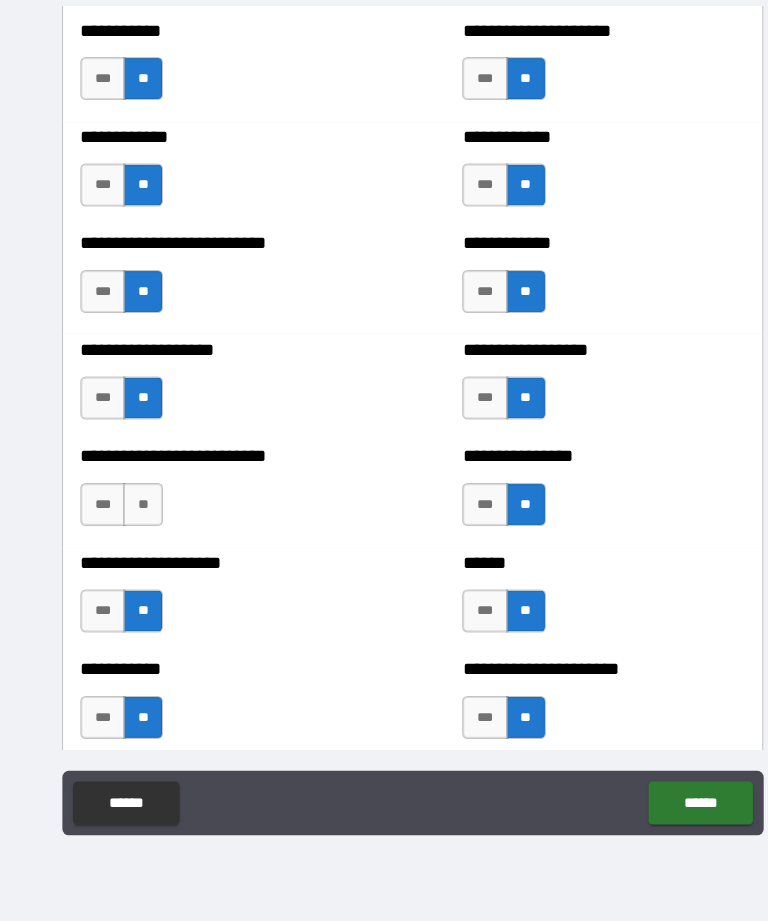 click on "**********" at bounding box center [206, 523] 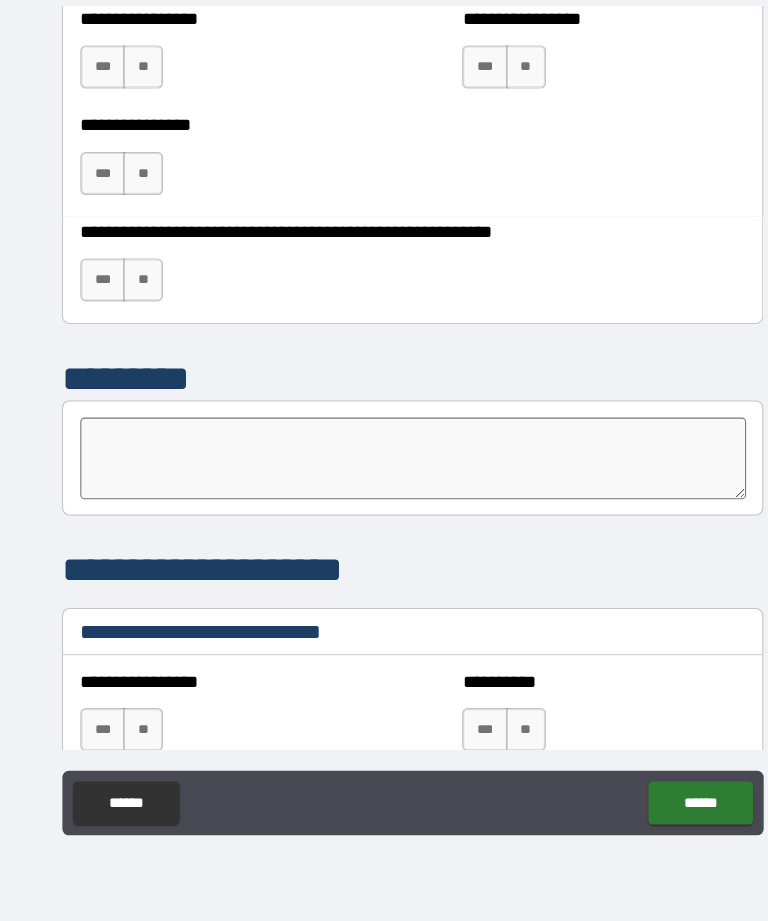 scroll, scrollTop: 6224, scrollLeft: 0, axis: vertical 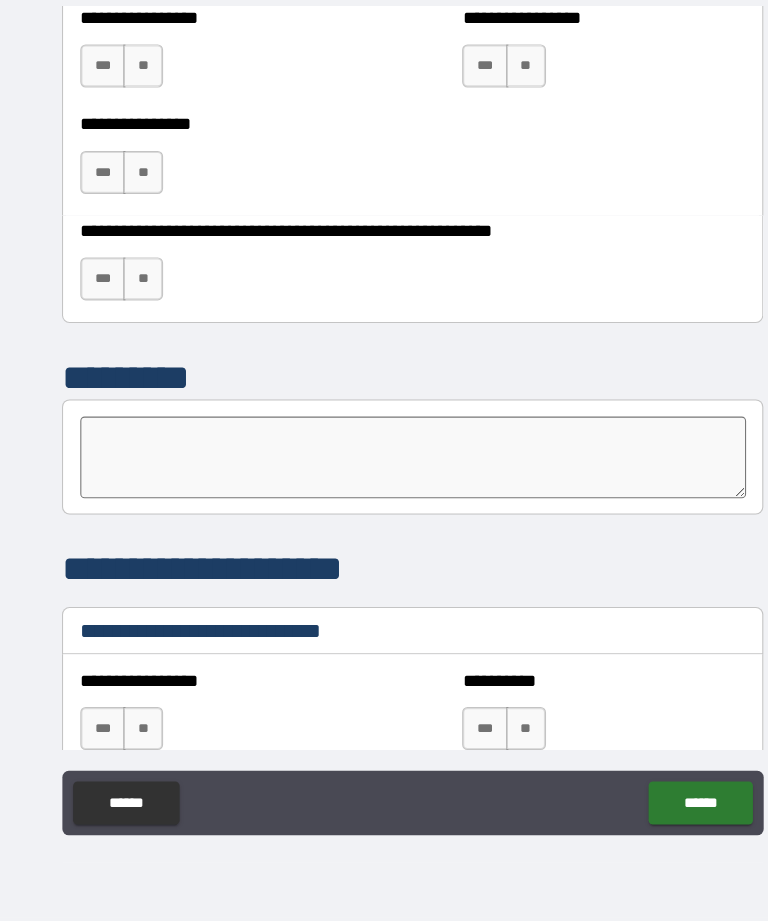 click on "**" at bounding box center (133, 225) 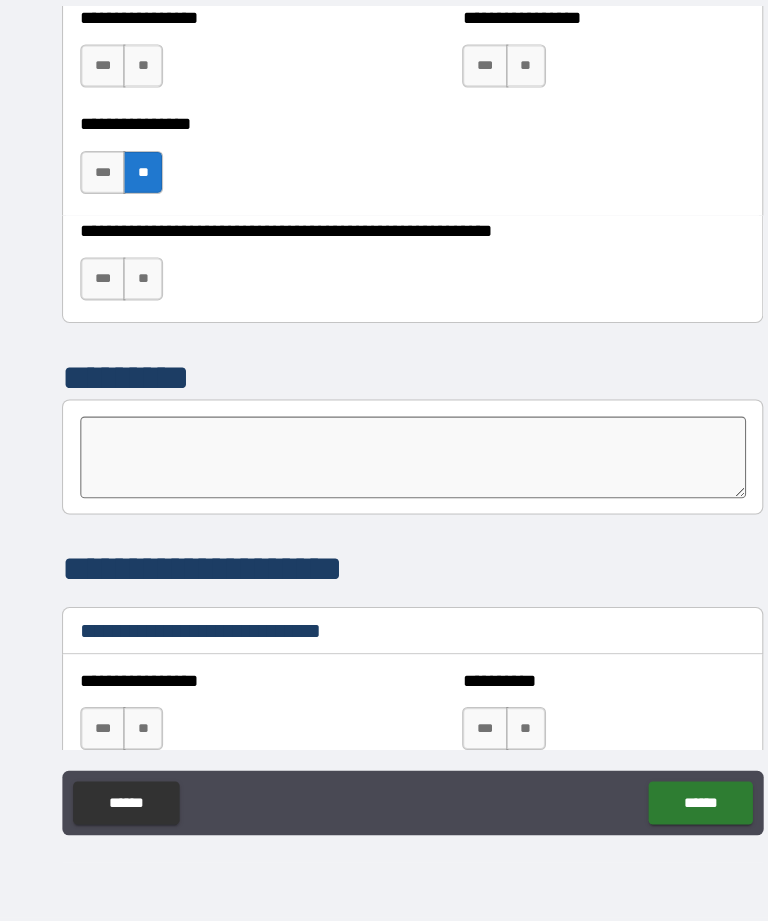 click on "**" at bounding box center [133, 126] 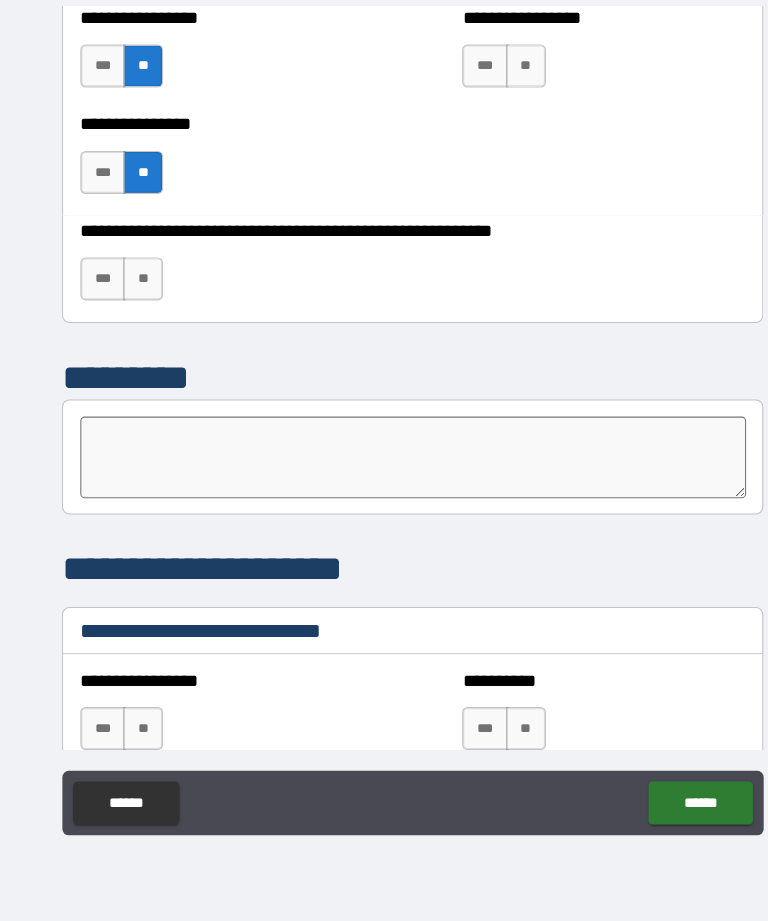 click on "**" at bounding box center [489, 126] 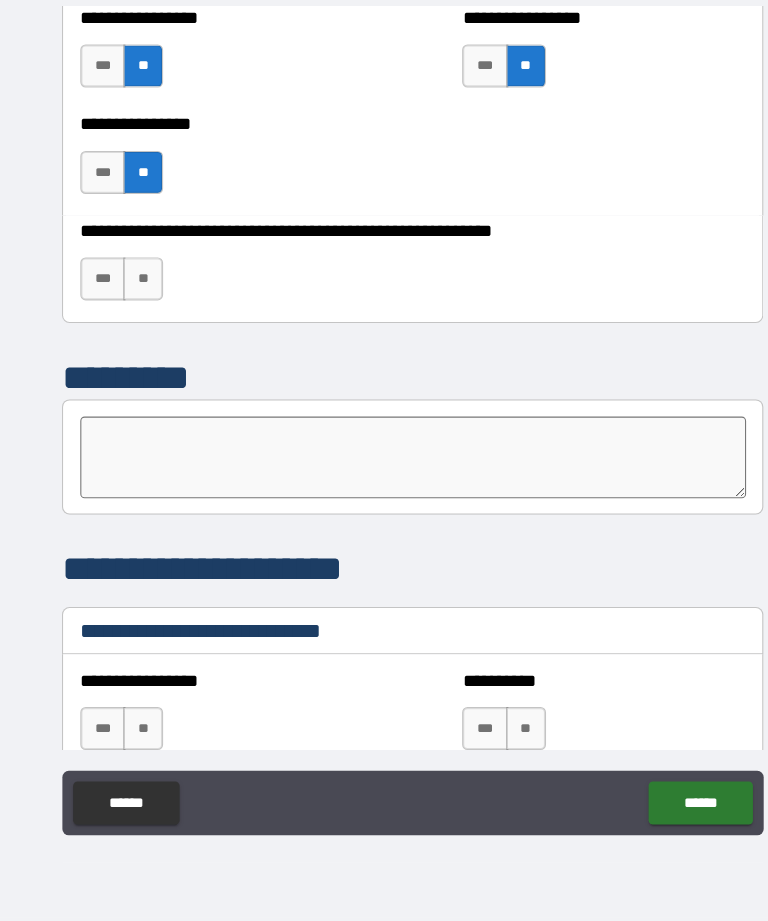 click on "**" at bounding box center (133, 324) 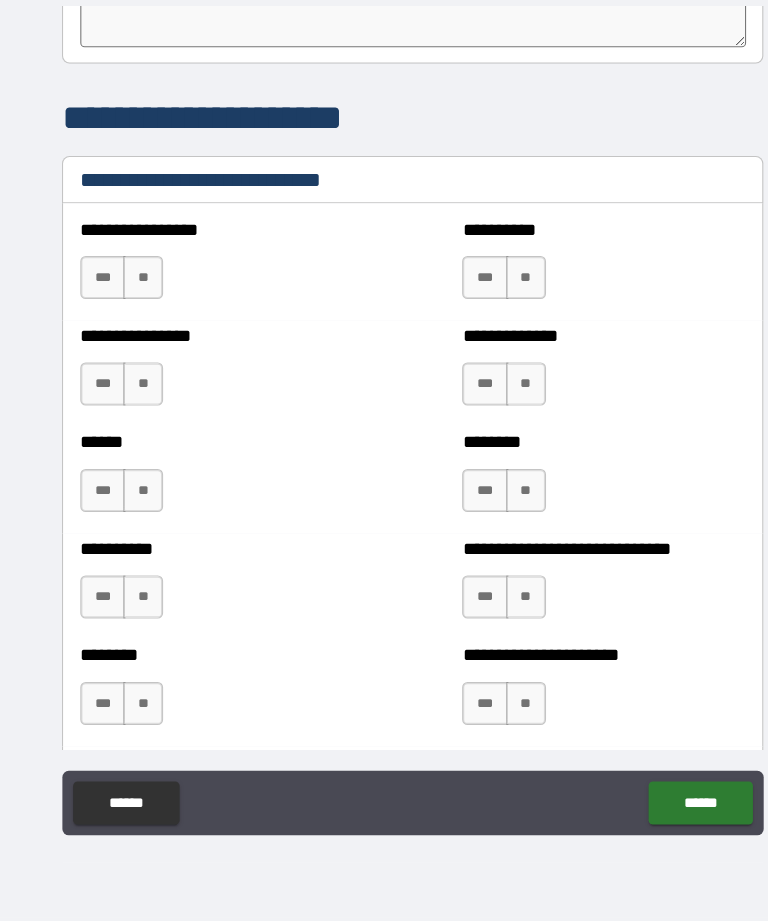 scroll, scrollTop: 6645, scrollLeft: 0, axis: vertical 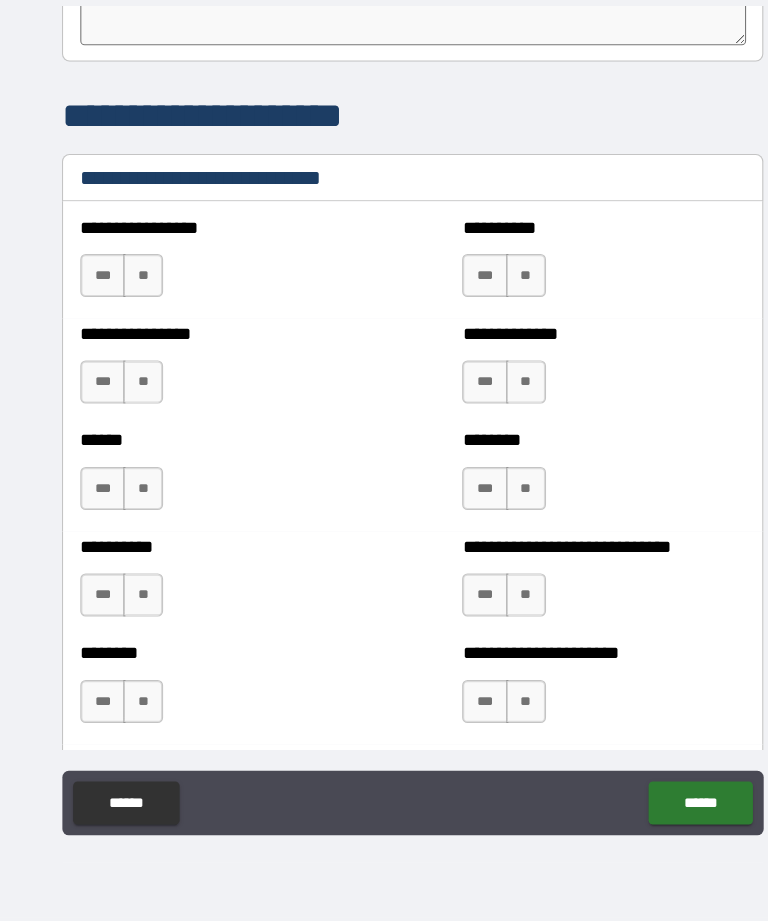 click on "***" at bounding box center (96, 321) 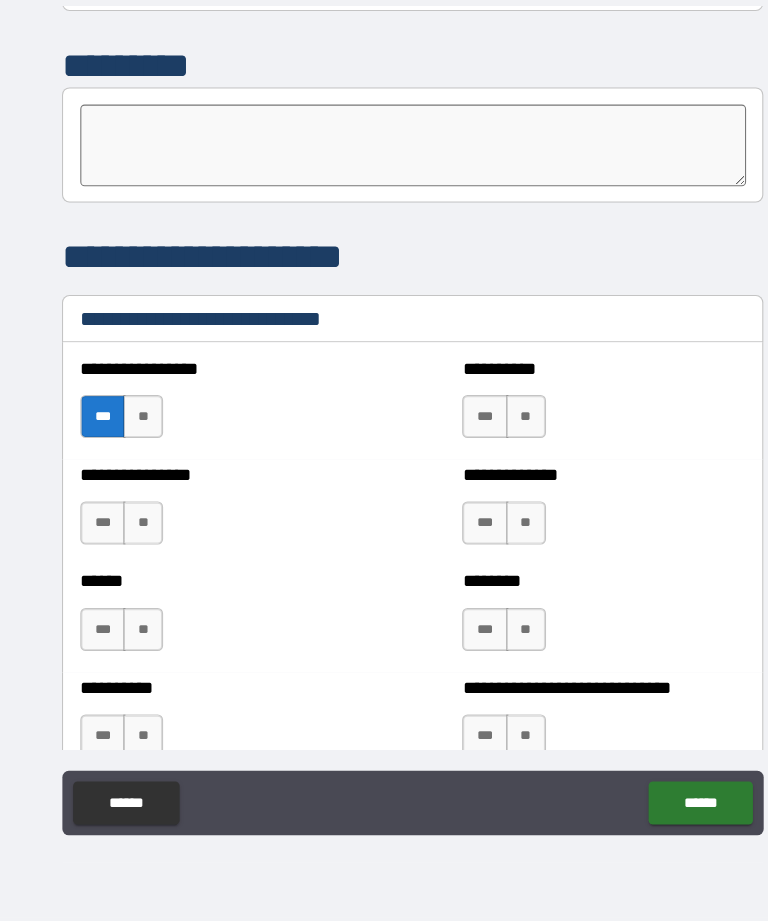 scroll, scrollTop: 6526, scrollLeft: 0, axis: vertical 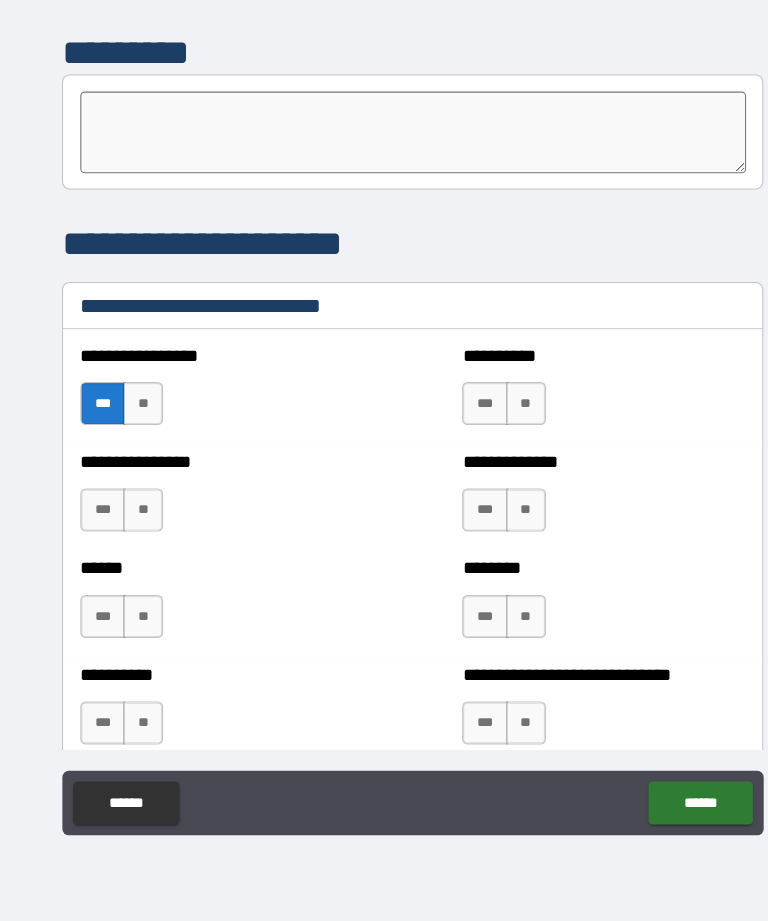 click on "**" at bounding box center (133, 539) 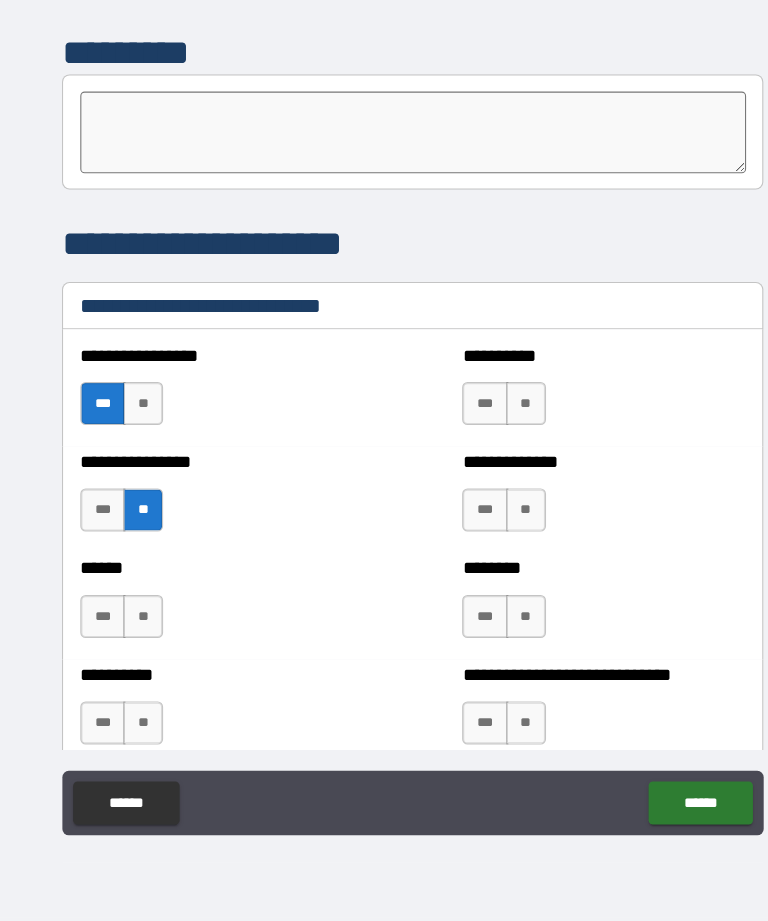 click on "**" at bounding box center [133, 638] 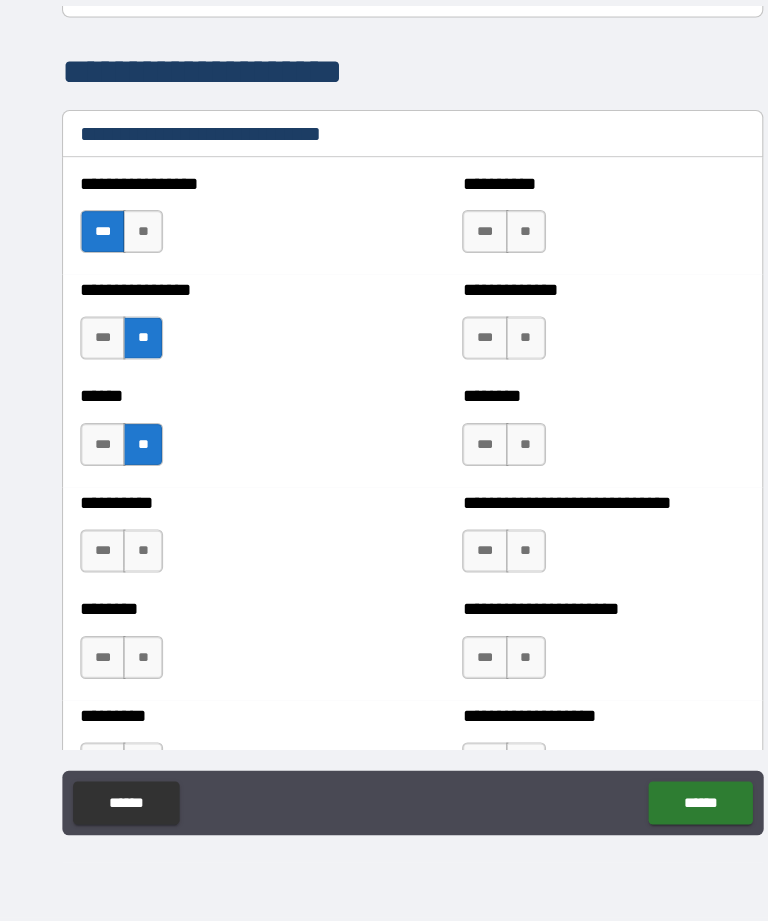 scroll, scrollTop: 6691, scrollLeft: 0, axis: vertical 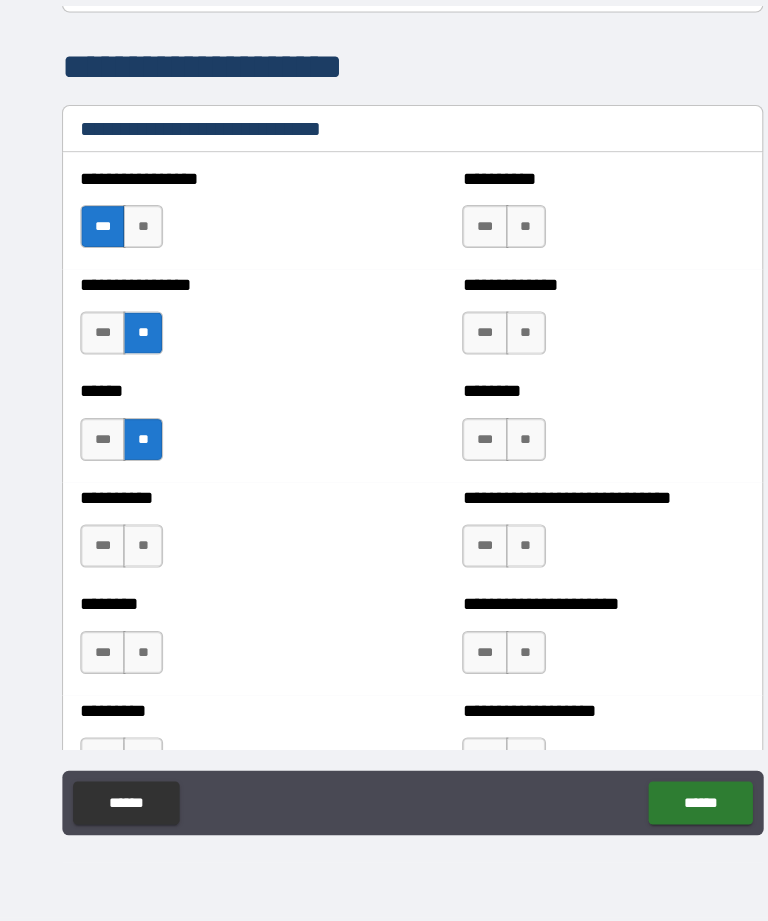 click on "**" at bounding box center [133, 572] 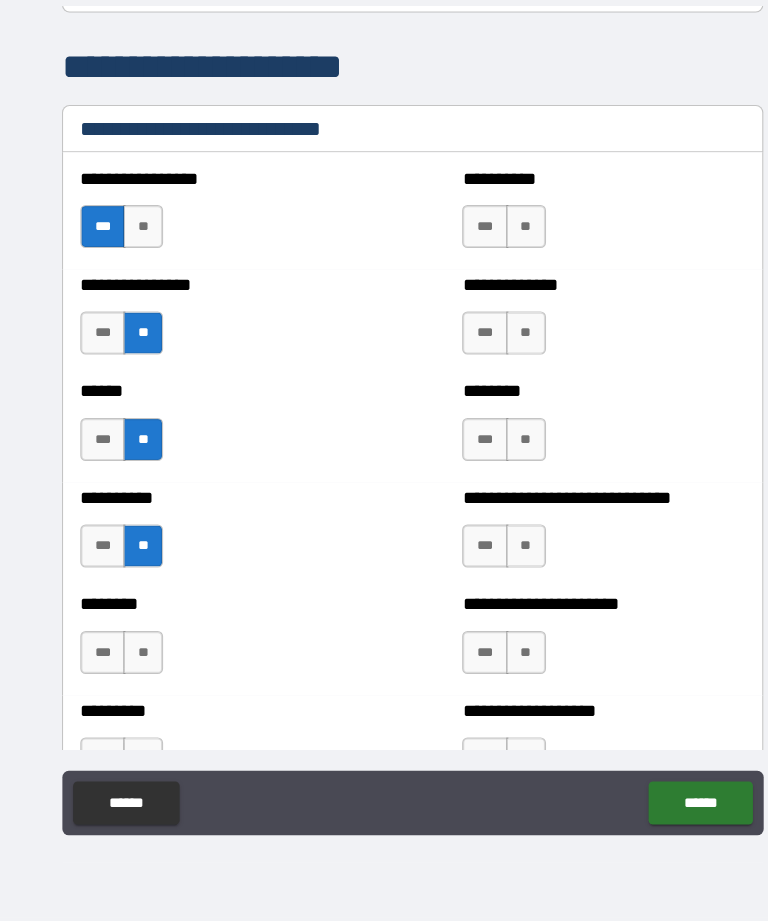 click on "**" at bounding box center (133, 671) 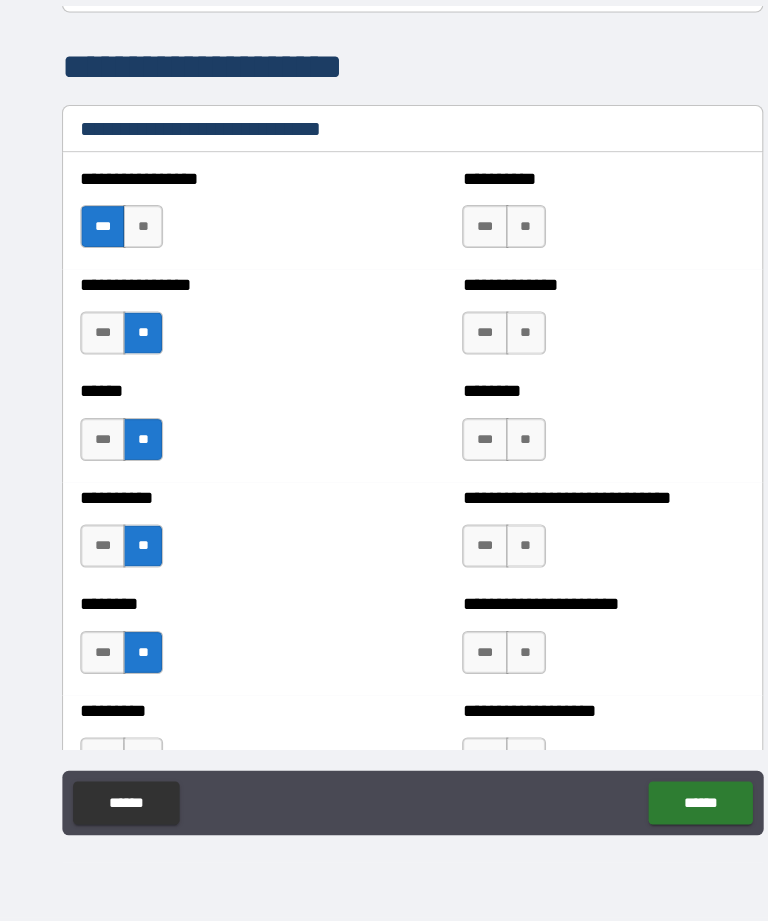 click on "**" at bounding box center [489, 473] 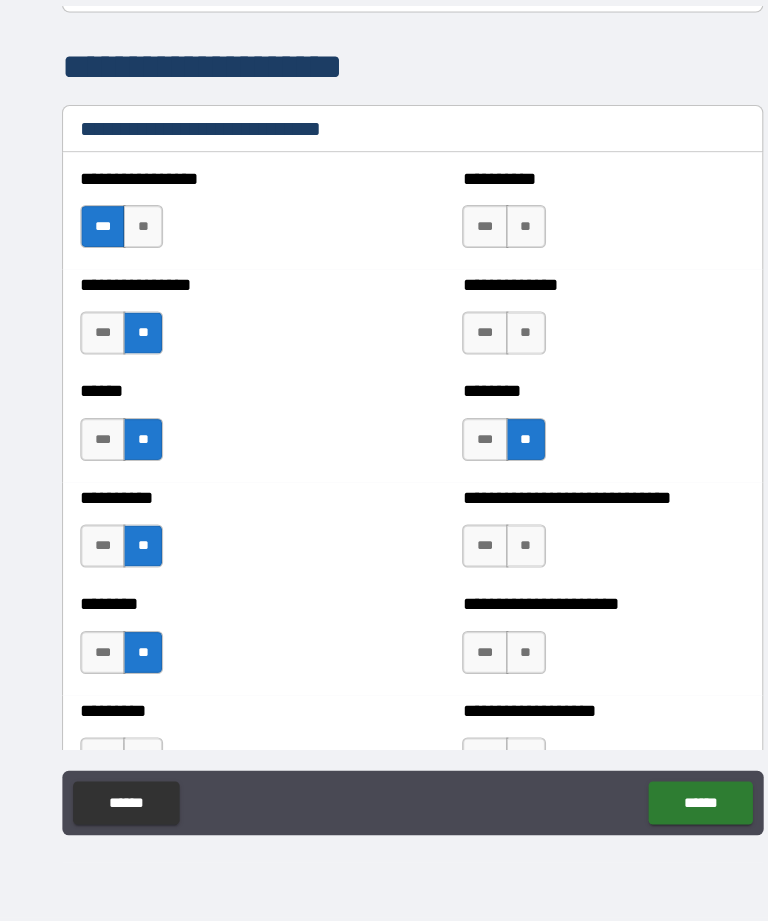 click on "**" at bounding box center [489, 374] 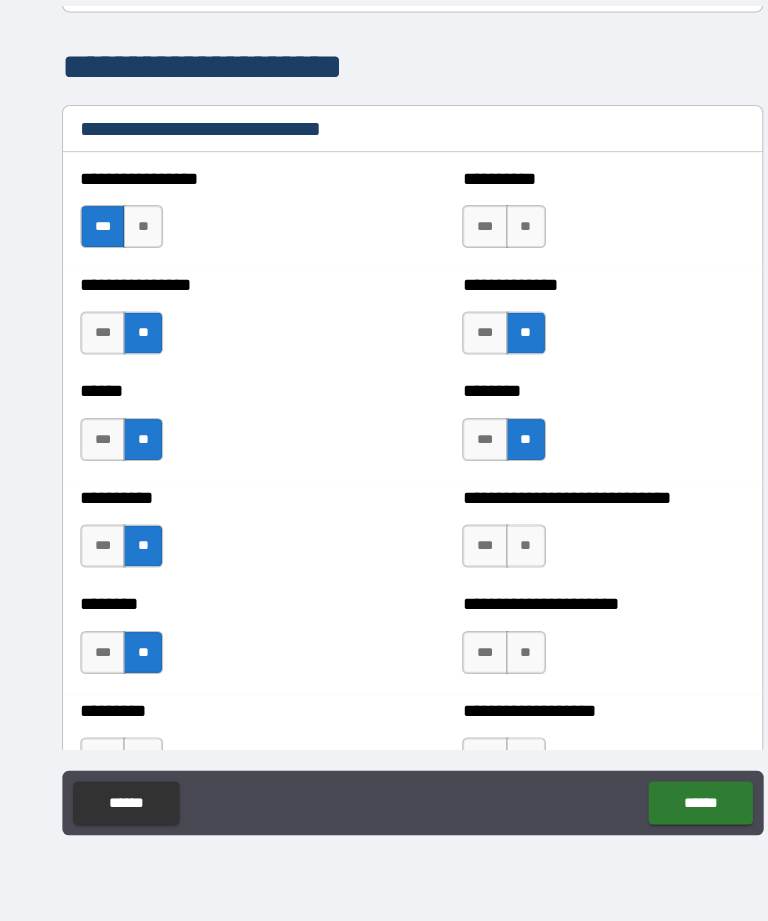 click on "**" at bounding box center (489, 275) 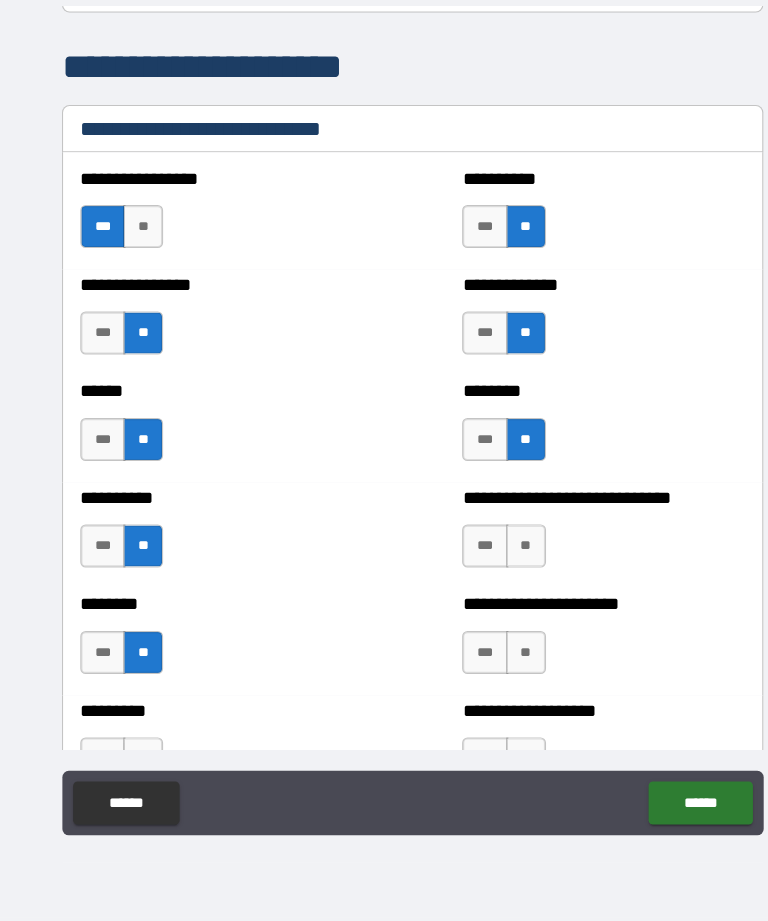 click on "**" at bounding box center (489, 572) 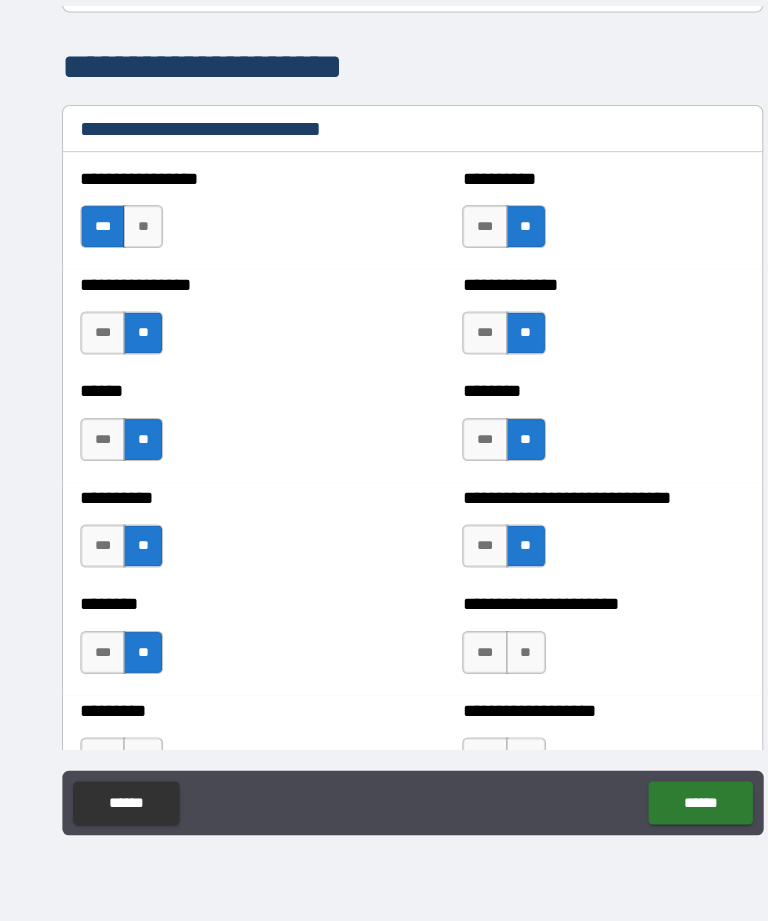 click on "**" at bounding box center (489, 671) 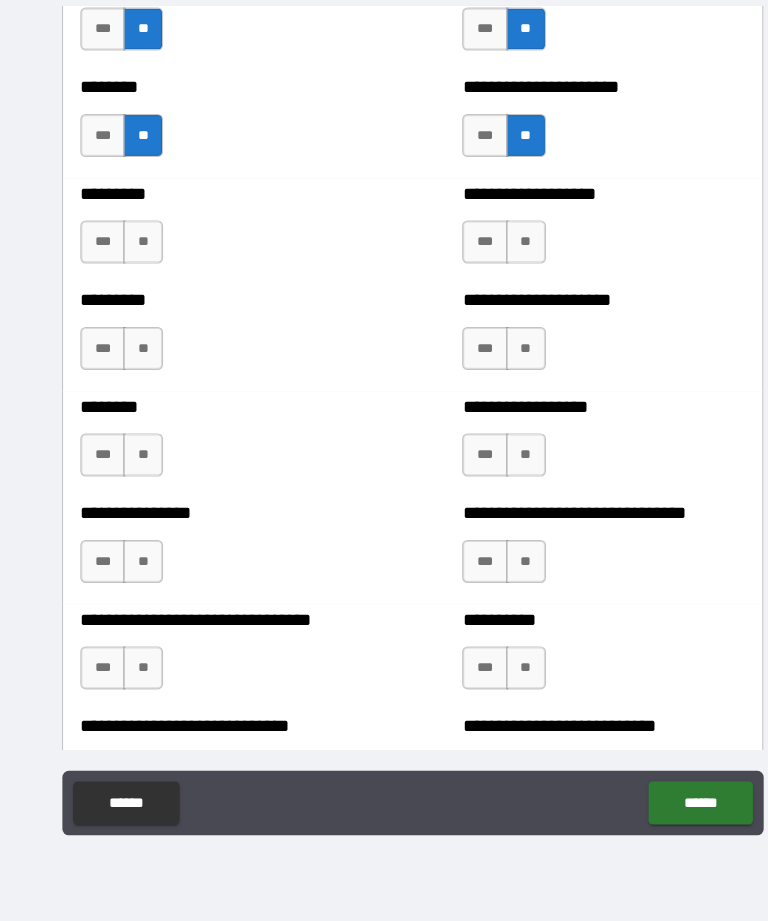 scroll, scrollTop: 7177, scrollLeft: 0, axis: vertical 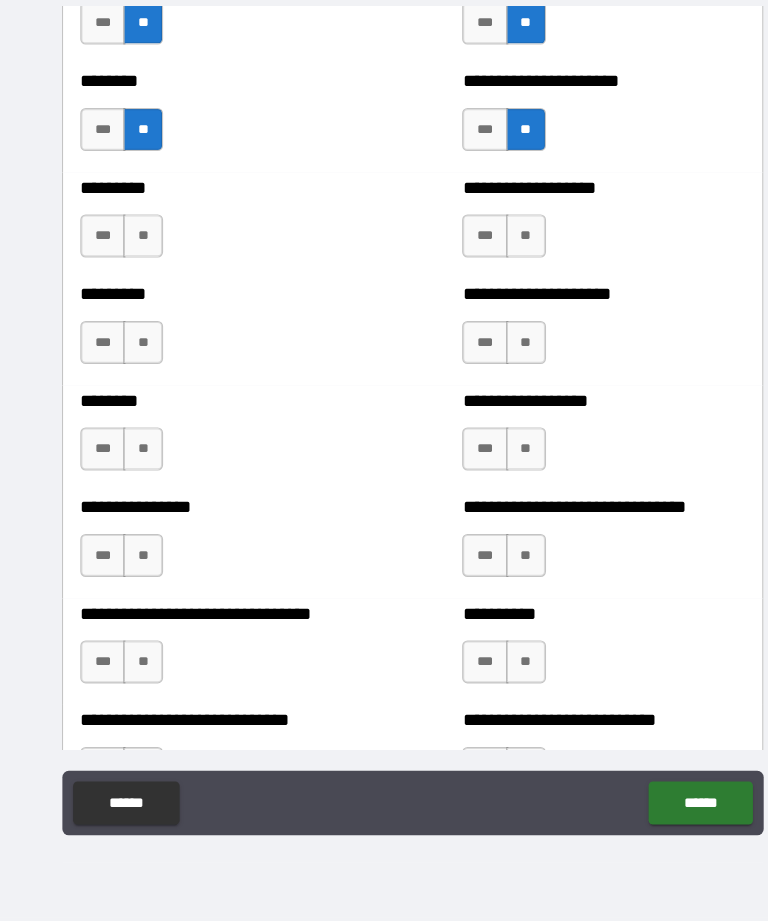click on "**" at bounding box center (133, 383) 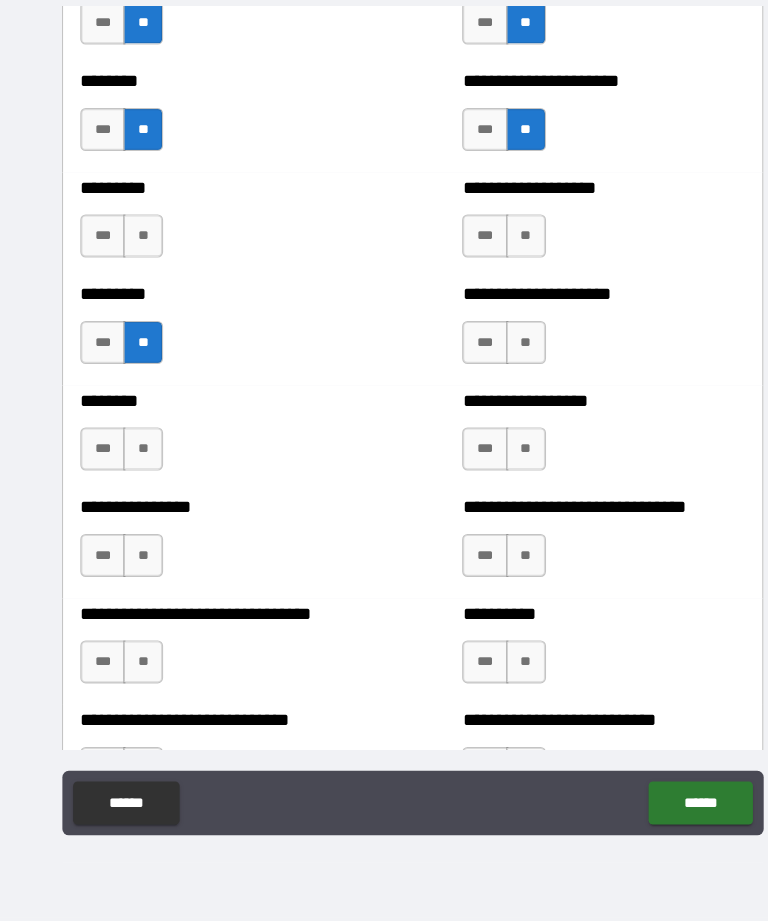 click on "**" at bounding box center [133, 482] 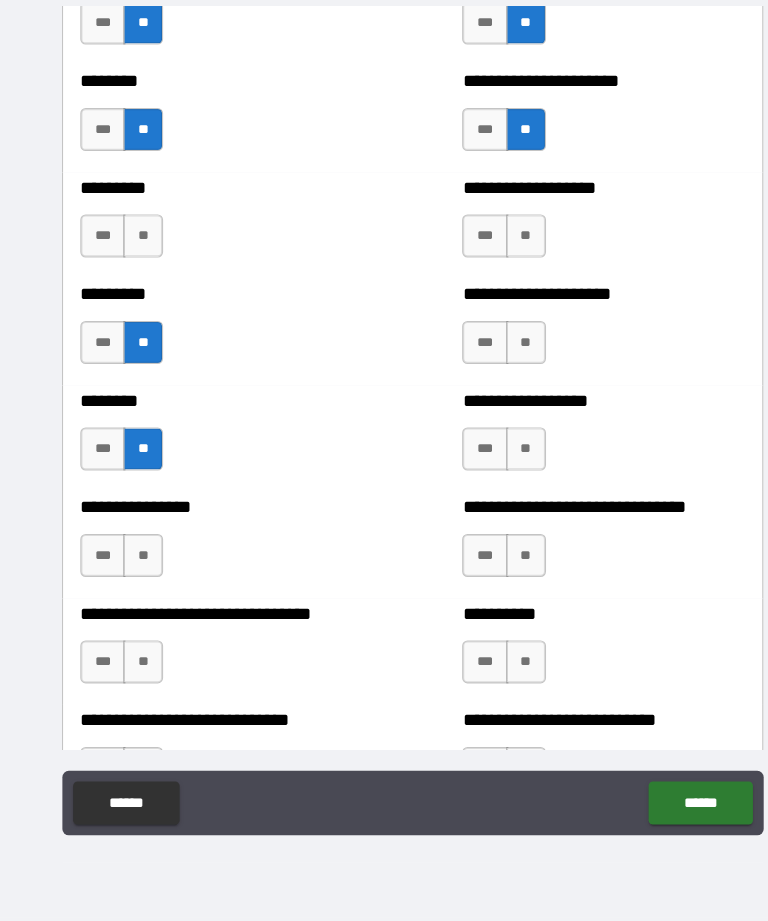 click on "**" at bounding box center [133, 581] 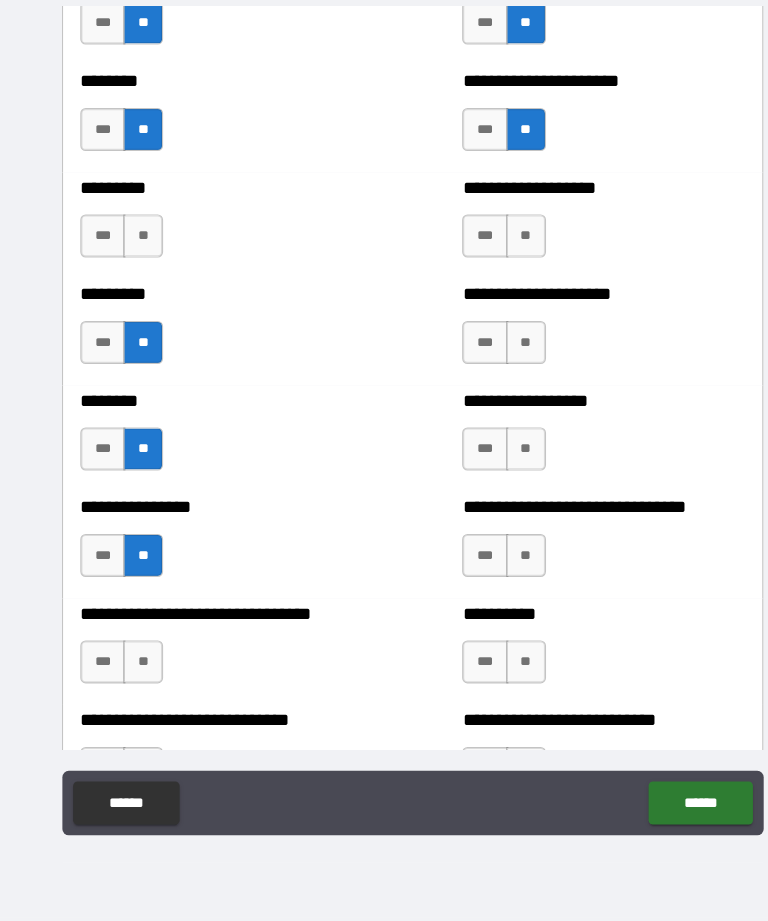 click on "**" at bounding box center (133, 284) 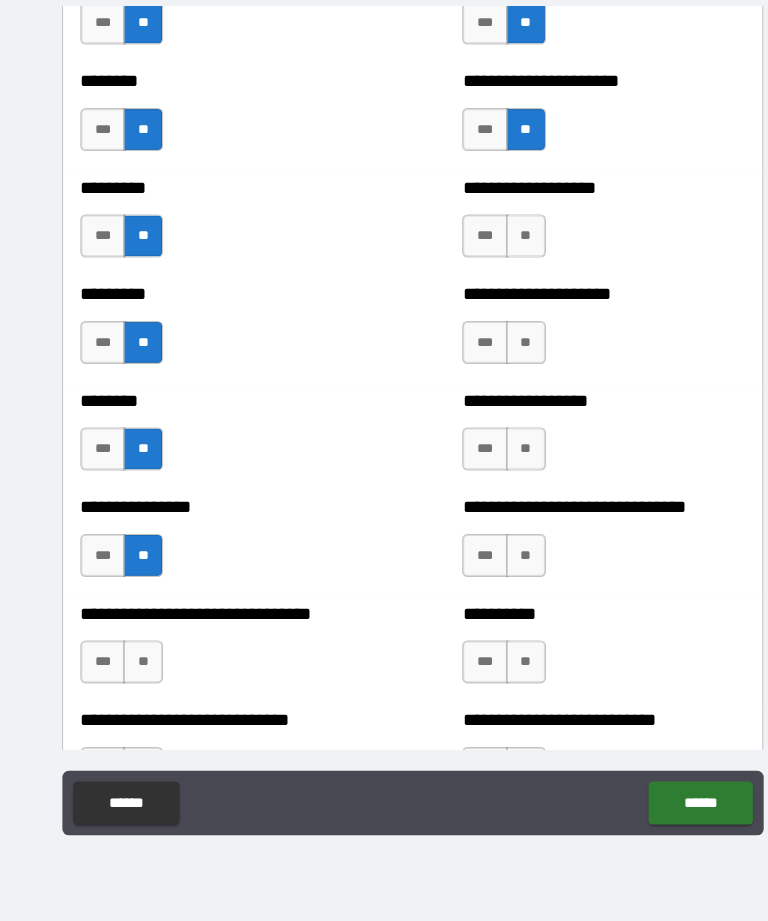 click on "**" at bounding box center [489, 284] 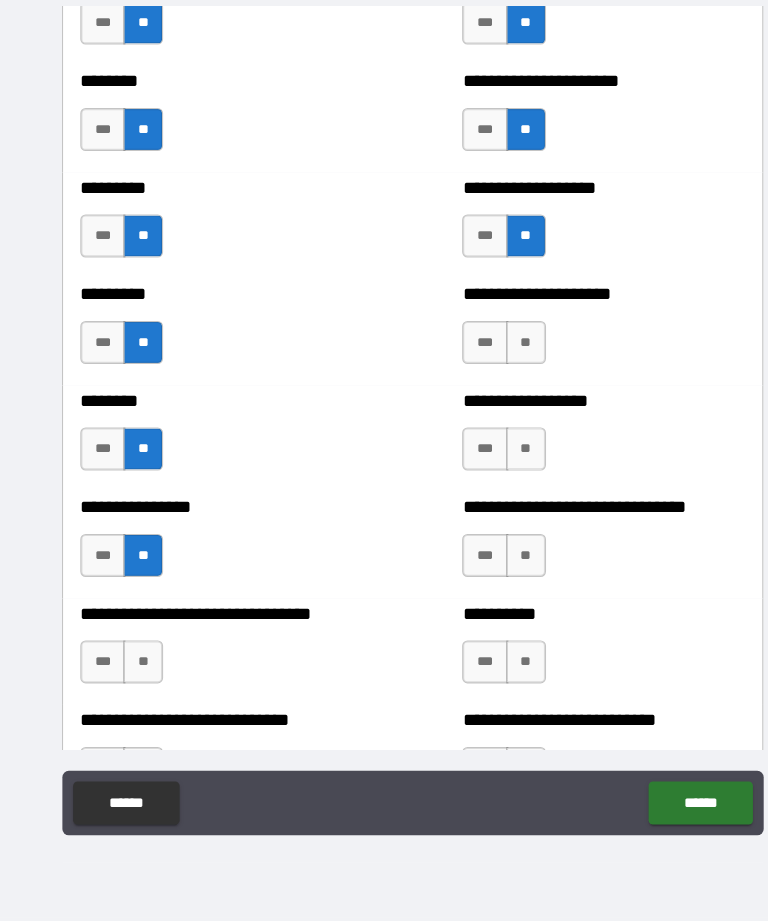 click on "**" at bounding box center [489, 383] 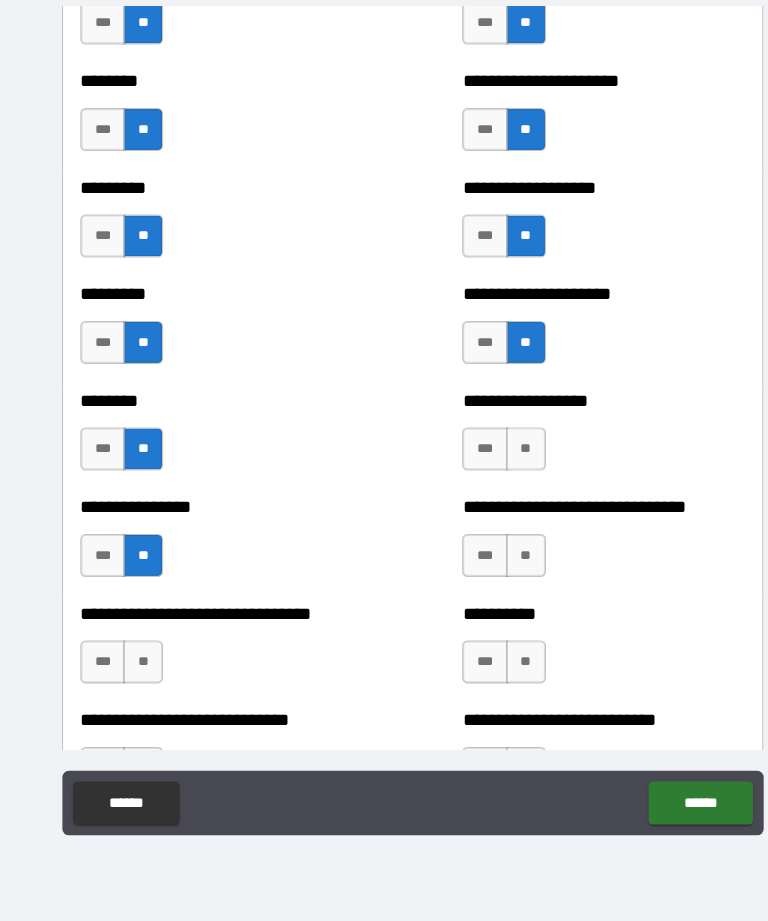 click on "**" at bounding box center (489, 482) 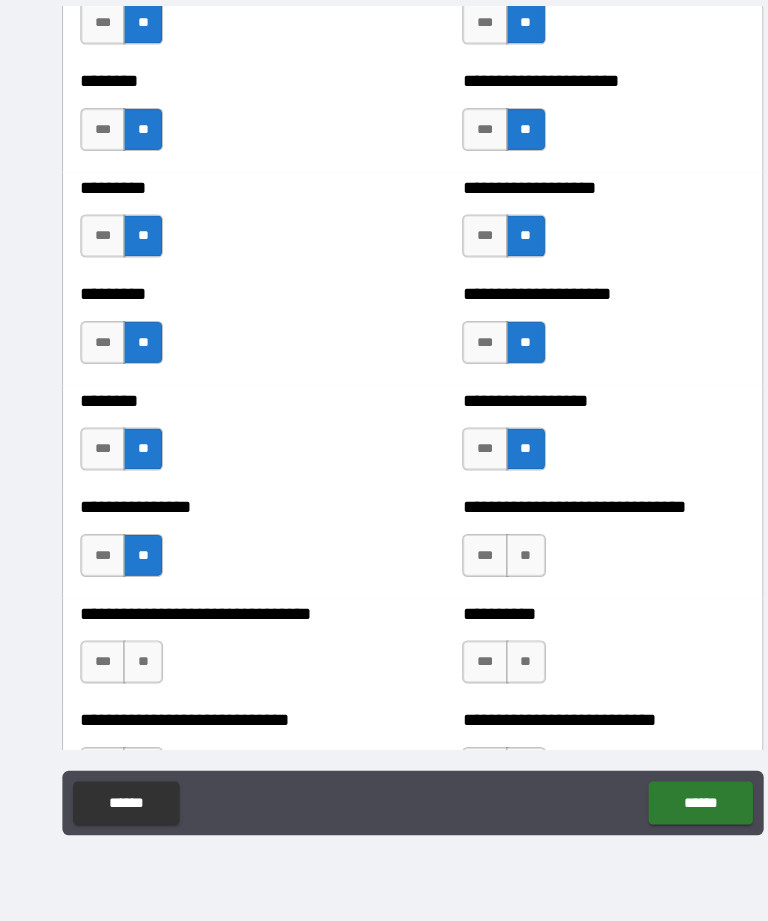 click on "**" at bounding box center (489, 581) 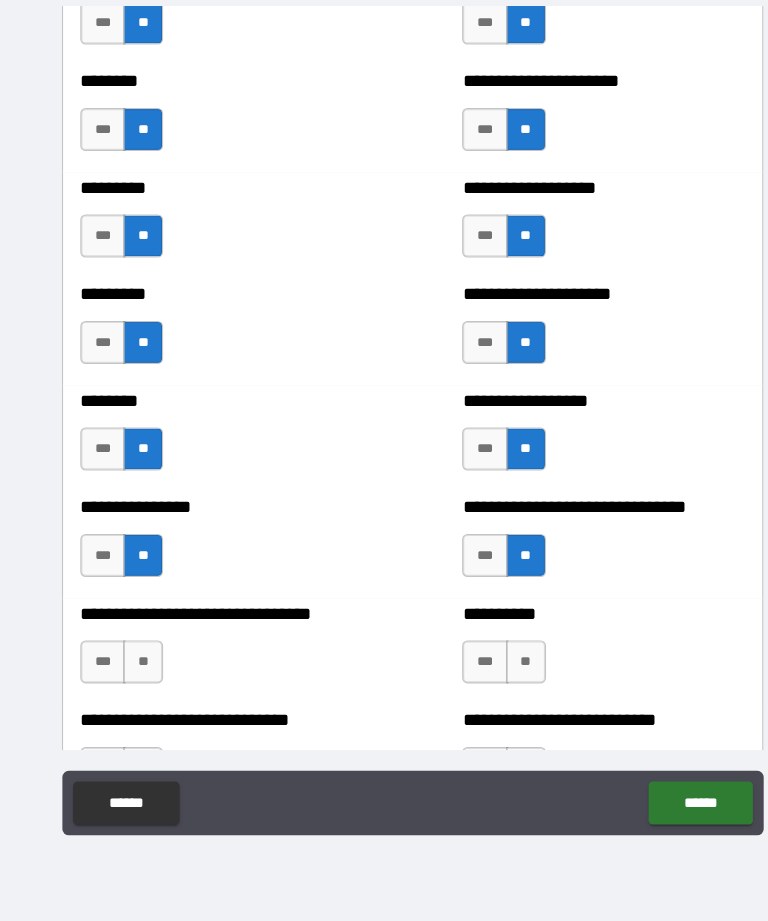 click on "**" at bounding box center [489, 680] 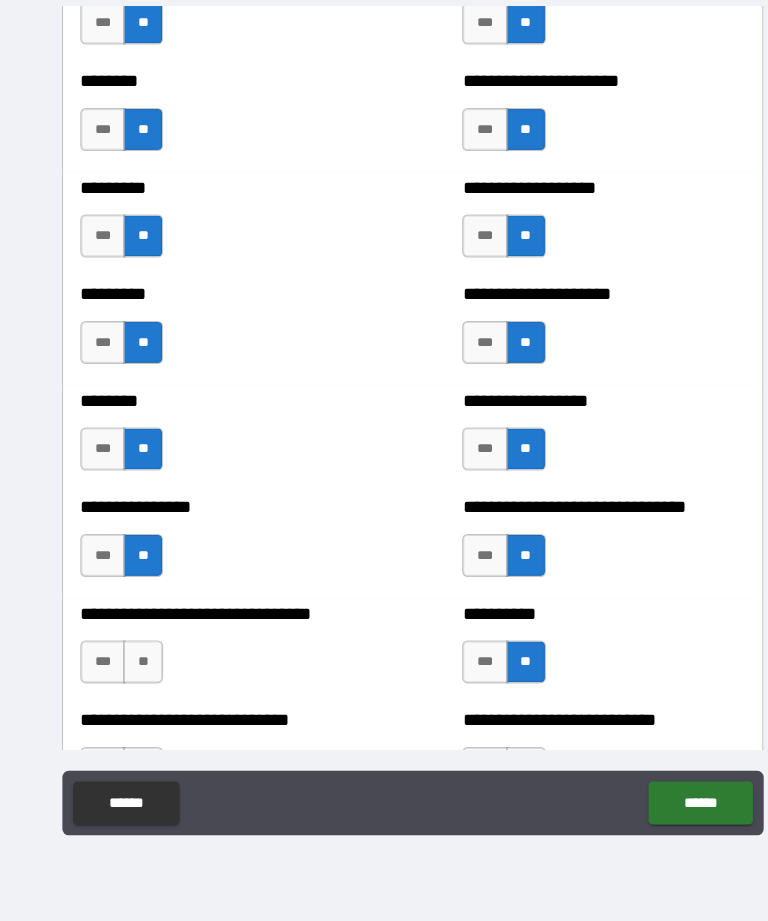 click on "**" at bounding box center [133, 680] 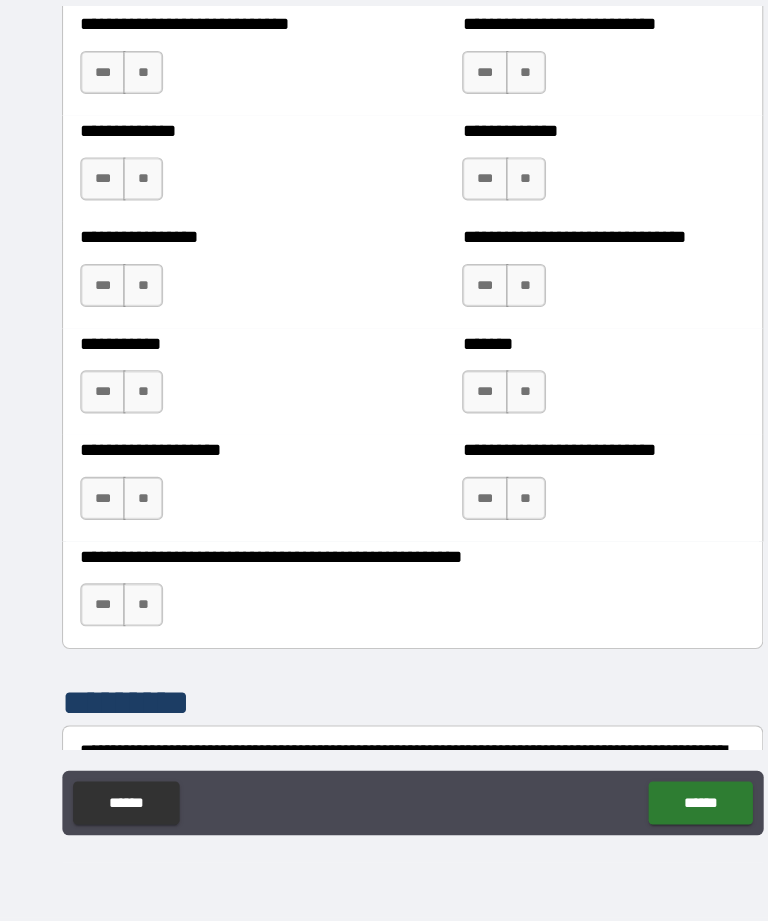 scroll, scrollTop: 7825, scrollLeft: 0, axis: vertical 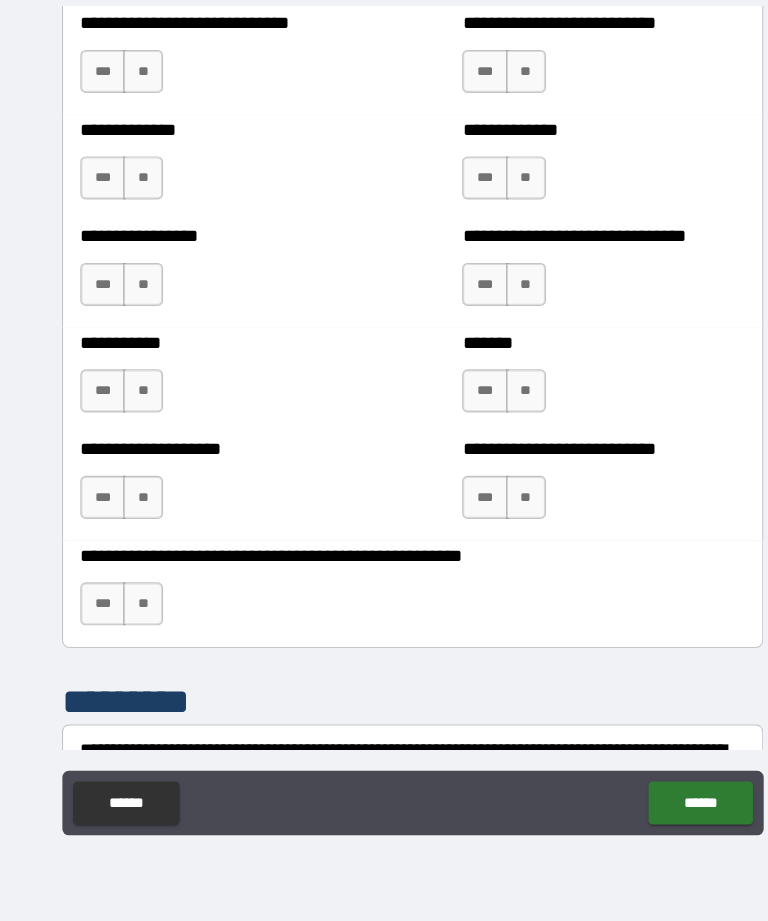 click on "**" at bounding box center [133, 230] 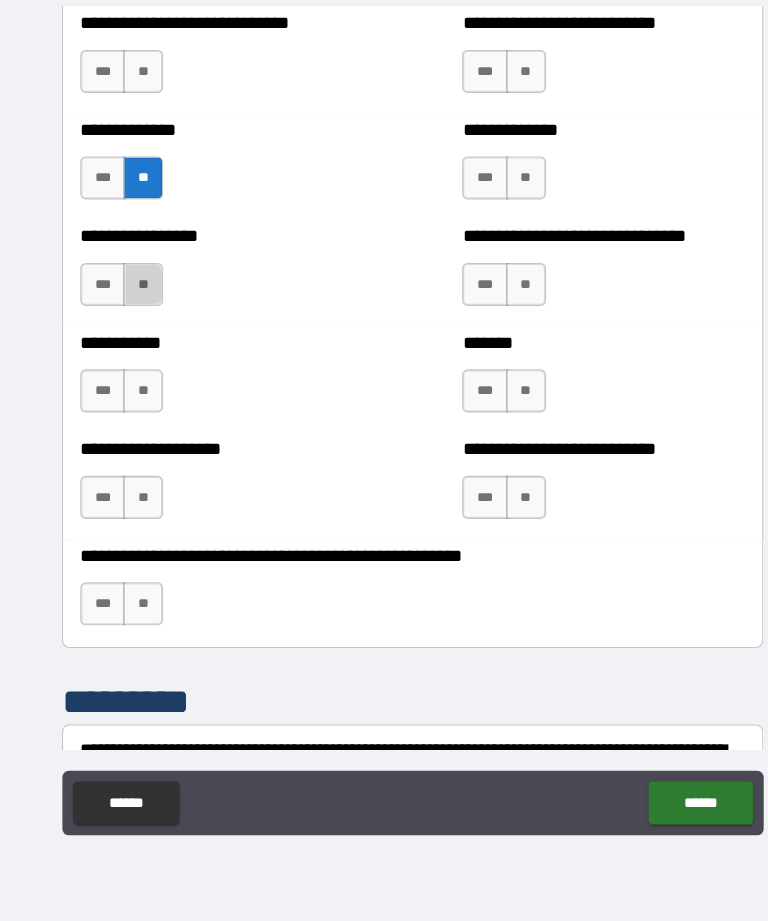 click on "**" at bounding box center [133, 329] 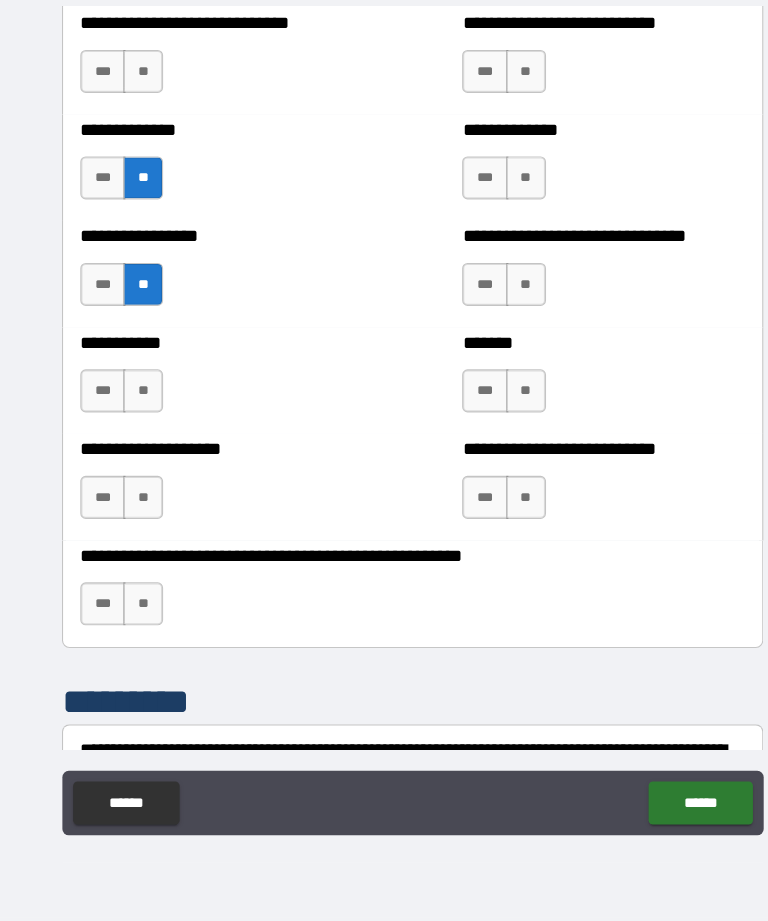 click on "**" at bounding box center (133, 428) 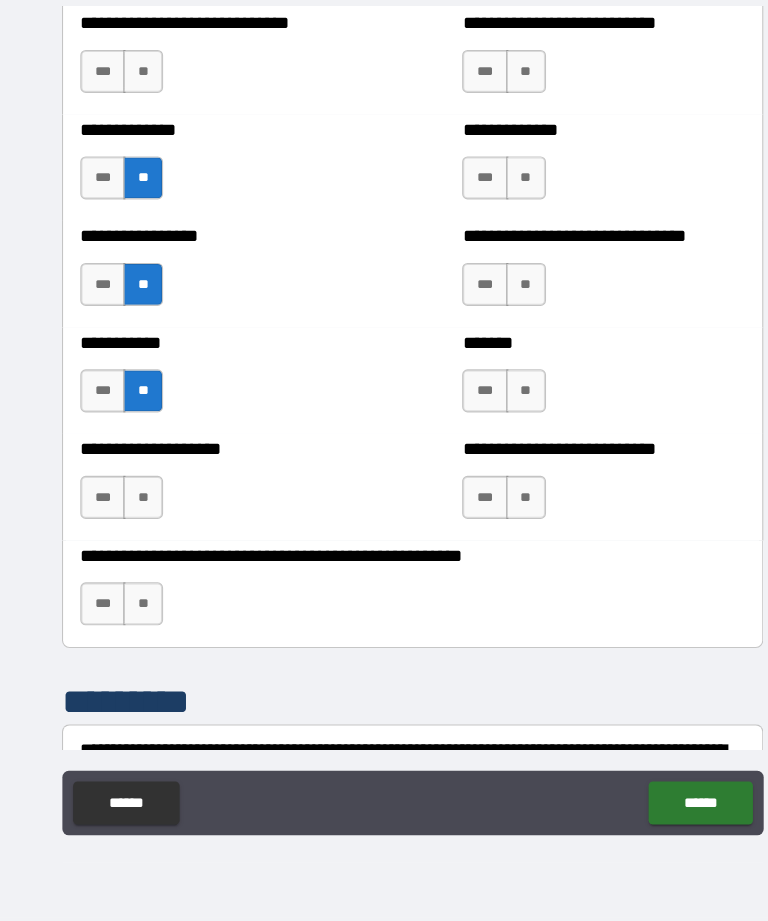 click on "**" at bounding box center [133, 527] 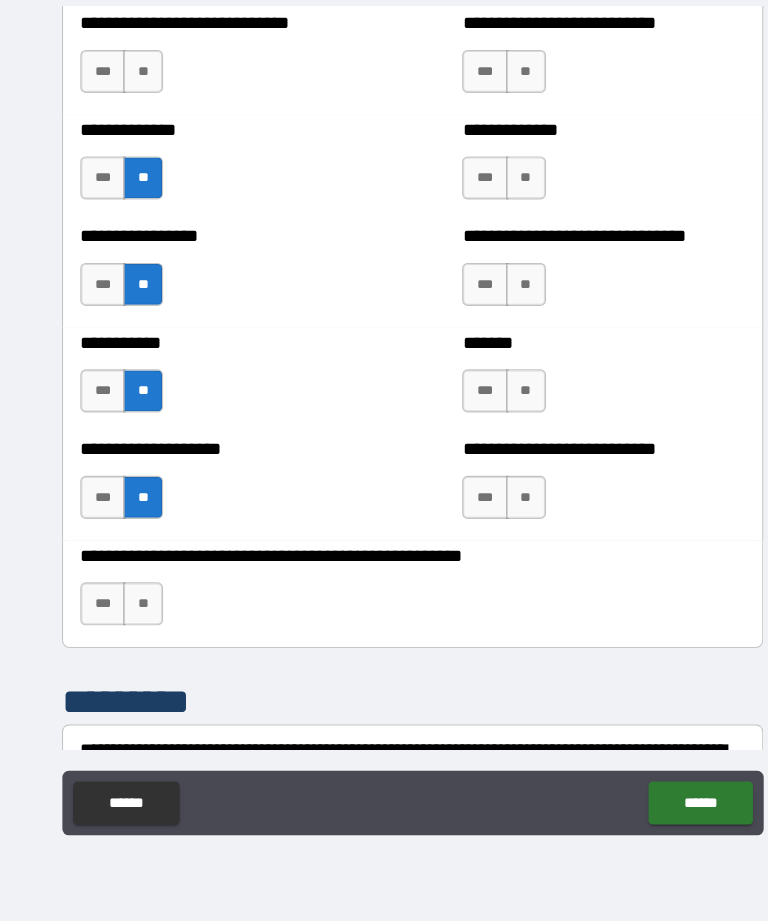 click on "**" at bounding box center (133, 626) 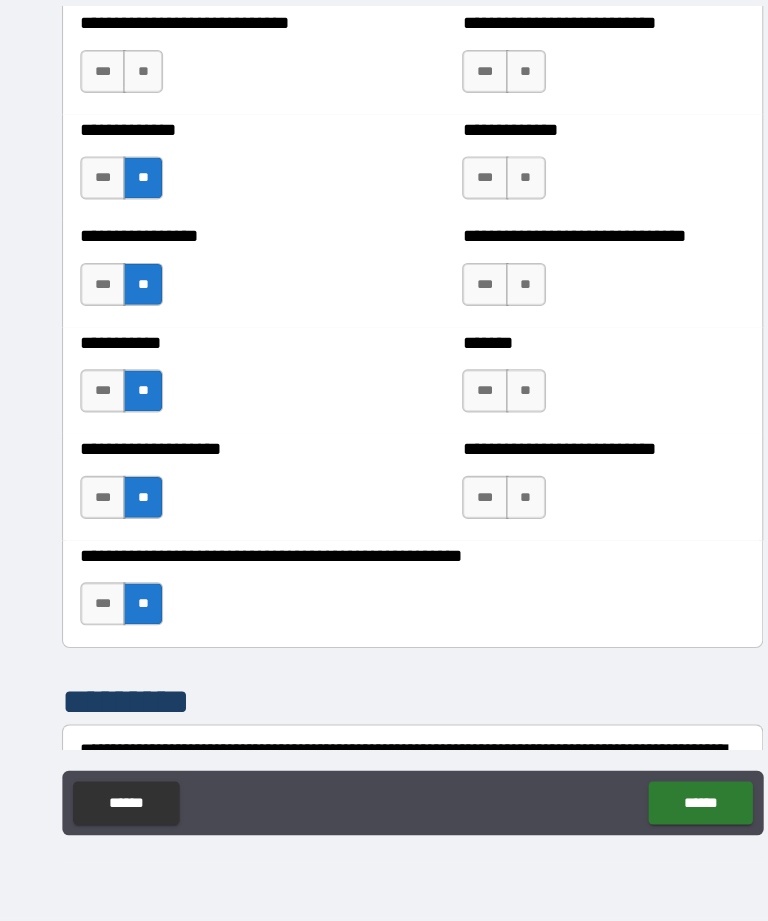 click on "**" at bounding box center [489, 527] 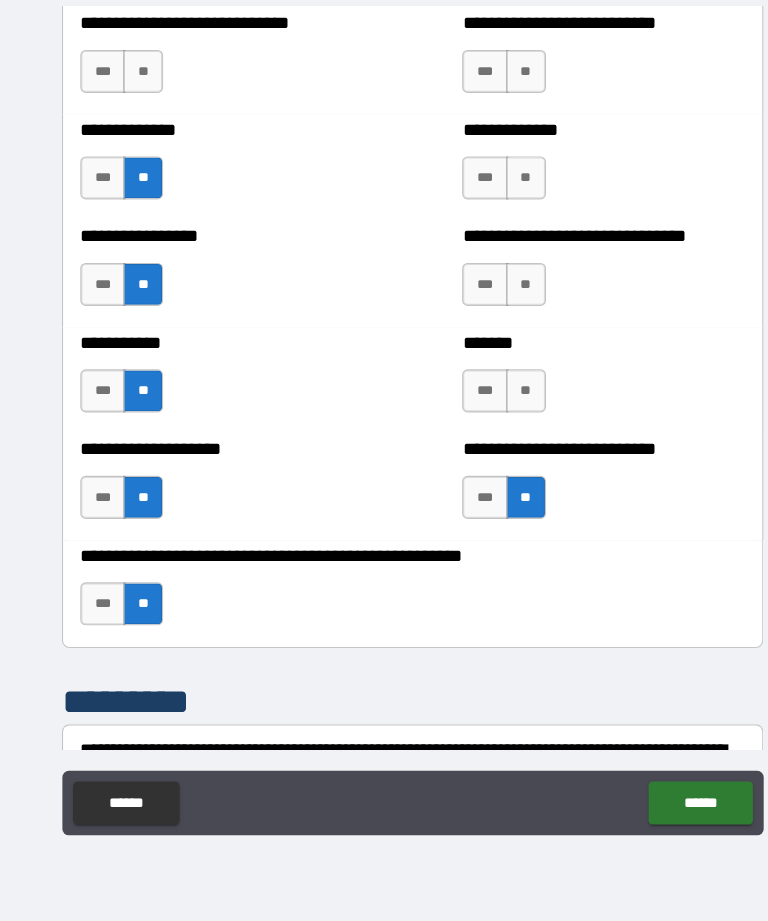 click on "**" at bounding box center [489, 428] 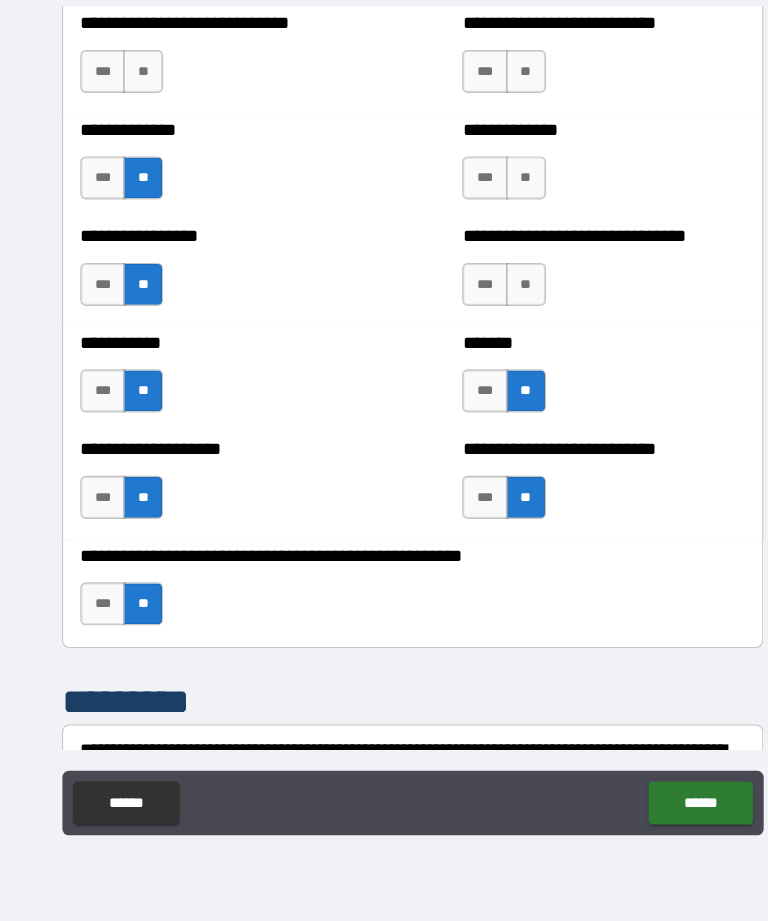 click on "**" at bounding box center [489, 329] 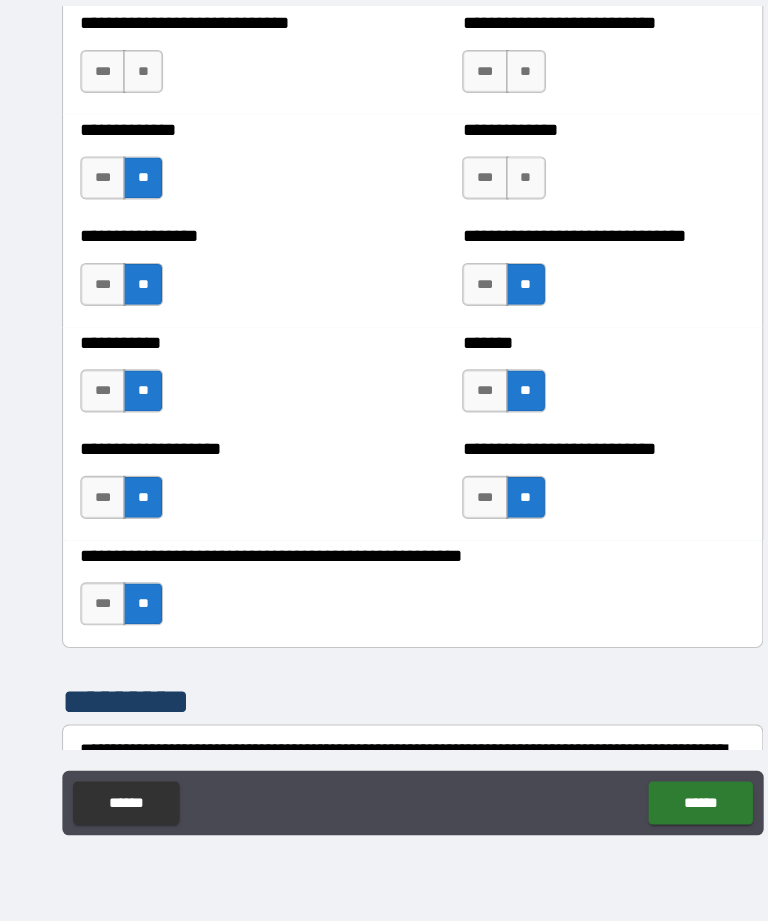 click on "**" at bounding box center [489, 230] 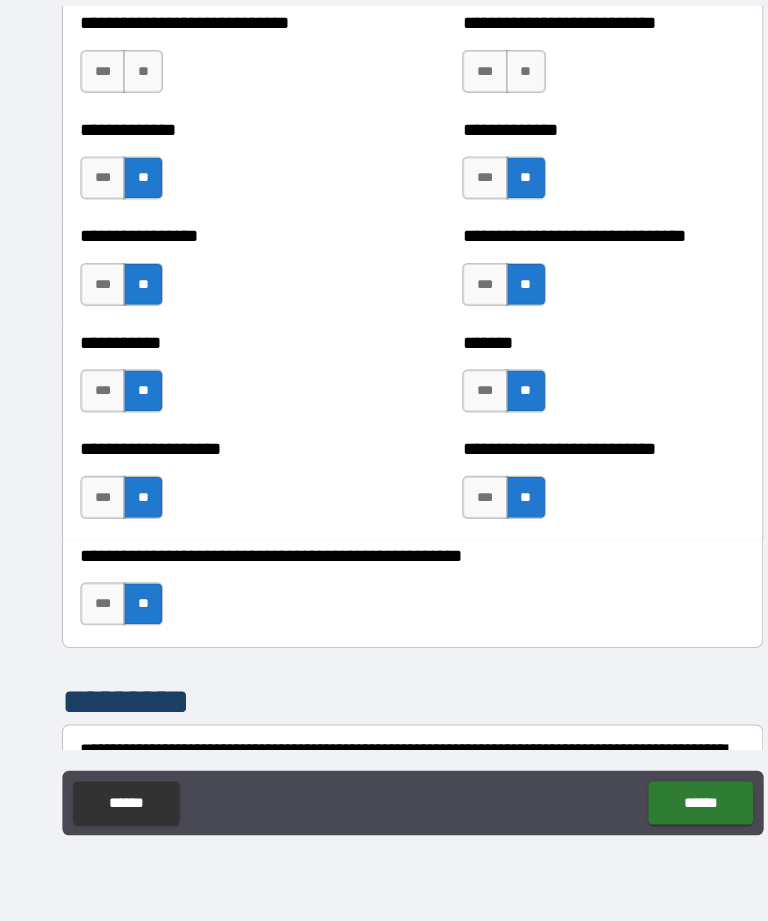 click on "**" at bounding box center (489, 131) 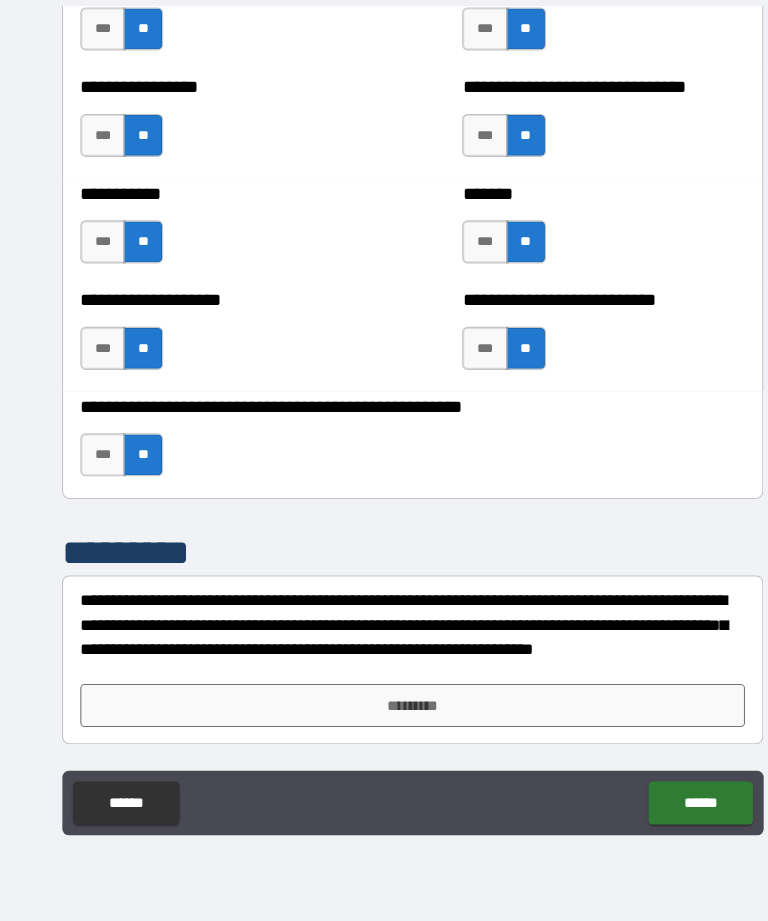 scroll, scrollTop: 7964, scrollLeft: 0, axis: vertical 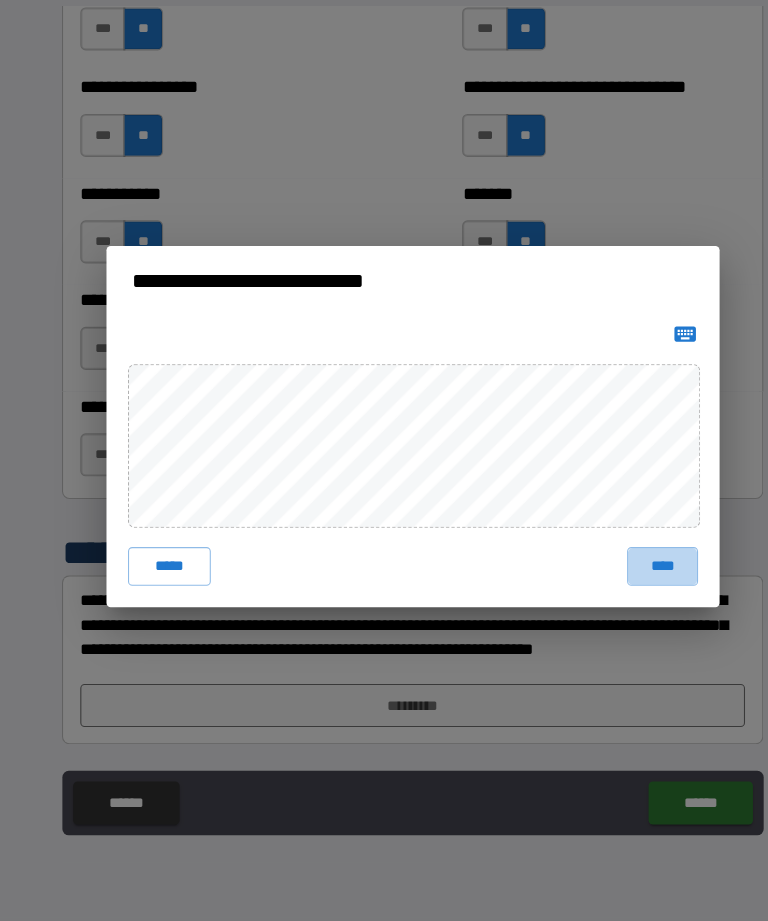 click on "****" at bounding box center (616, 591) 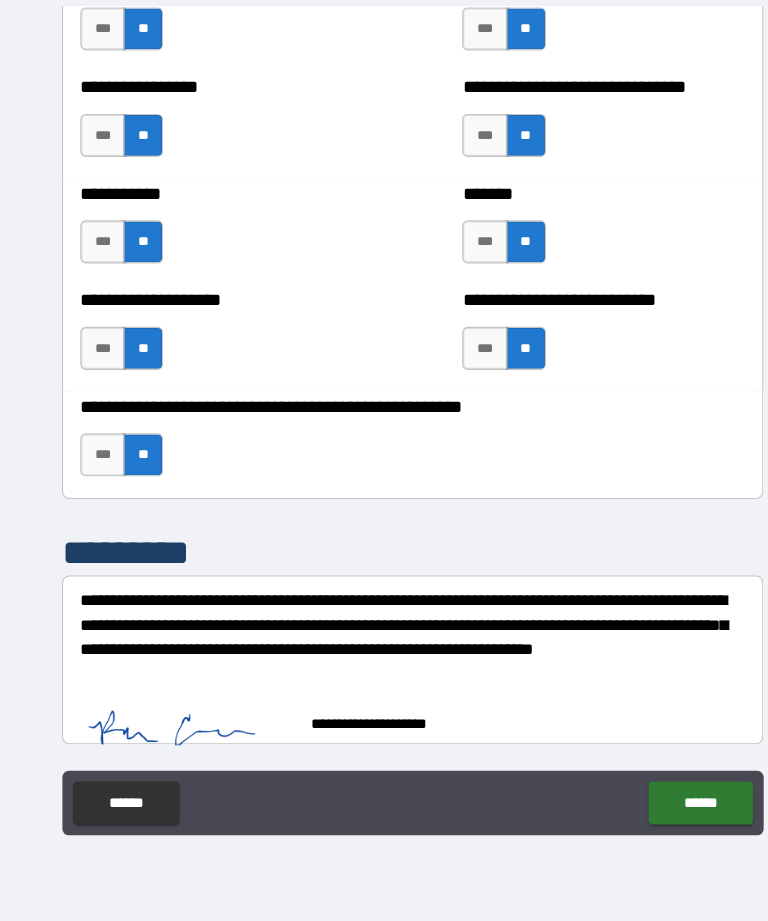 scroll, scrollTop: 7954, scrollLeft: 0, axis: vertical 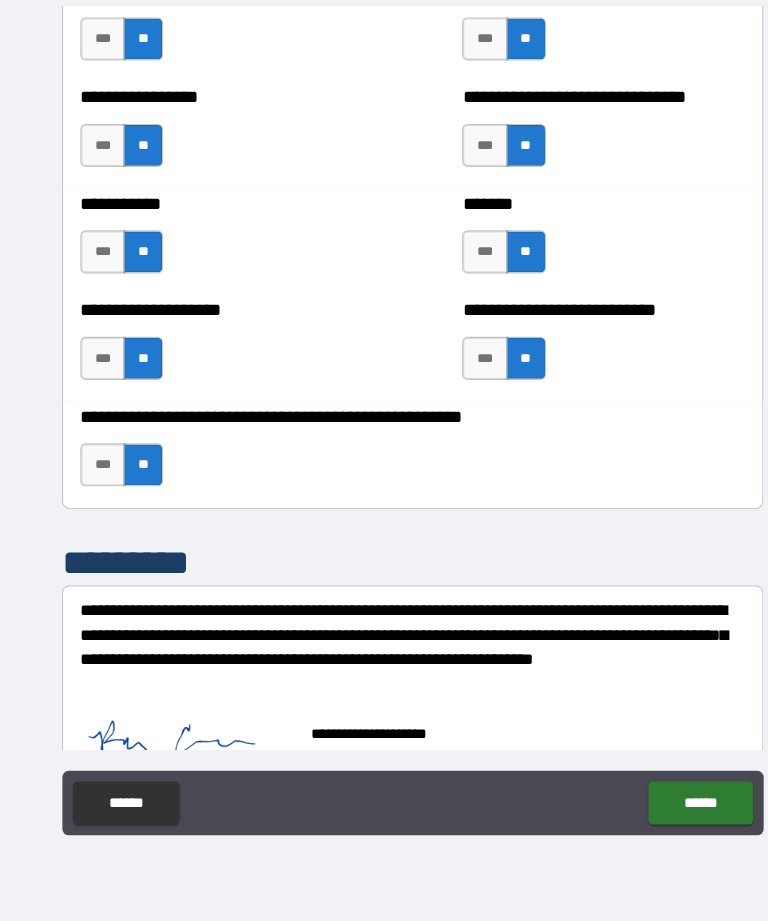 click on "******" at bounding box center [651, 811] 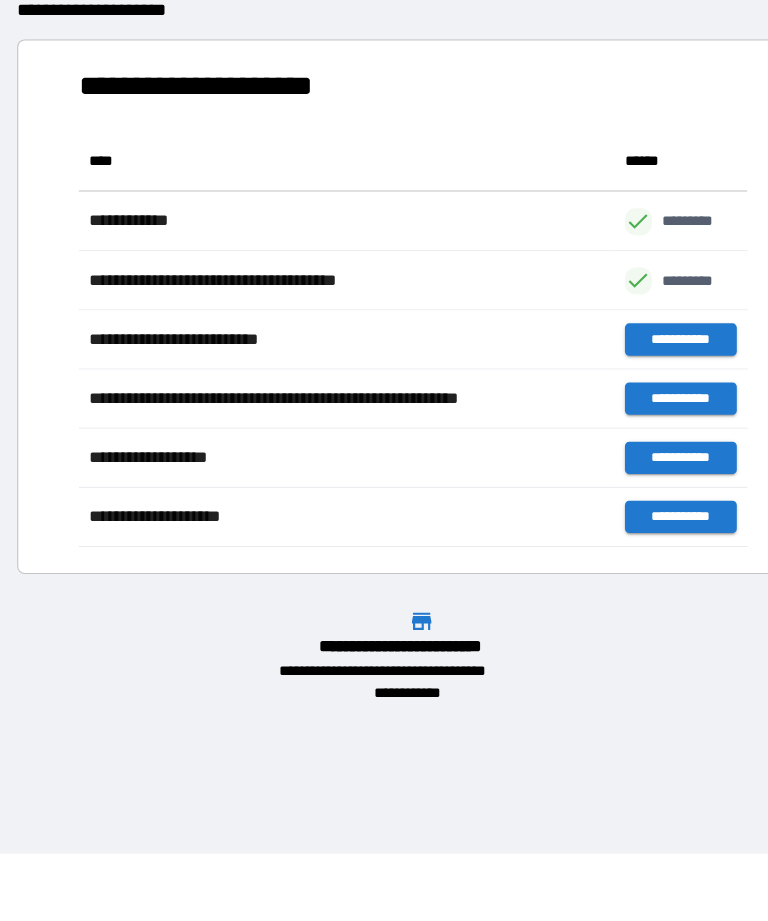 scroll, scrollTop: 386, scrollLeft: 622, axis: both 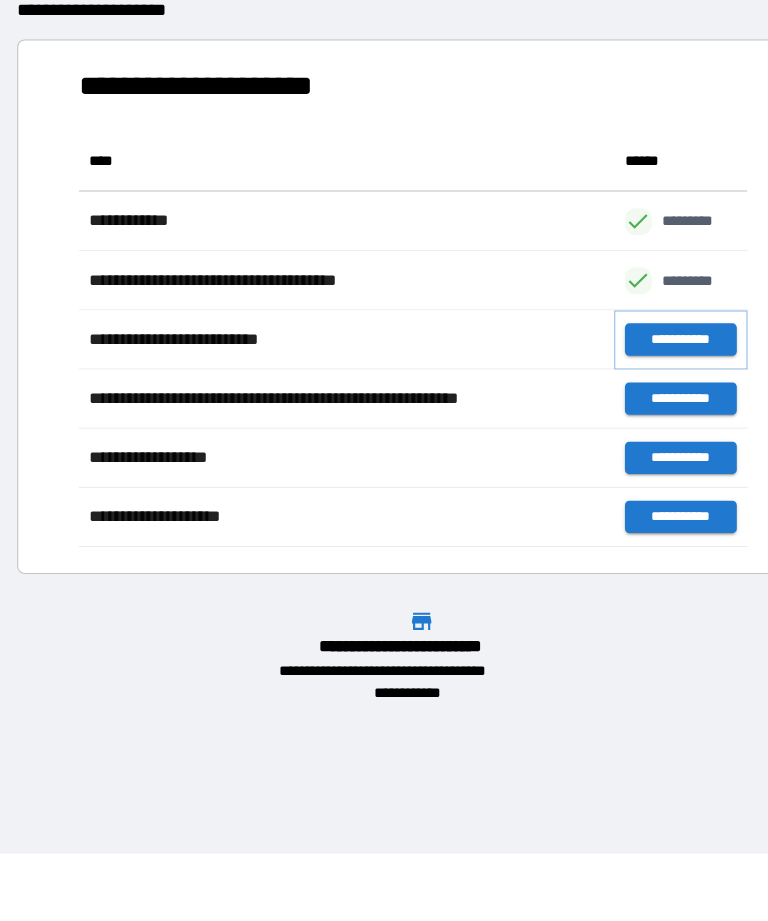 click on "**********" at bounding box center [633, 380] 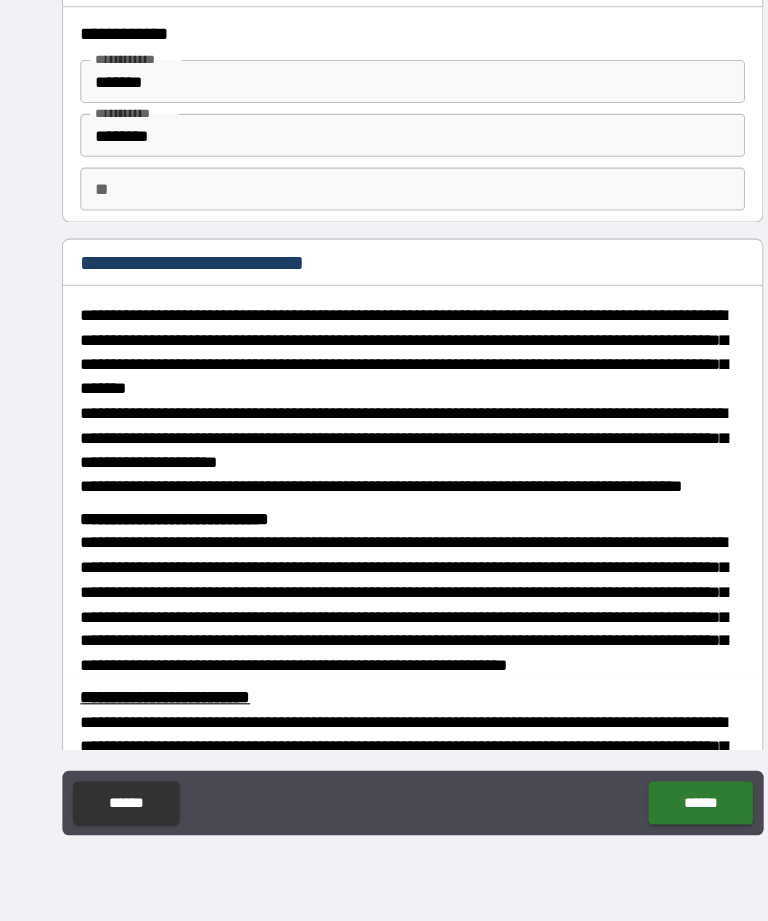 click on "**" at bounding box center (384, 240) 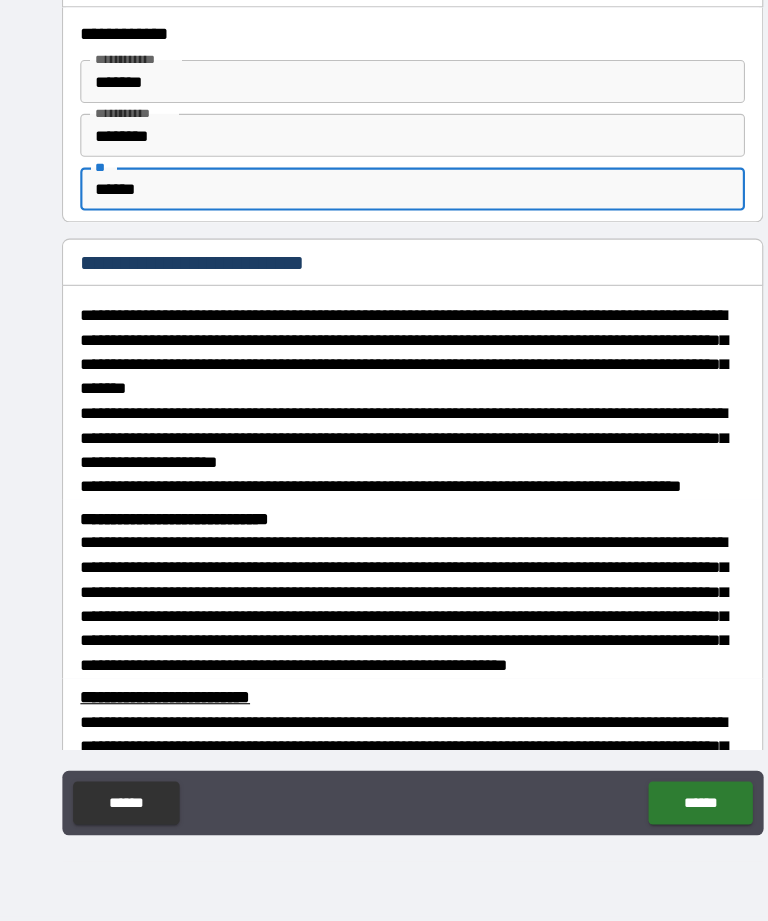 type on "******" 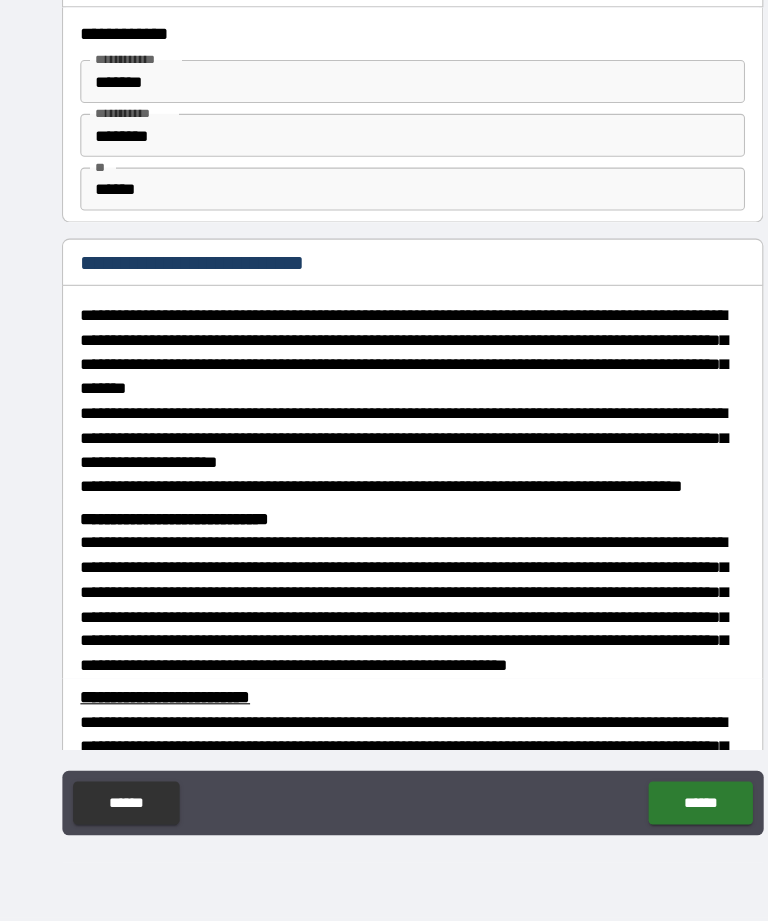click on "******" at bounding box center [651, 811] 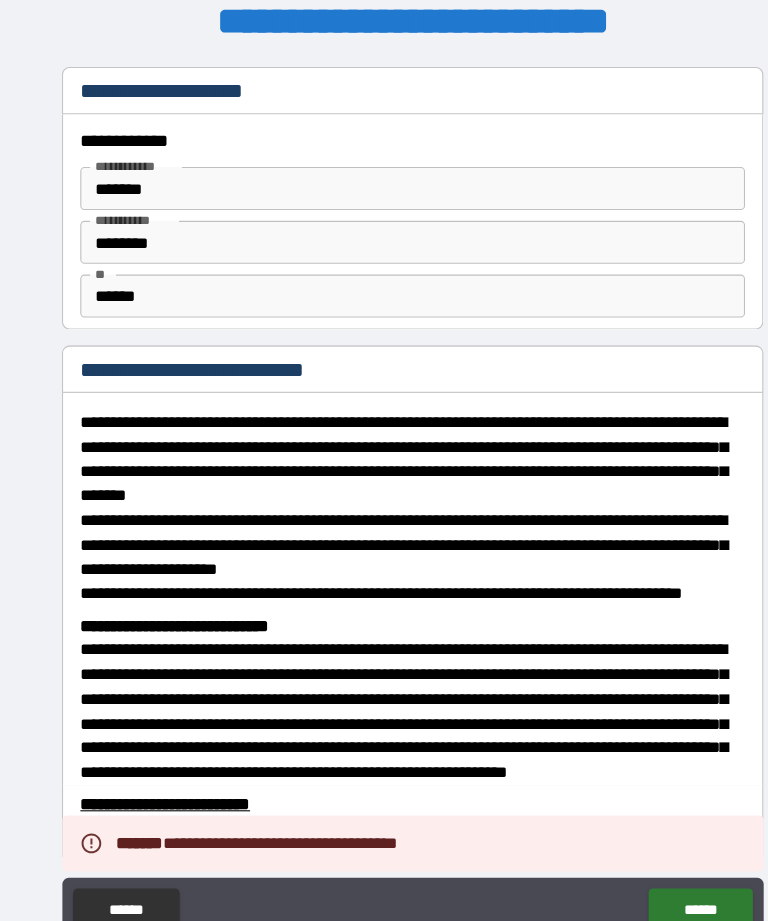 scroll, scrollTop: 0, scrollLeft: 0, axis: both 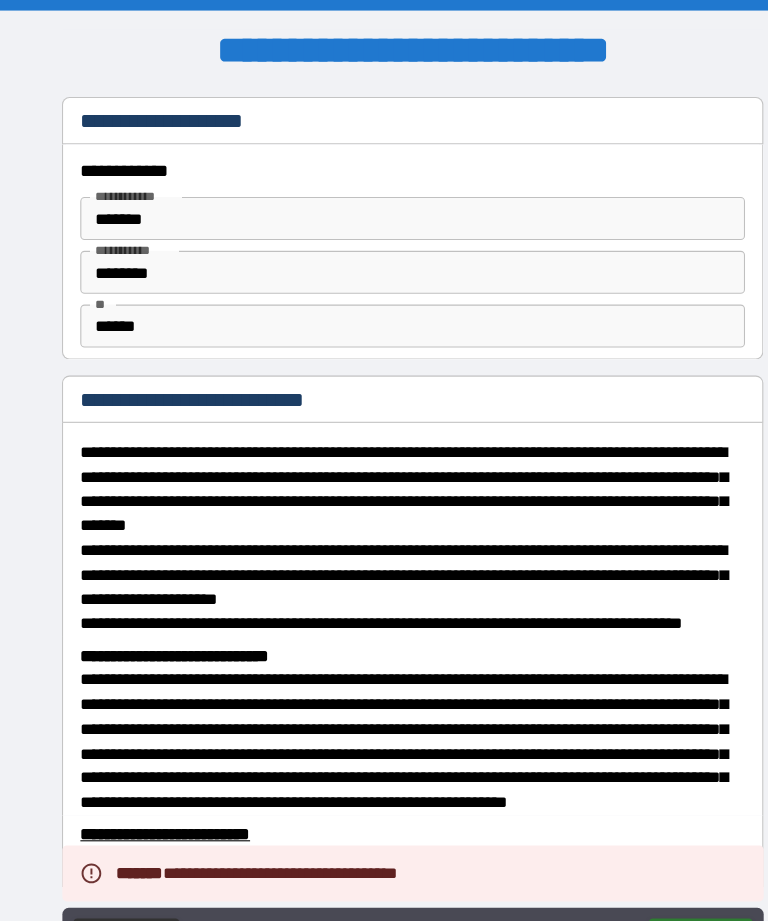 click on "*******" at bounding box center (384, 203) 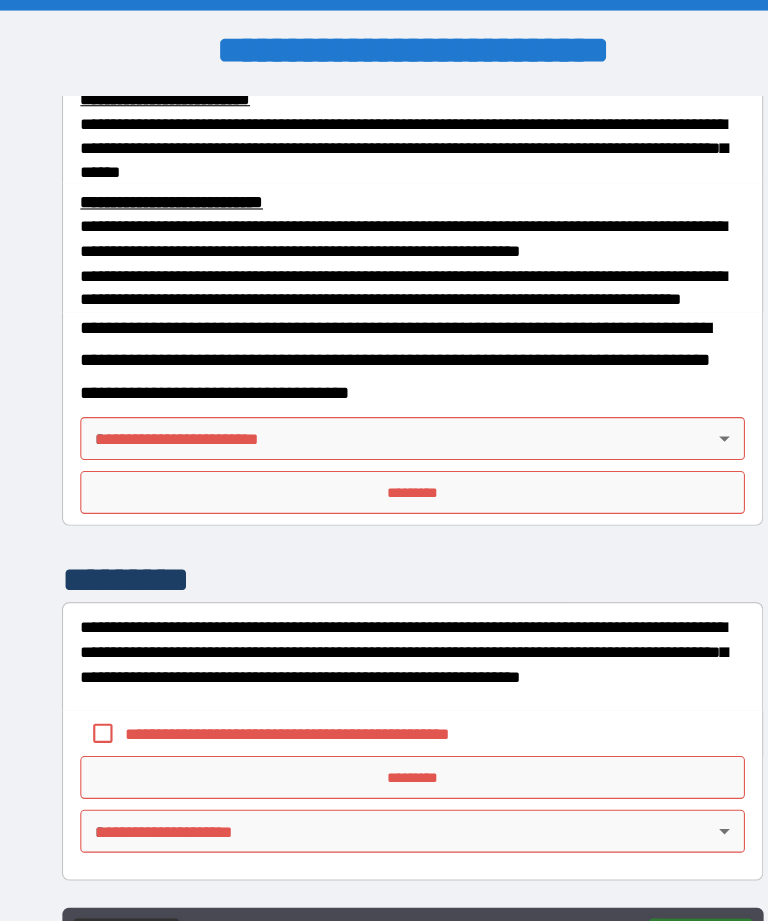 scroll, scrollTop: 734, scrollLeft: 0, axis: vertical 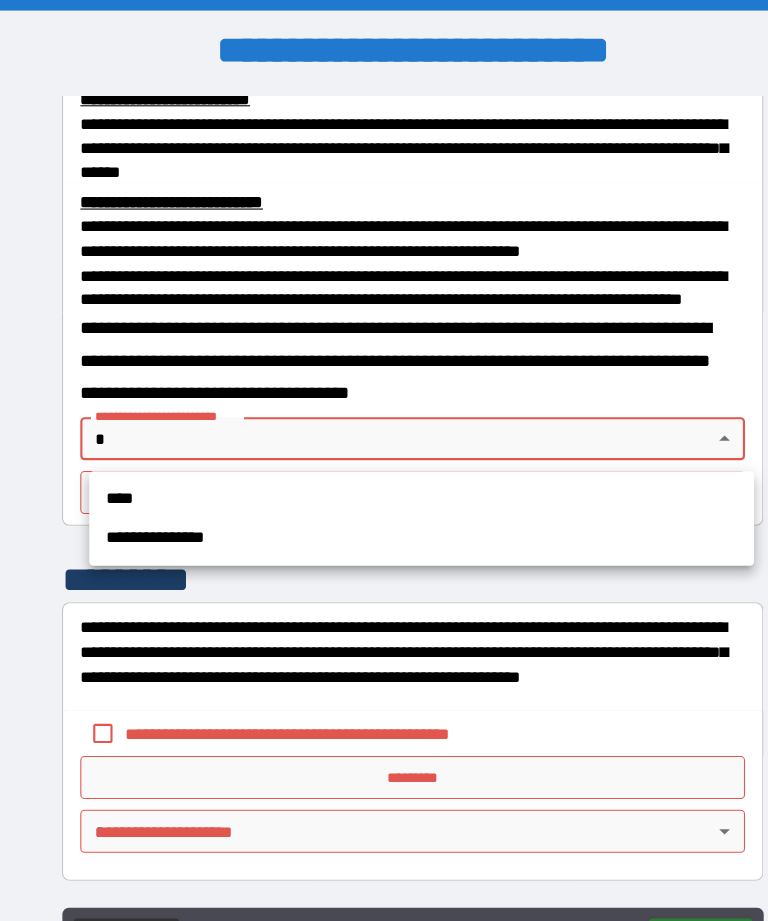 click on "**********" at bounding box center [392, 500] 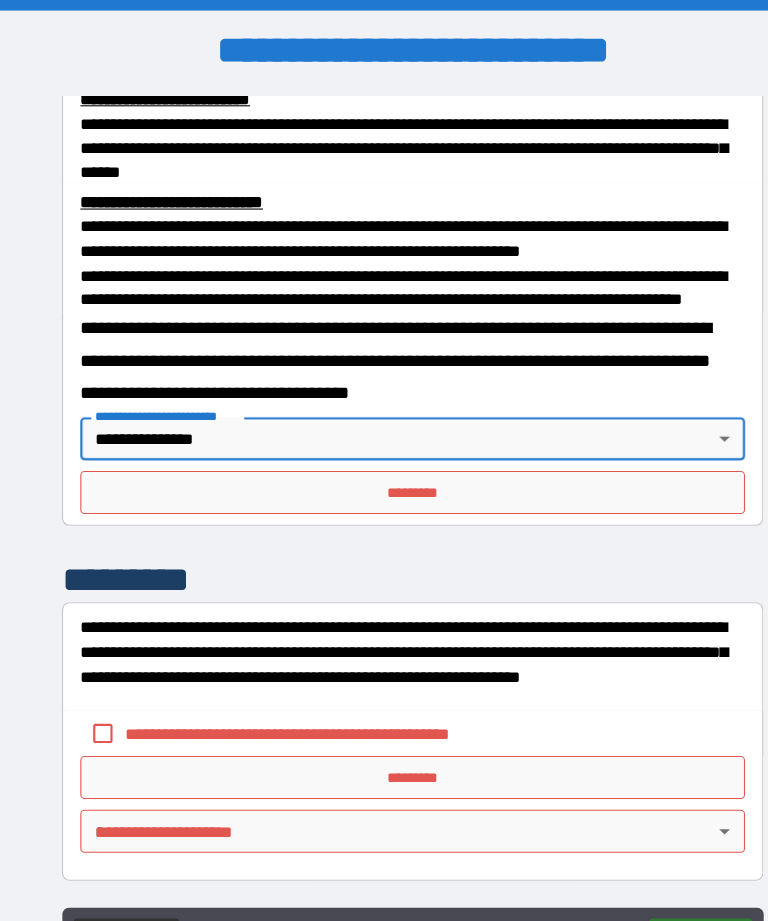 click on "*********" at bounding box center [384, 458] 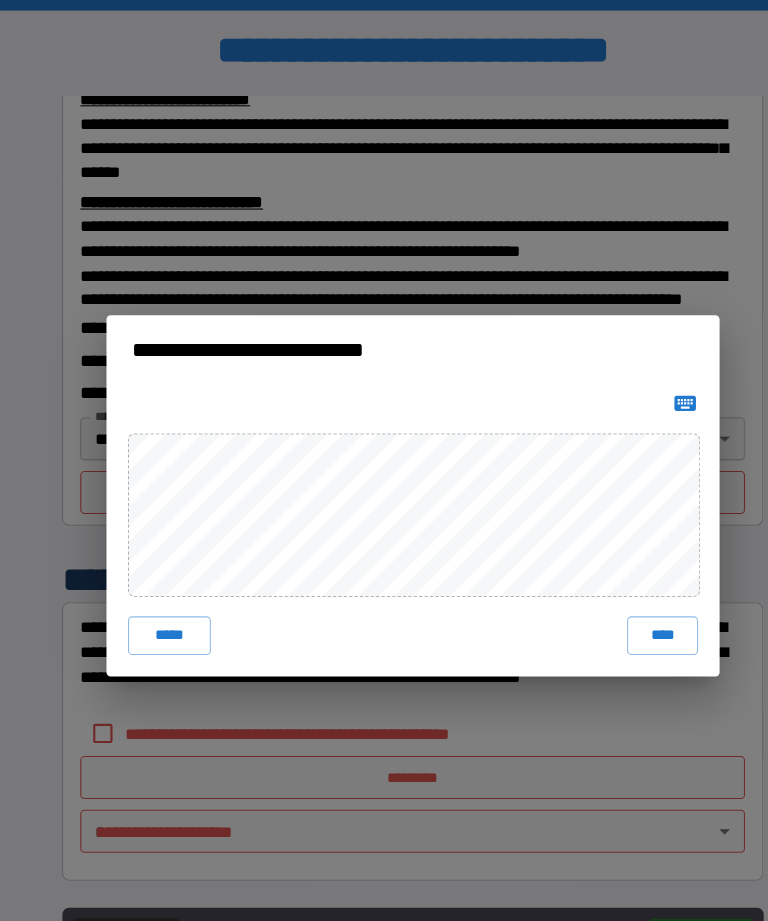 click on "****" at bounding box center [616, 591] 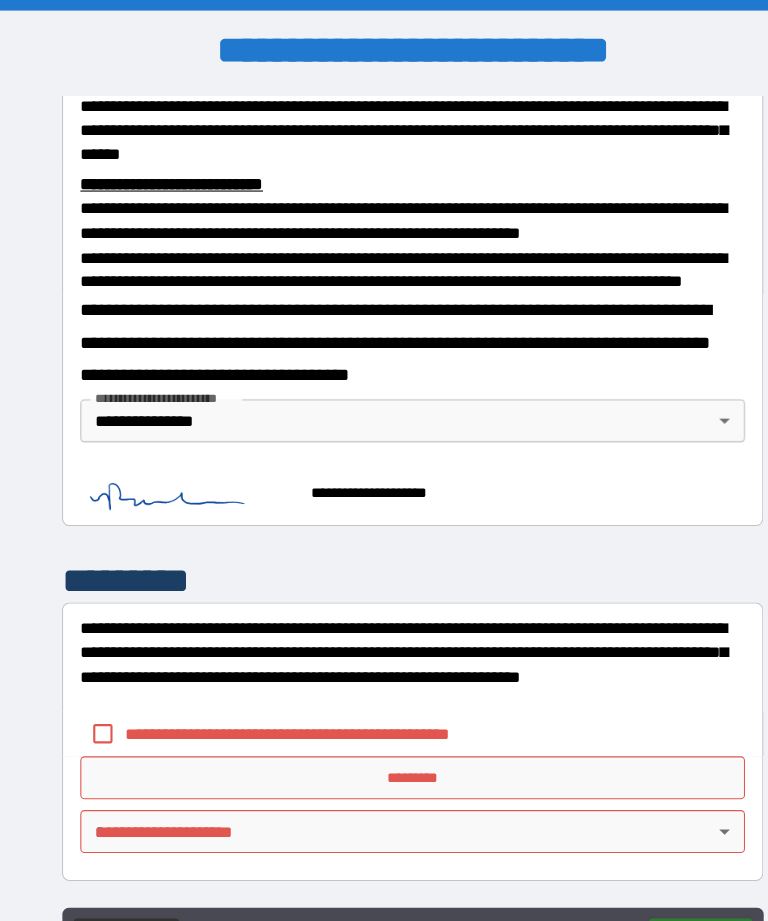 scroll, scrollTop: 751, scrollLeft: 0, axis: vertical 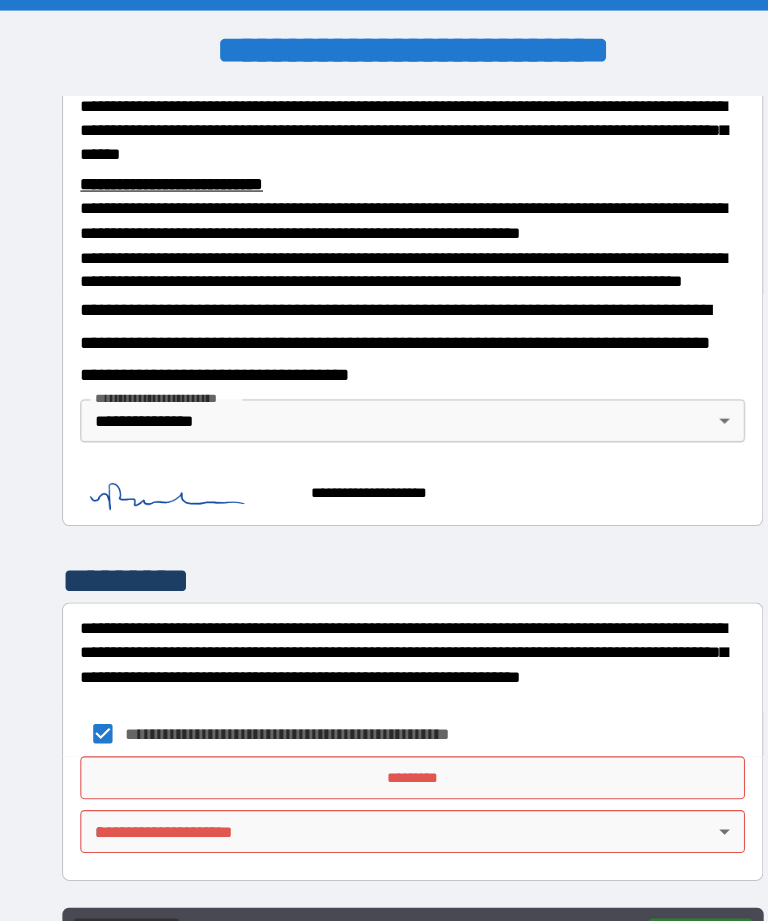 click on "*********" at bounding box center [384, 723] 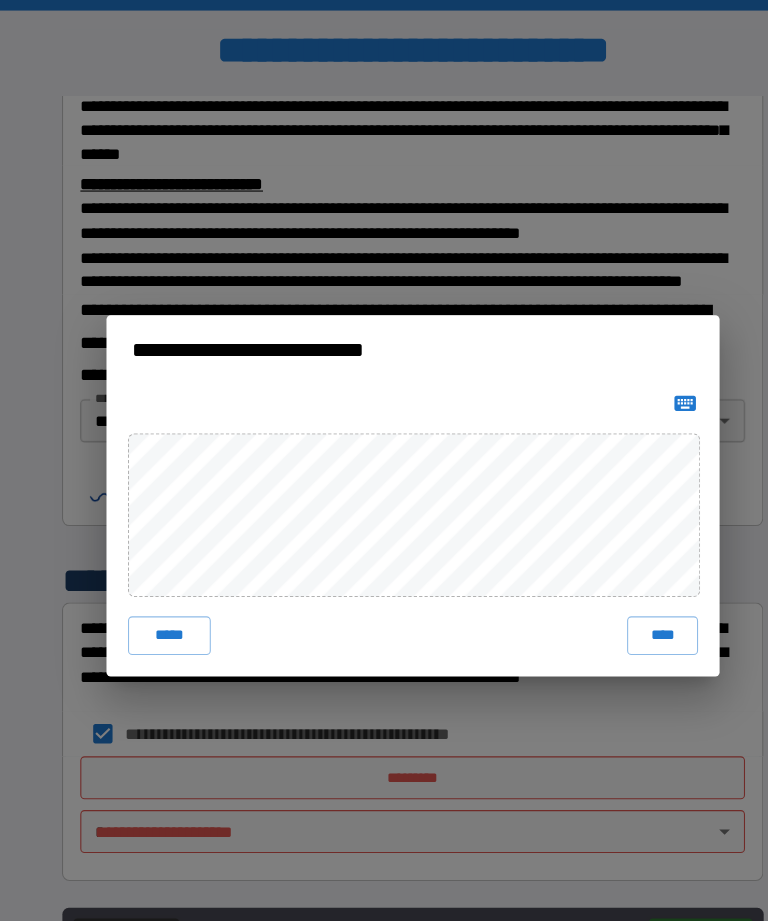 click on "****" at bounding box center (616, 591) 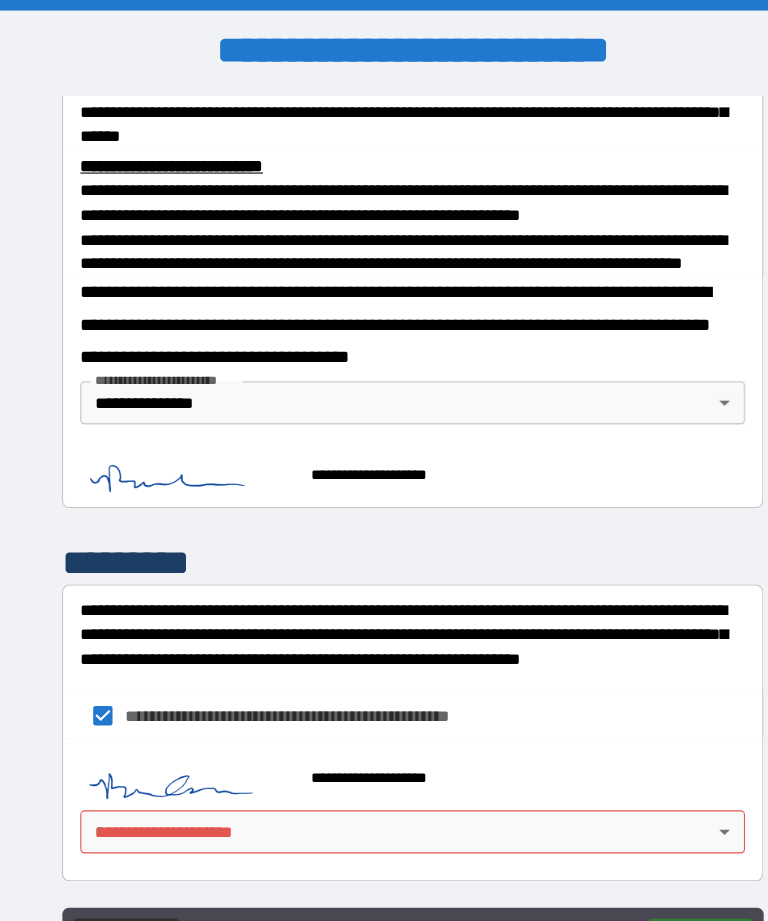 click on "**********" at bounding box center [384, 492] 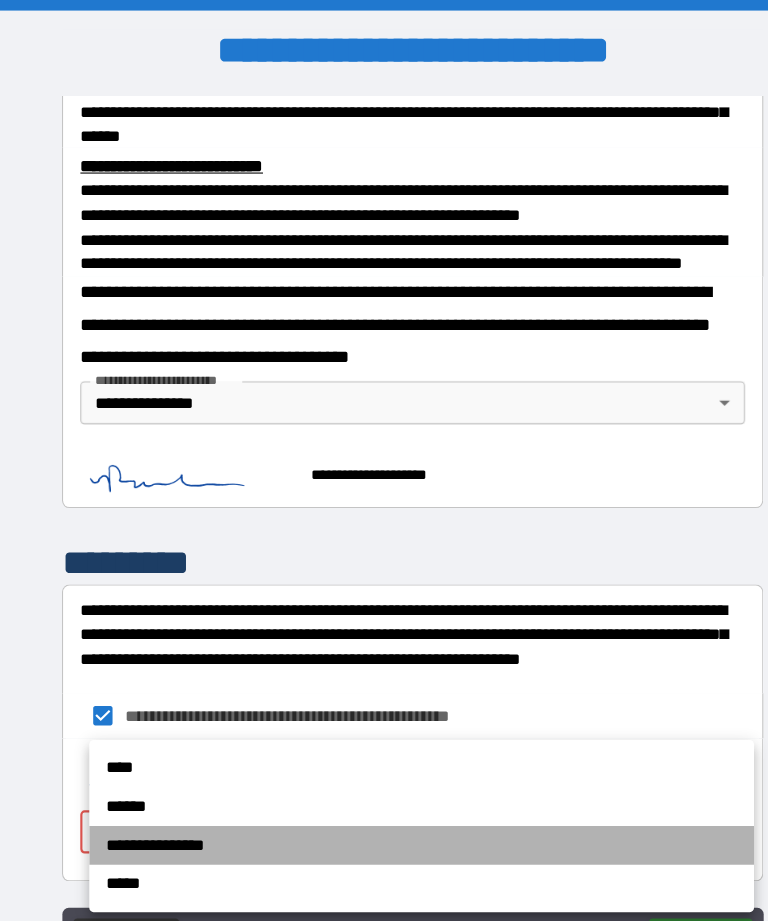 click on "**********" at bounding box center [392, 786] 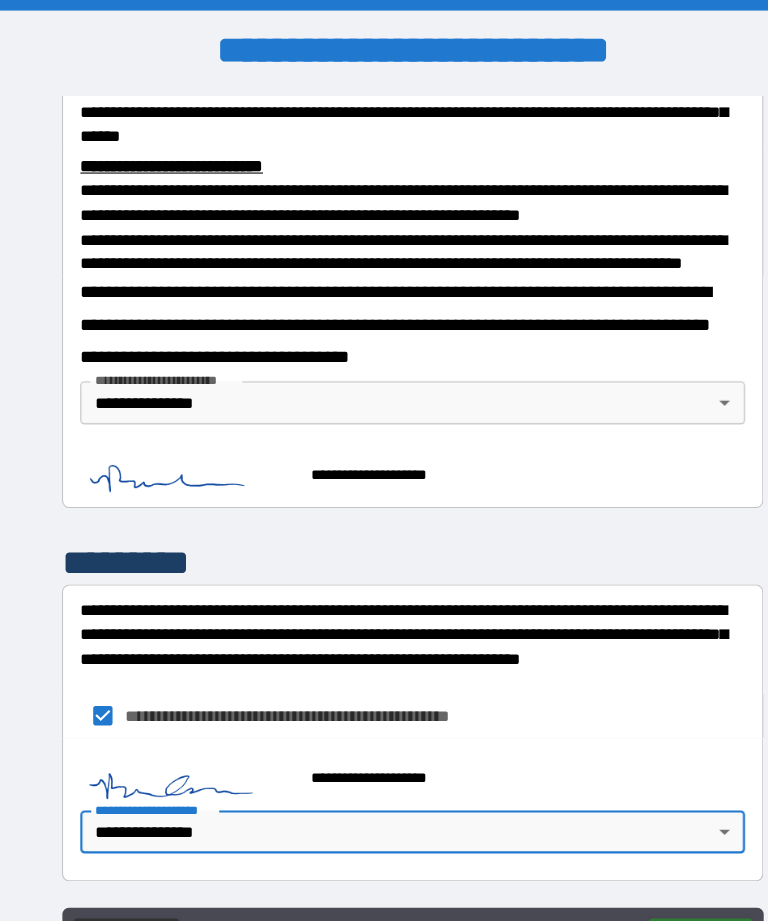 scroll, scrollTop: 768, scrollLeft: 0, axis: vertical 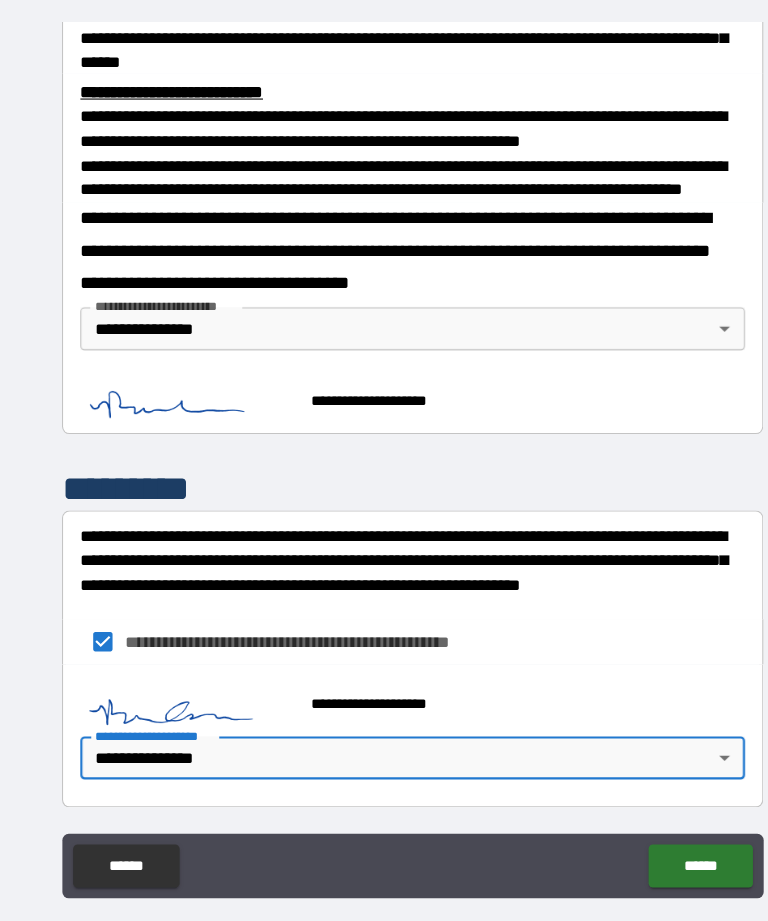 click on "******" at bounding box center (651, 810) 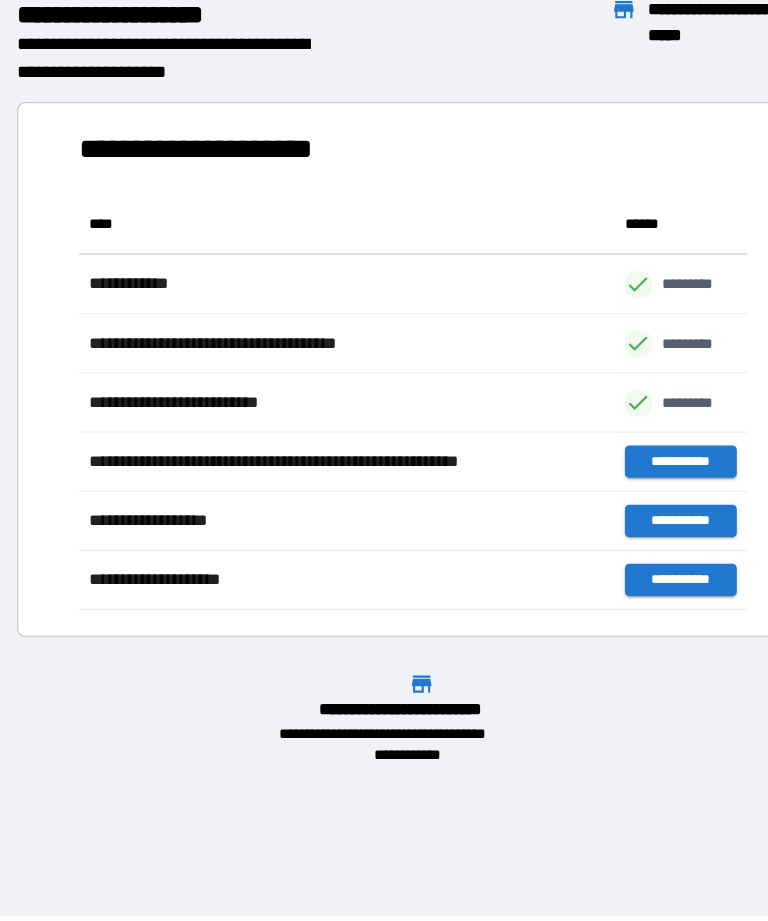 scroll, scrollTop: 386, scrollLeft: 622, axis: both 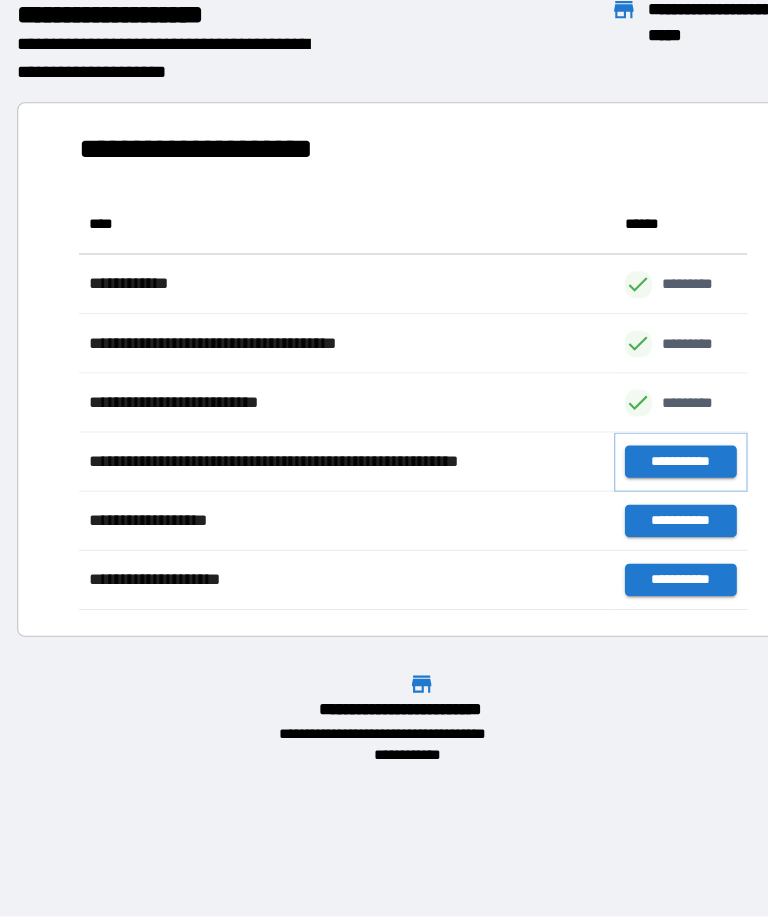 click on "**********" at bounding box center (633, 434) 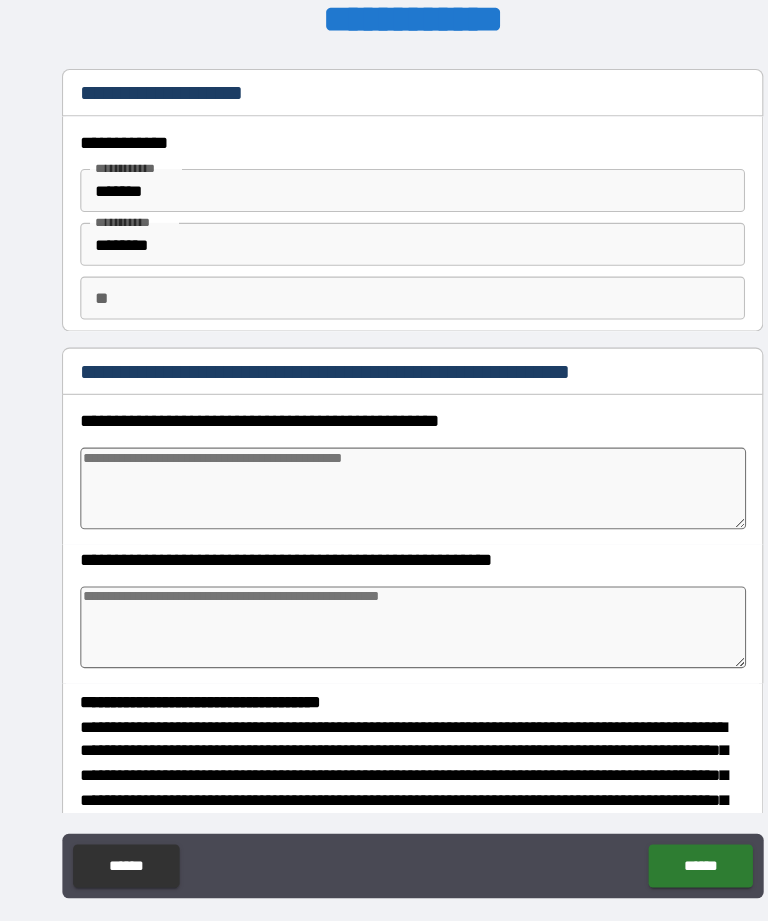type on "*" 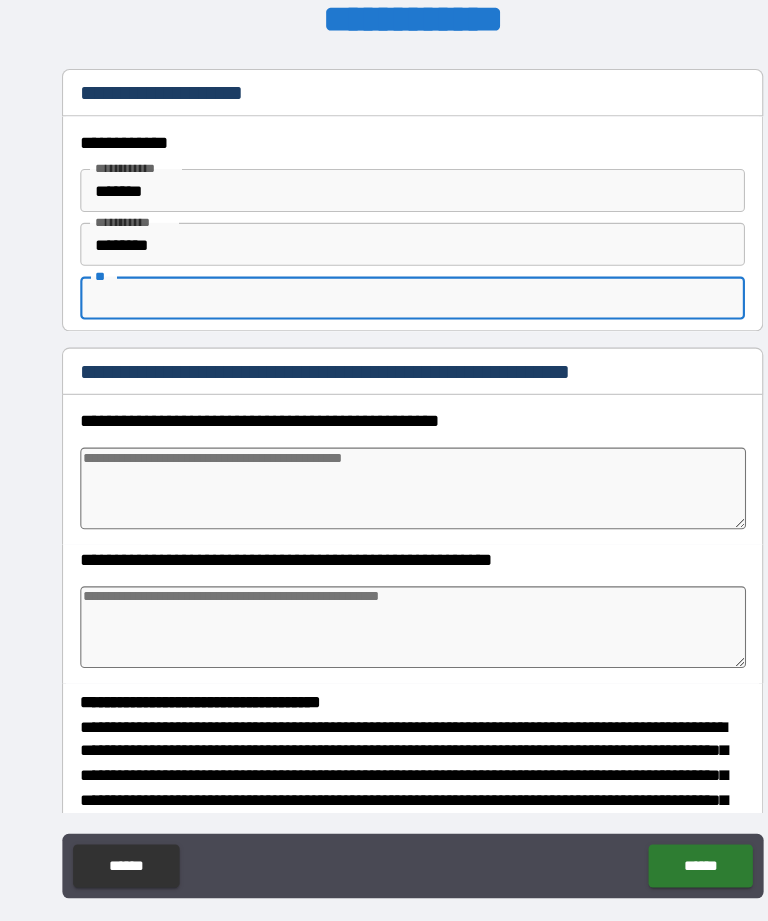 type on "*" 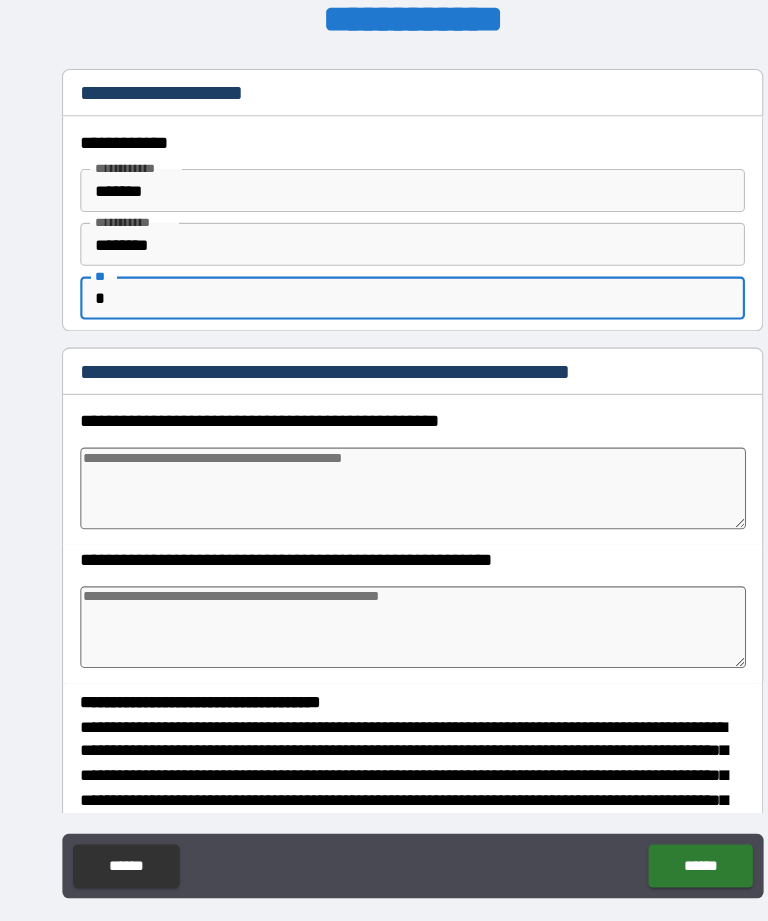 type on "*" 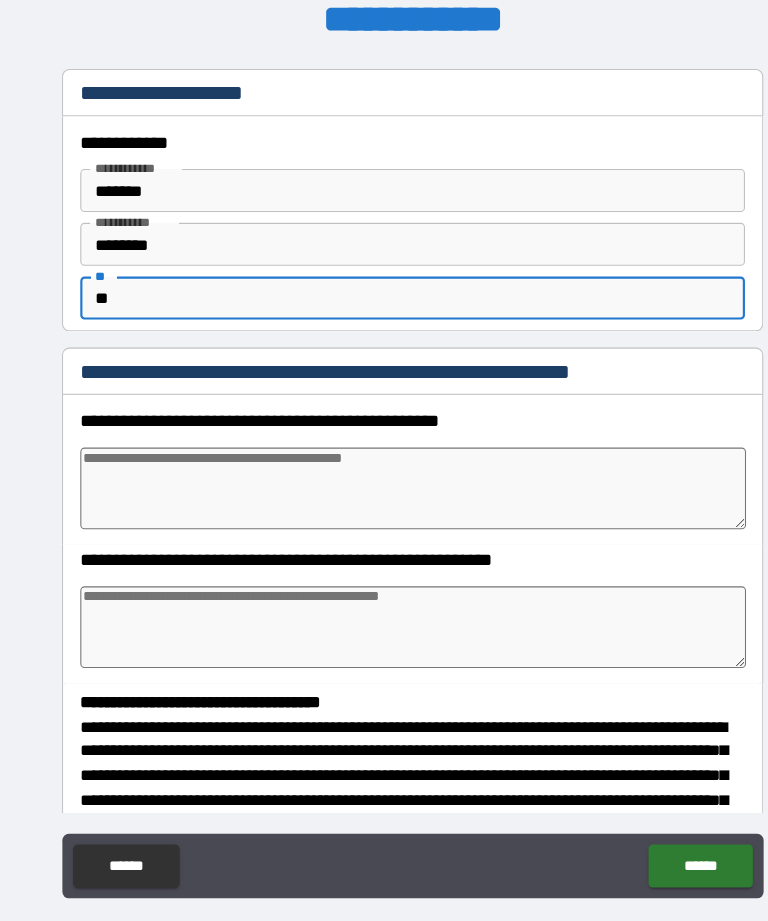type on "*" 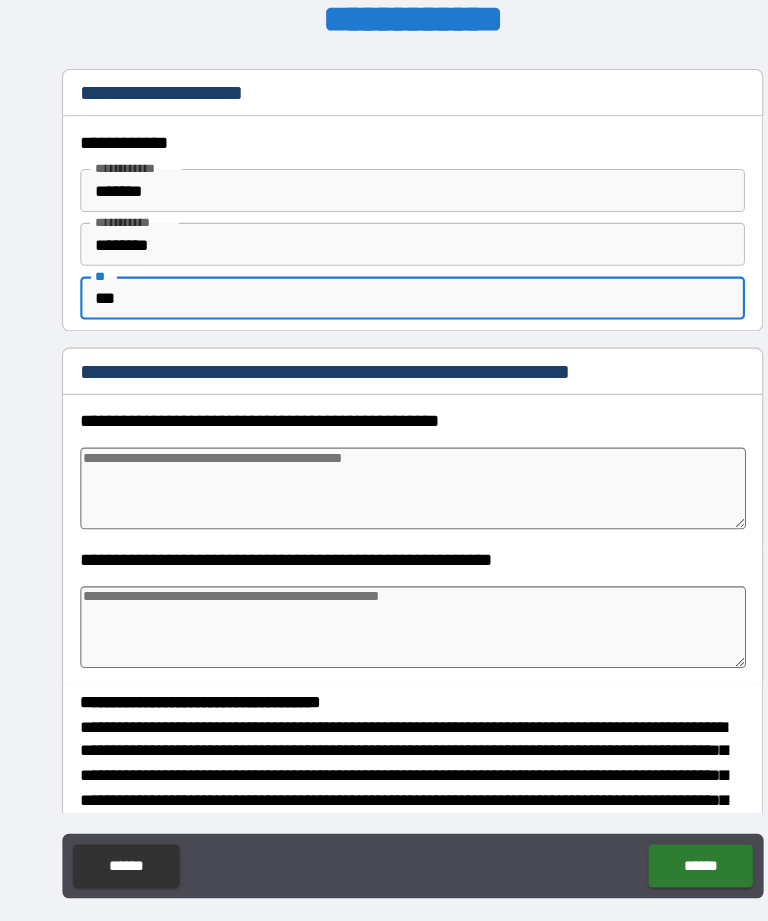 type on "*" 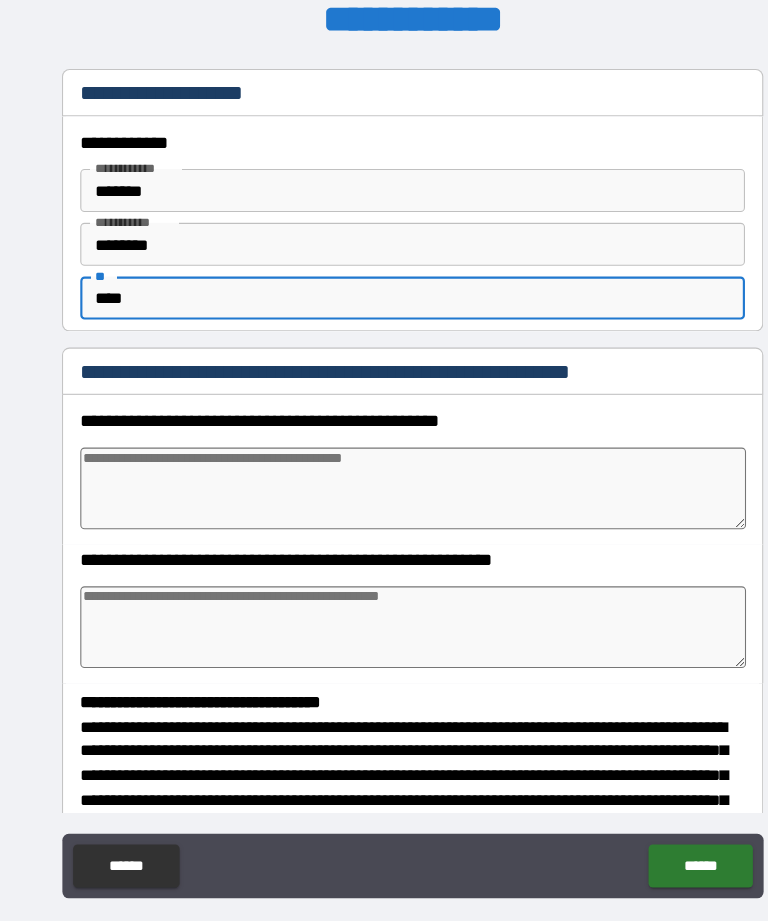 type on "*" 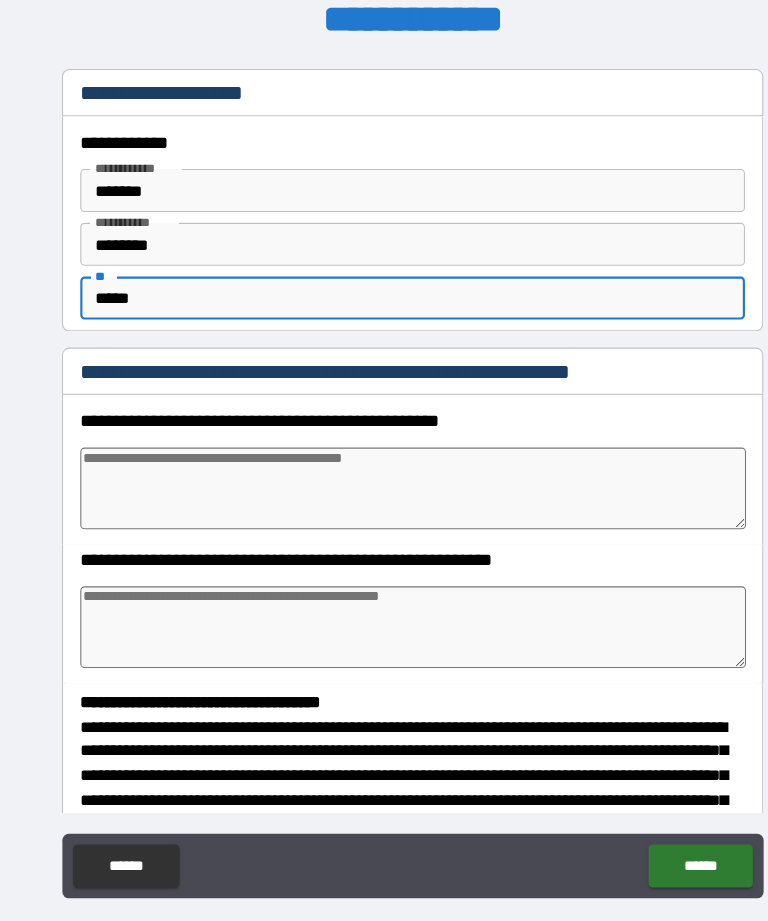 type on "*" 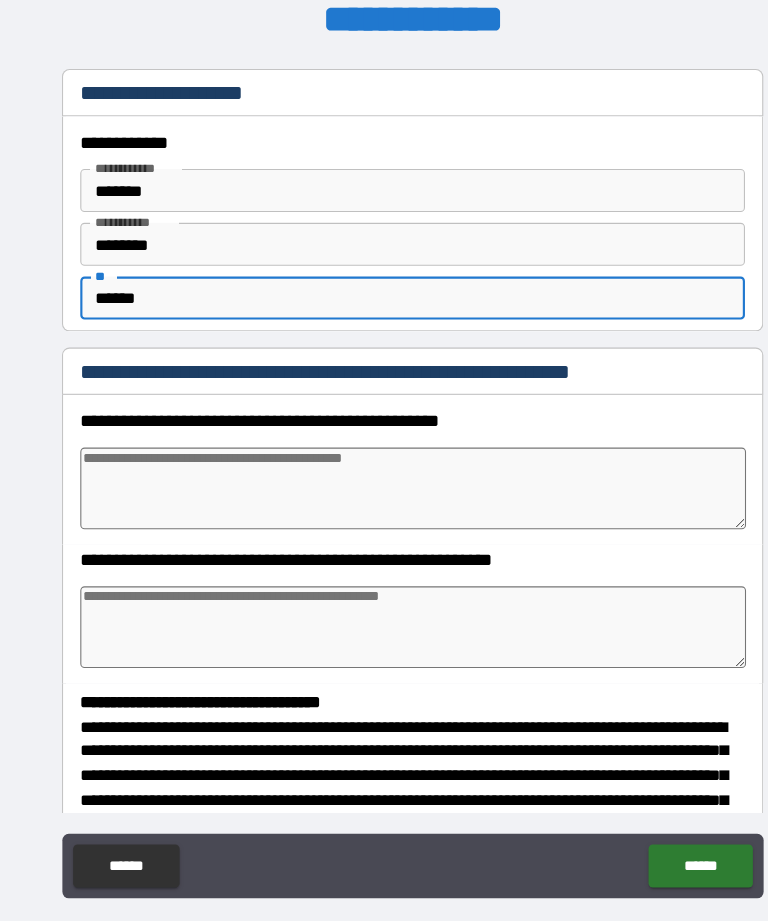 type on "*" 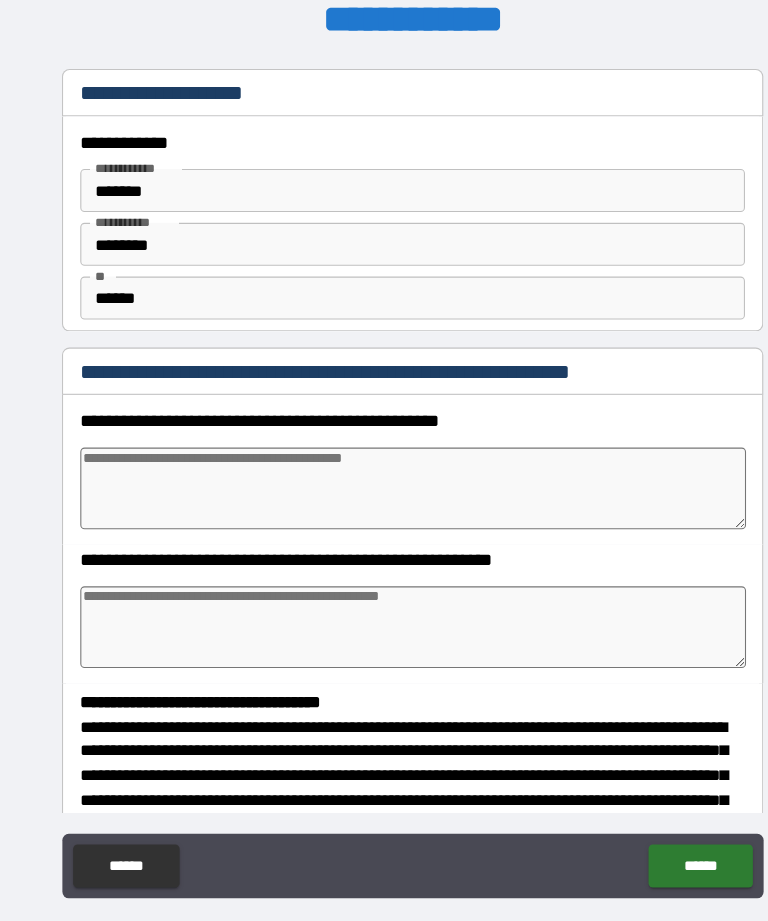 type on "*" 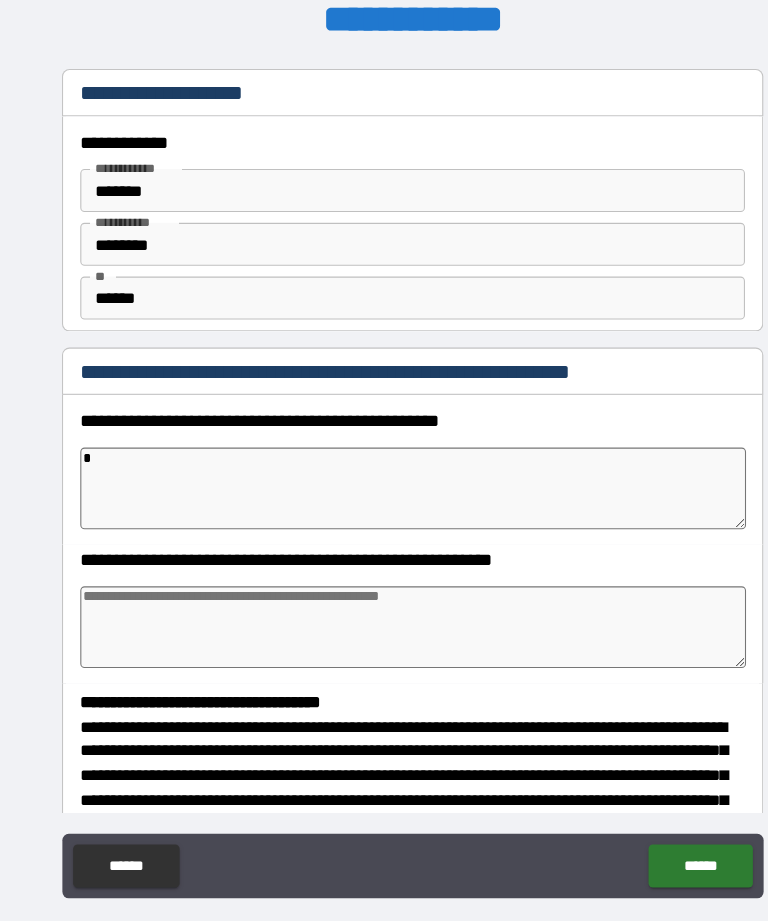 type on "*" 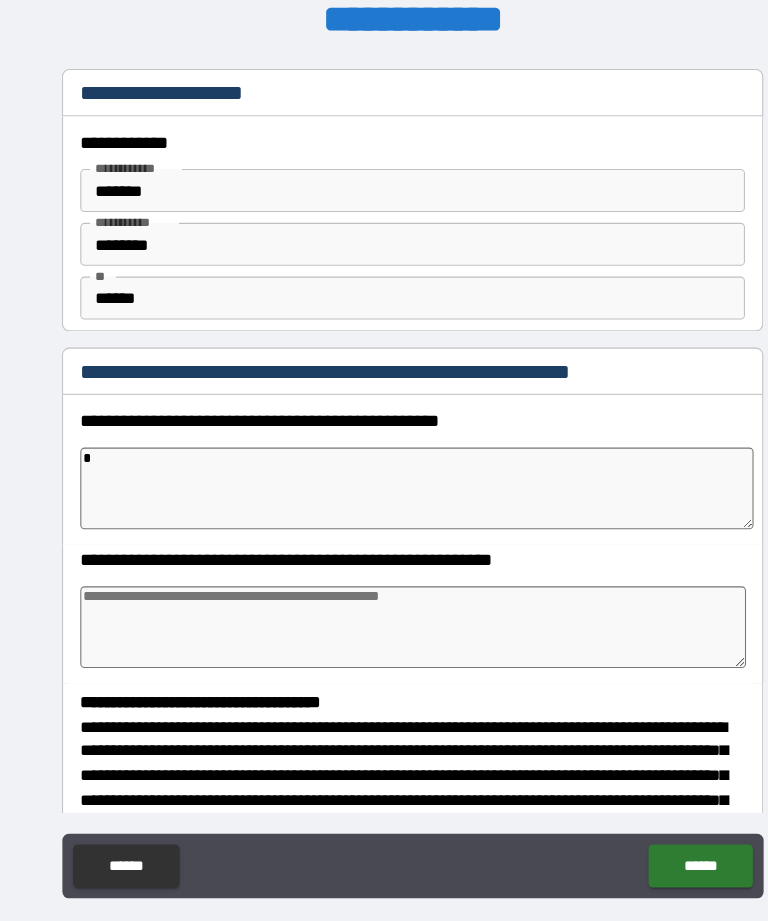 type on "*" 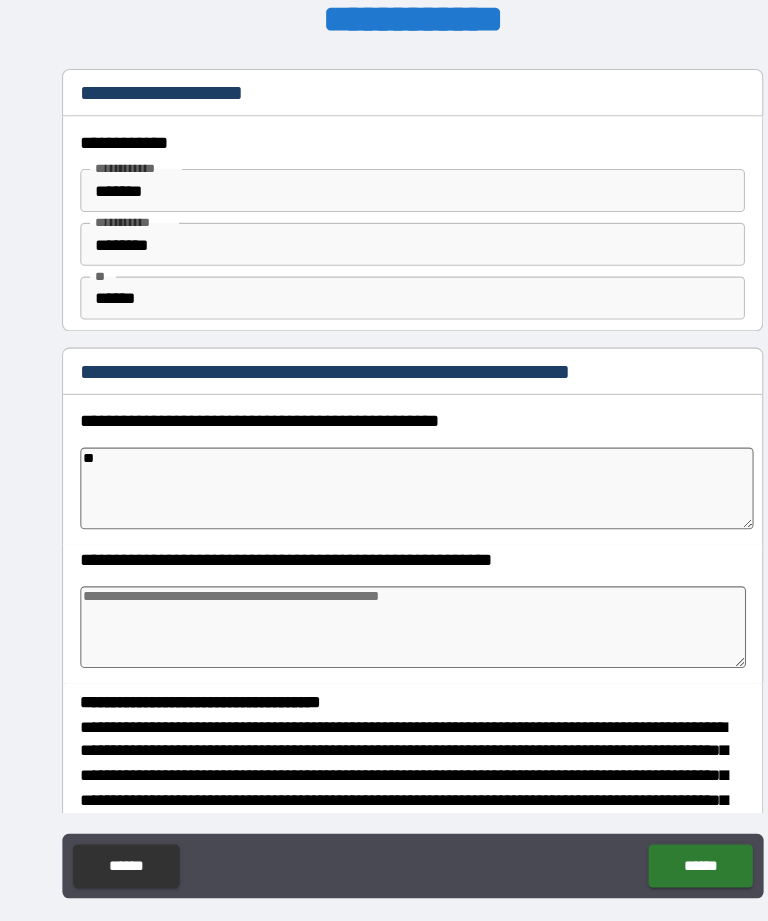 type on "*" 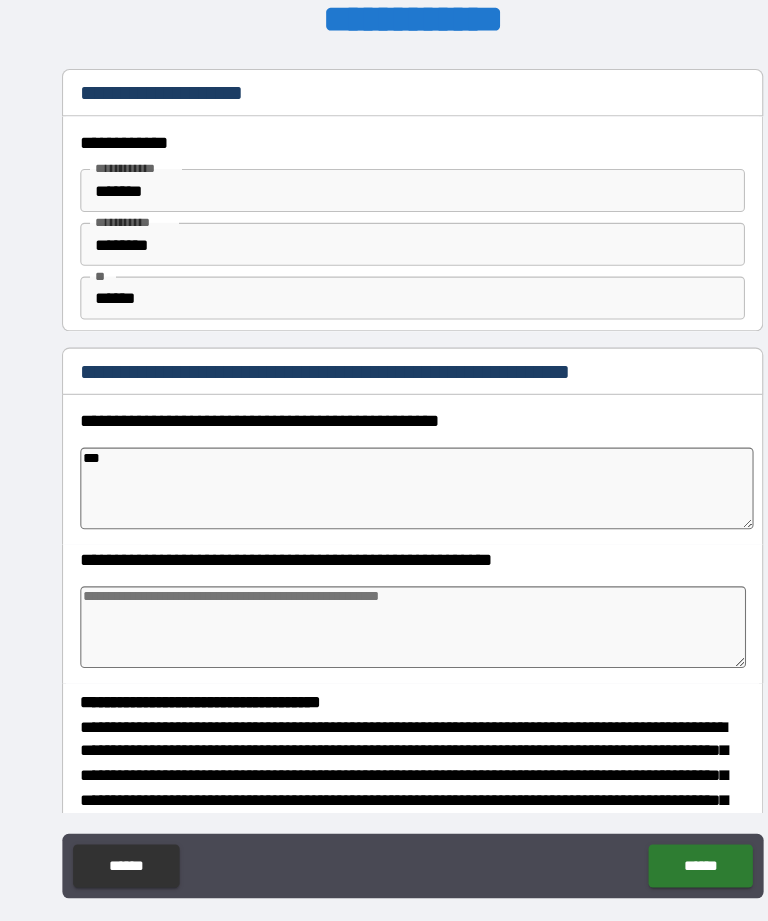 type on "*" 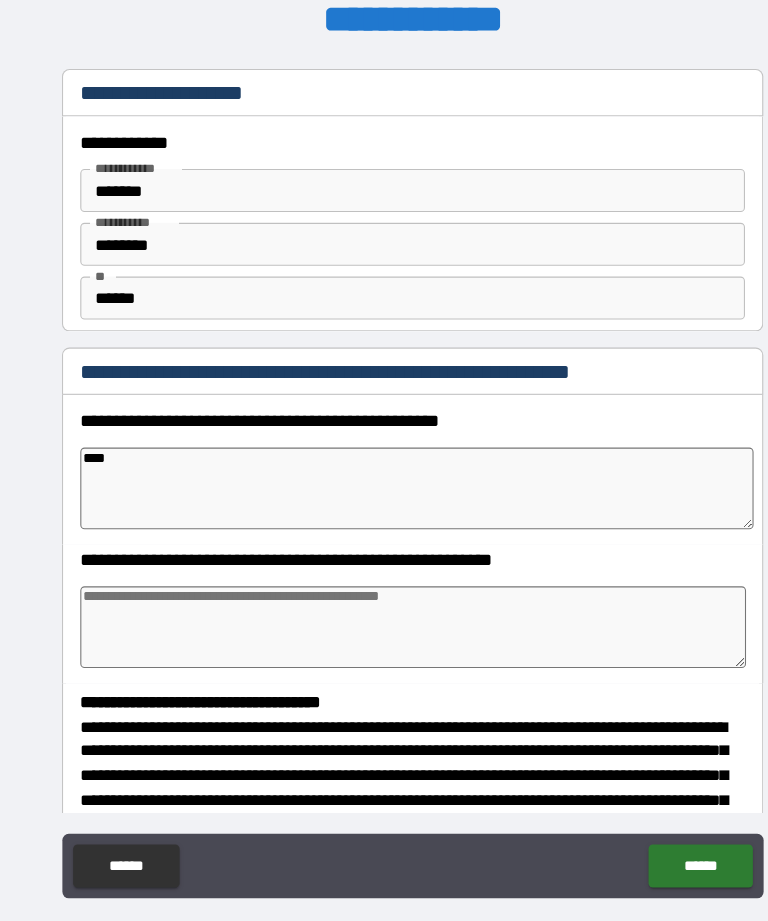 type on "*" 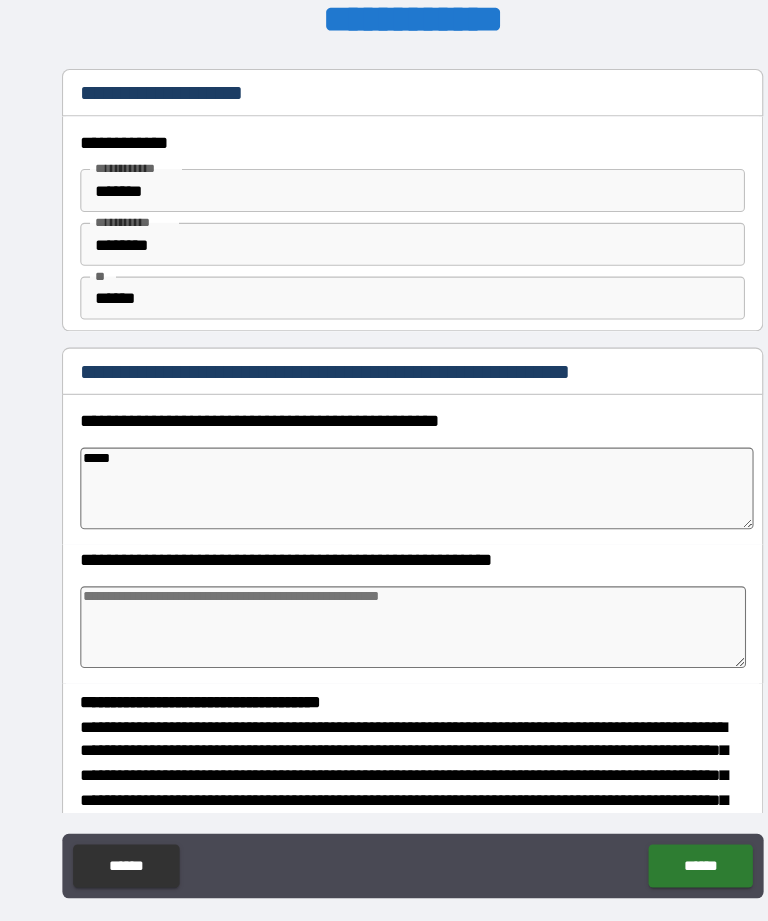 type on "*" 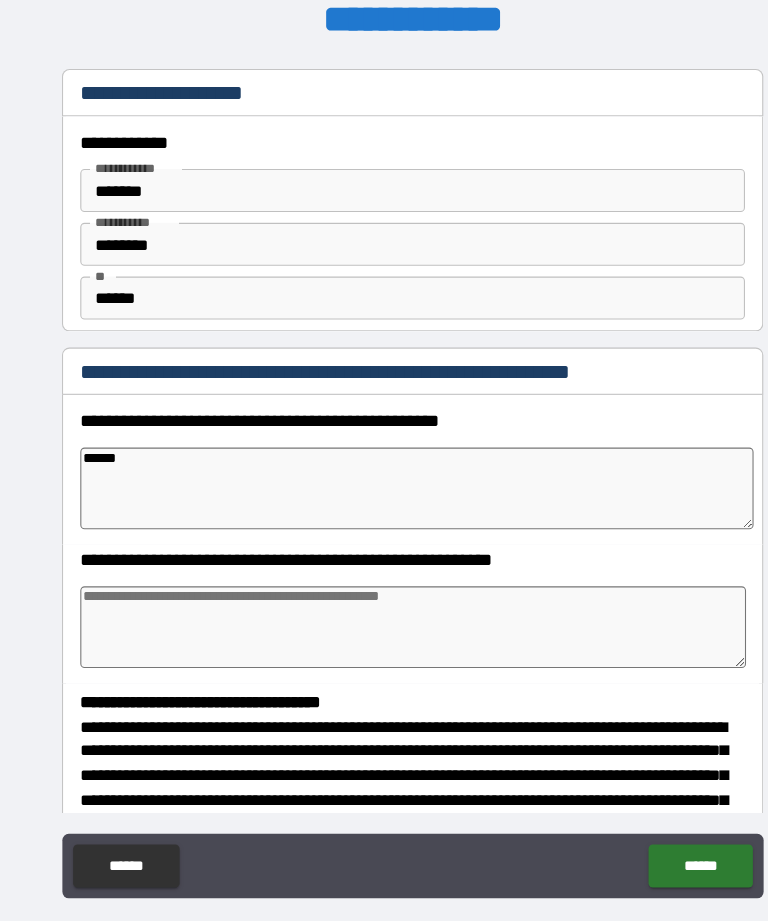 type on "*" 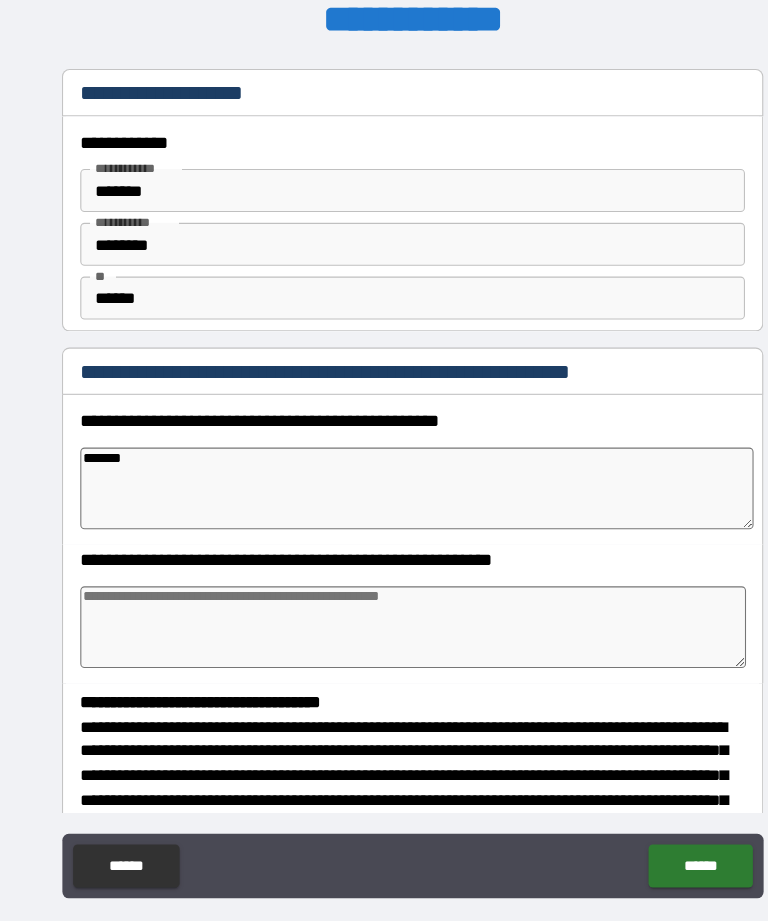 type on "*" 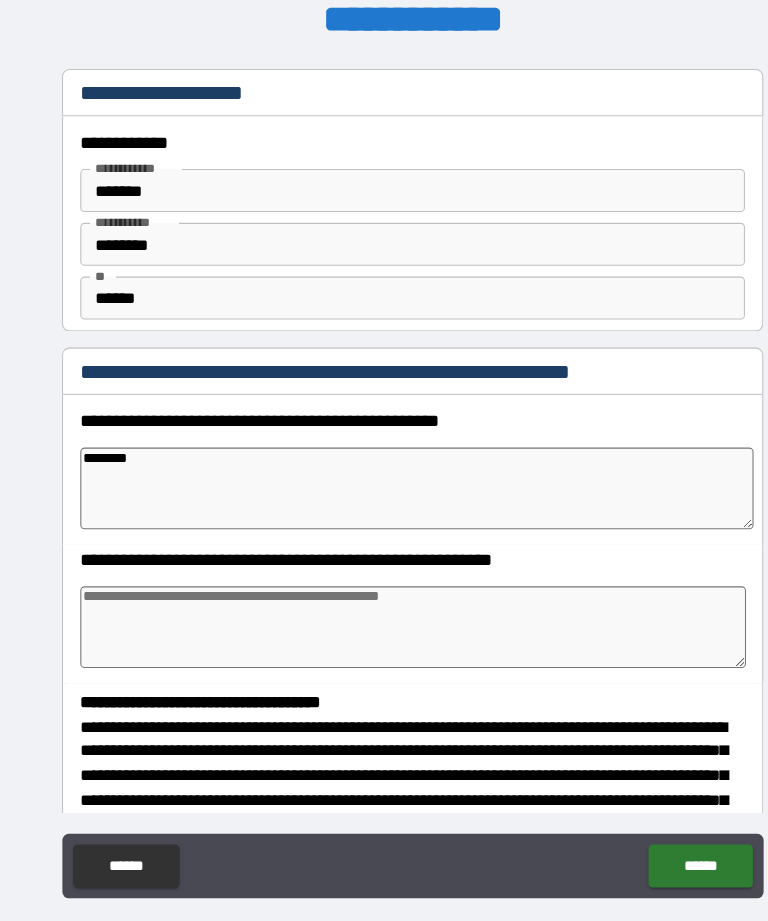 type on "*" 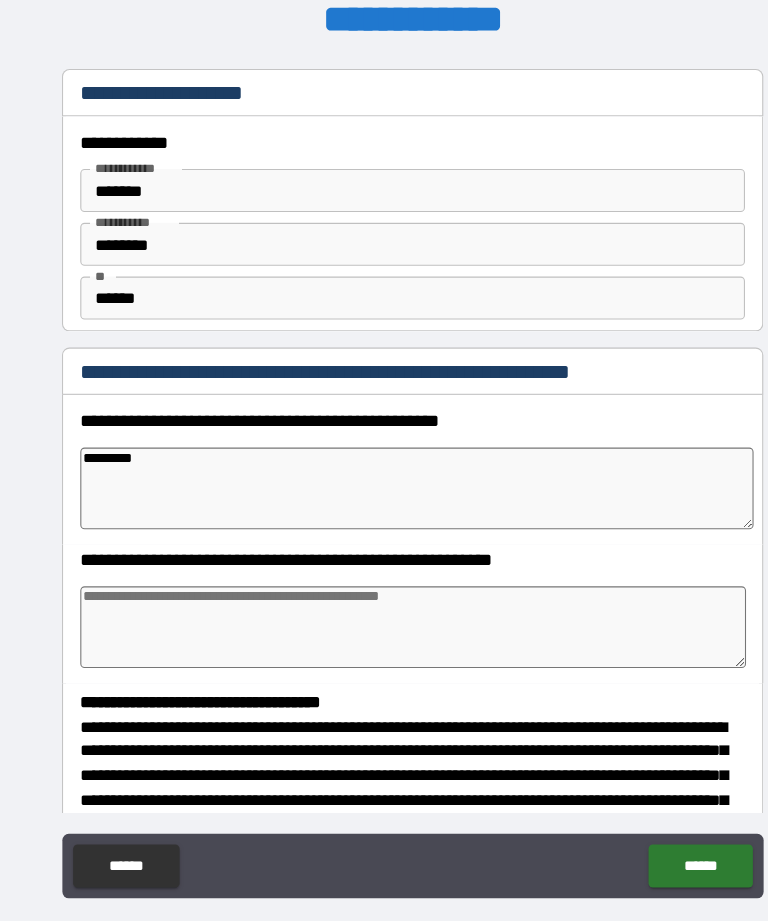 type on "*" 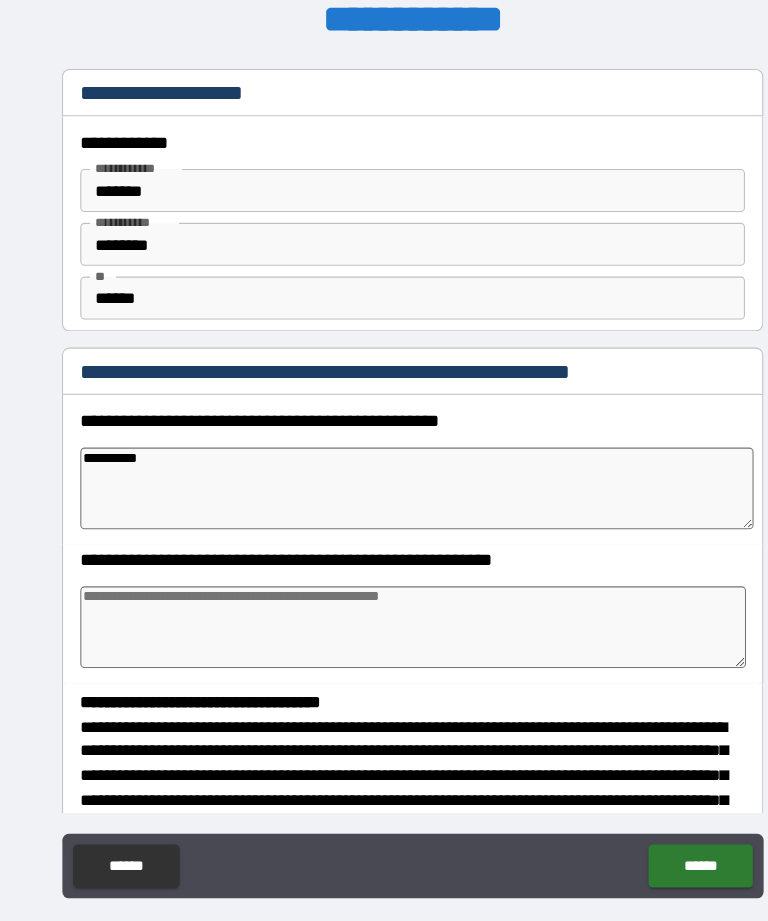 type on "*" 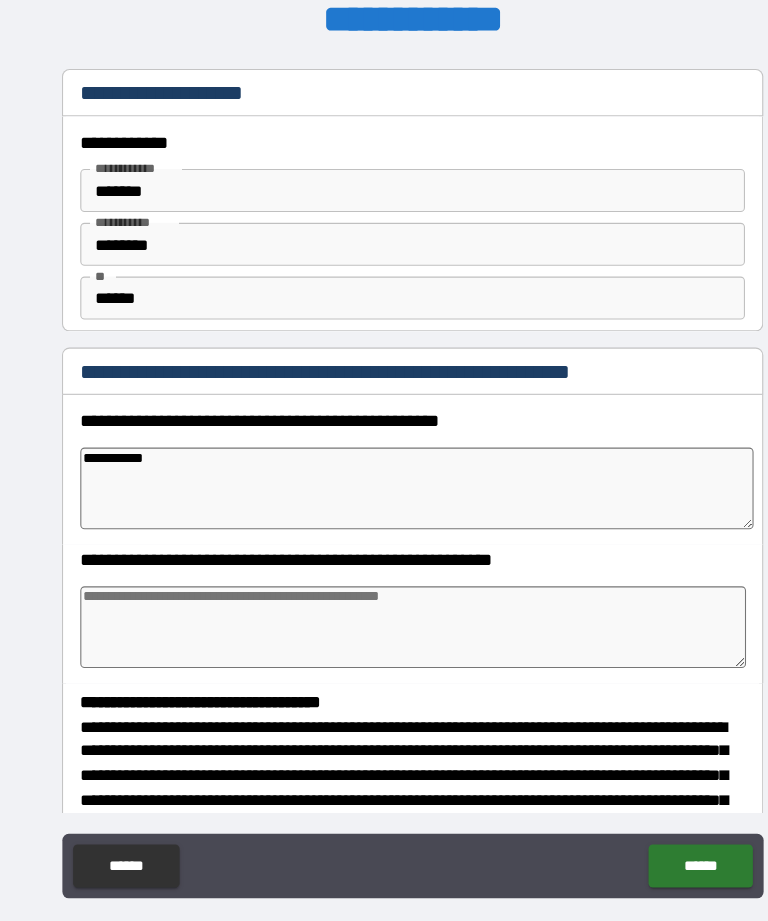 type on "*" 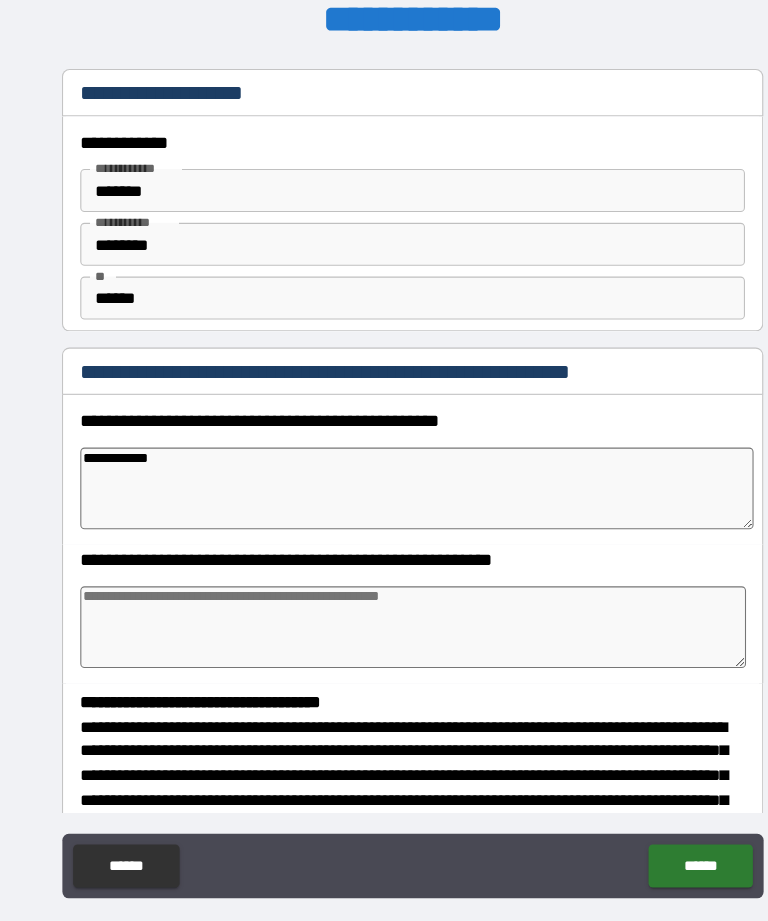 type on "*" 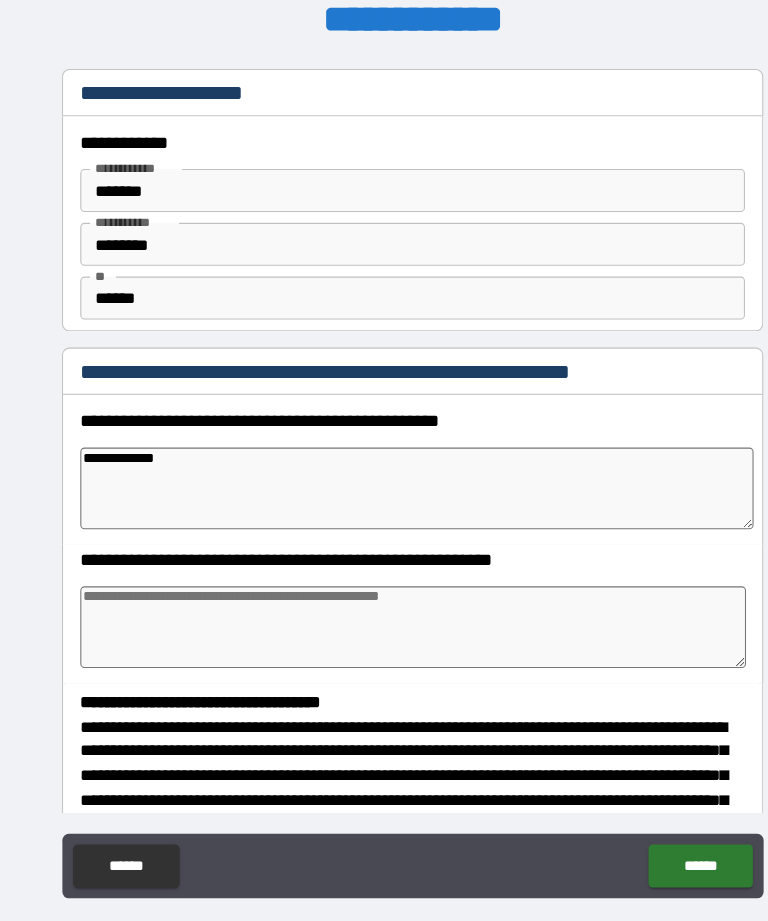 type on "*" 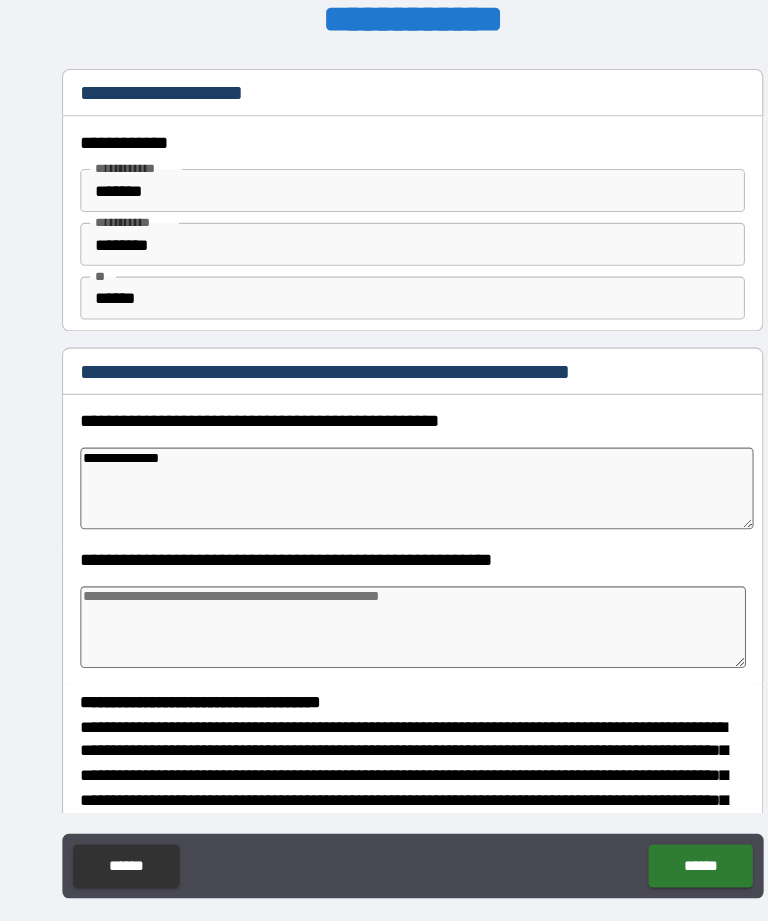 type on "*" 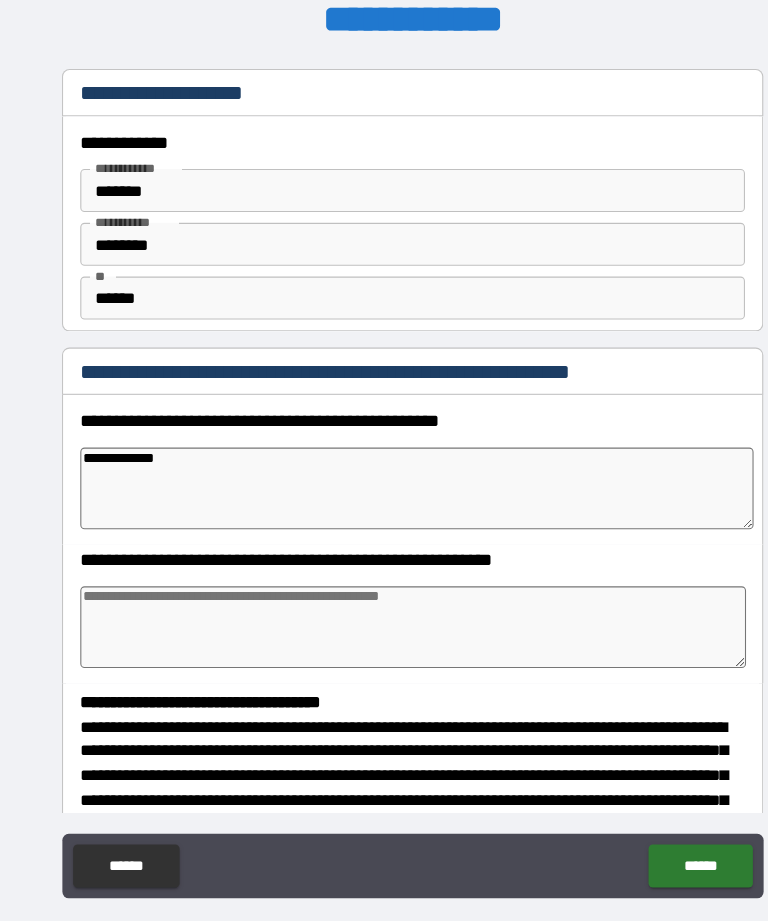 type on "*" 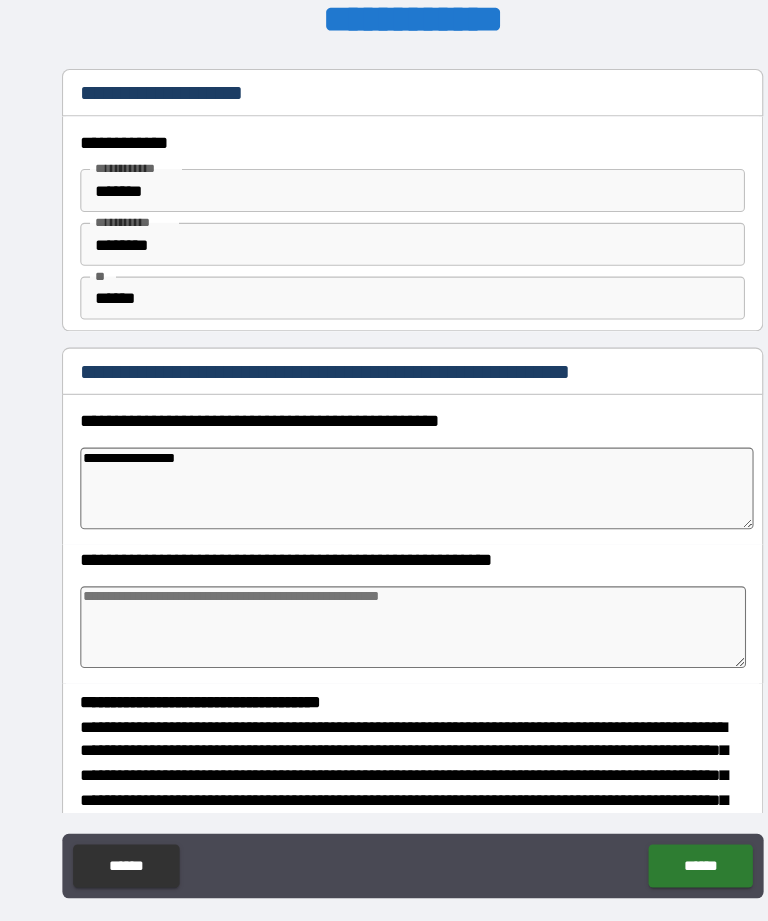 type on "*" 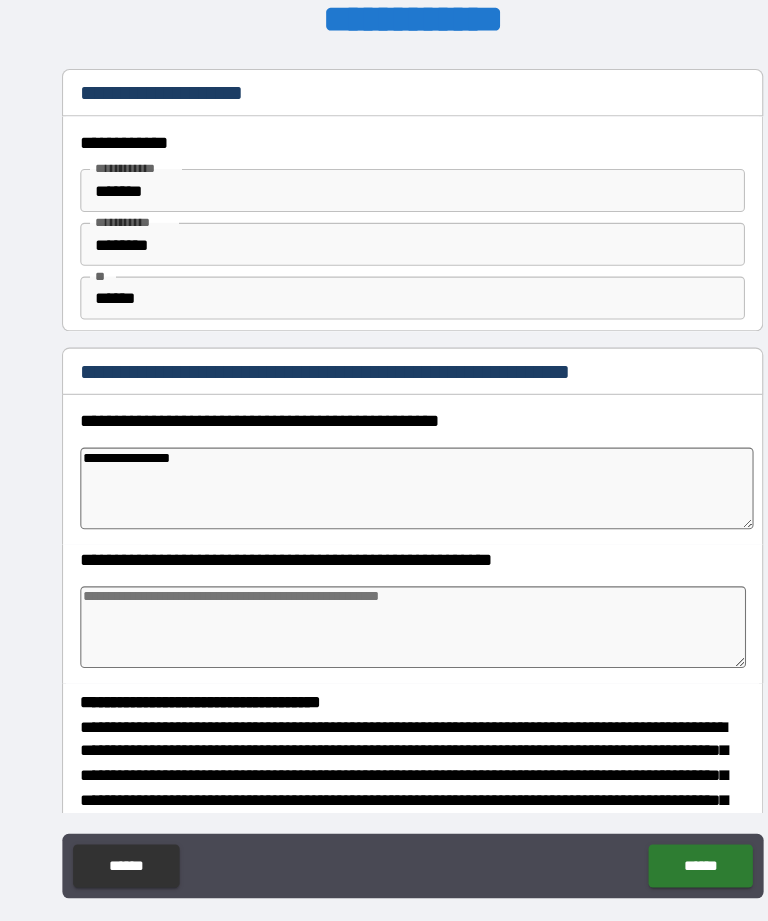 type on "**********" 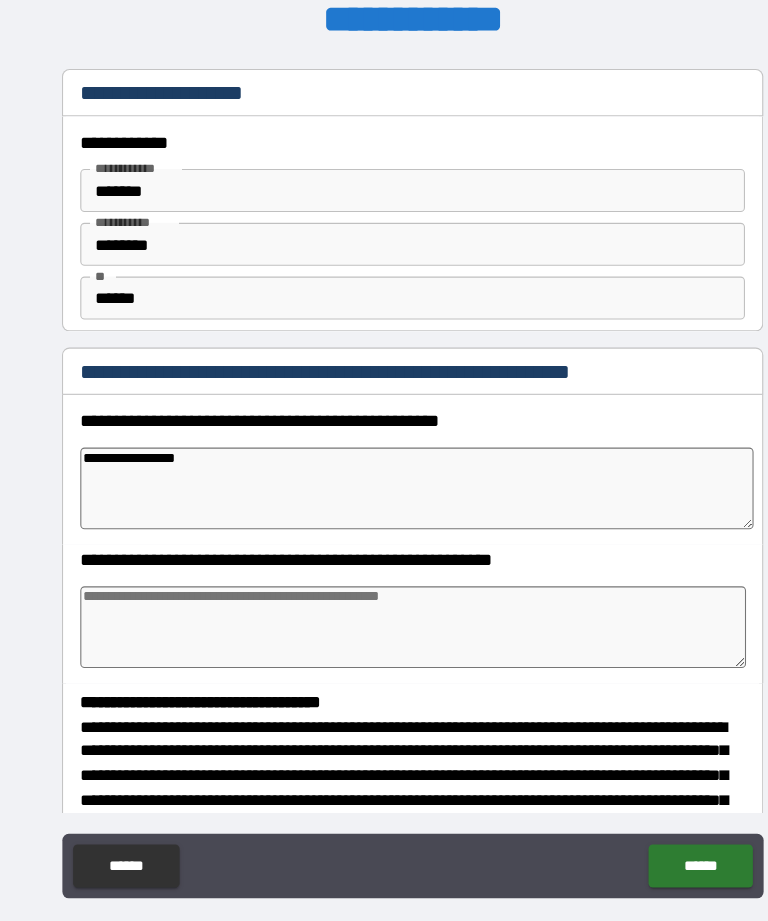 type on "*" 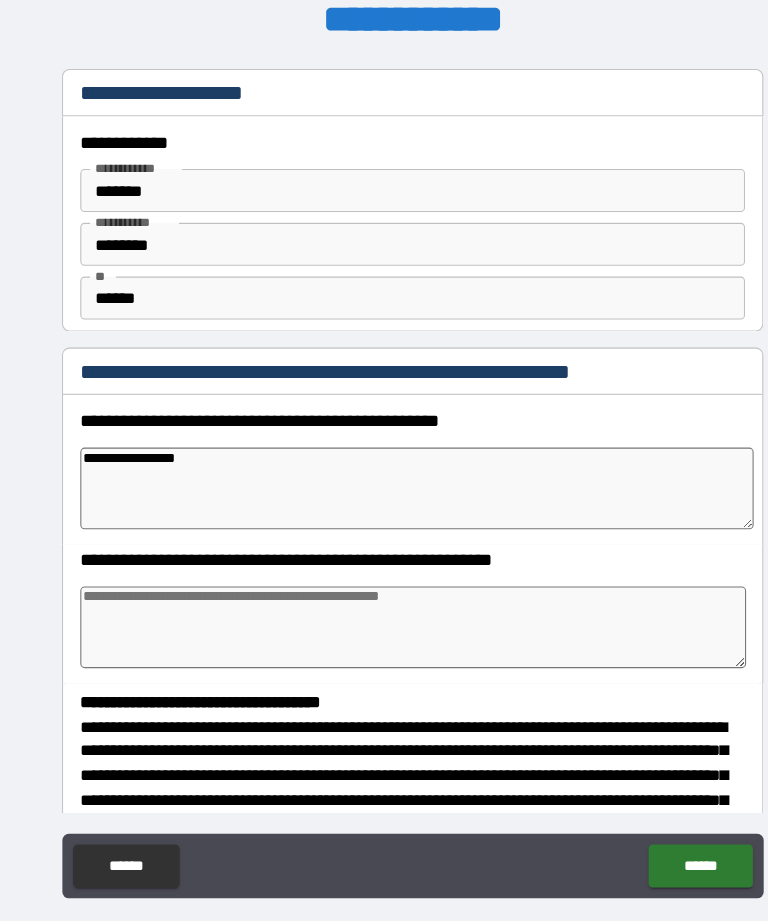 click on "**********" at bounding box center [388, 459] 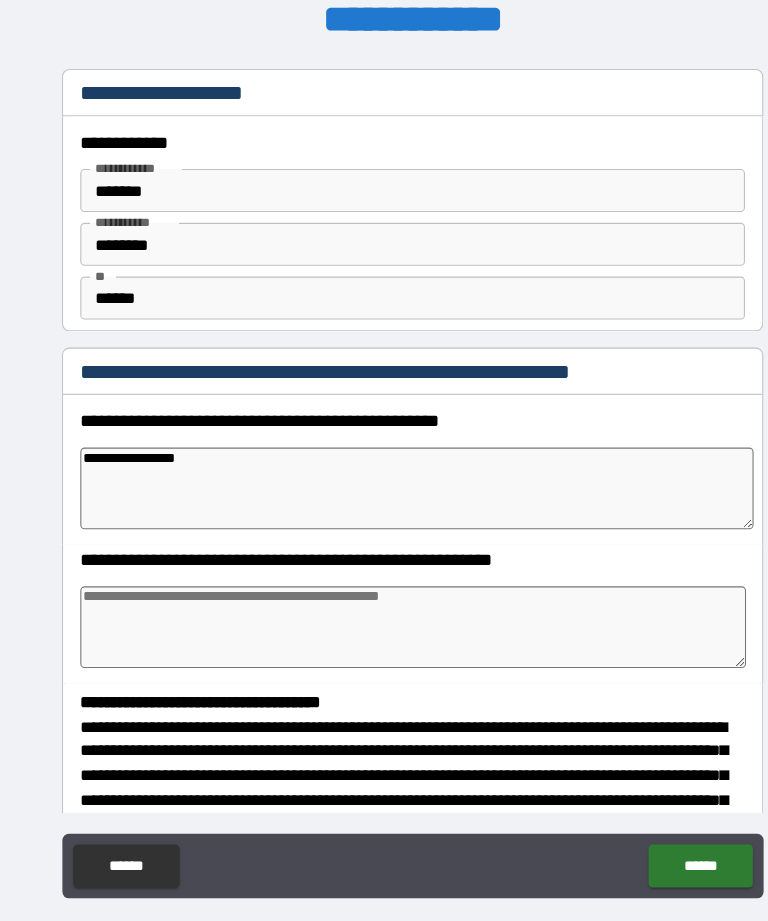 type on "**********" 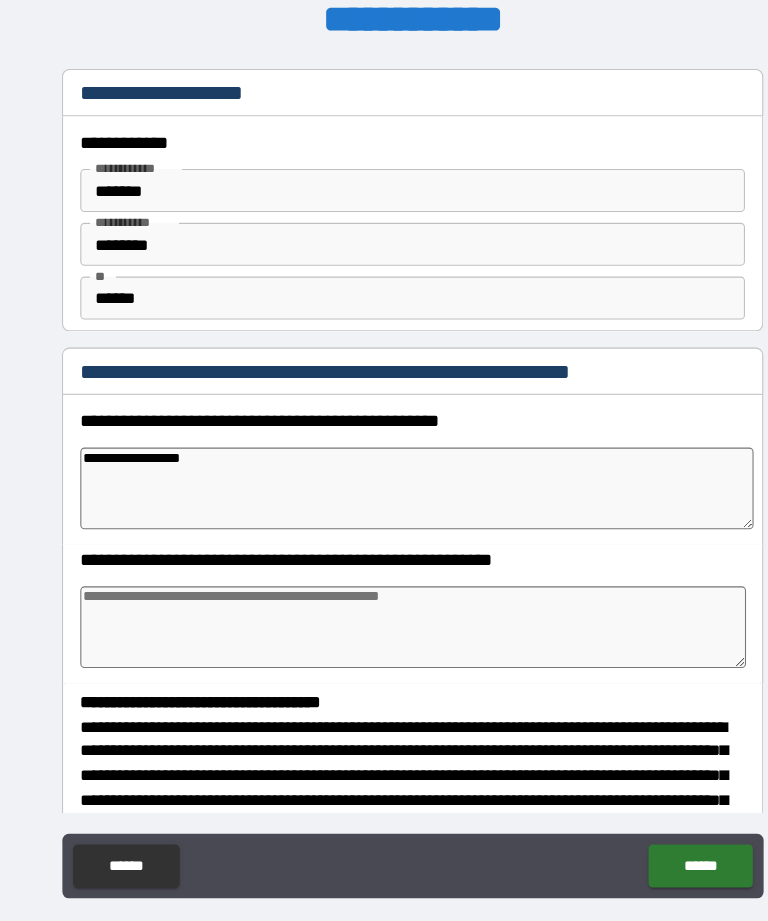 type on "*" 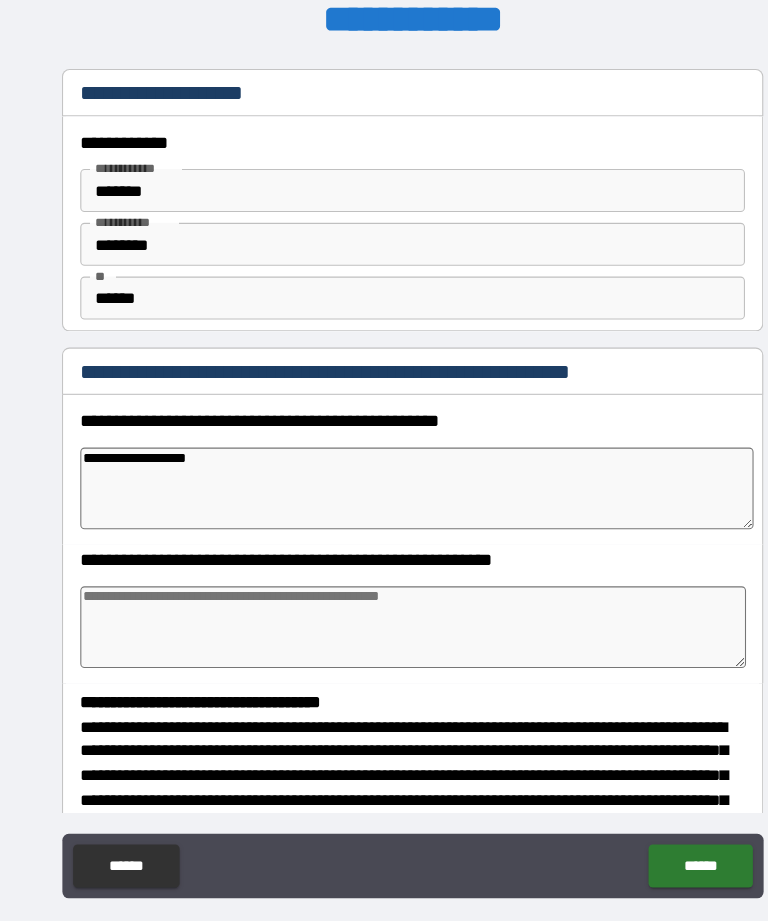 type on "*" 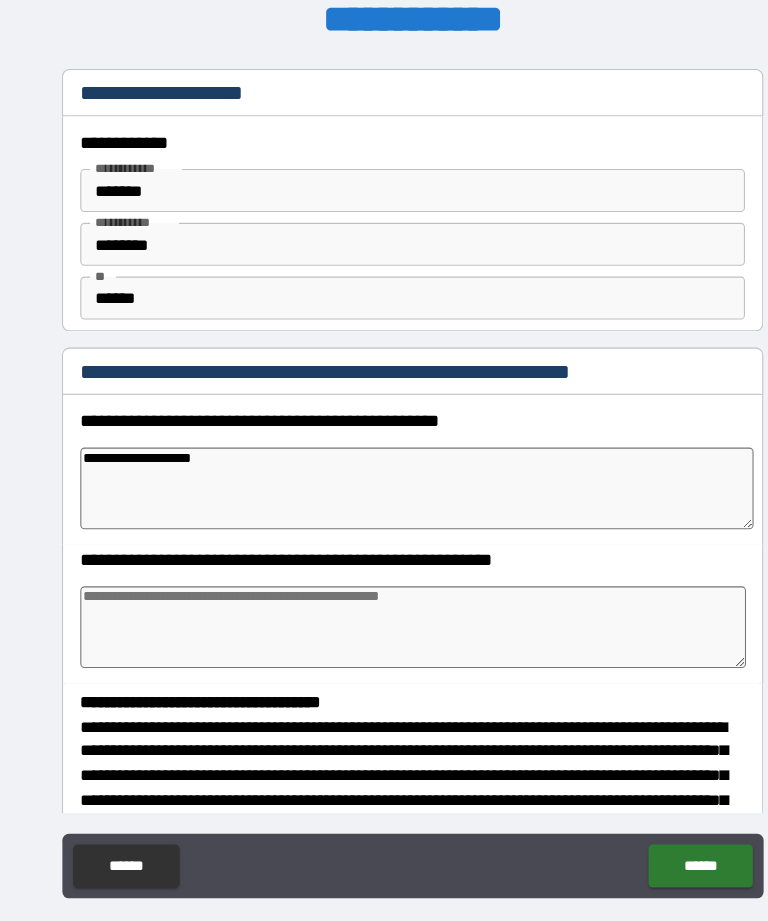 type on "*" 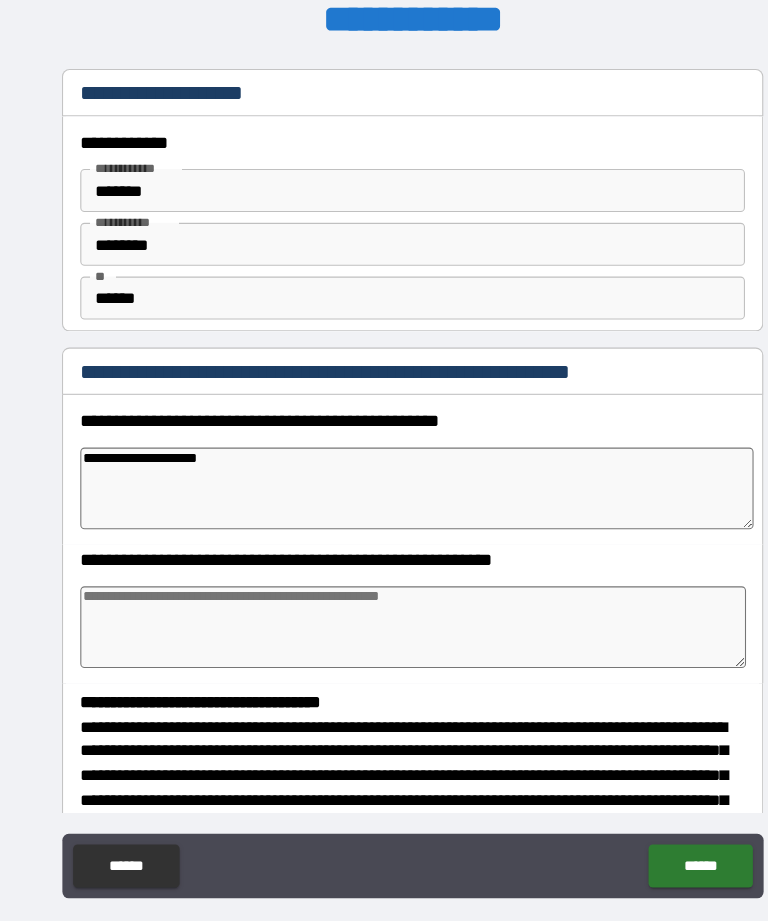 type on "*" 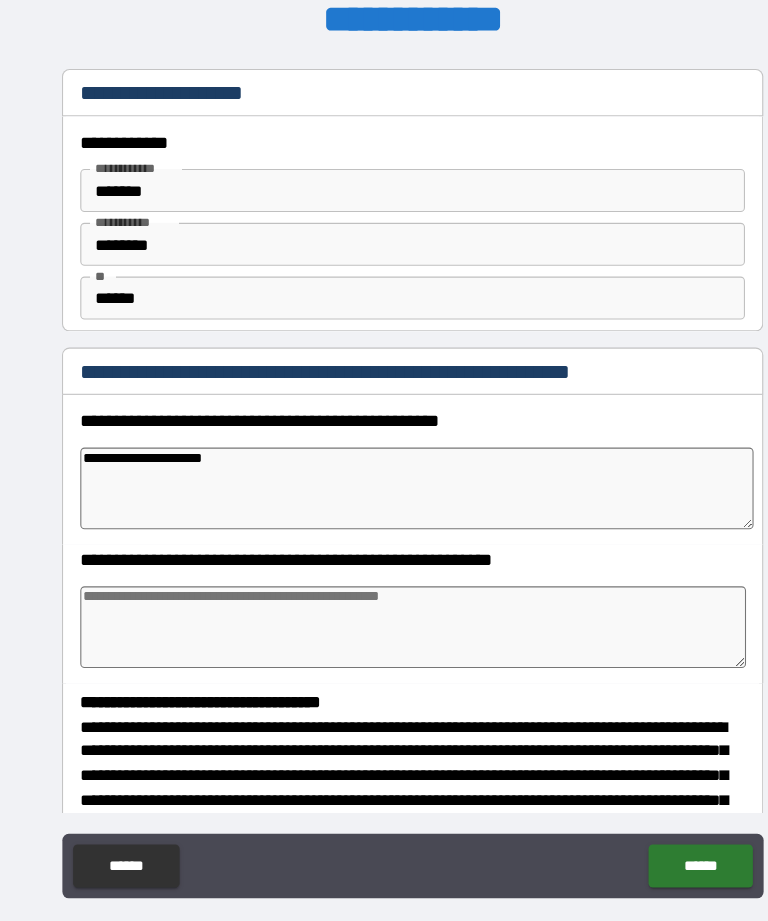 type on "*" 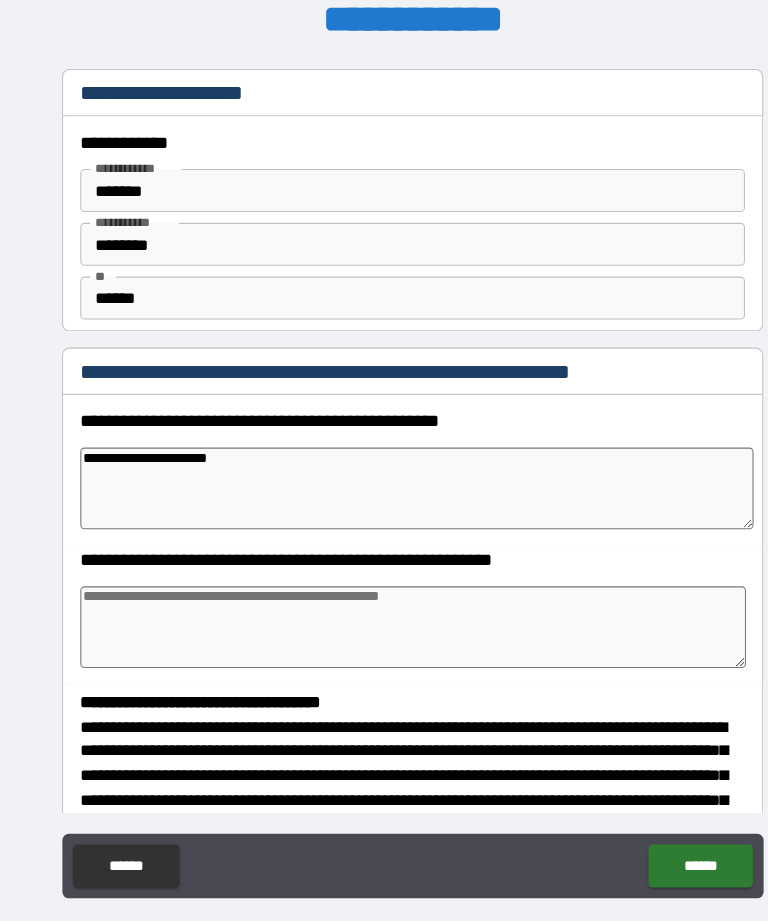 type on "*" 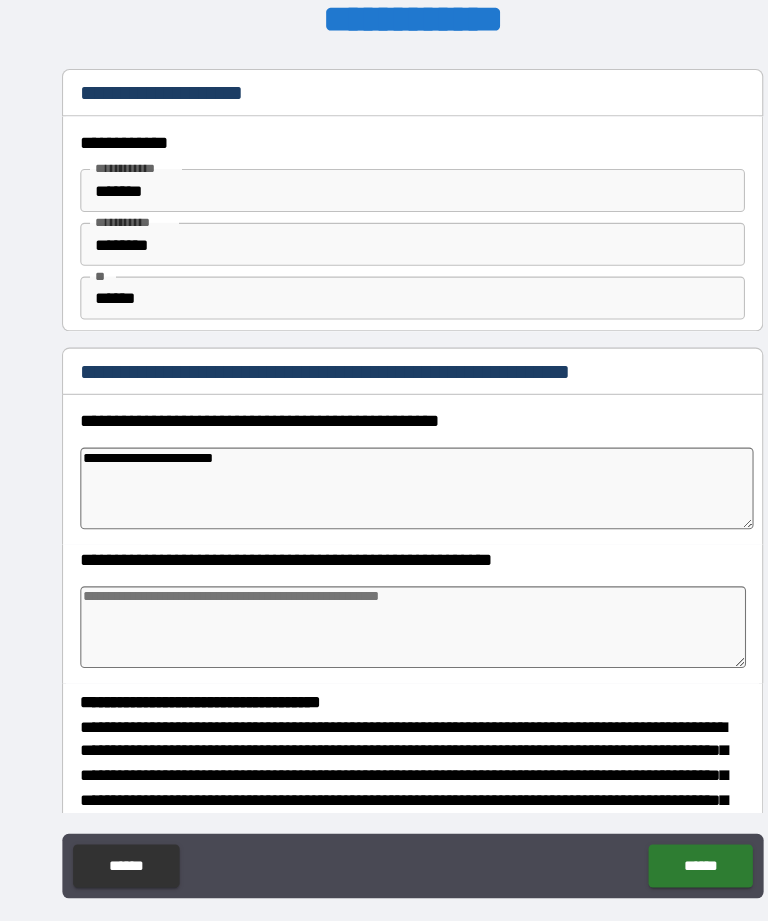 type on "*" 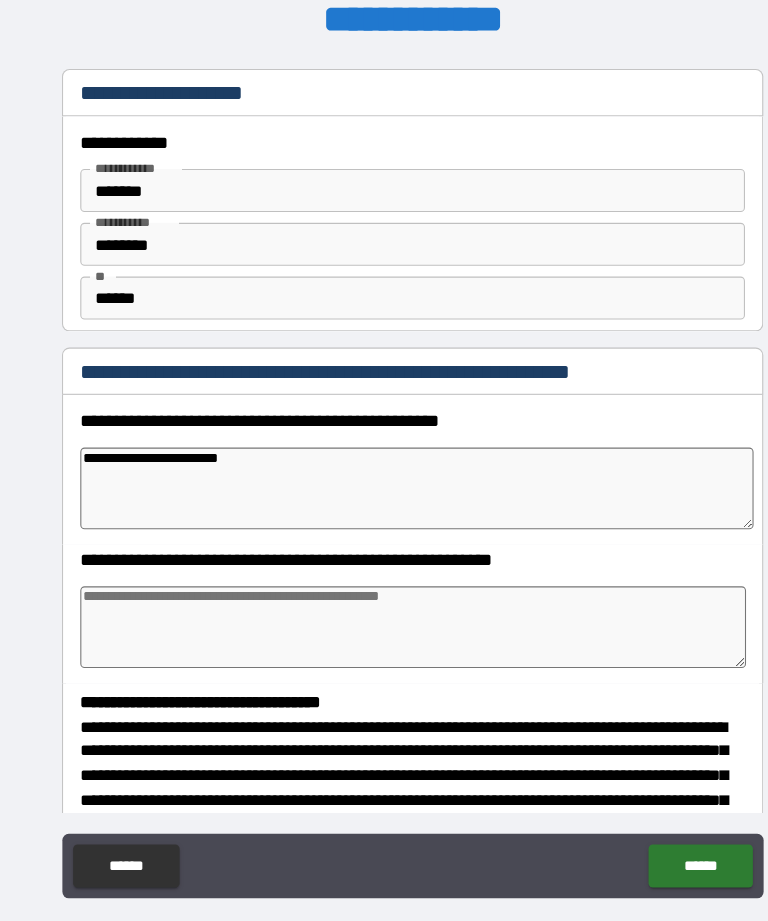type on "*" 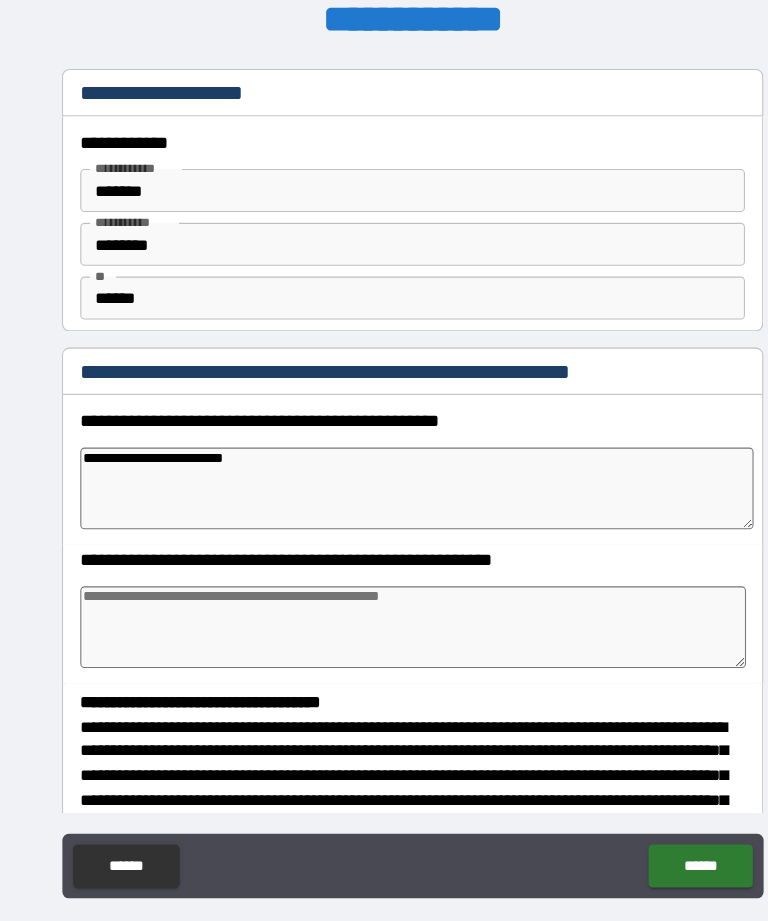 type on "*" 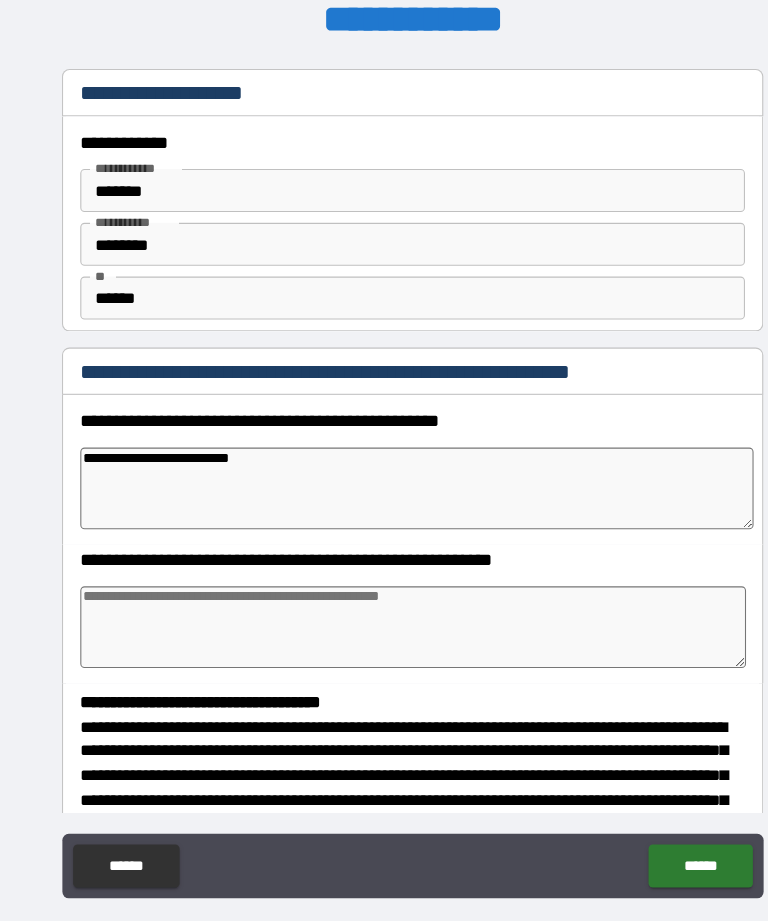 type on "*" 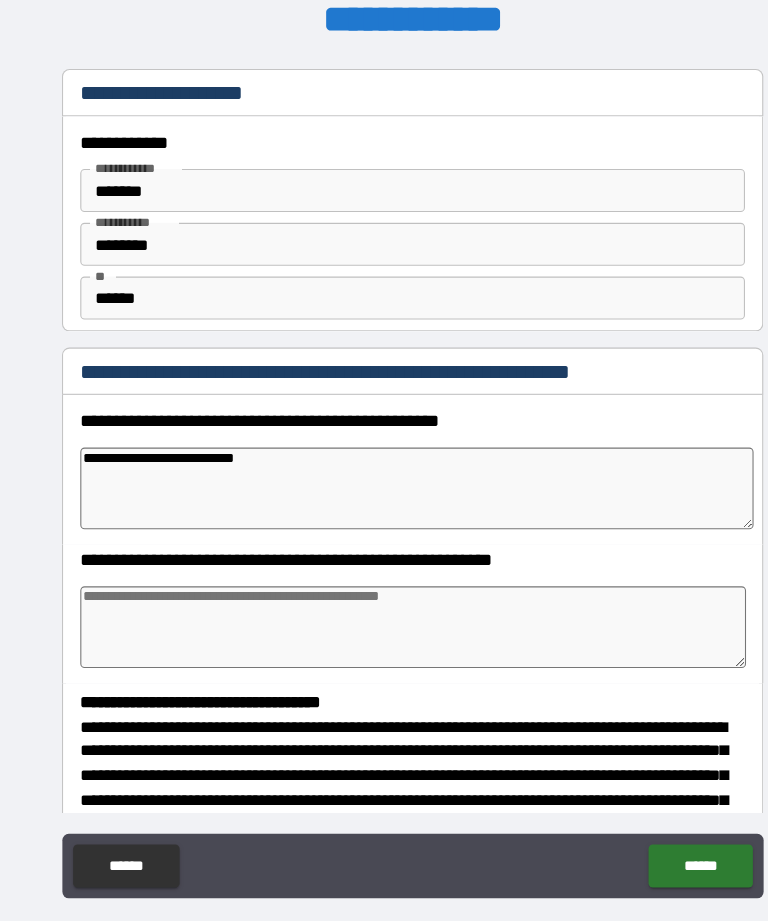 type on "*" 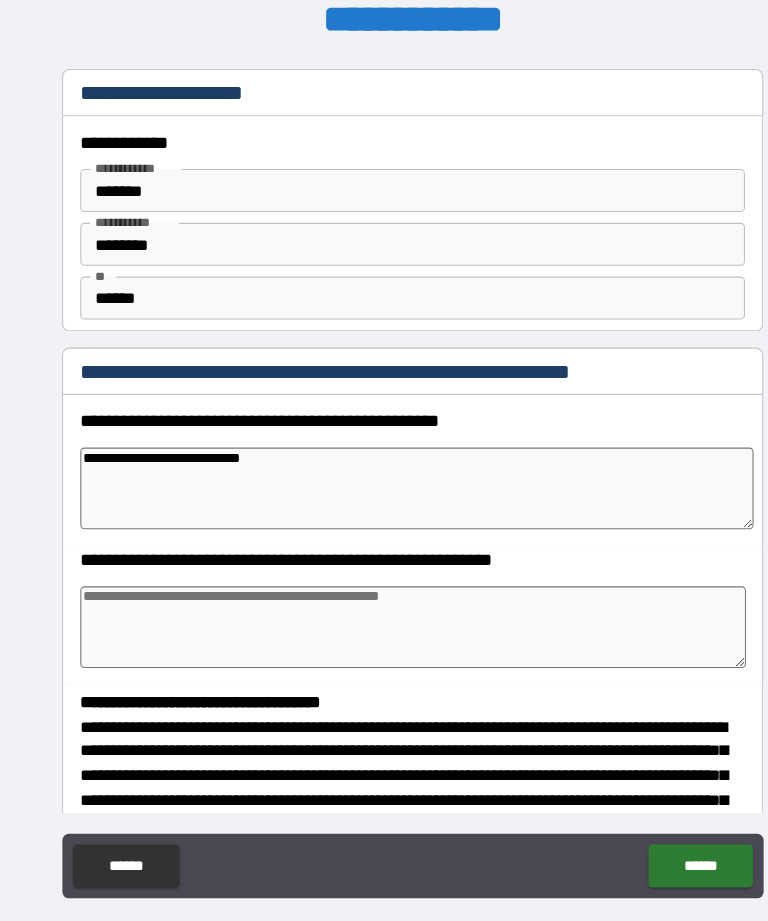 type on "*" 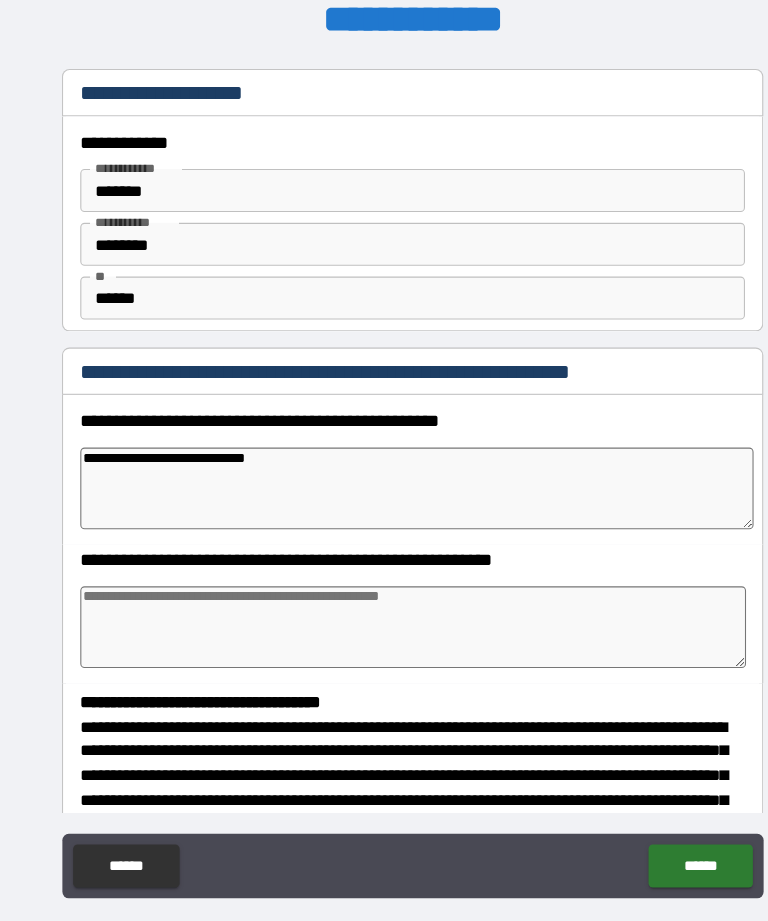 click on "**********" at bounding box center (384, 431) 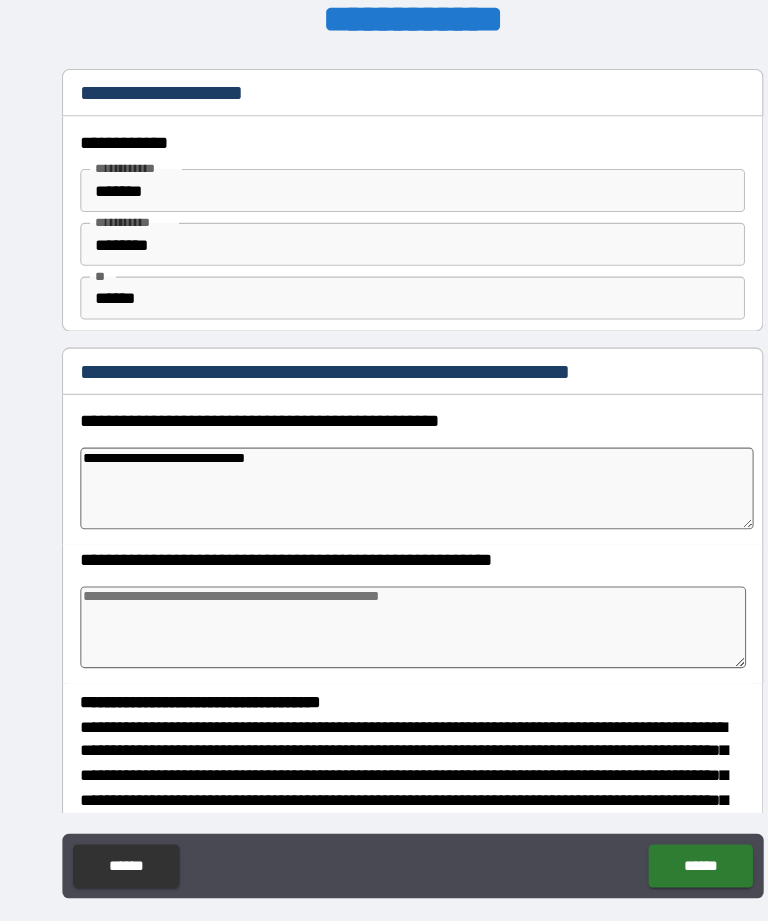 click at bounding box center [384, 588] 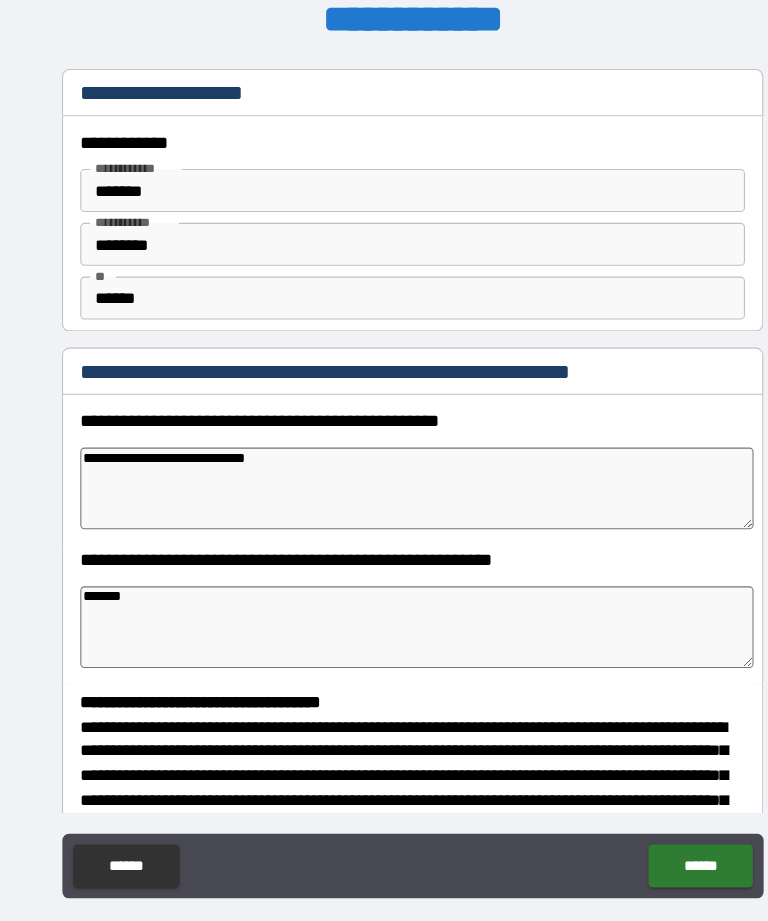 click on "**********" at bounding box center (384, 431) 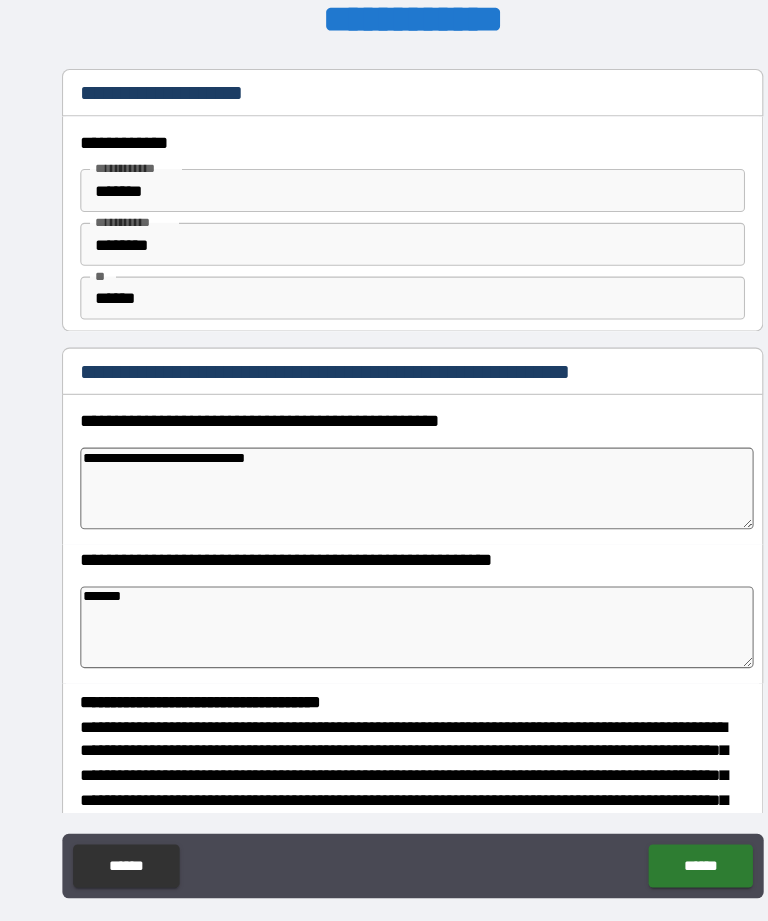 click on "******" at bounding box center (651, 810) 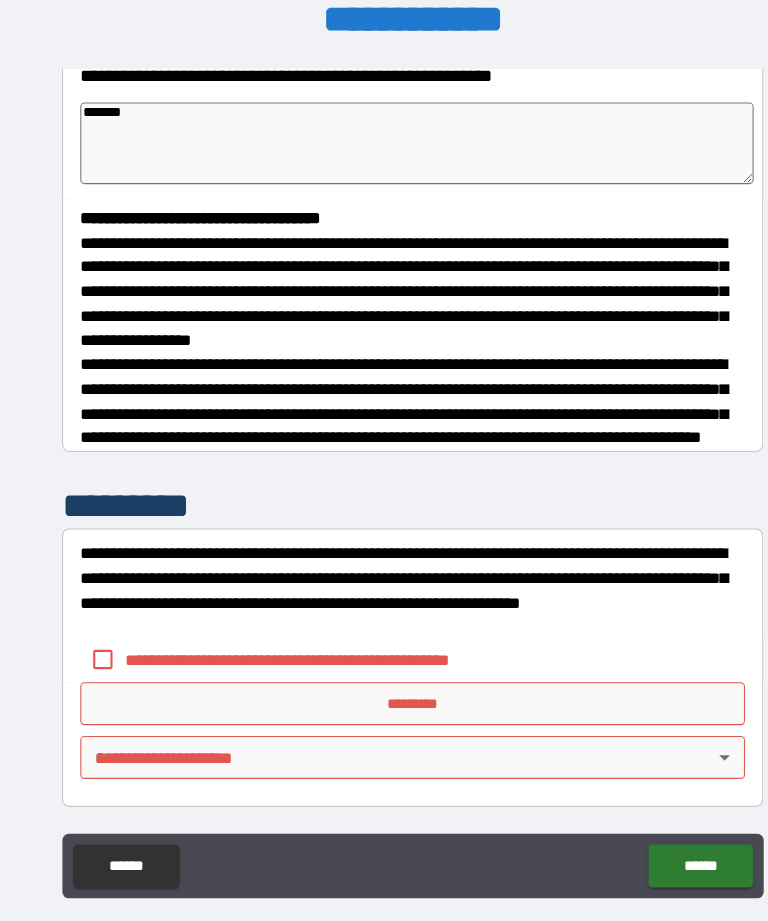 scroll, scrollTop: 465, scrollLeft: 0, axis: vertical 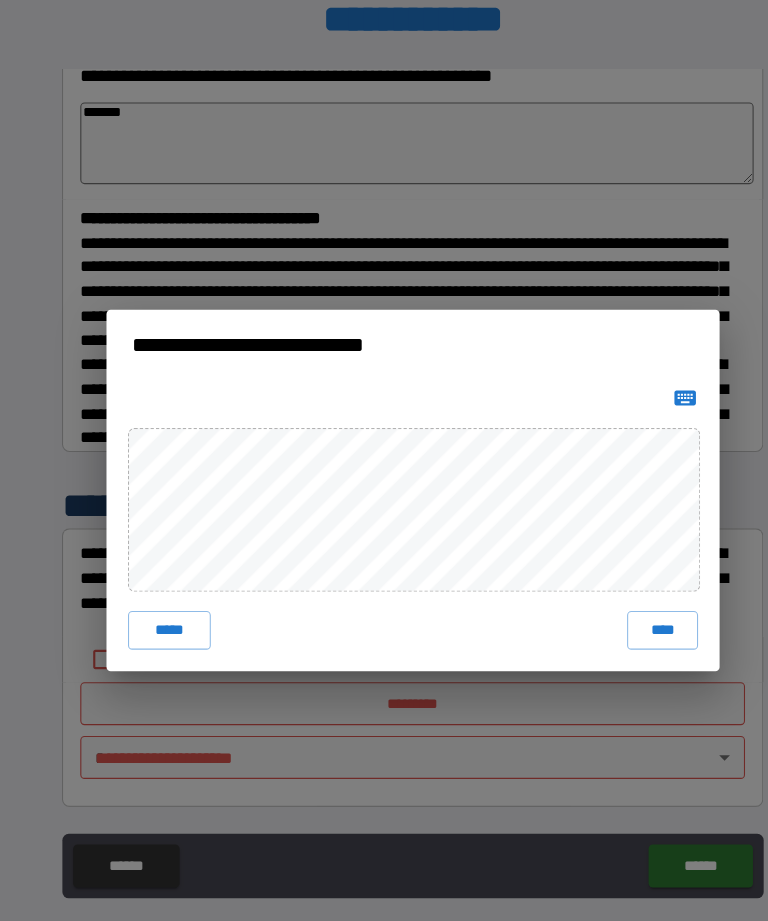 click on "****" at bounding box center [616, 591] 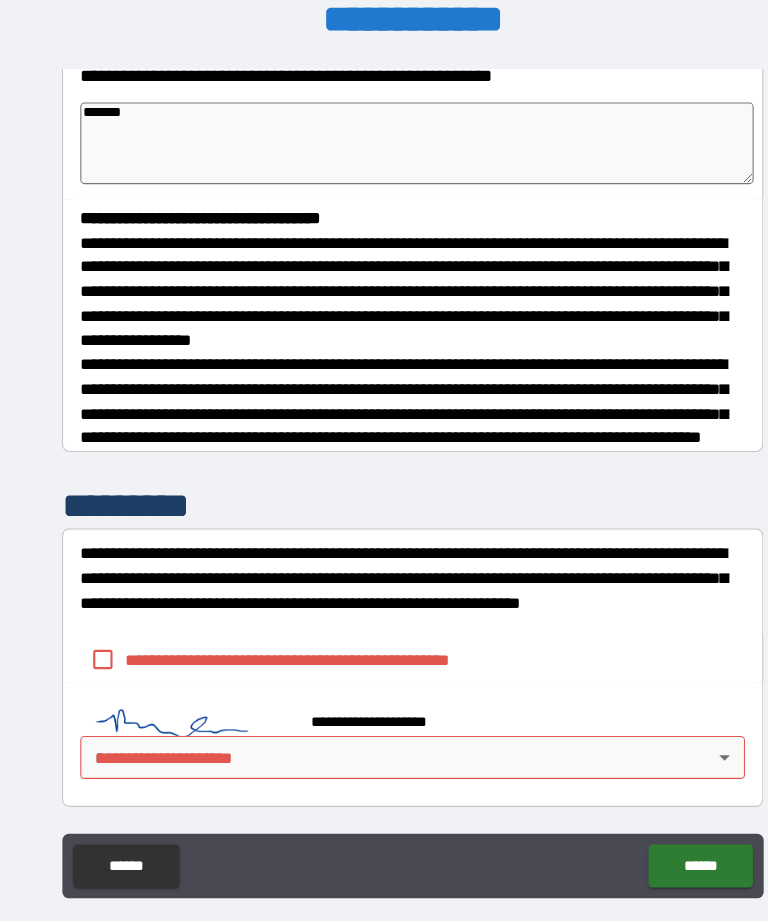 scroll, scrollTop: 455, scrollLeft: 0, axis: vertical 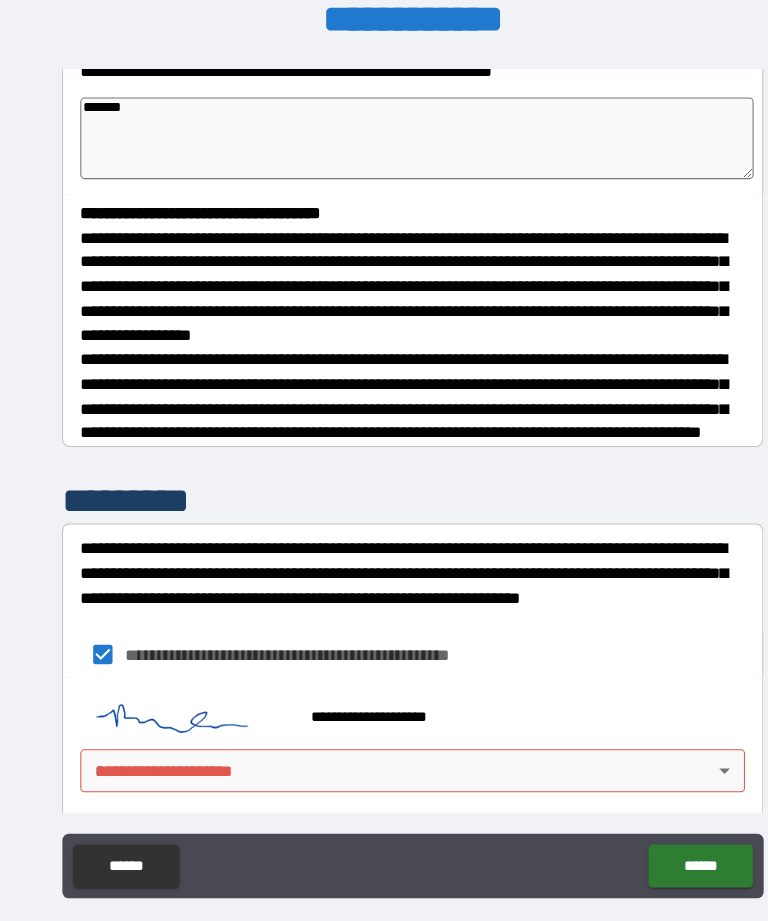 click on "******" at bounding box center (651, 810) 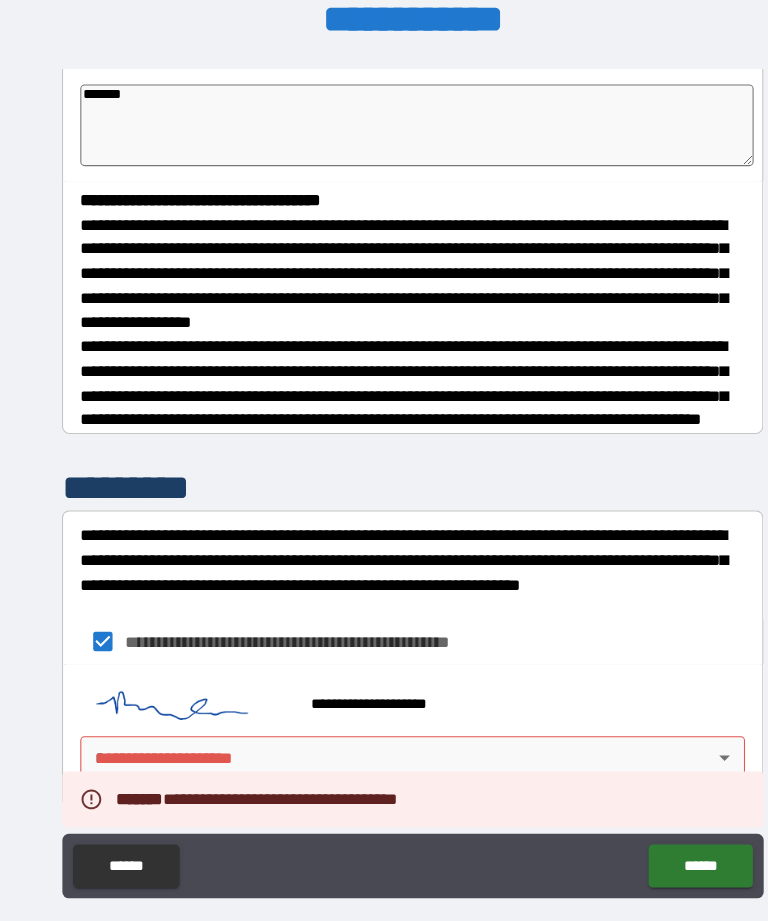 scroll, scrollTop: 482, scrollLeft: 0, axis: vertical 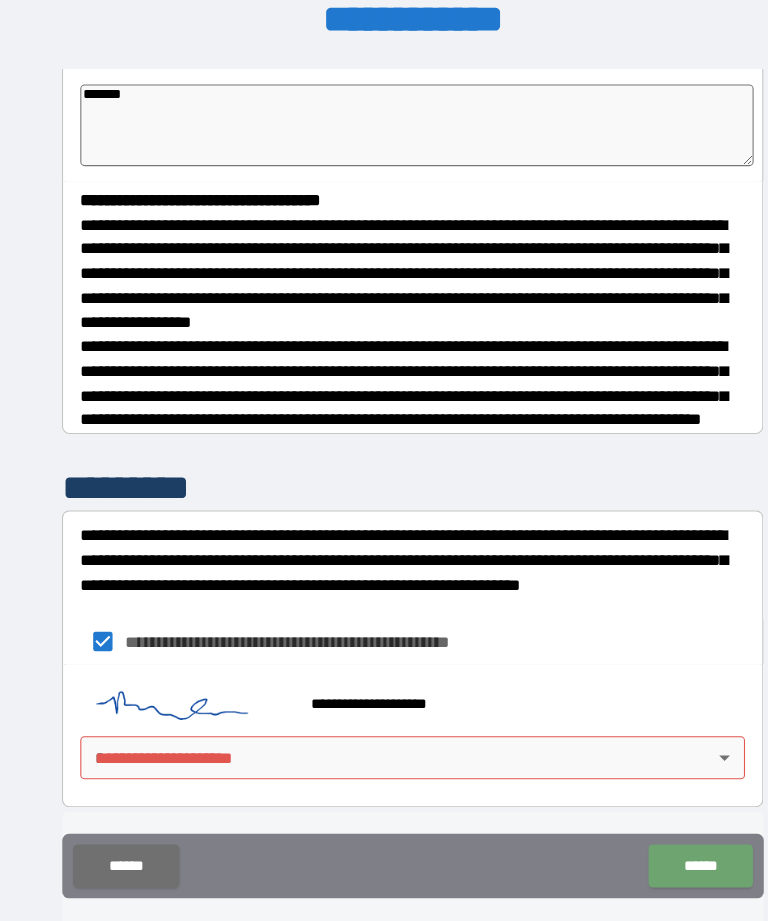 click on "******" at bounding box center (651, 810) 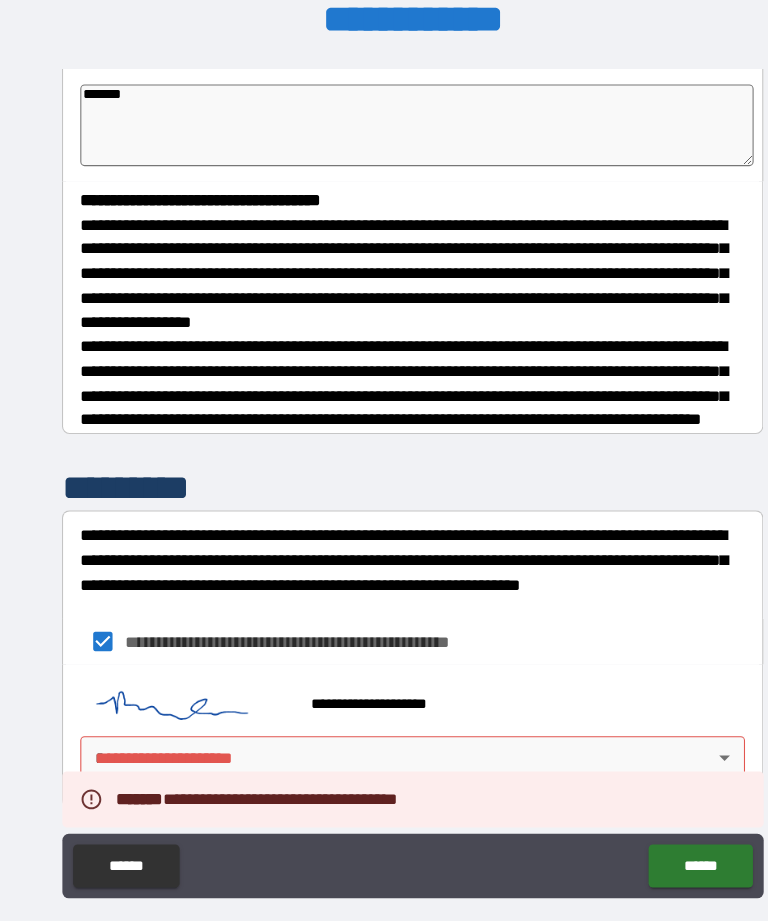 click on "**********" at bounding box center [384, 428] 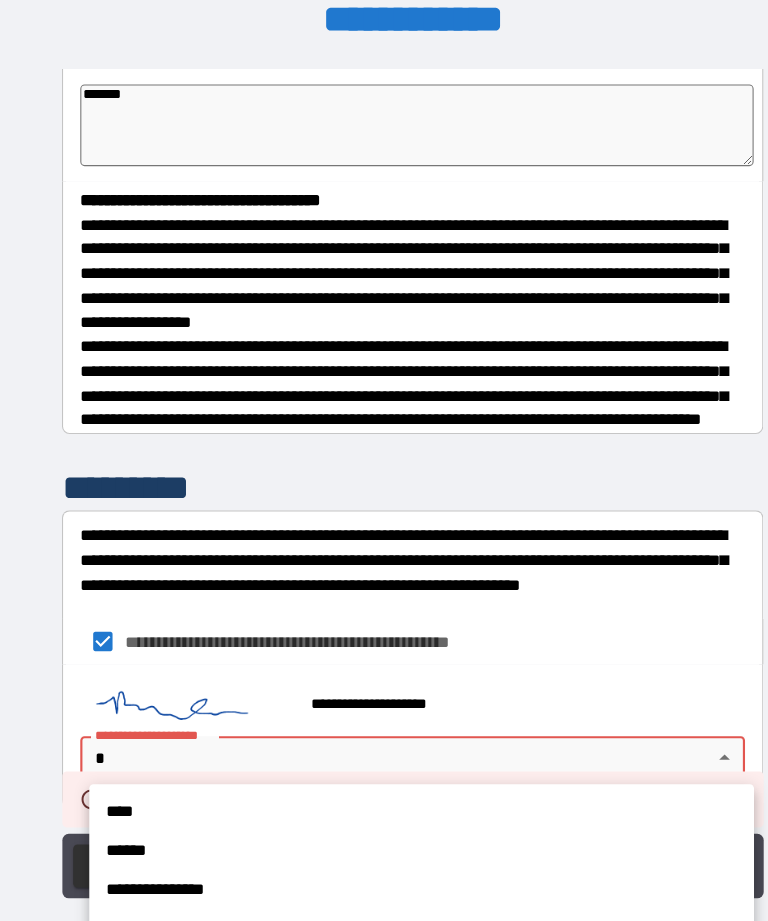 click on "**********" at bounding box center [392, 832] 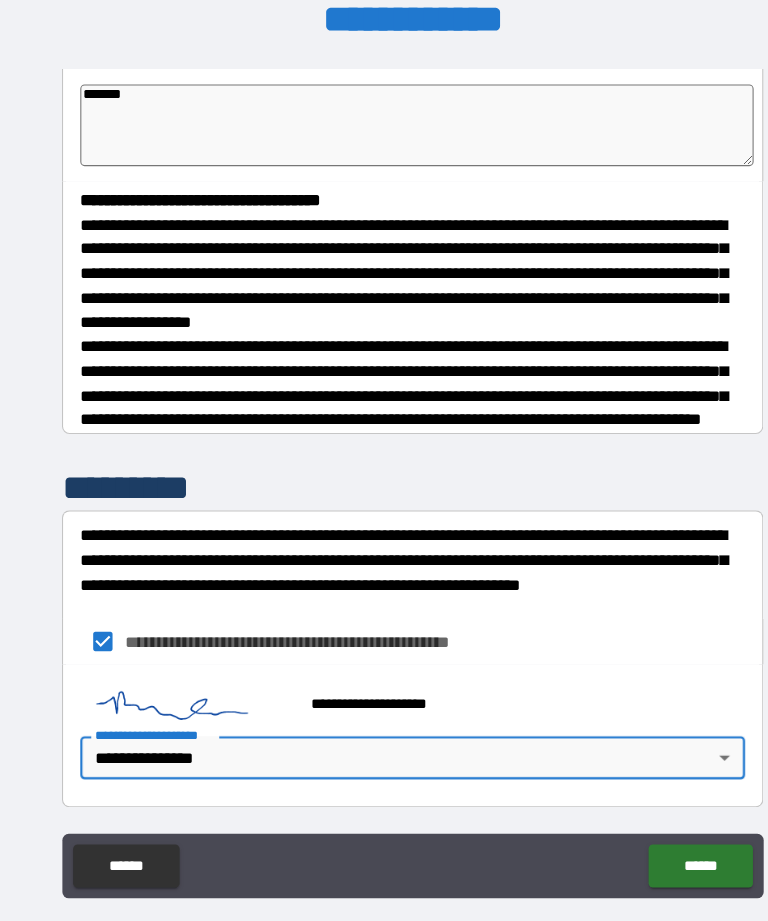 click on "******" at bounding box center [651, 810] 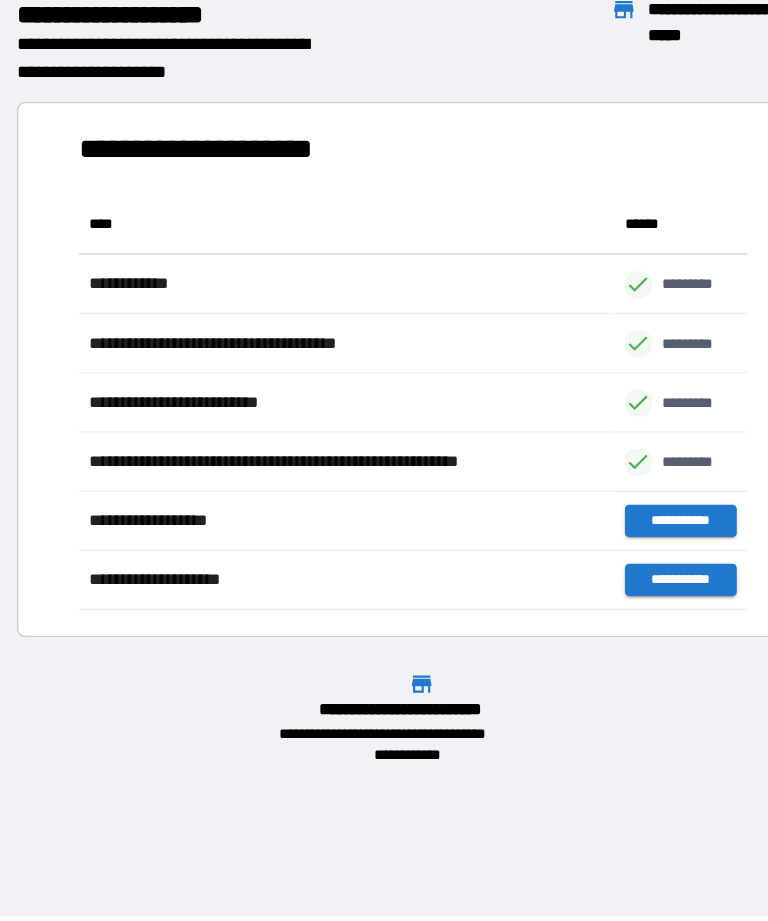 scroll, scrollTop: 386, scrollLeft: 622, axis: both 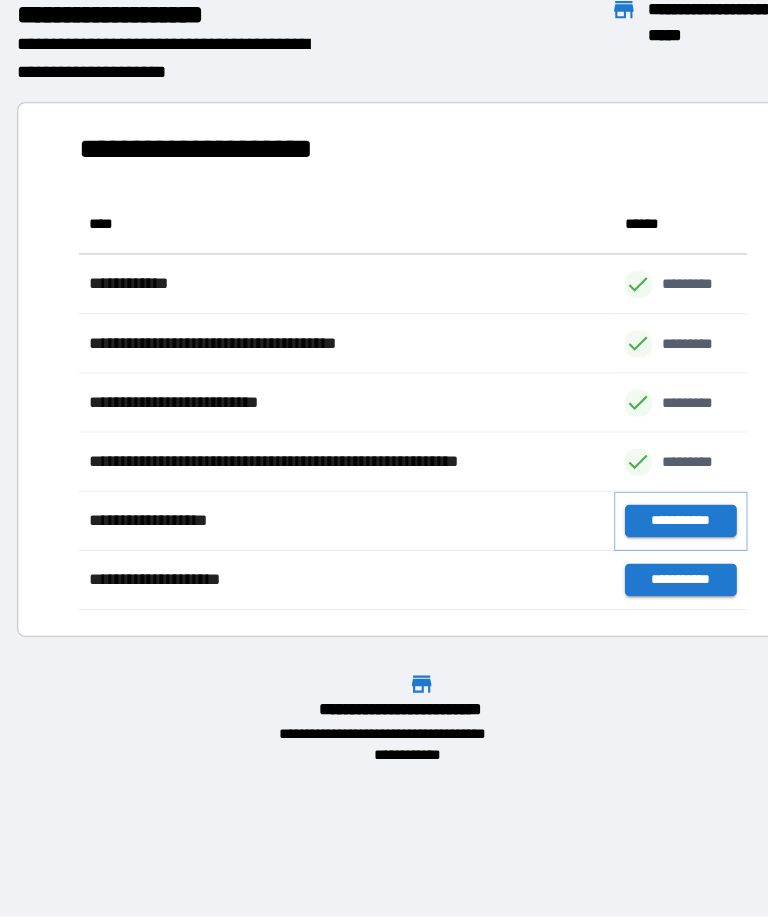 click on "**********" at bounding box center (633, 489) 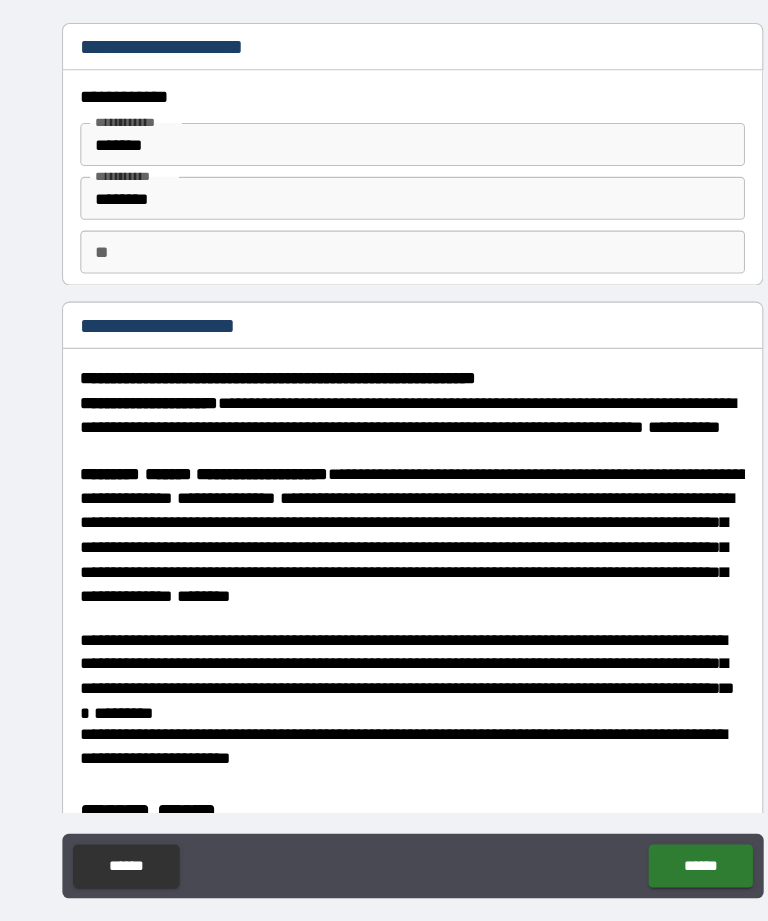 click on "**" at bounding box center (384, 239) 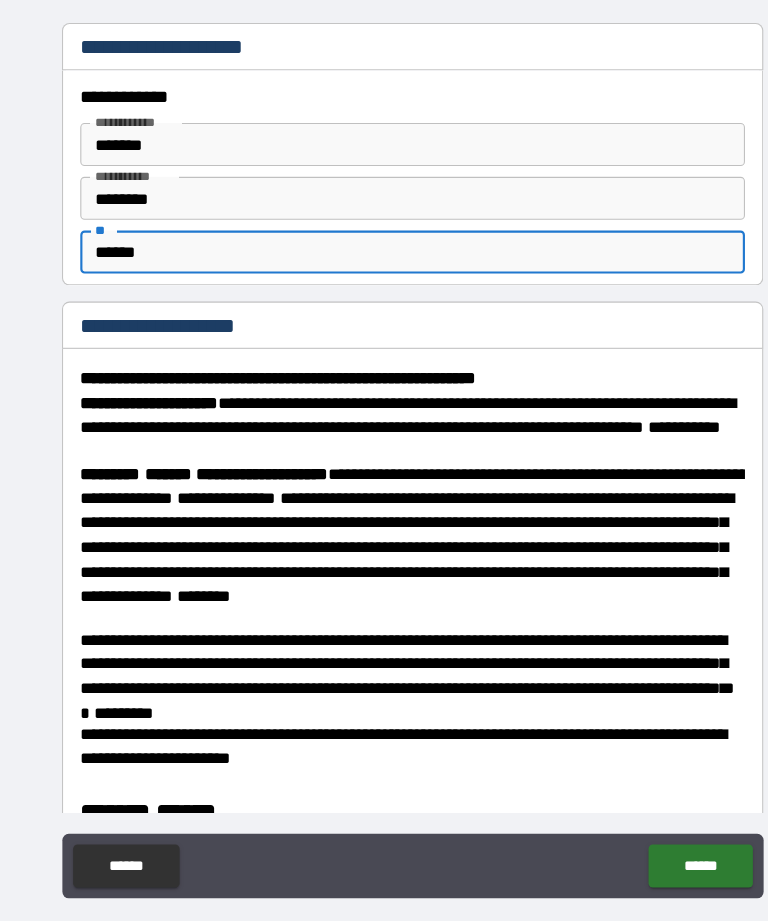 click on "**********" at bounding box center (384, 431) 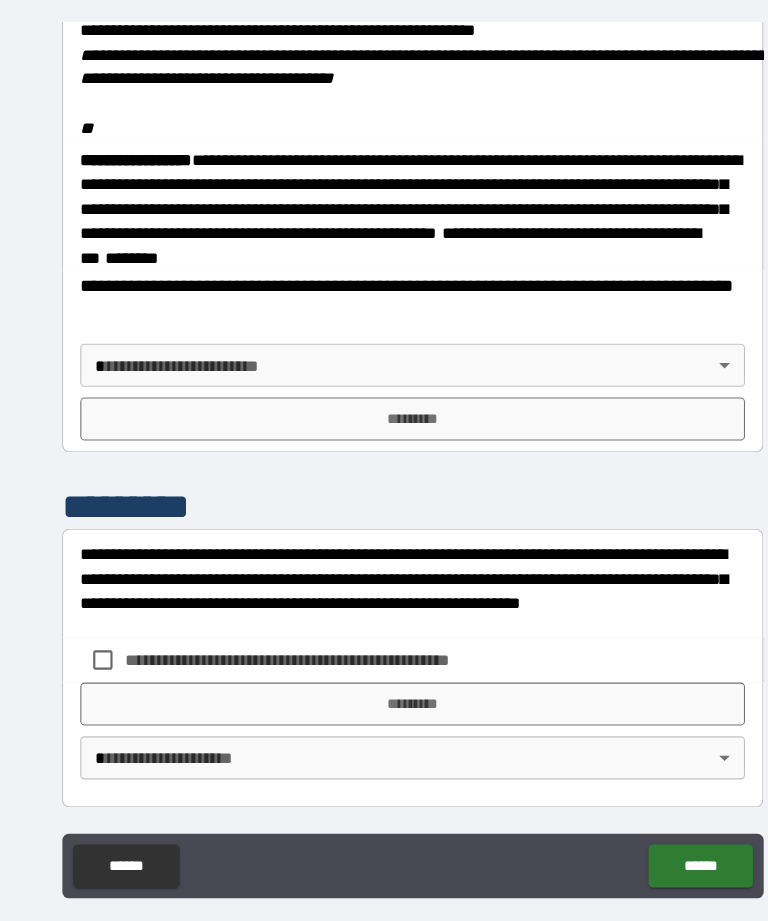 scroll, scrollTop: 2470, scrollLeft: 0, axis: vertical 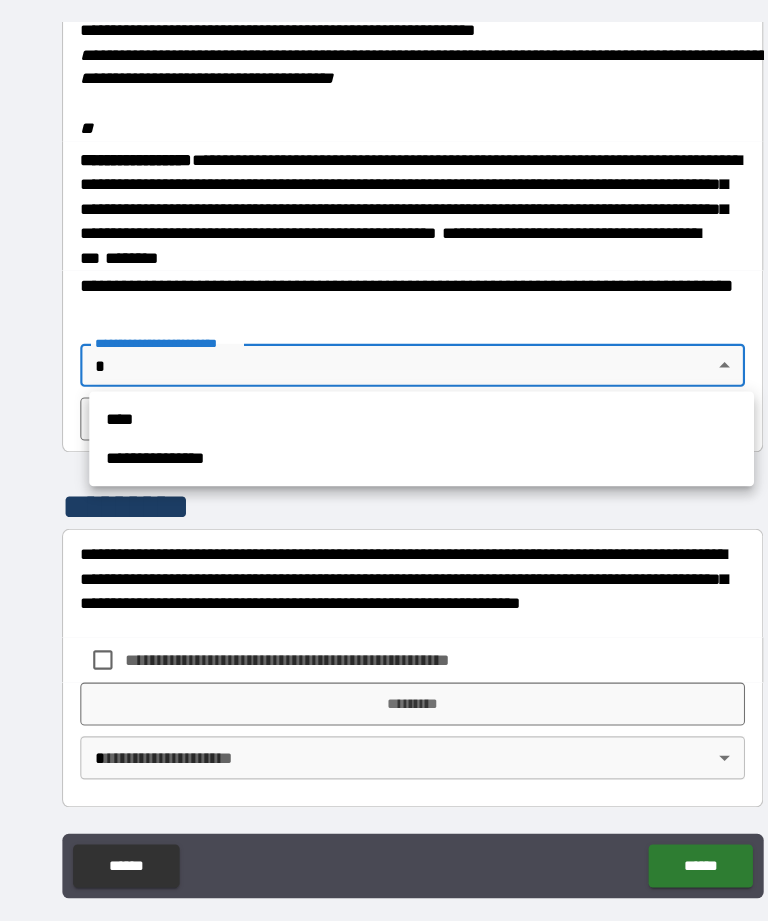 click on "**********" at bounding box center [392, 431] 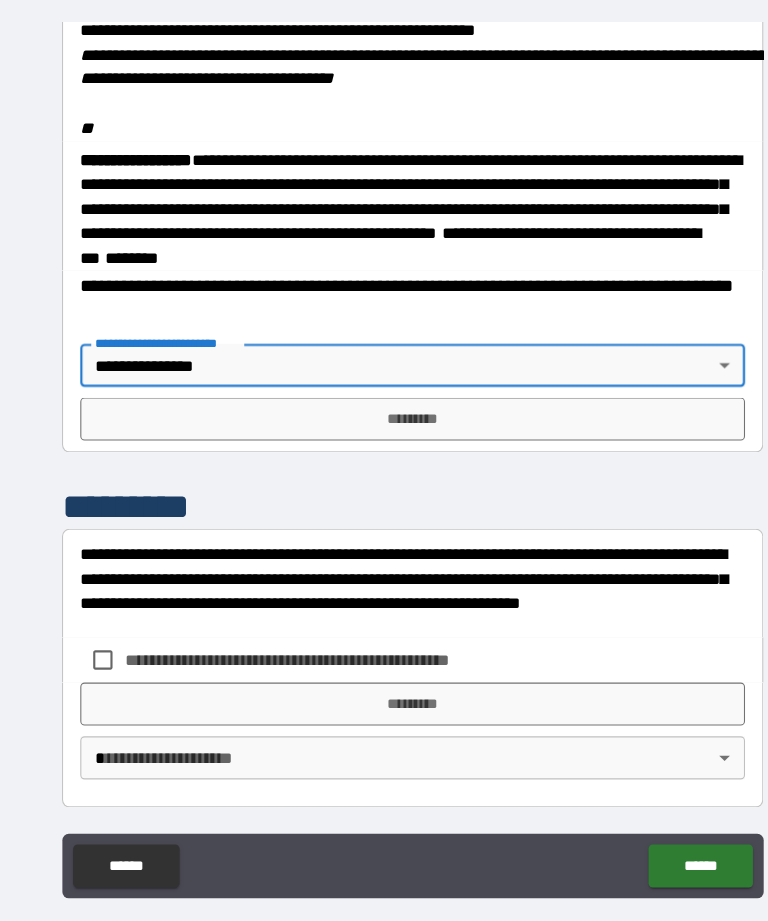 click on "*********" at bounding box center (384, 394) 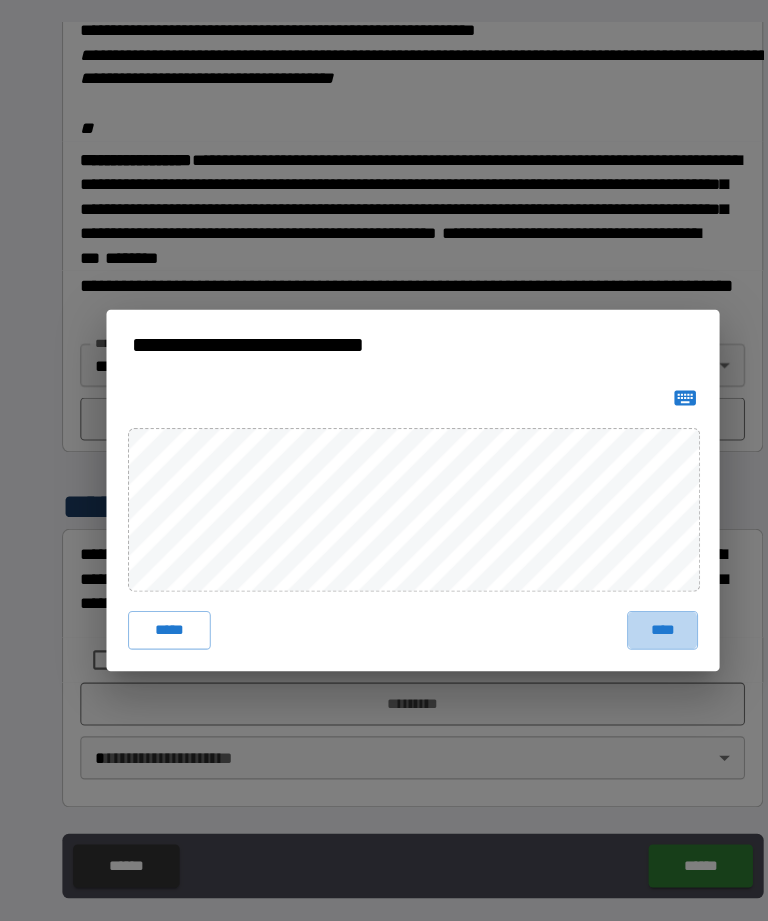 click on "****" at bounding box center [616, 591] 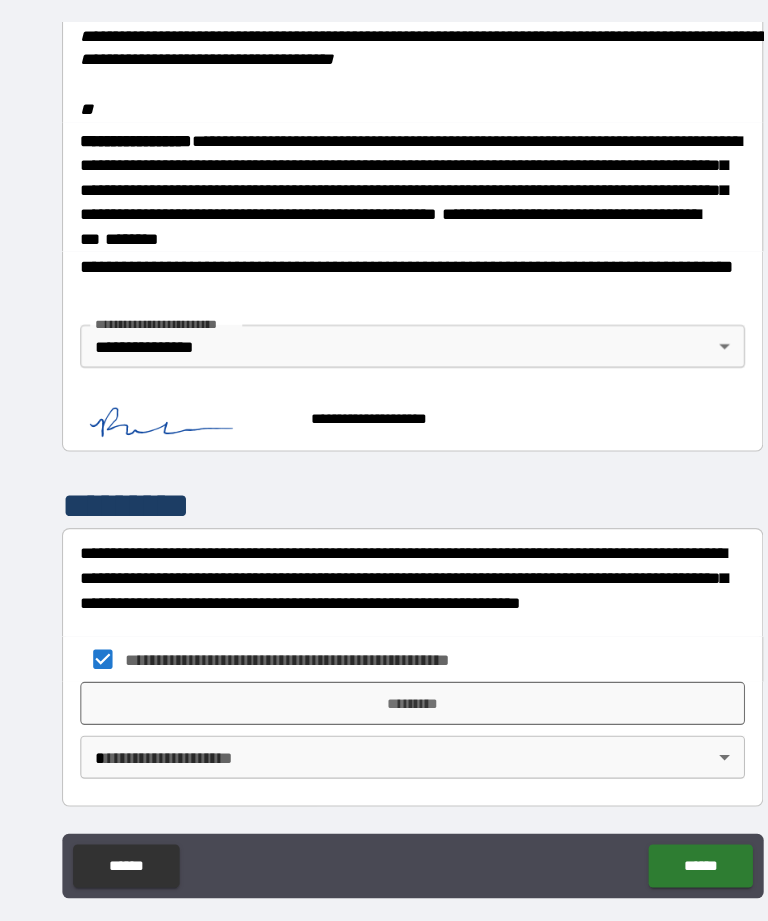 click on "*********" at bounding box center [384, 659] 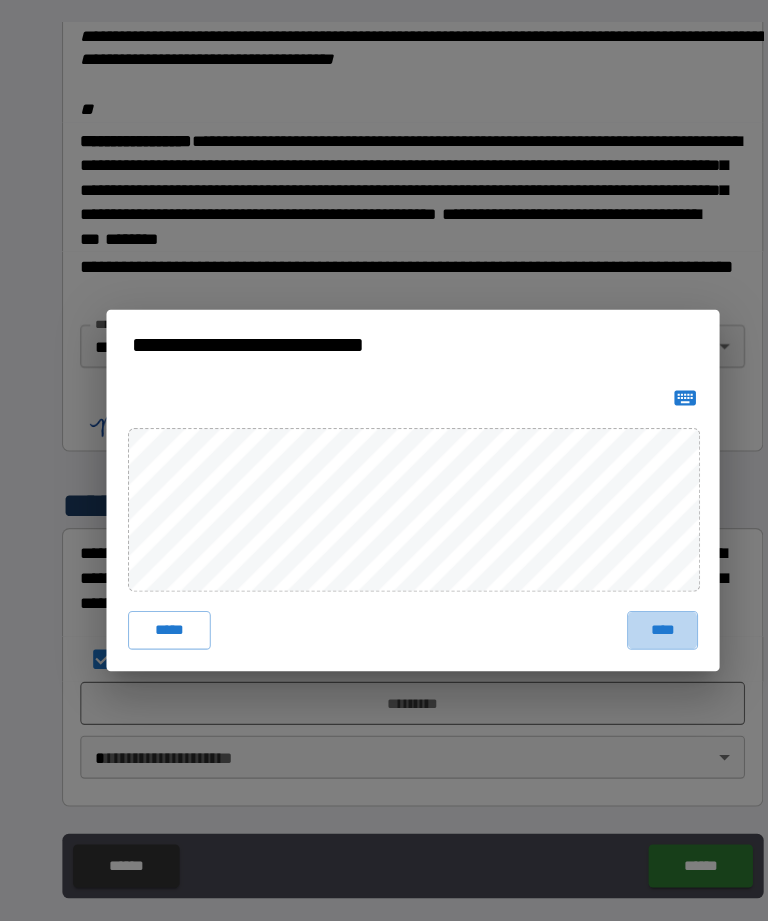 click on "****" at bounding box center [616, 591] 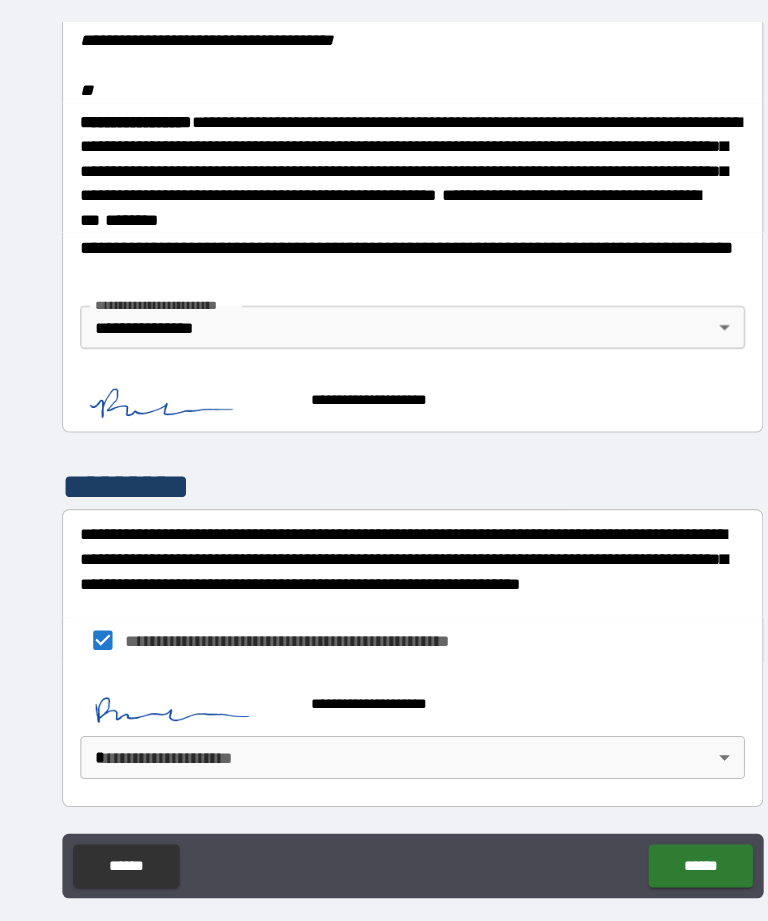 scroll, scrollTop: 2504, scrollLeft: 0, axis: vertical 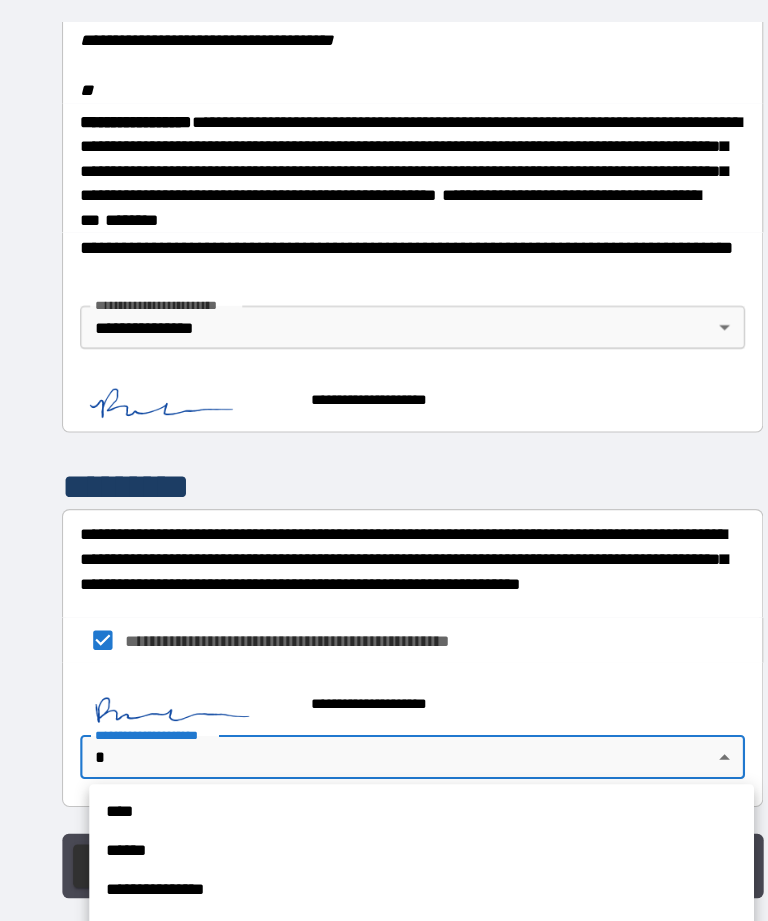 click on "**********" at bounding box center [392, 832] 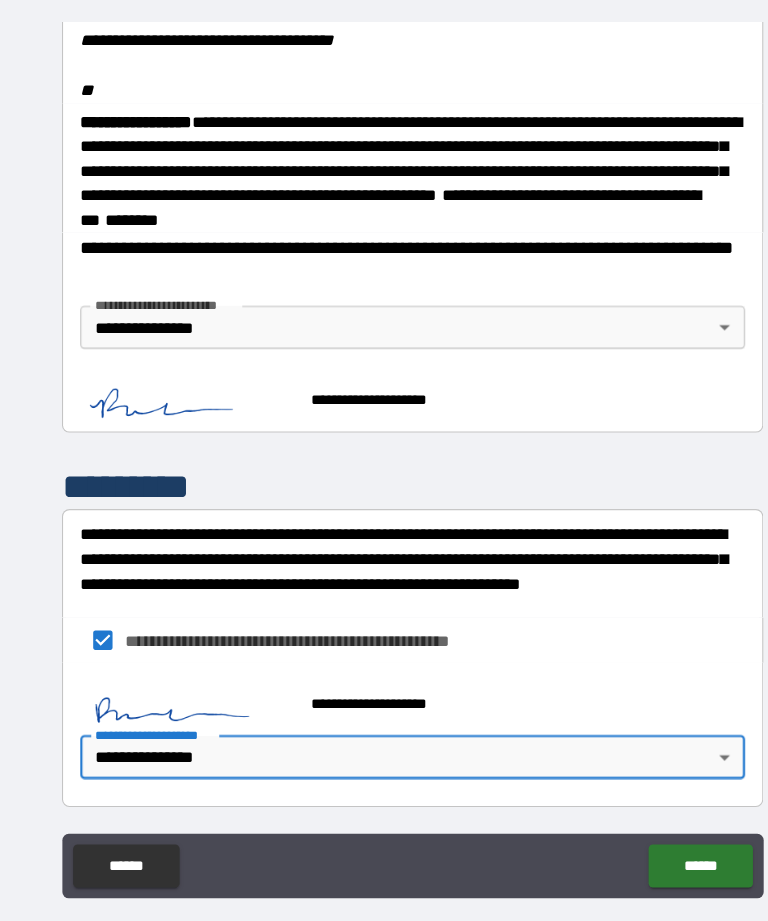 click on "******" at bounding box center [651, 810] 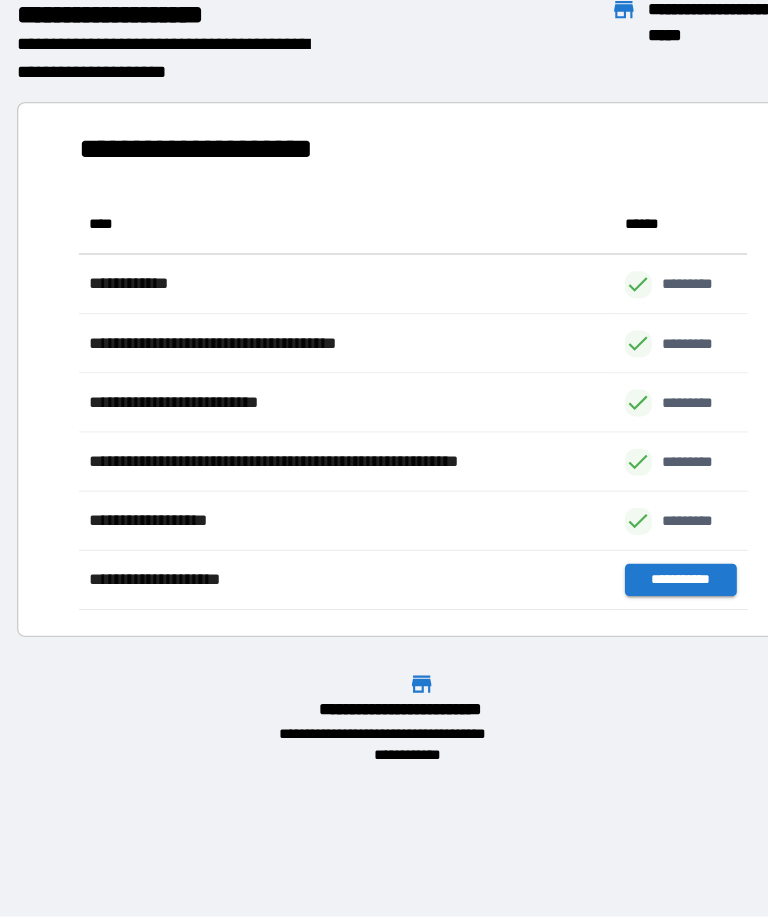 scroll, scrollTop: 386, scrollLeft: 622, axis: both 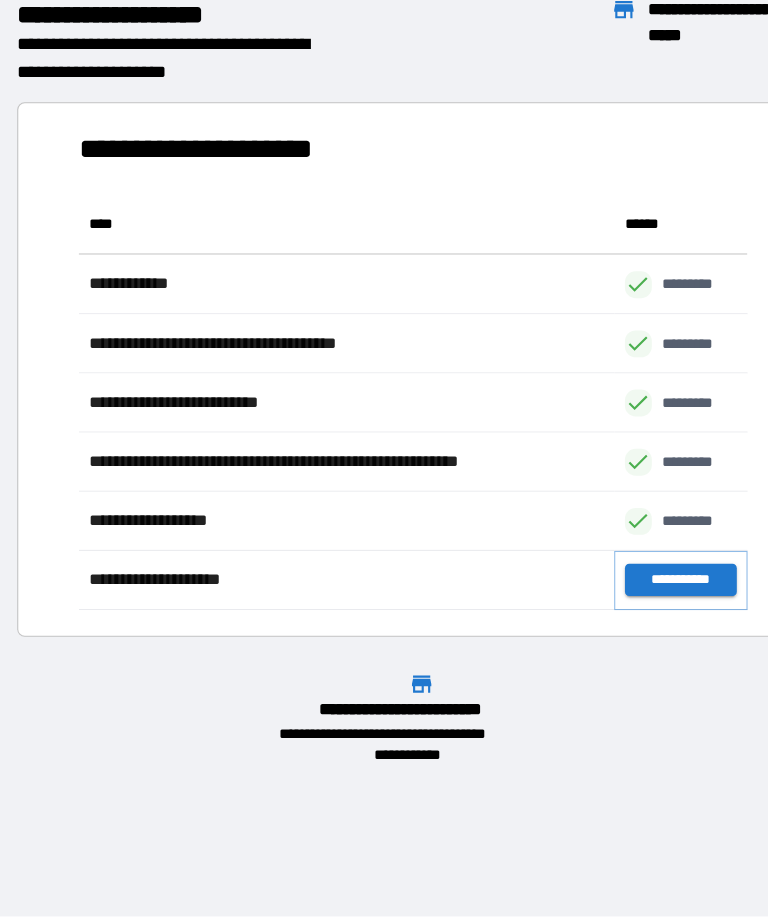 click on "**********" at bounding box center [633, 544] 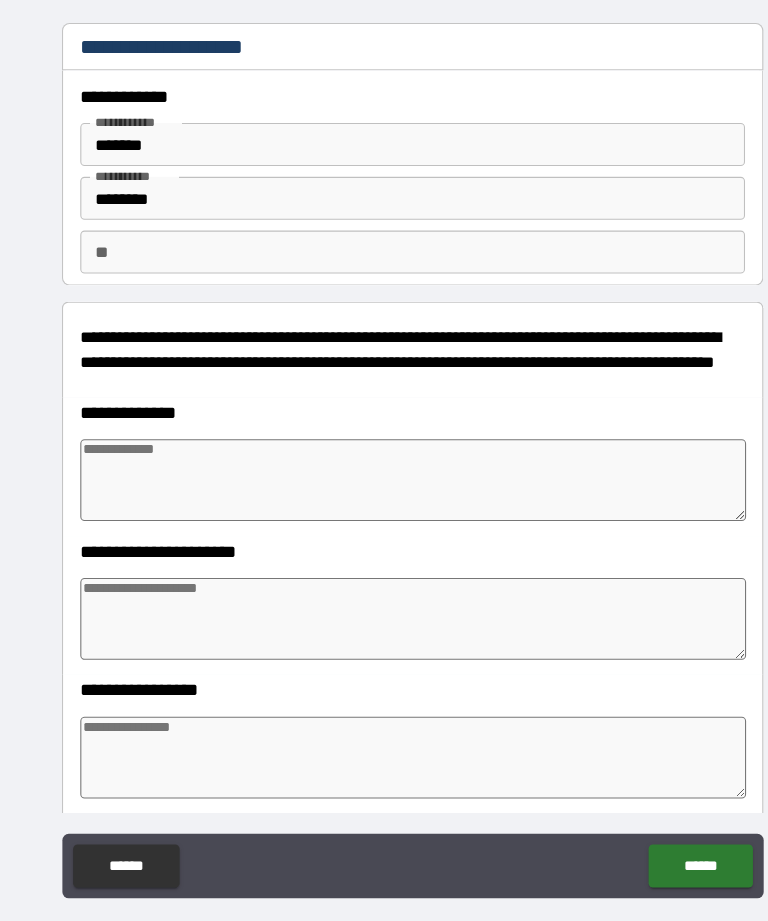 click on "**" at bounding box center [384, 239] 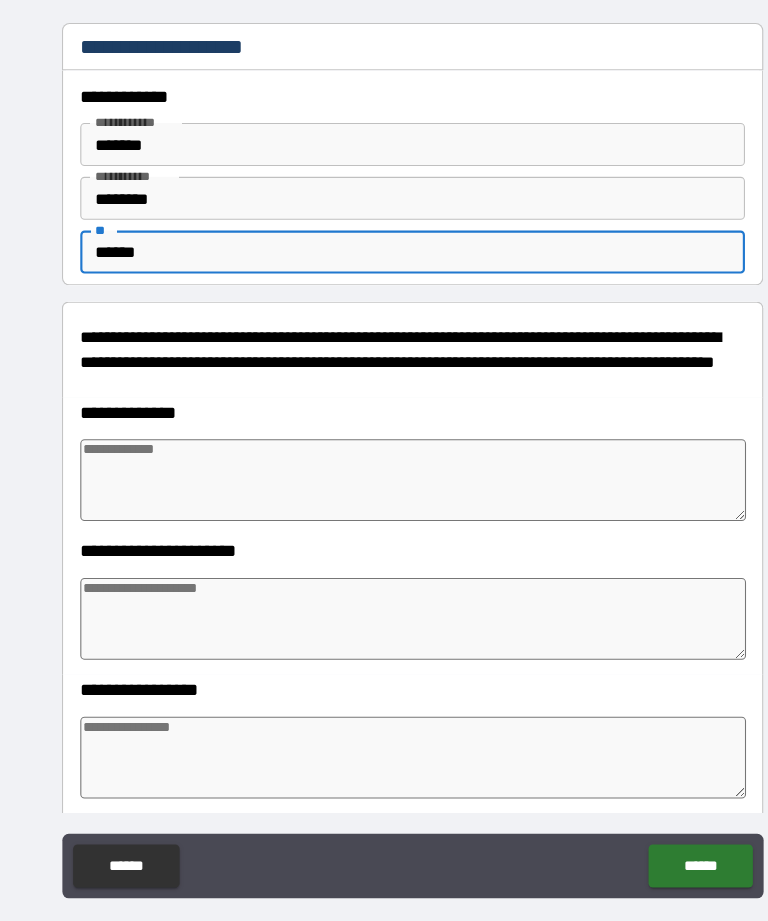 click at bounding box center (384, 451) 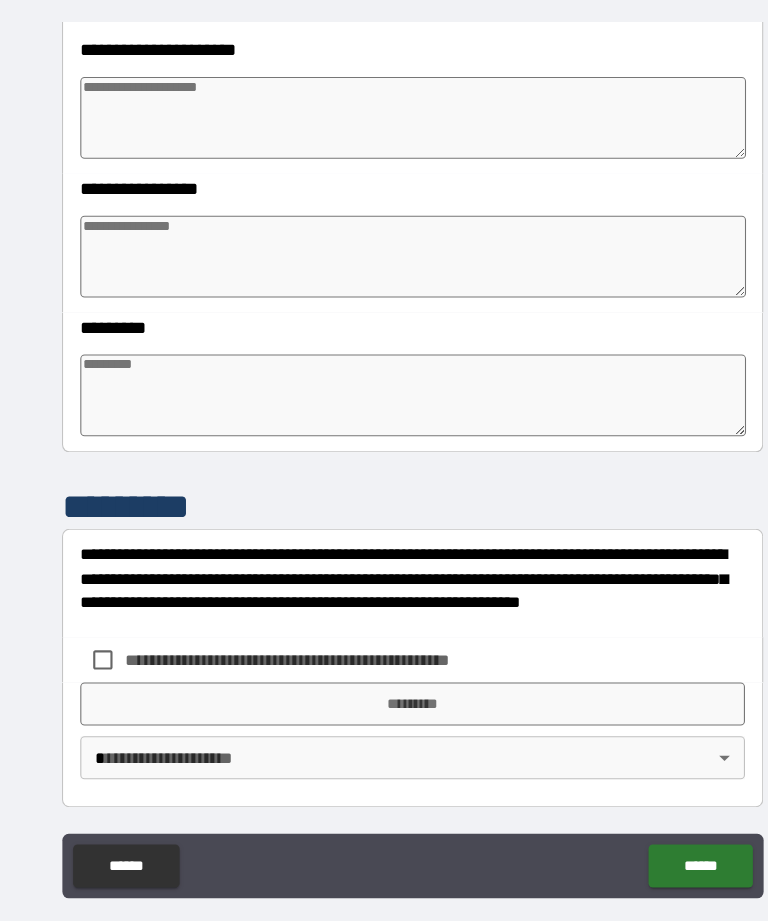 scroll, scrollTop: 466, scrollLeft: 0, axis: vertical 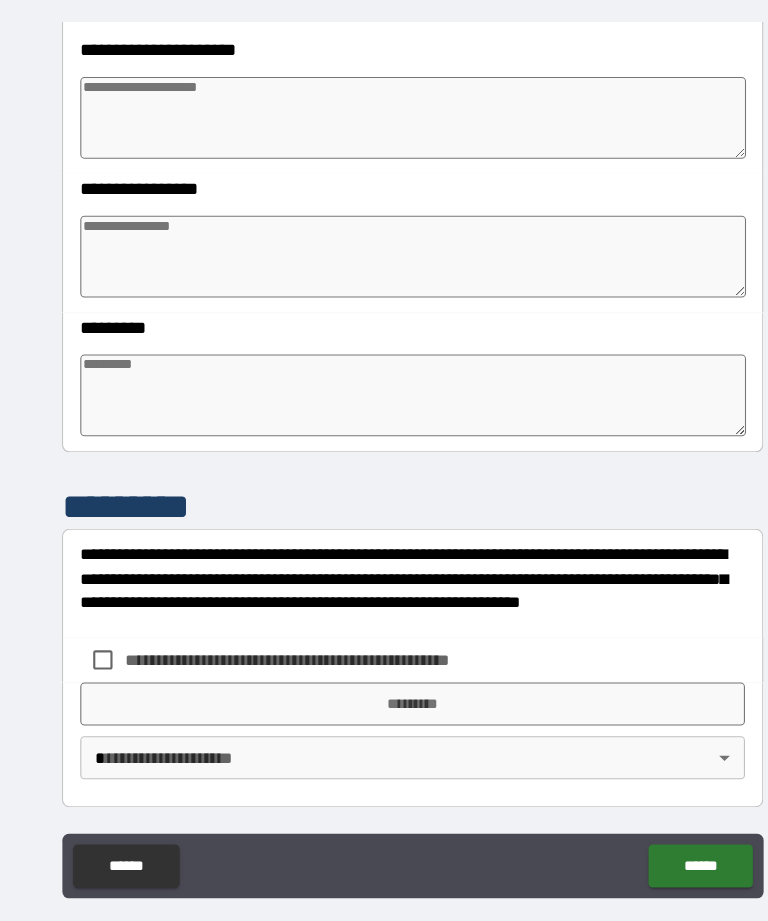 click at bounding box center [384, 114] 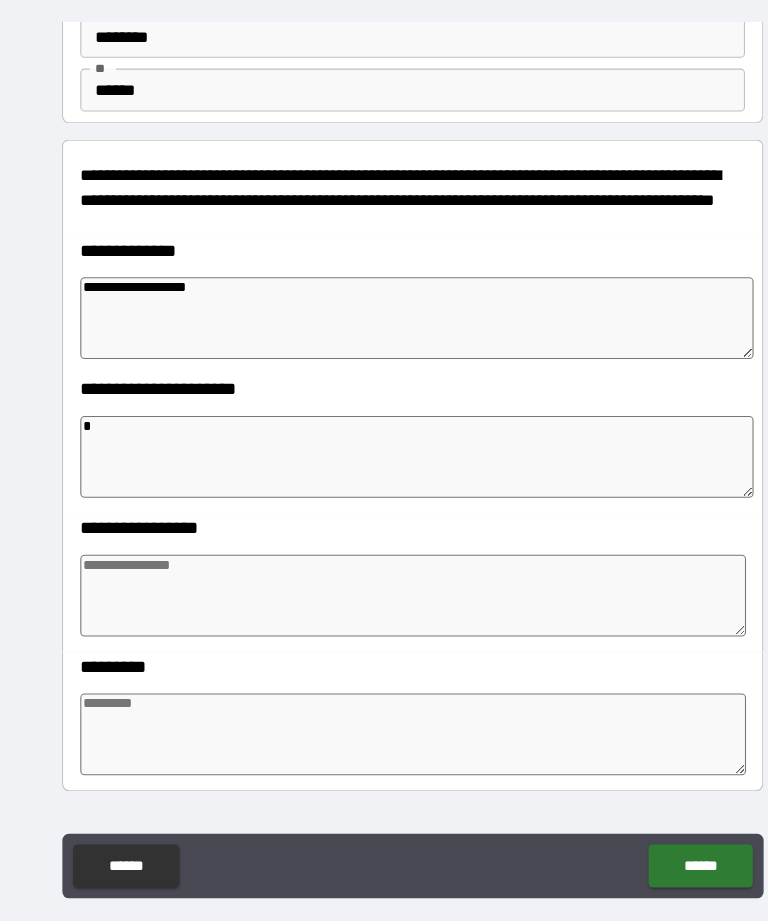scroll, scrollTop: 147, scrollLeft: 0, axis: vertical 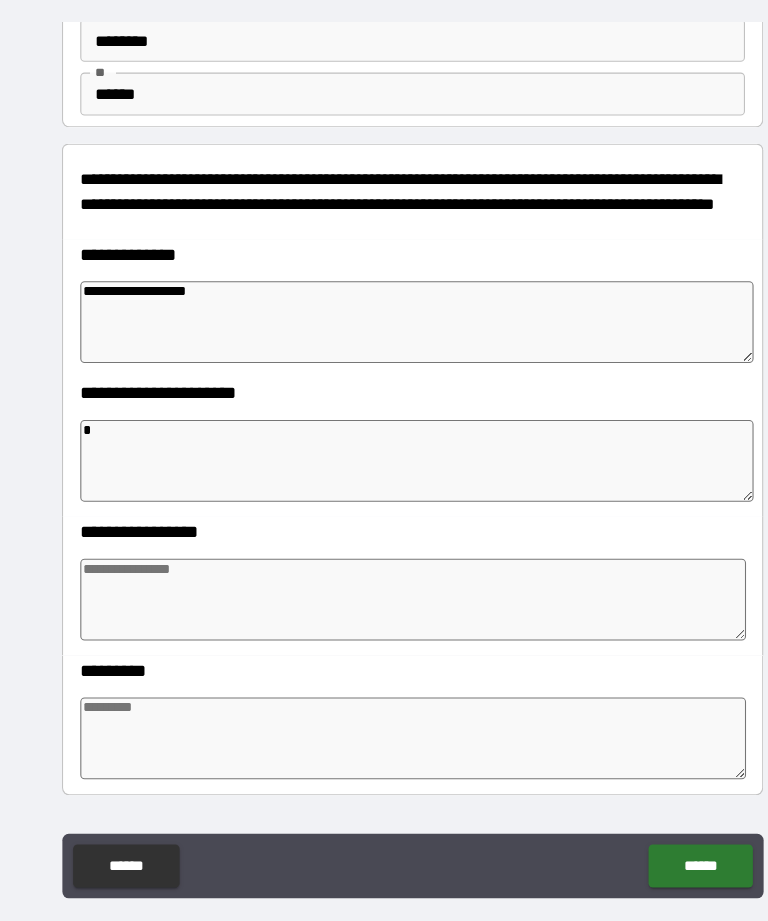 click on "**********" at bounding box center (388, 304) 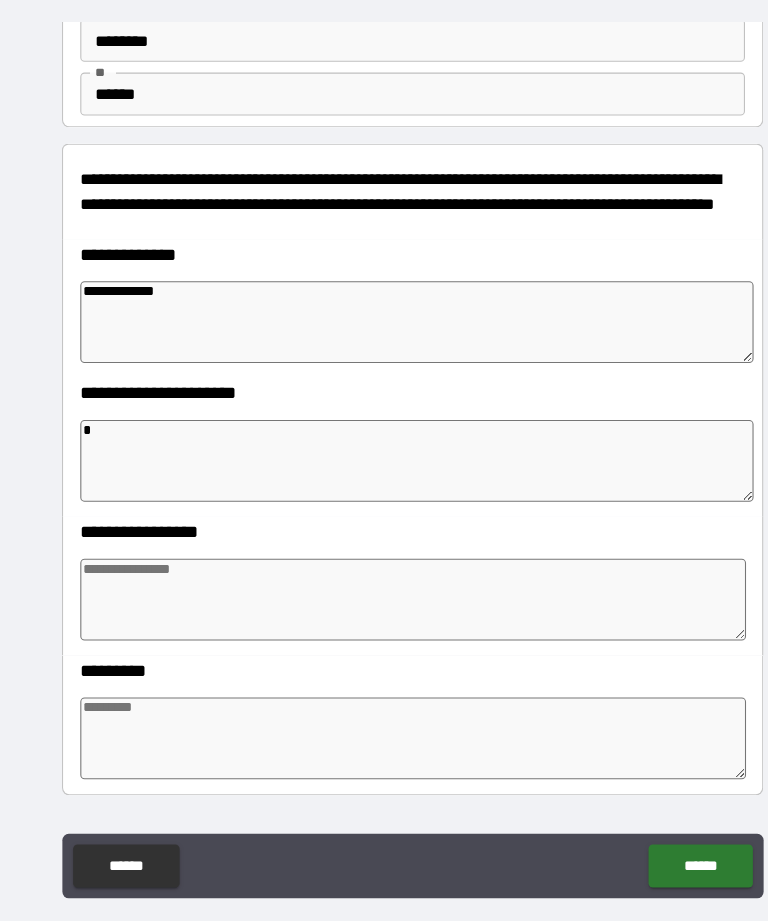 click on "*" at bounding box center (388, 433) 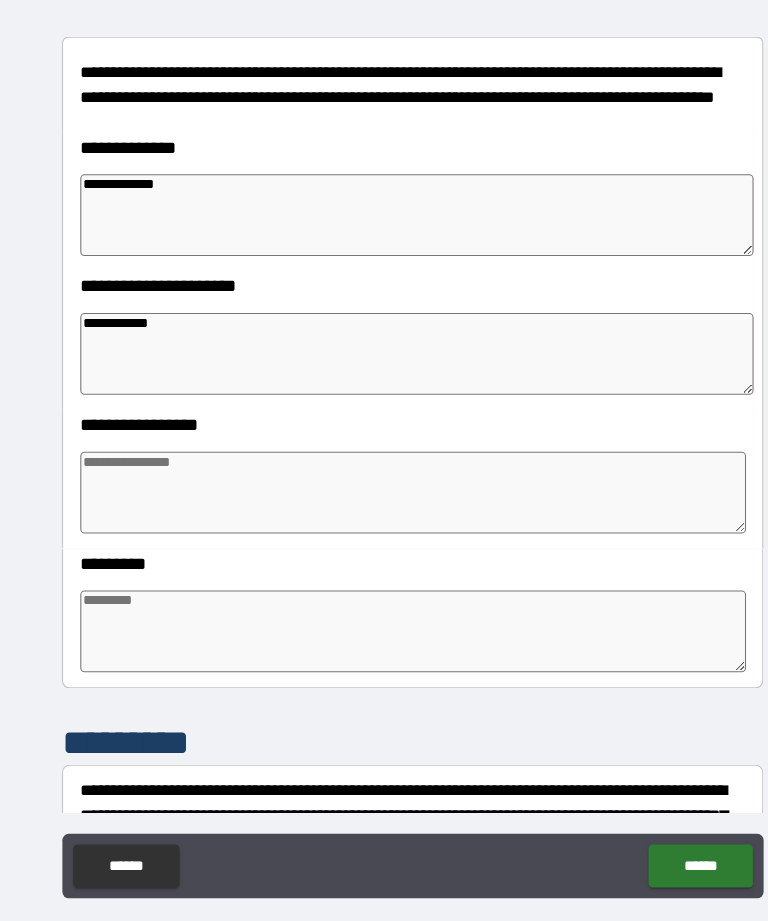 scroll, scrollTop: 259, scrollLeft: 0, axis: vertical 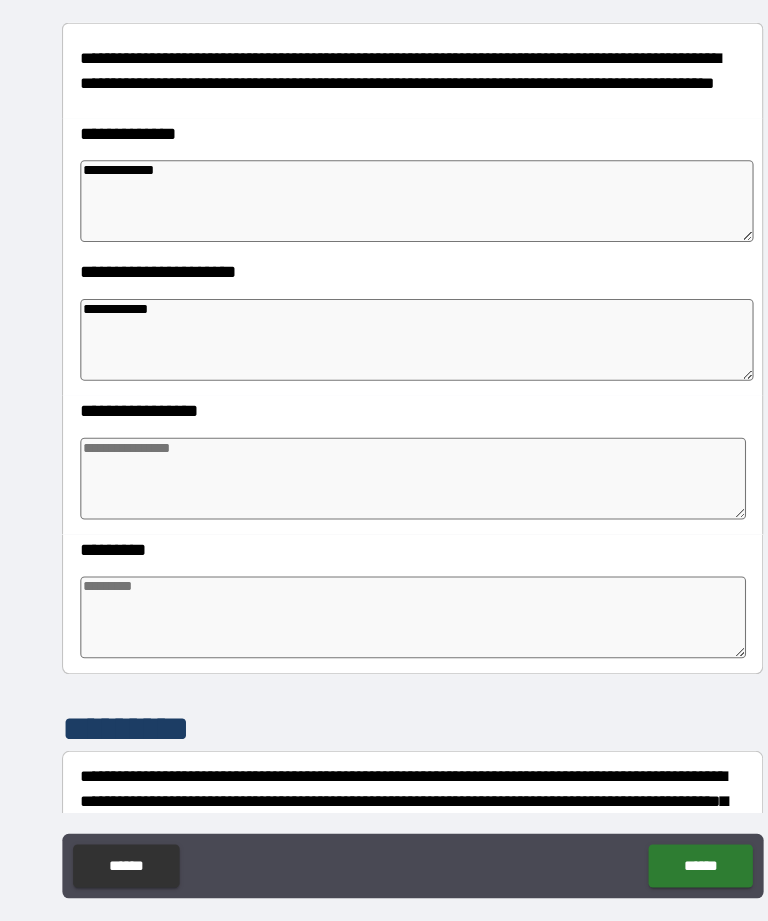 click at bounding box center (384, 450) 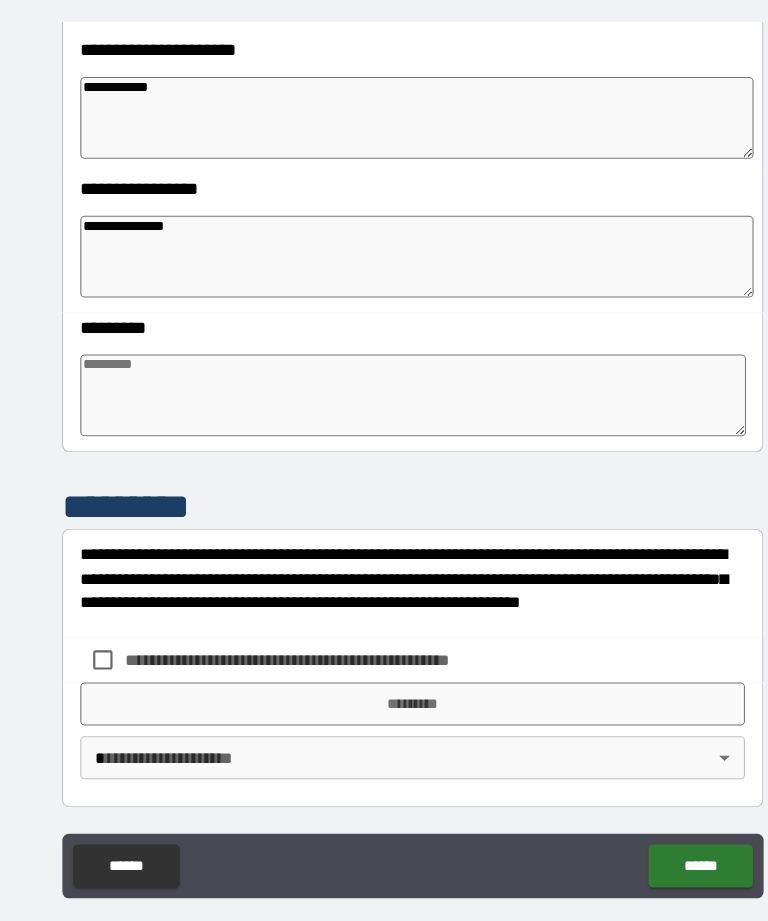 scroll, scrollTop: 466, scrollLeft: 0, axis: vertical 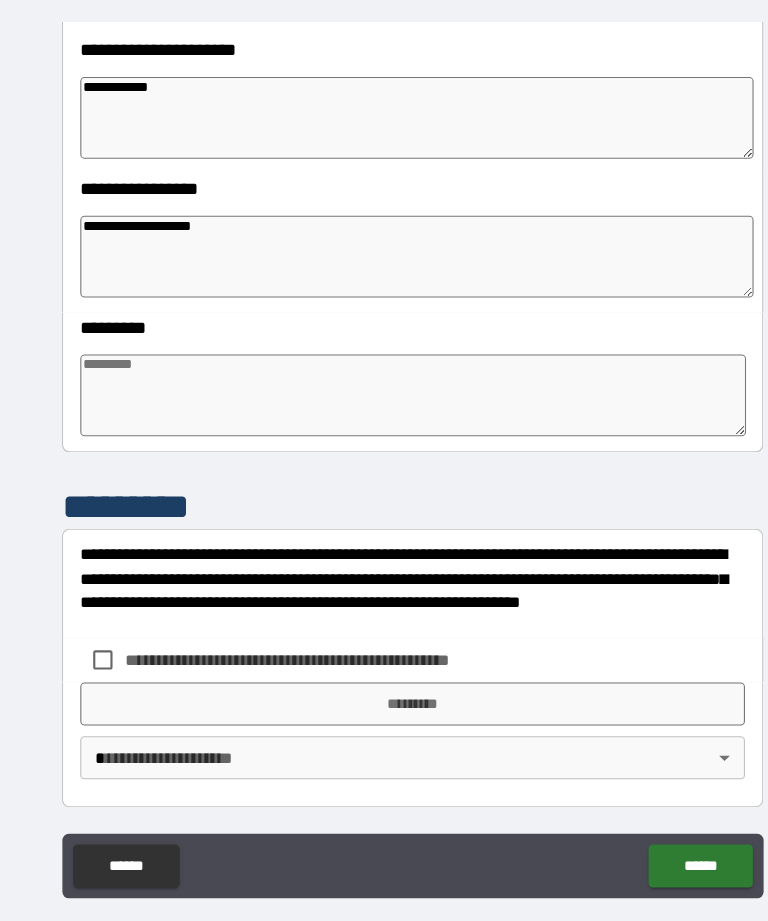 click at bounding box center (384, 372) 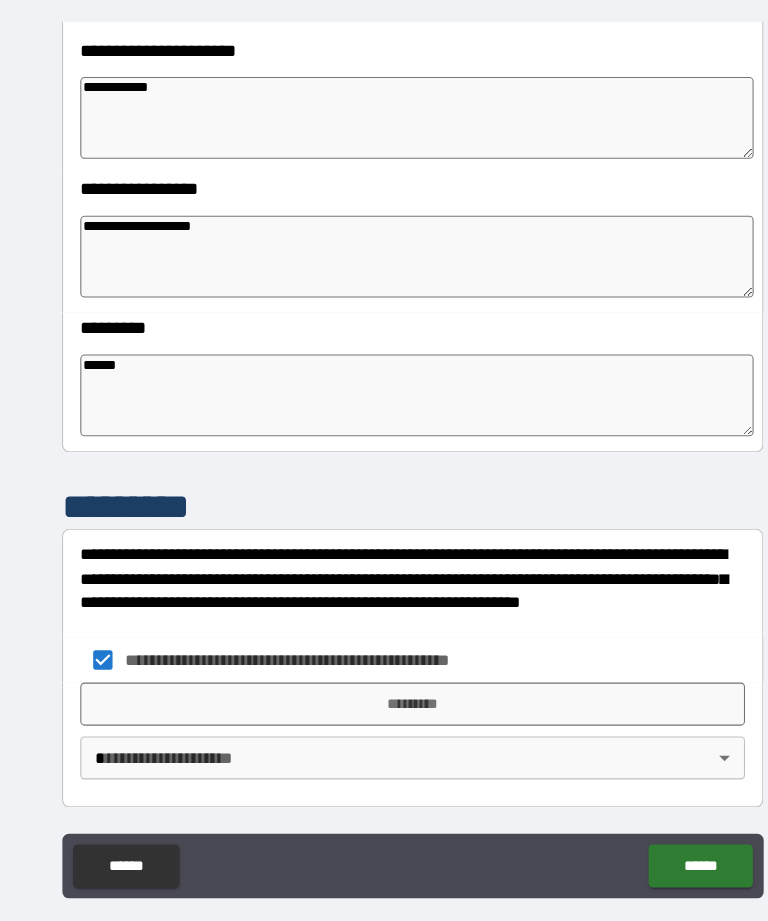 click on "*********" at bounding box center [384, 659] 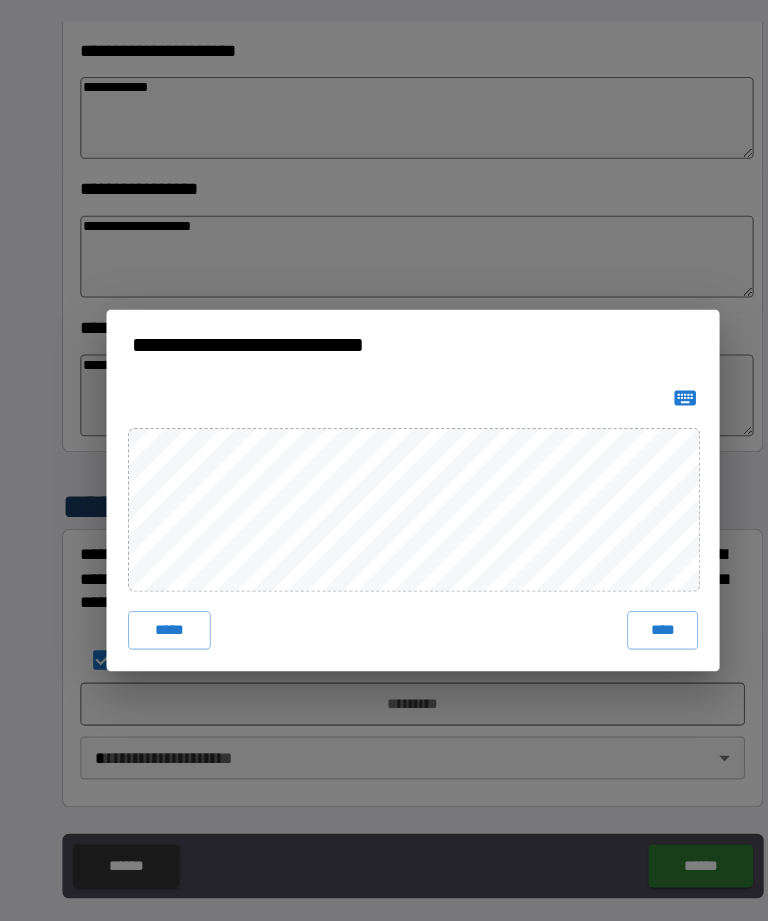 click on "****" at bounding box center [616, 591] 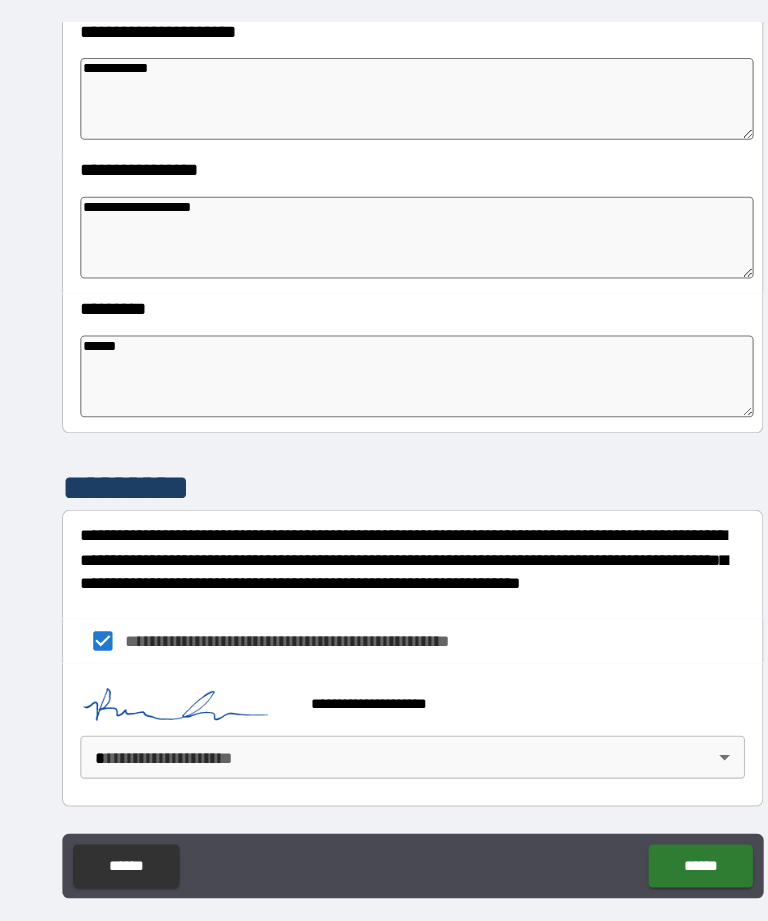 scroll, scrollTop: 483, scrollLeft: 0, axis: vertical 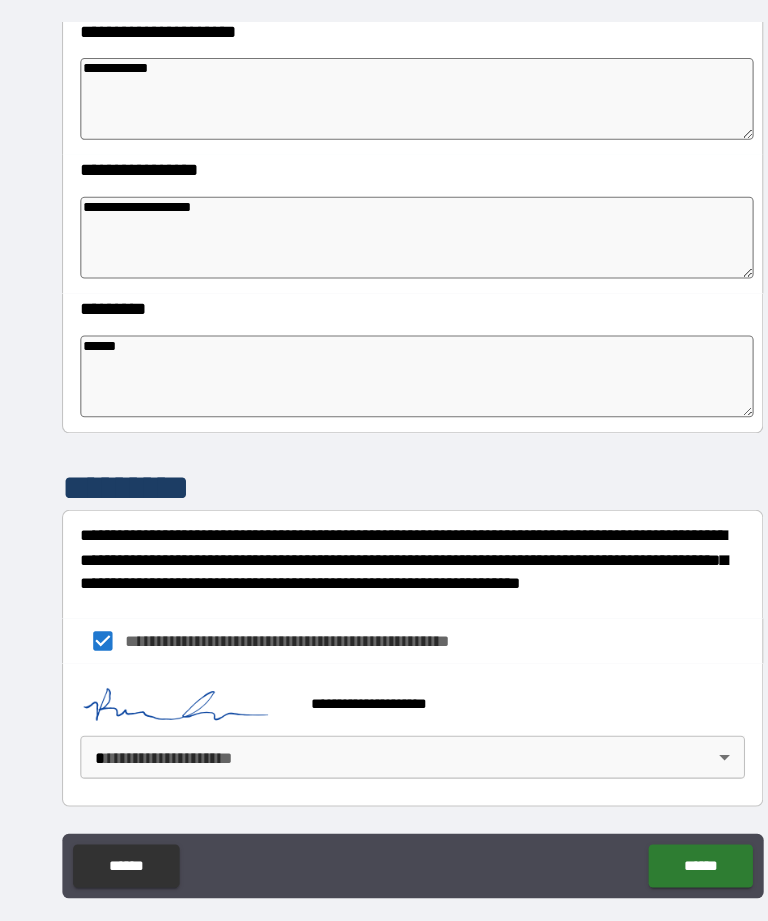 click on "**********" at bounding box center [384, 428] 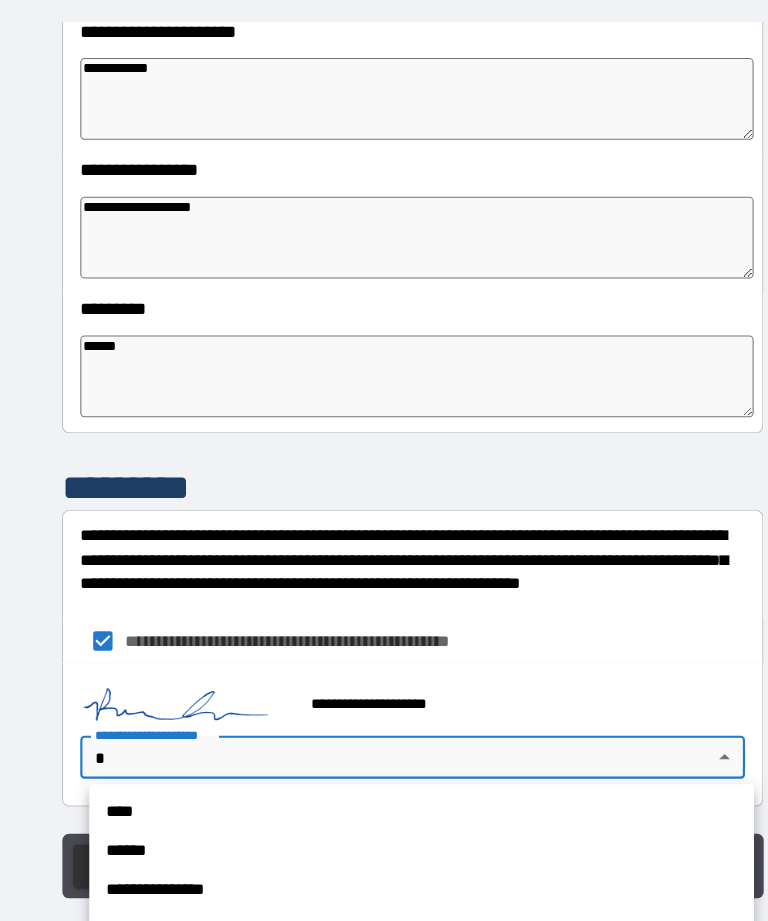 click on "**********" at bounding box center (392, 832) 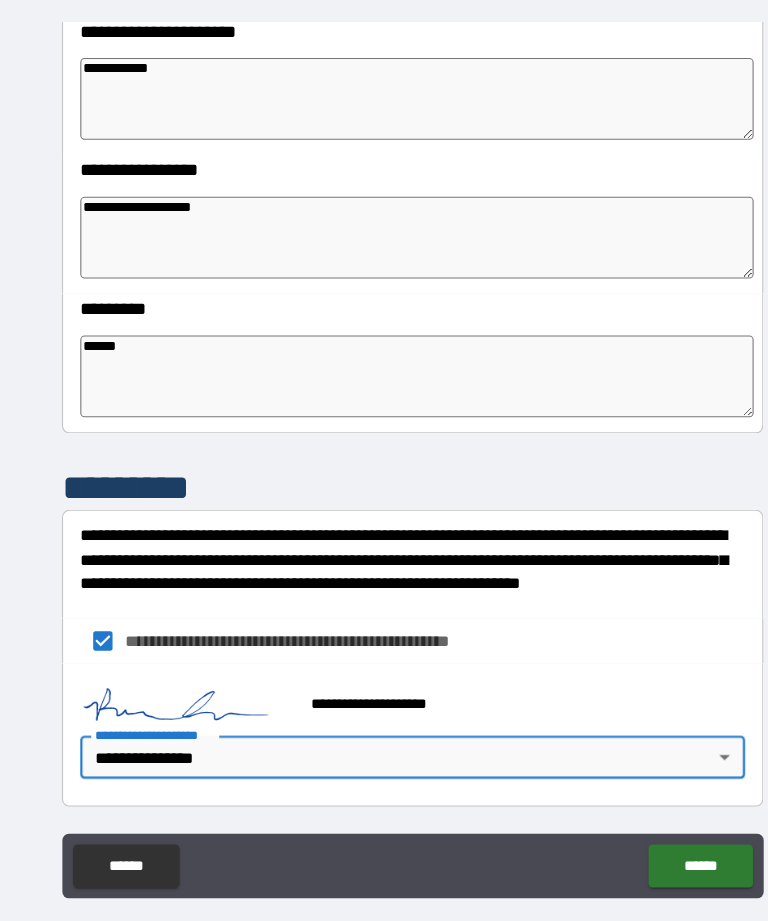 click on "******" at bounding box center [651, 810] 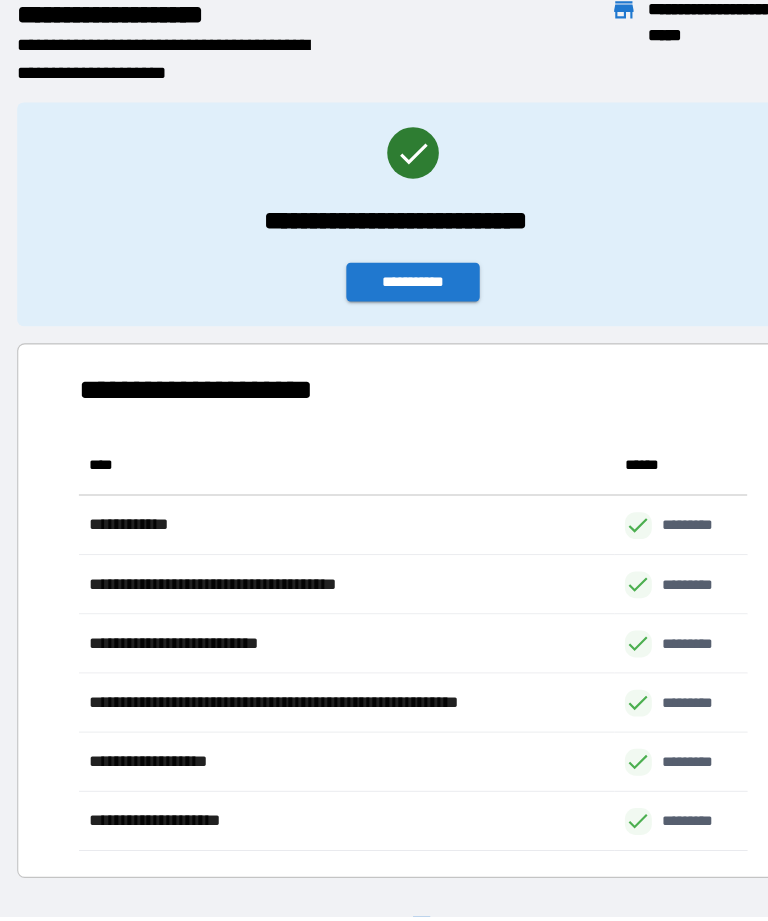 scroll, scrollTop: 386, scrollLeft: 622, axis: both 